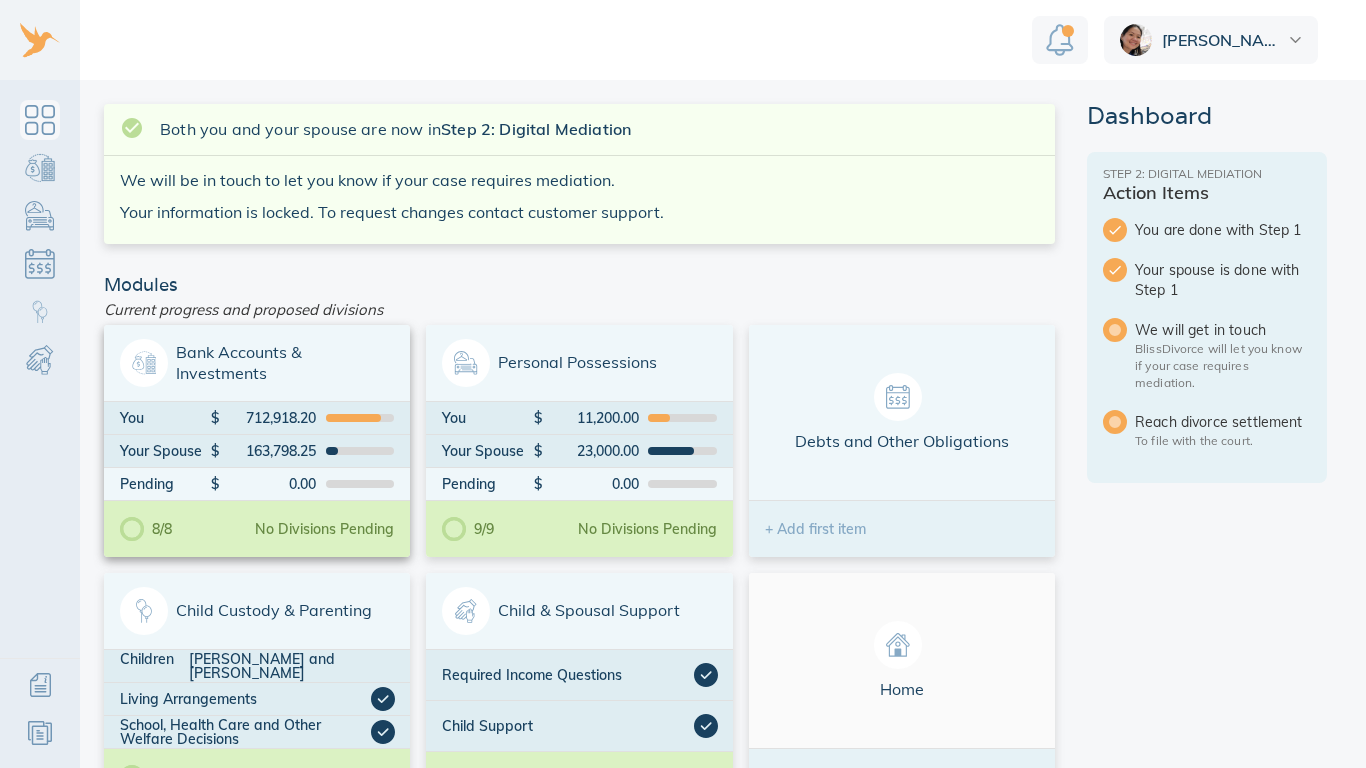 scroll, scrollTop: 0, scrollLeft: 0, axis: both 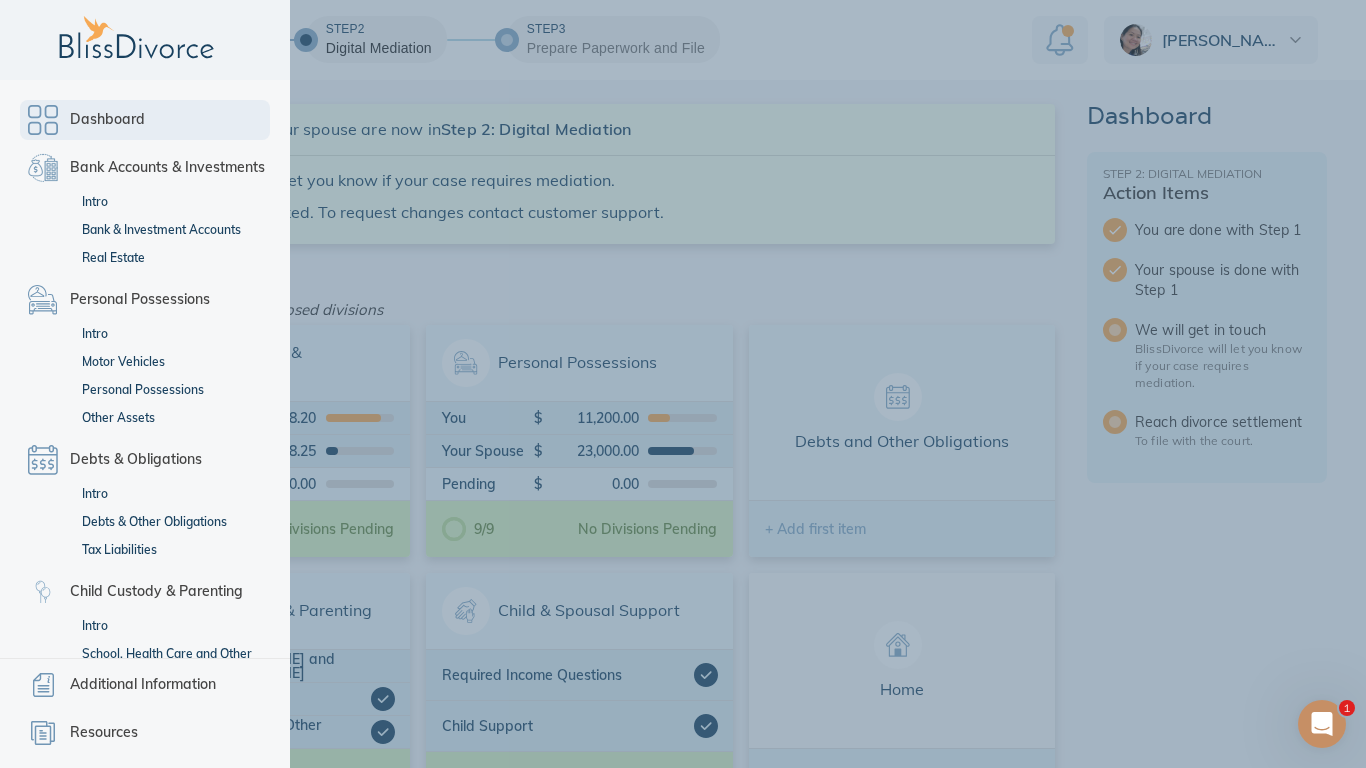 click on "Dashboard" at bounding box center [107, 120] 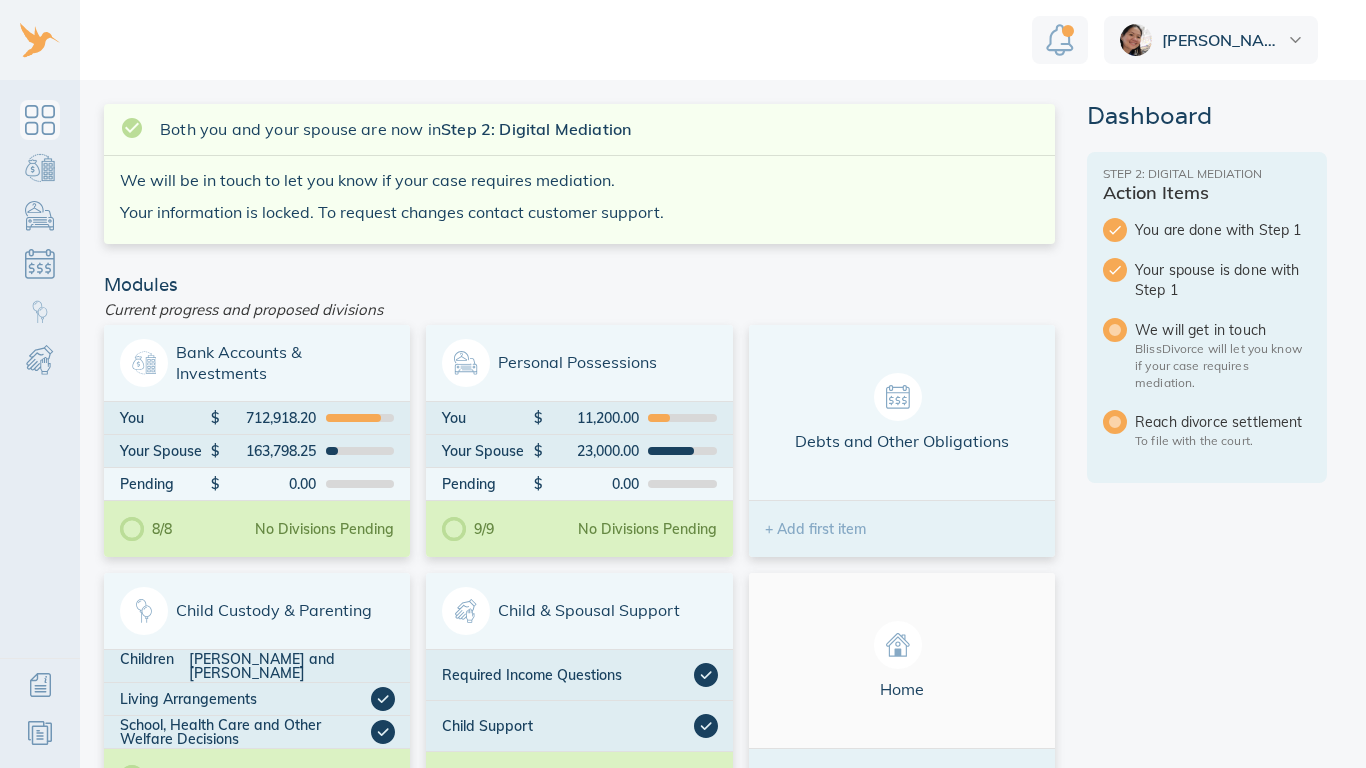 scroll, scrollTop: 0, scrollLeft: 0, axis: both 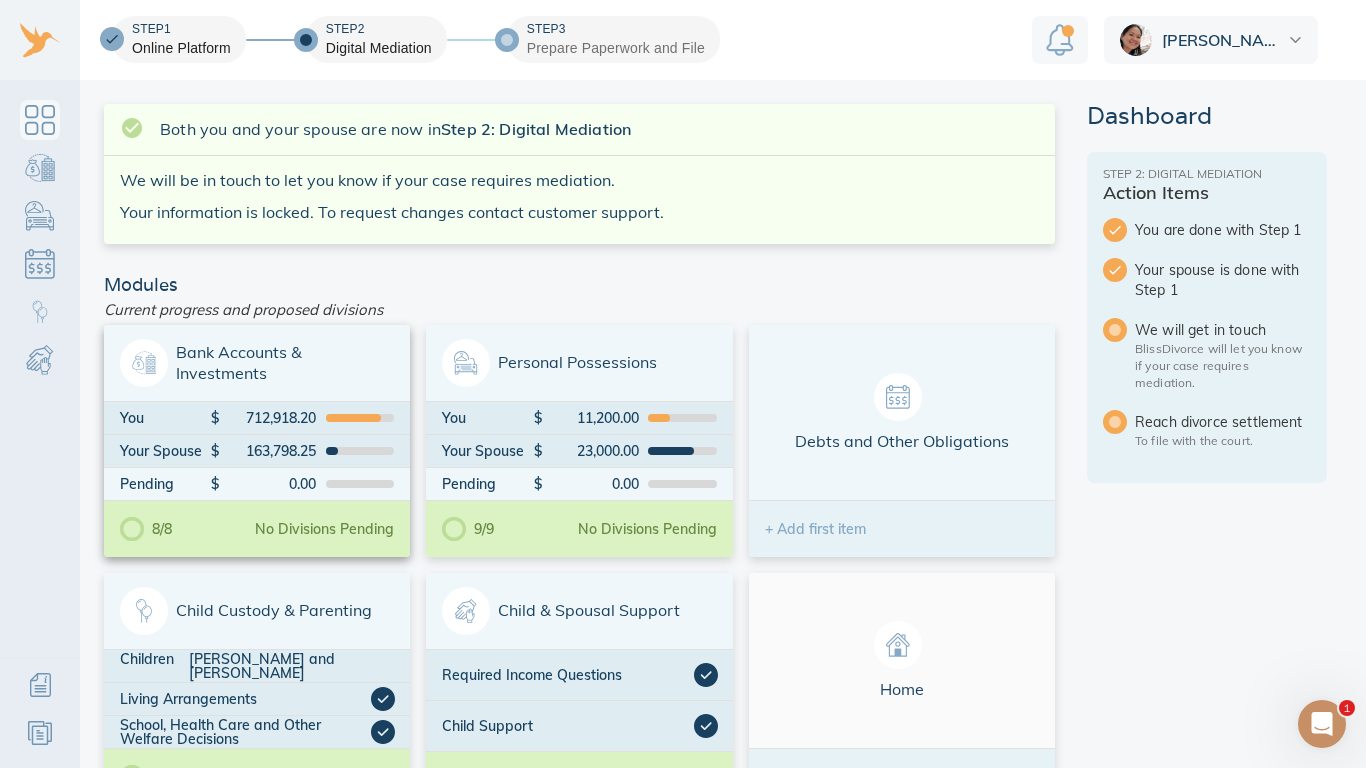 click on "Bank Accounts & Investments" at bounding box center (257, 363) 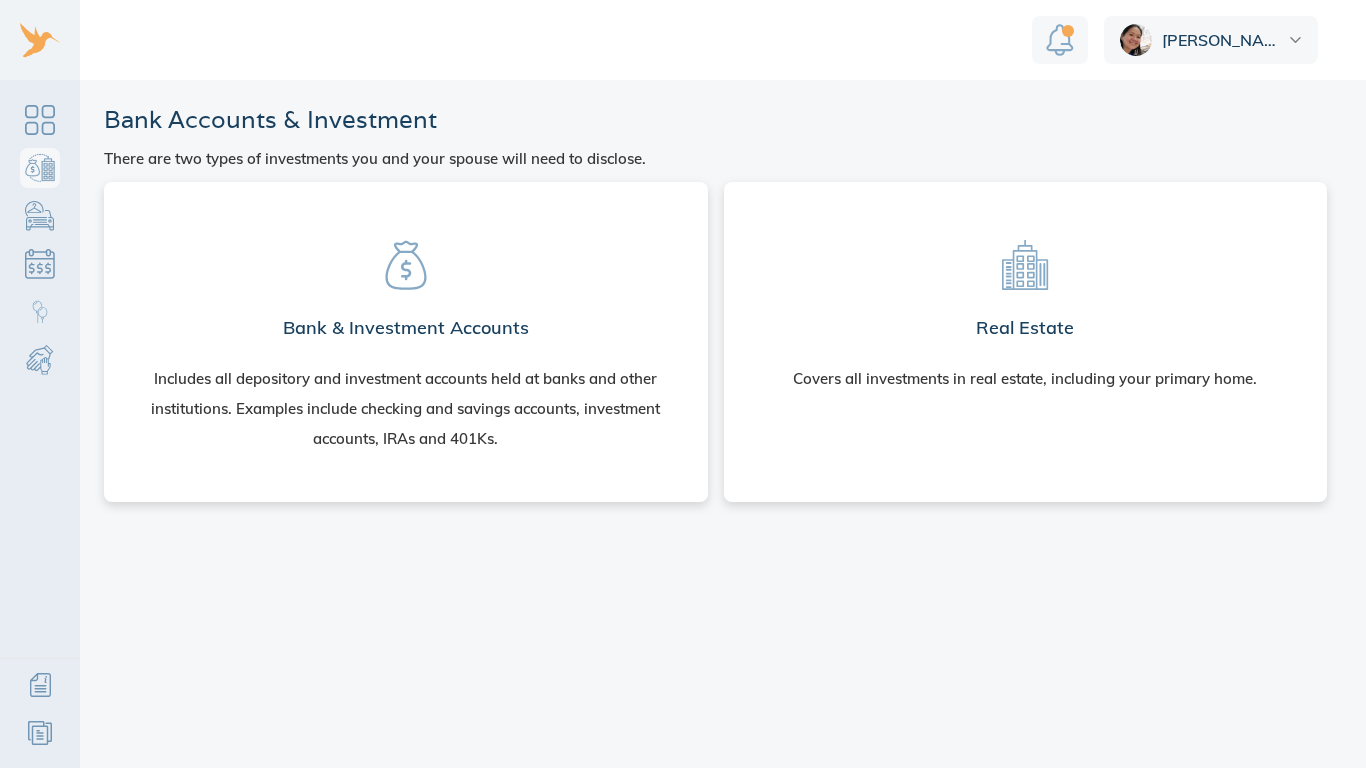 scroll, scrollTop: 0, scrollLeft: 0, axis: both 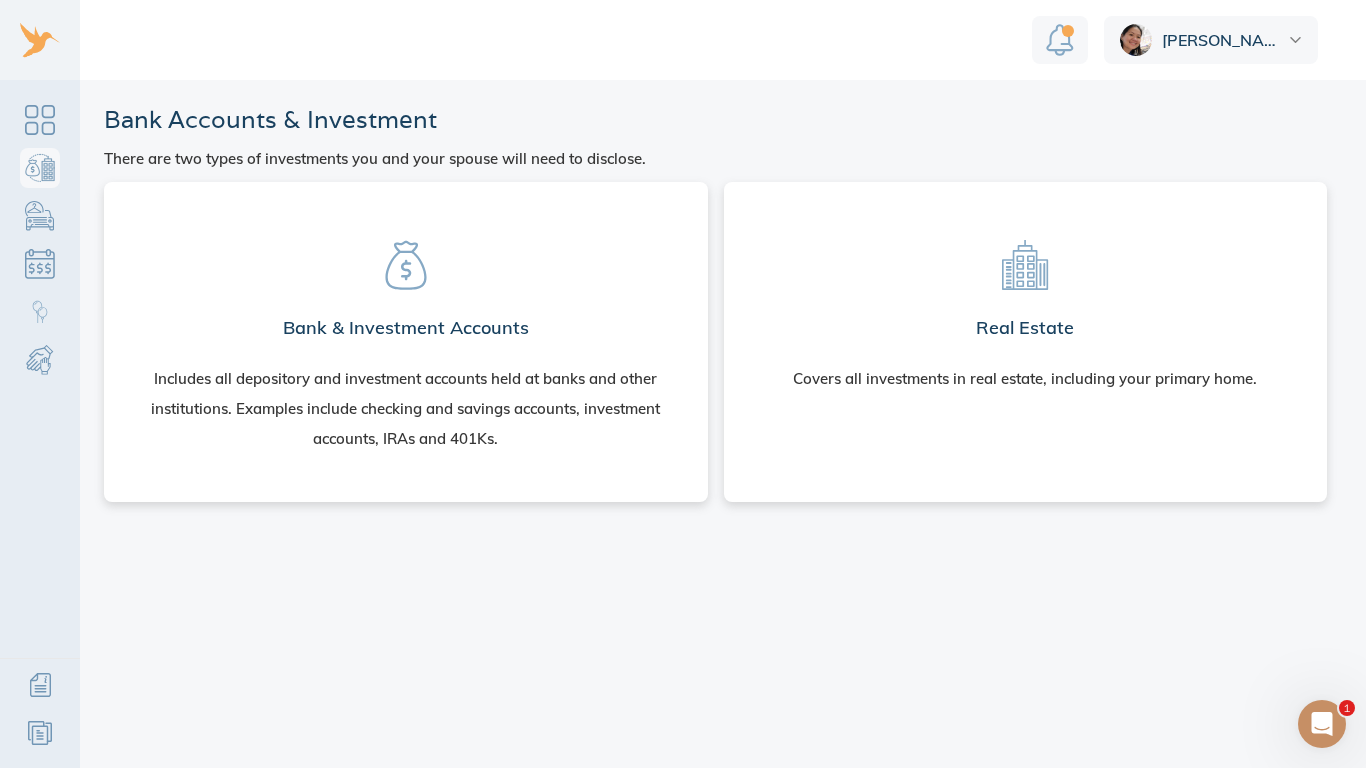 click on "Bank & Investment Accounts Includes all depository and investment accounts held at banks and other institutions. Examples include checking and savings accounts, investment accounts, IRAs and 401Ks." at bounding box center [406, 338] 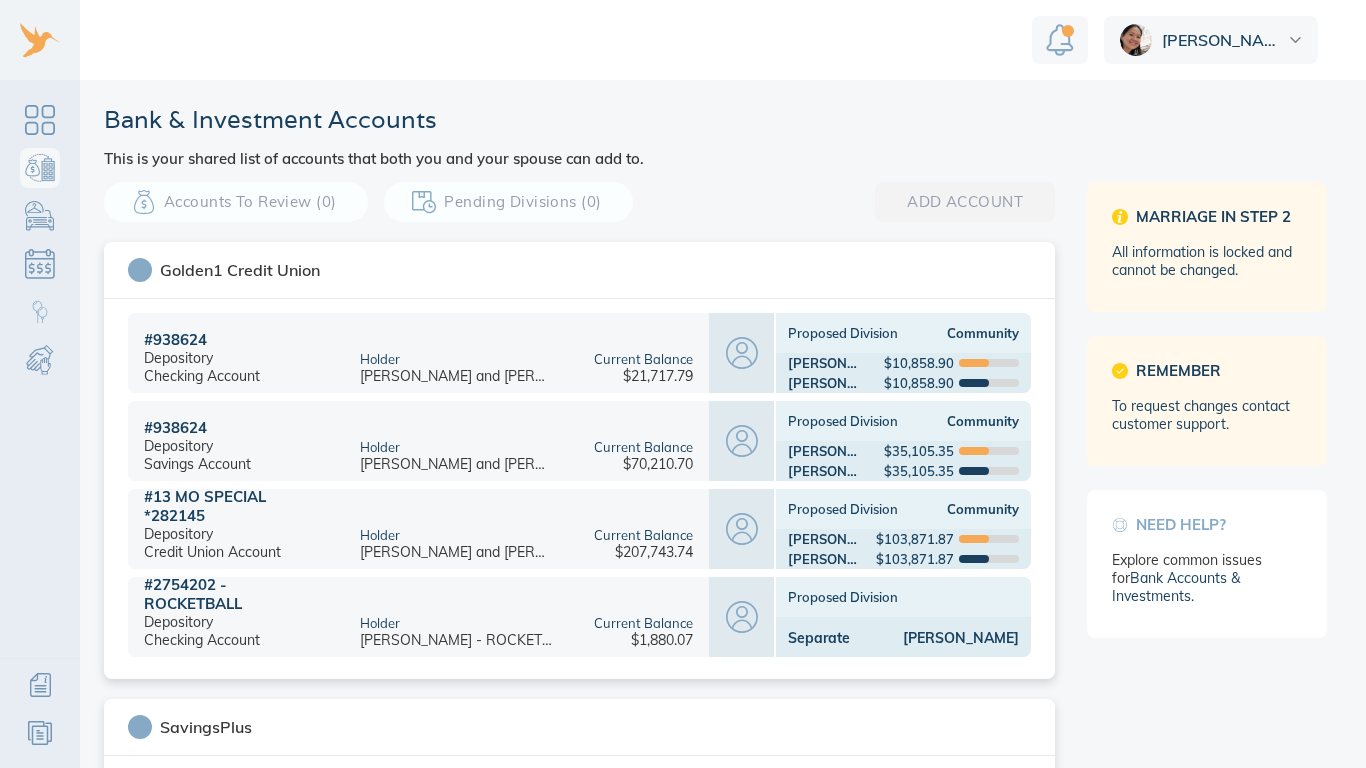 scroll, scrollTop: 0, scrollLeft: 0, axis: both 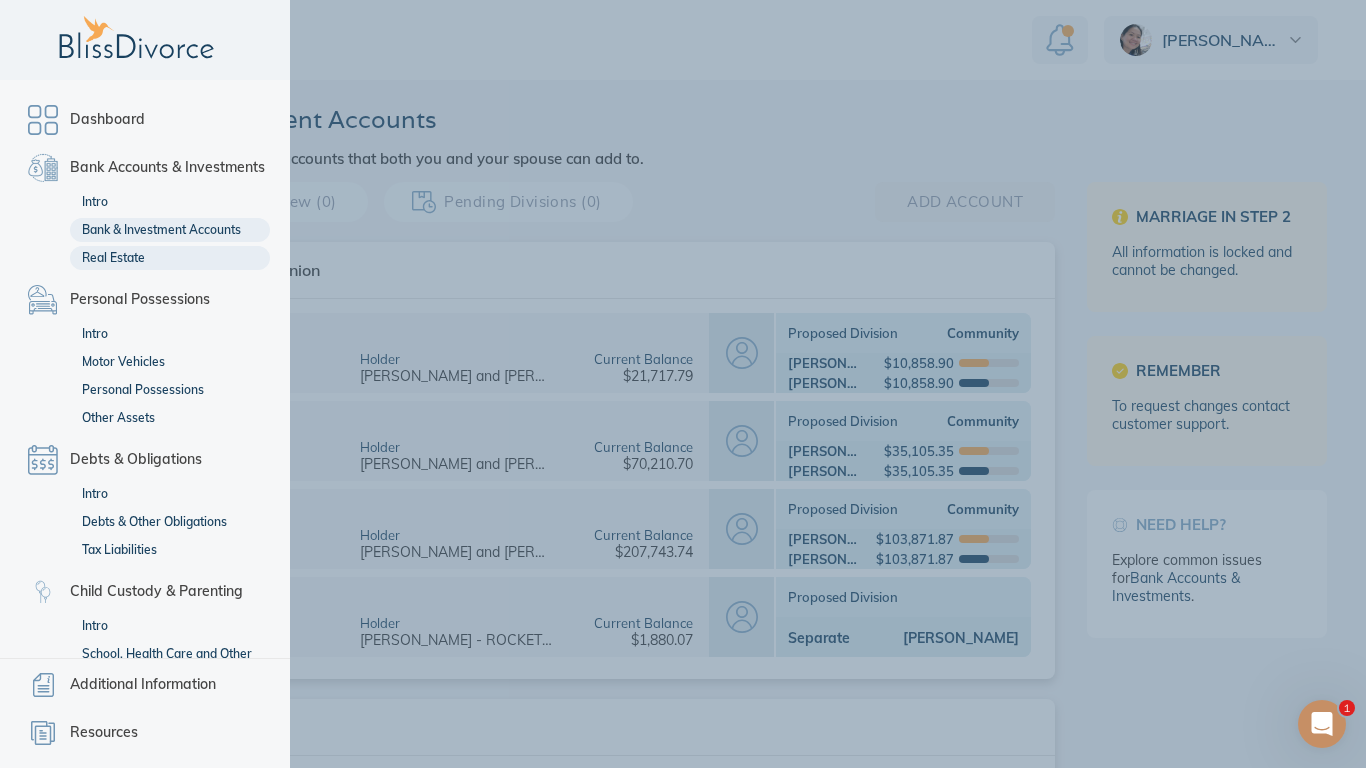click on "Real Estate" at bounding box center [170, 258] 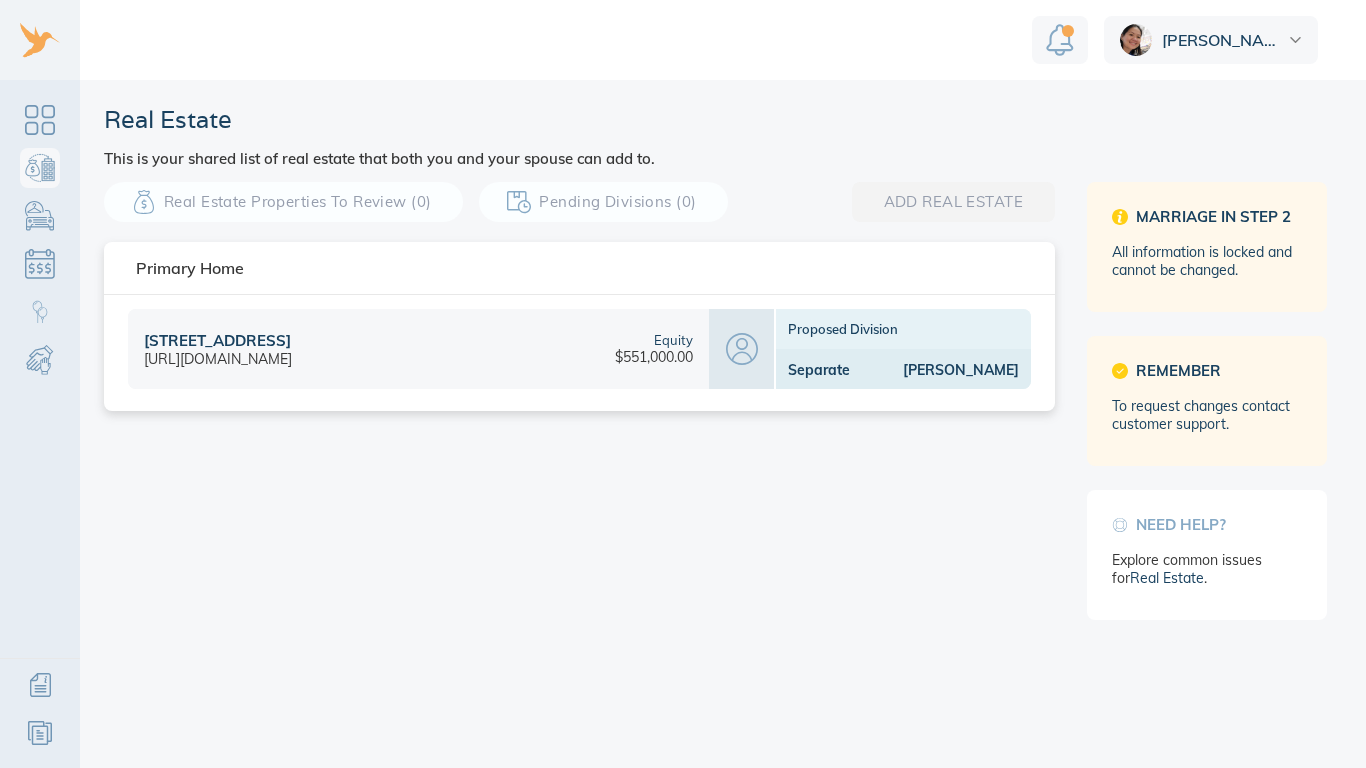 scroll, scrollTop: 0, scrollLeft: 0, axis: both 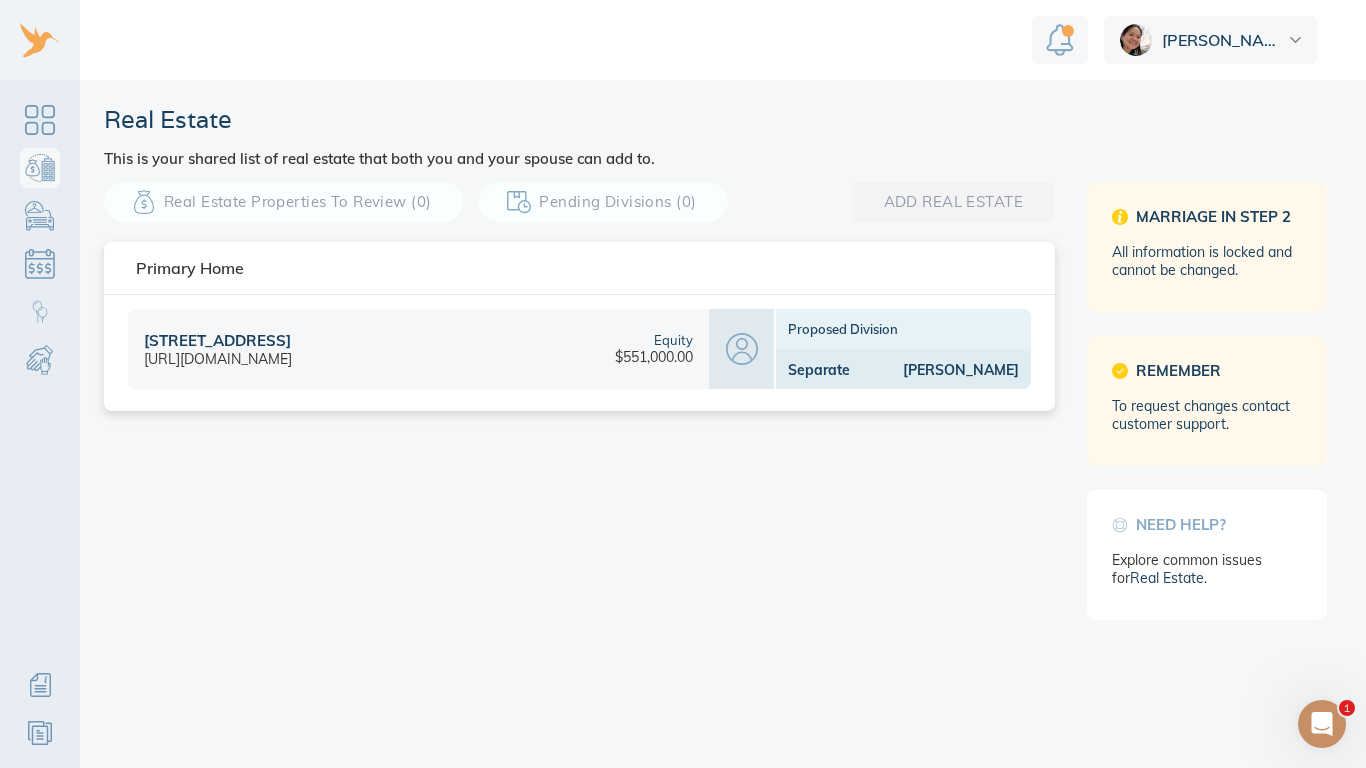 click on "[PERSON_NAME]" at bounding box center [934, 370] 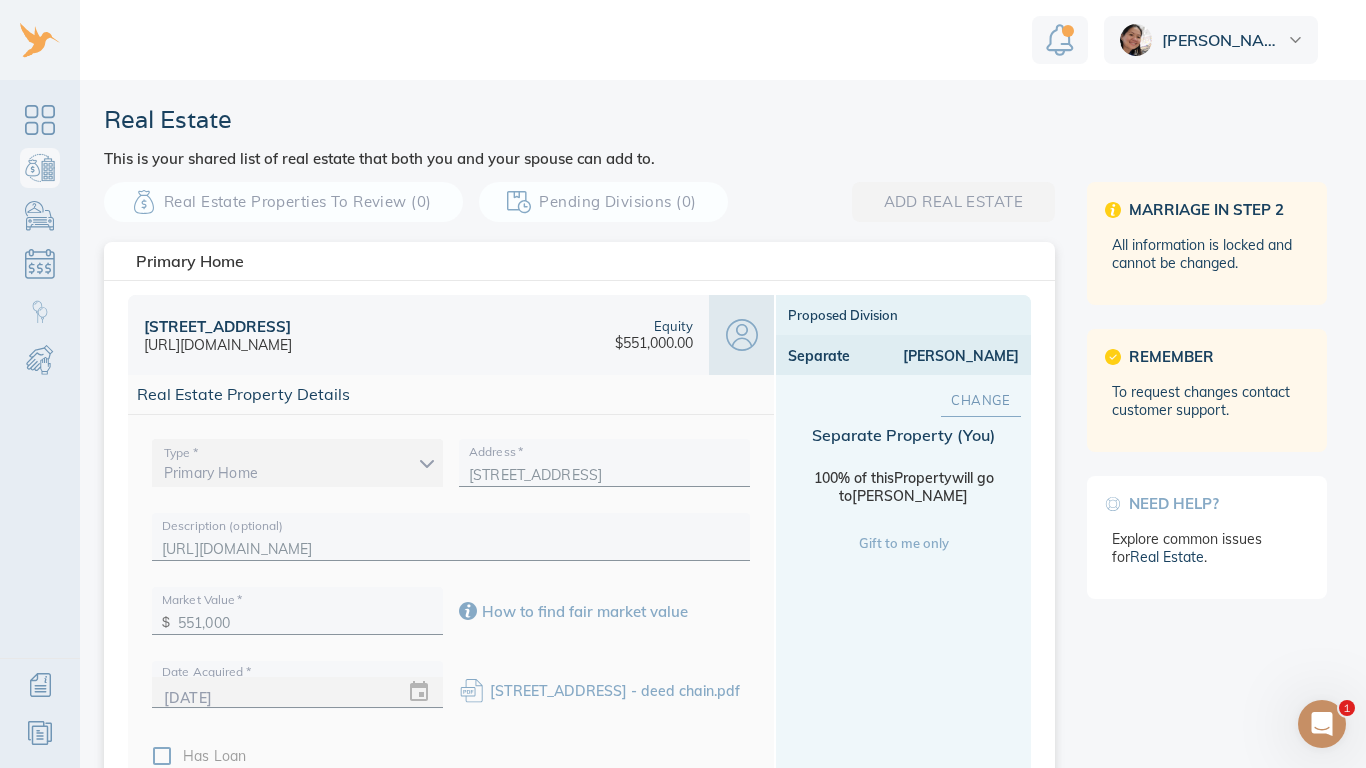 click on "Change" at bounding box center [981, 400] 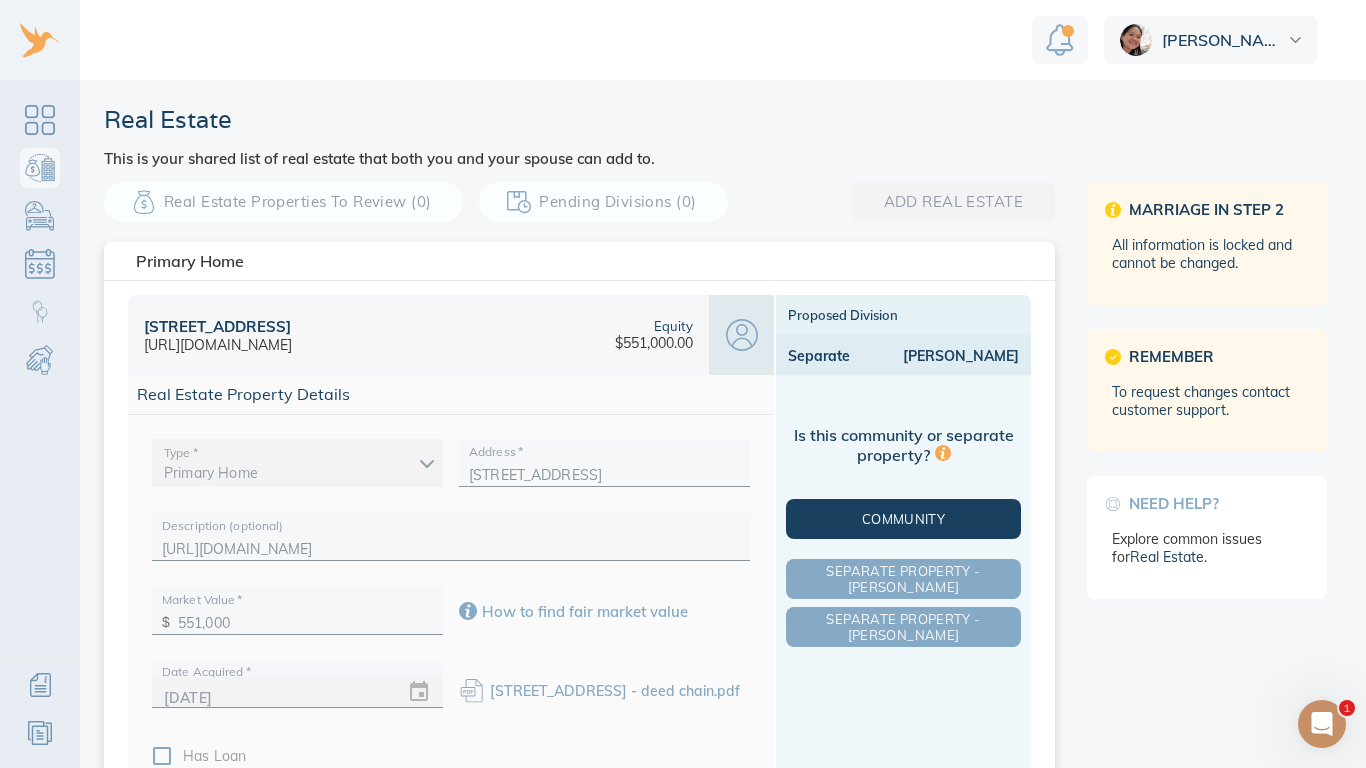 click on "Community" at bounding box center (903, 519) 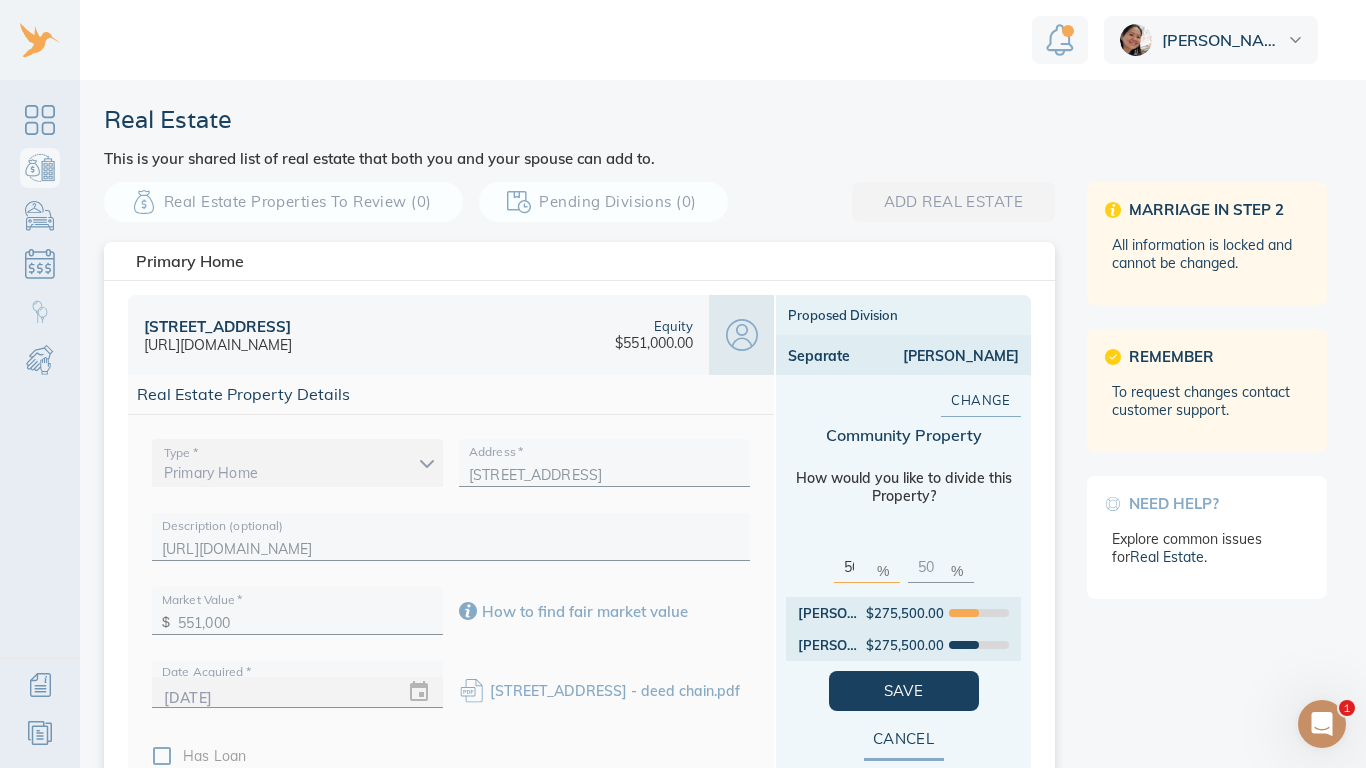 click on "50" at bounding box center (856, 562) 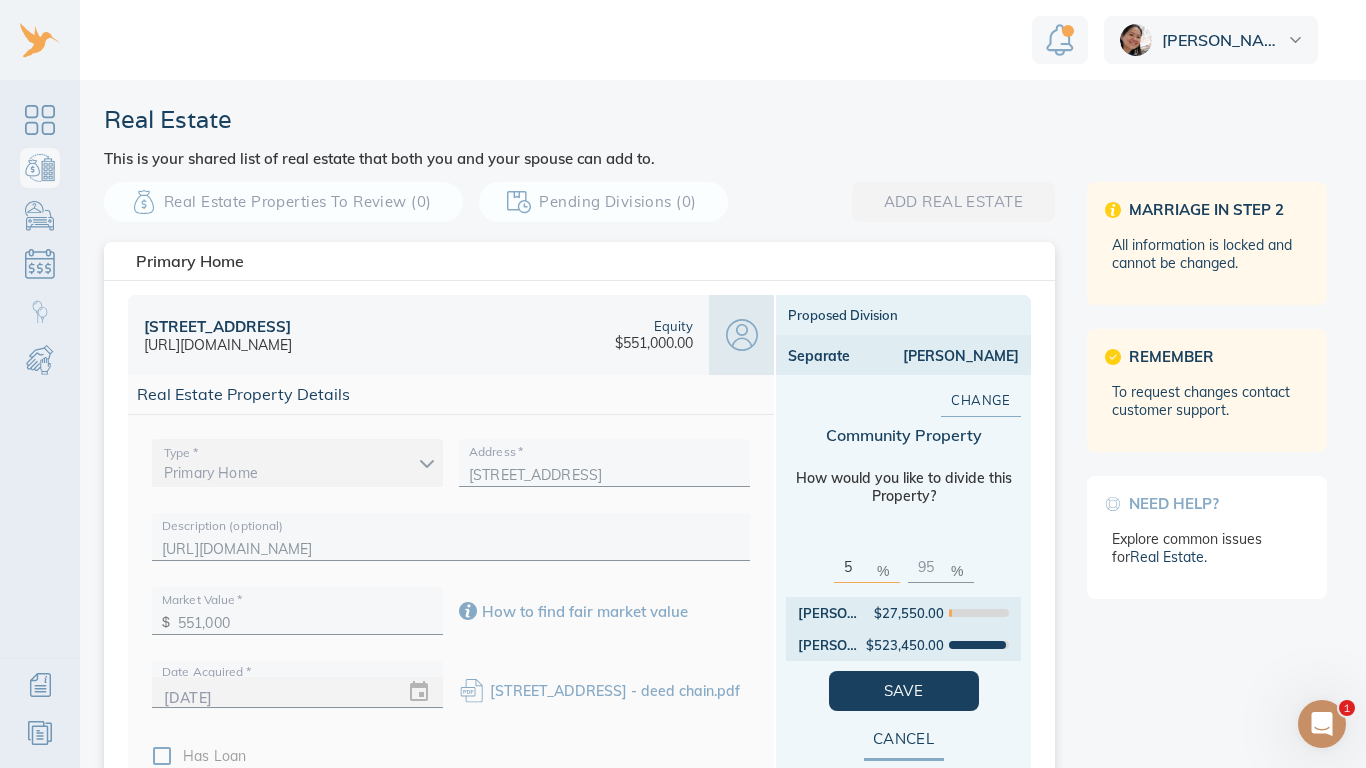 type on "0" 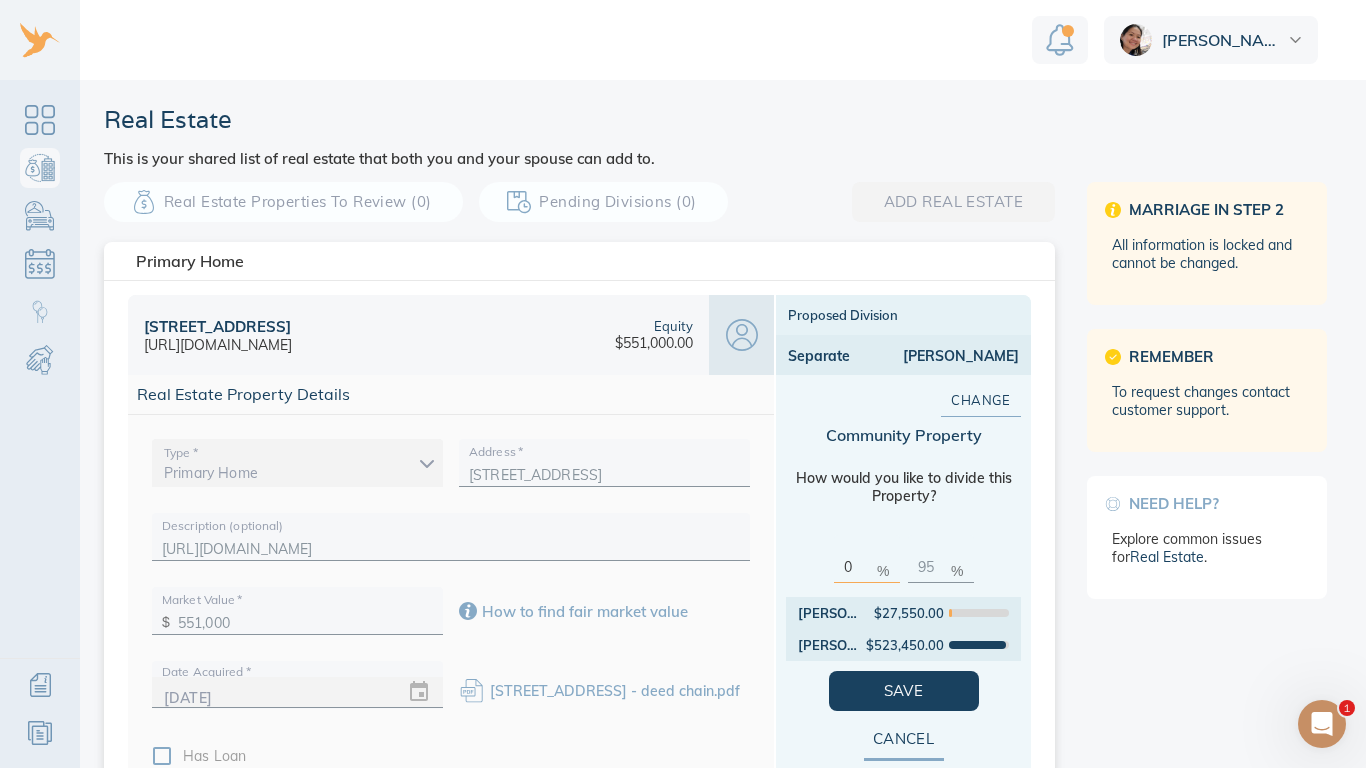 type on "100" 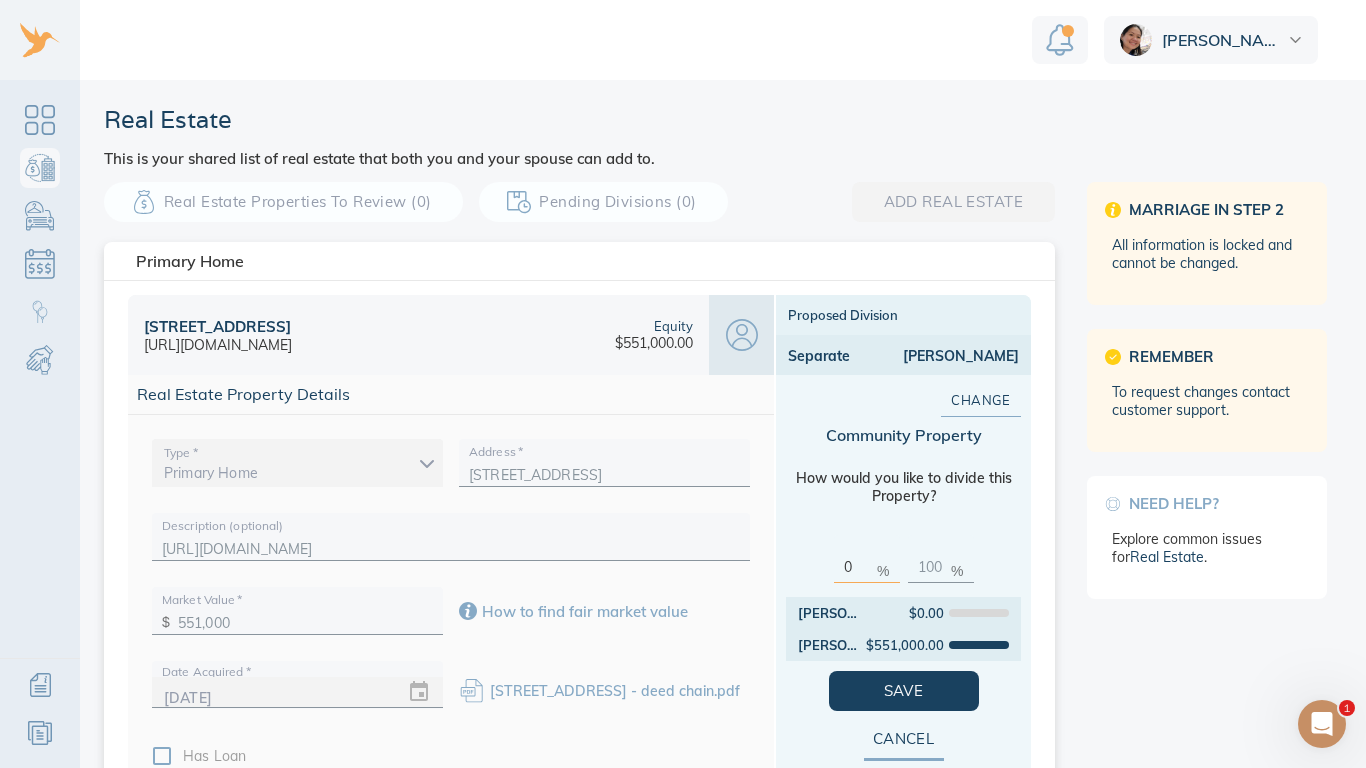 type on "01" 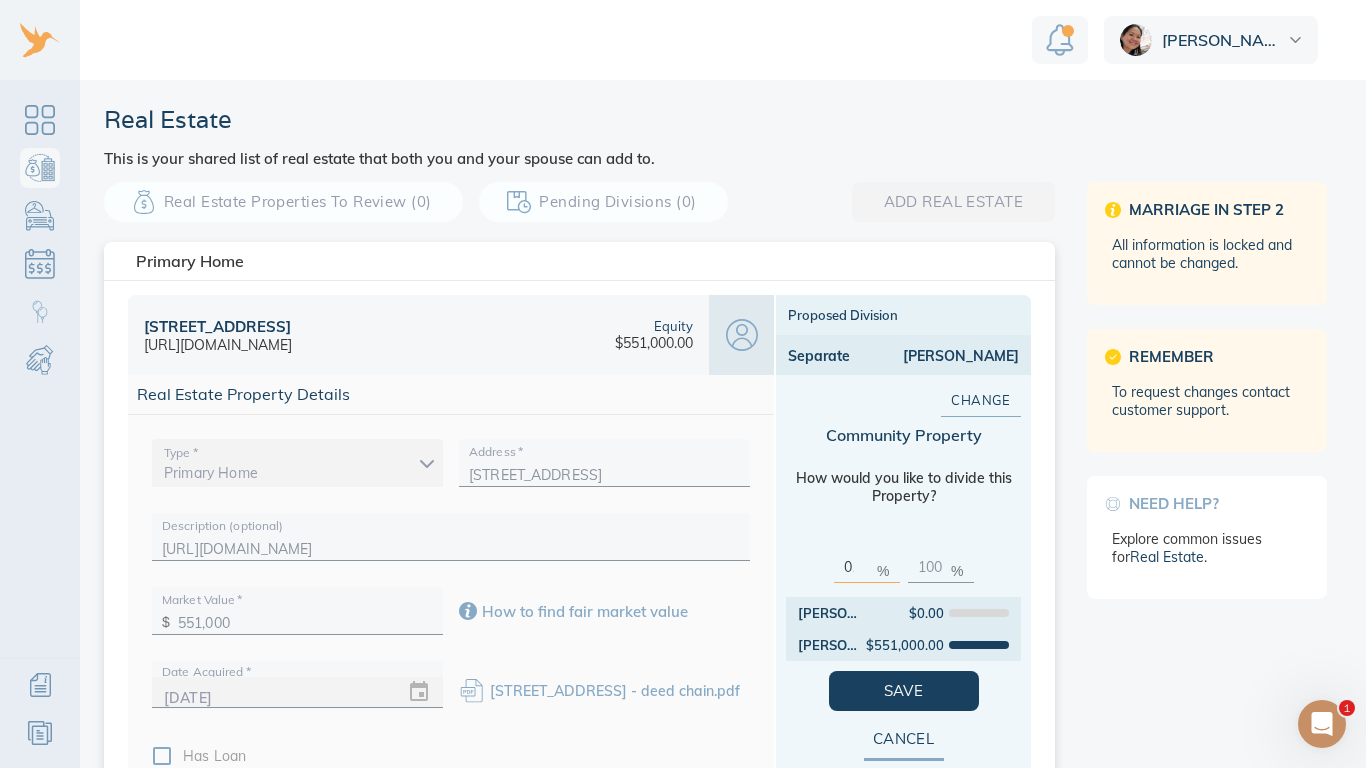 type on "99" 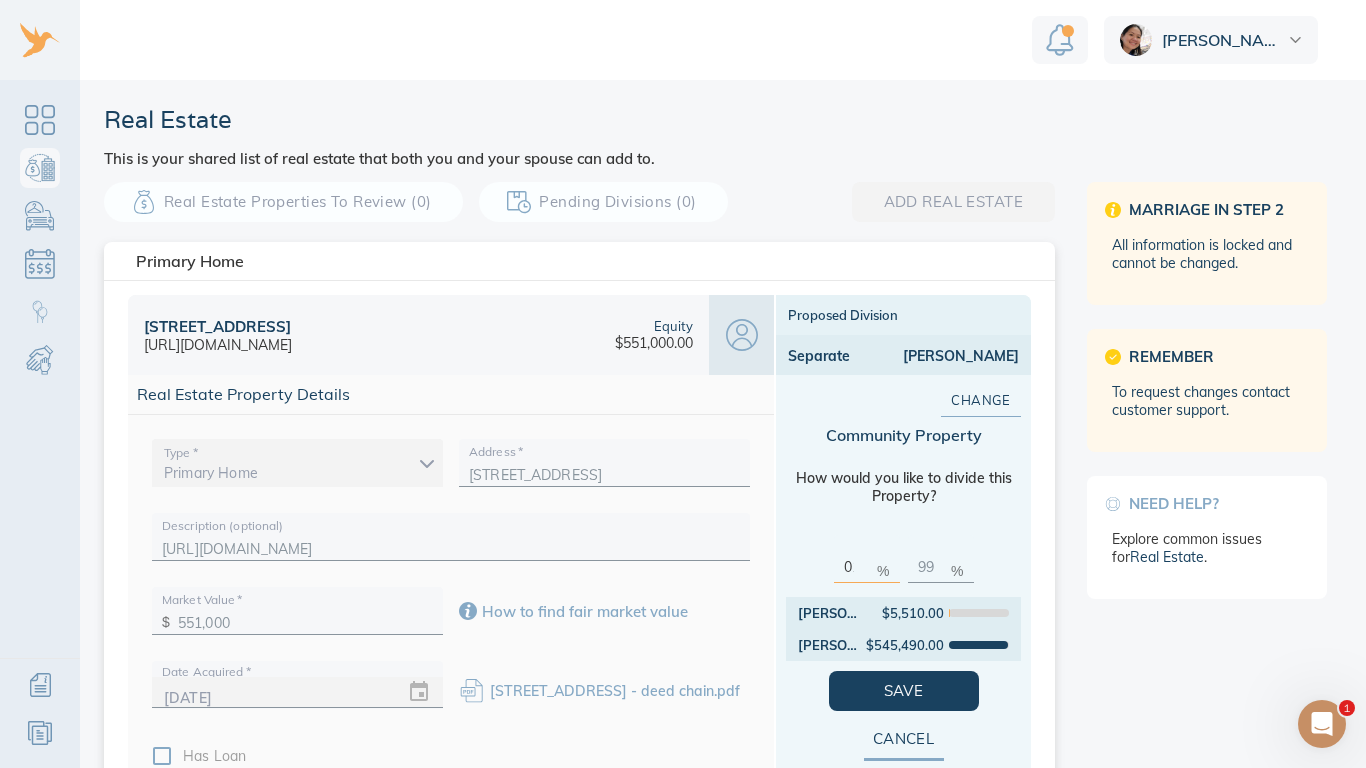type on "010" 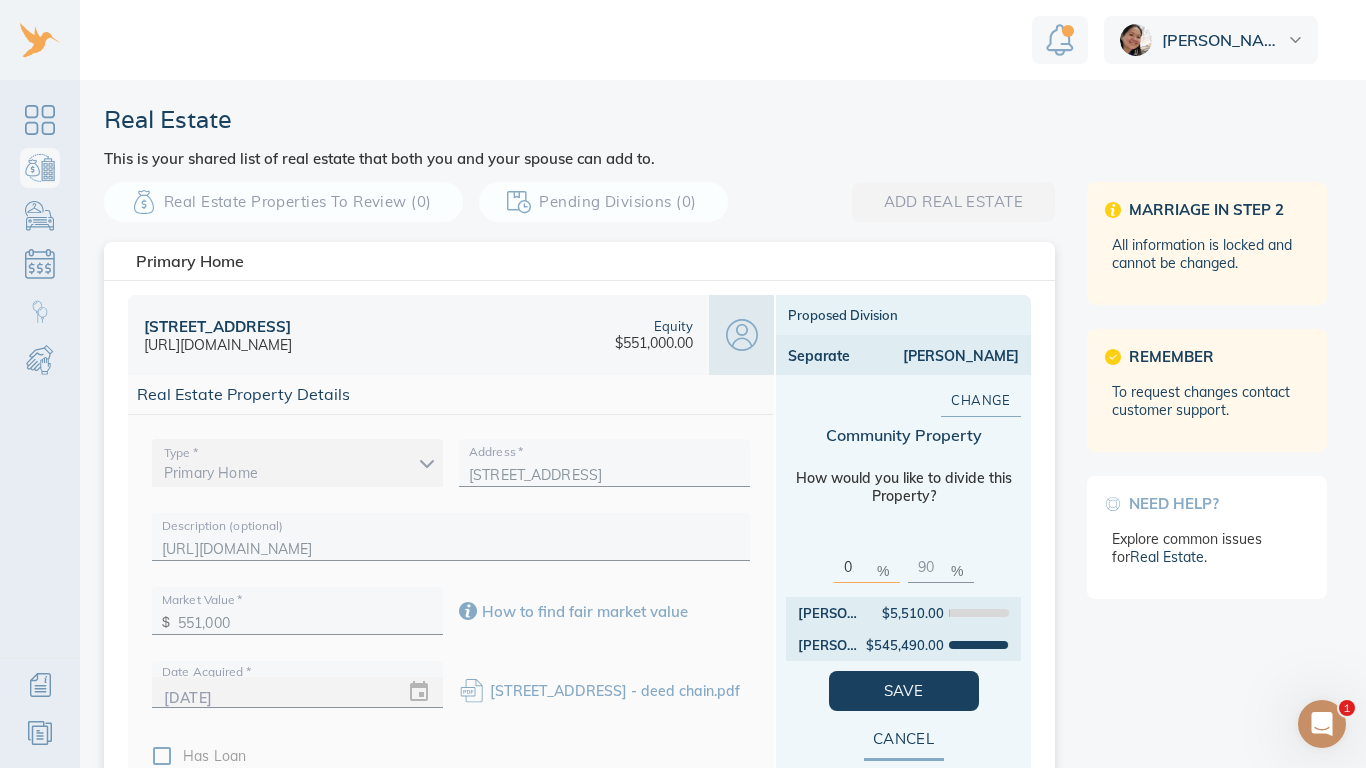 type on "0100" 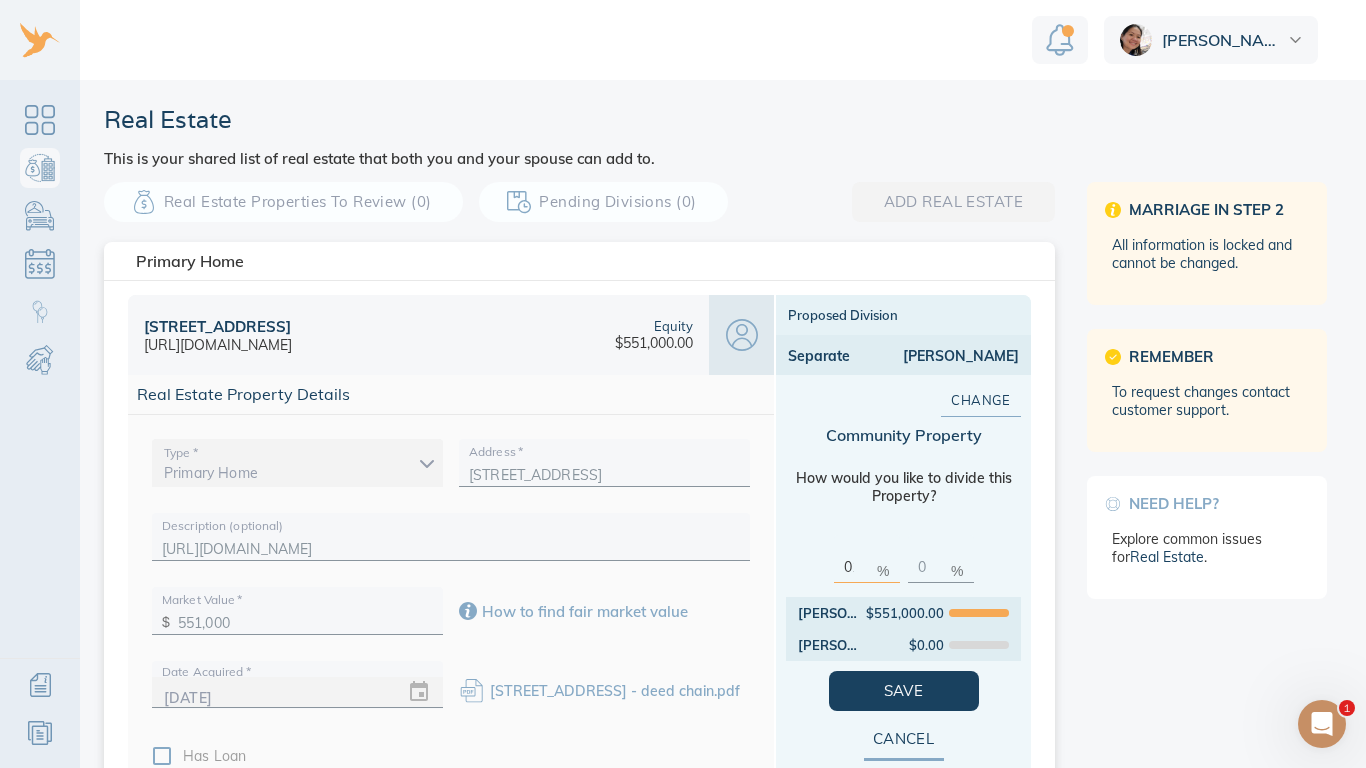 scroll, scrollTop: 0, scrollLeft: 6, axis: horizontal 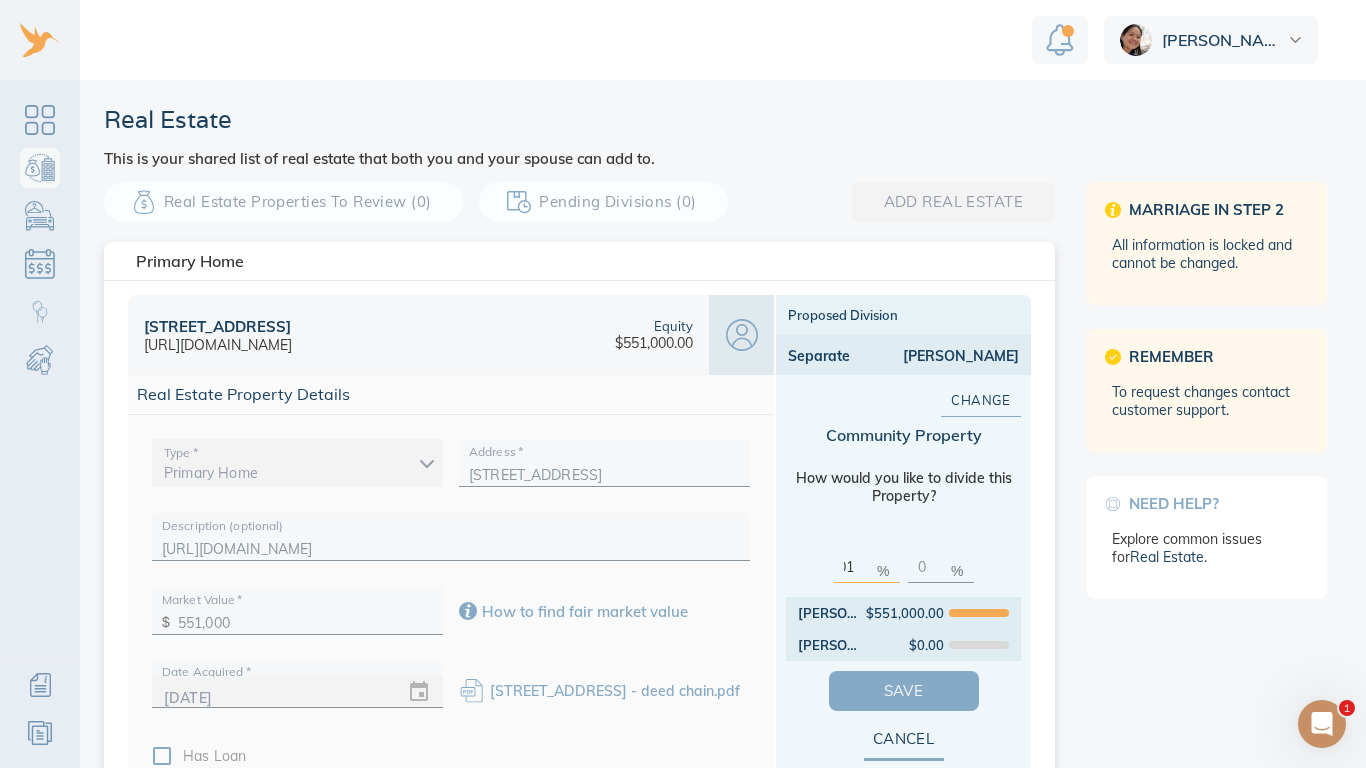 click on "Save" at bounding box center [904, 691] 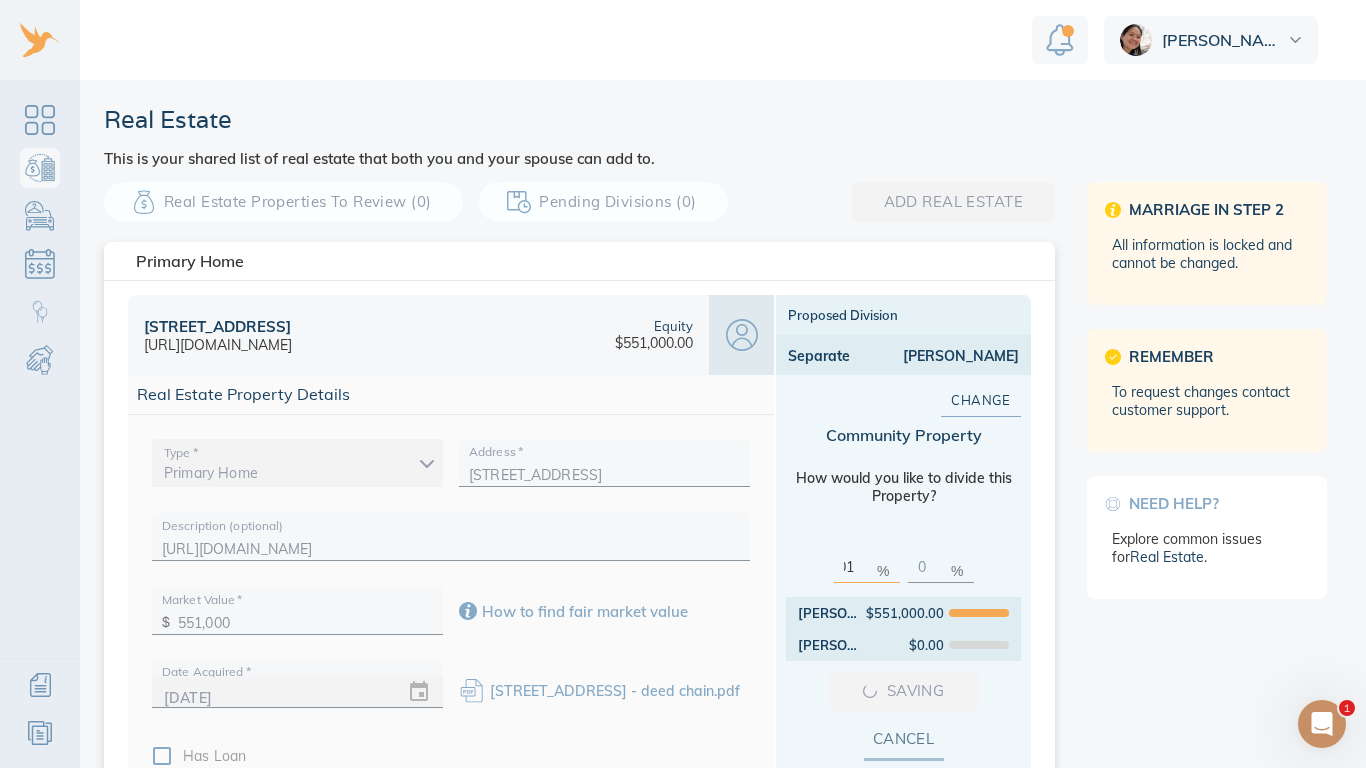 scroll, scrollTop: 0, scrollLeft: 0, axis: both 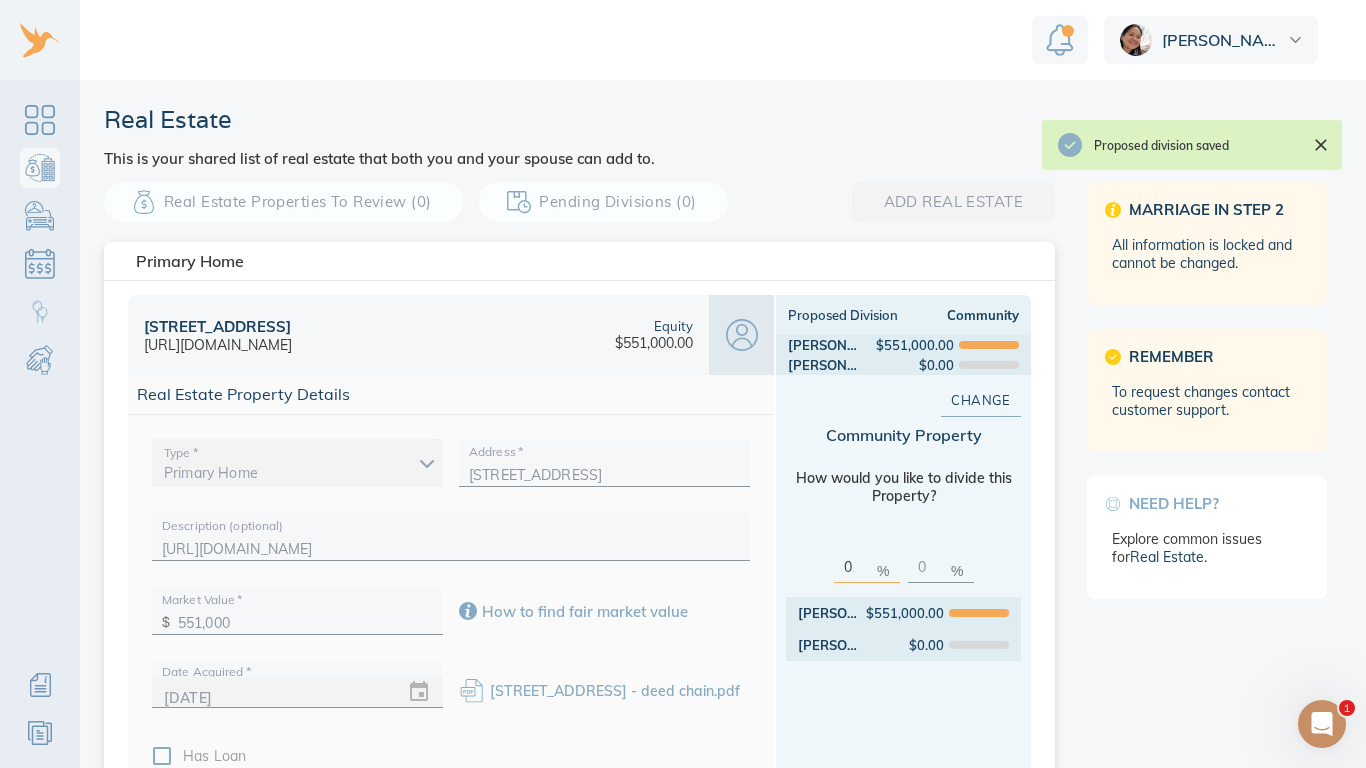 click on "0100" at bounding box center (856, 562) 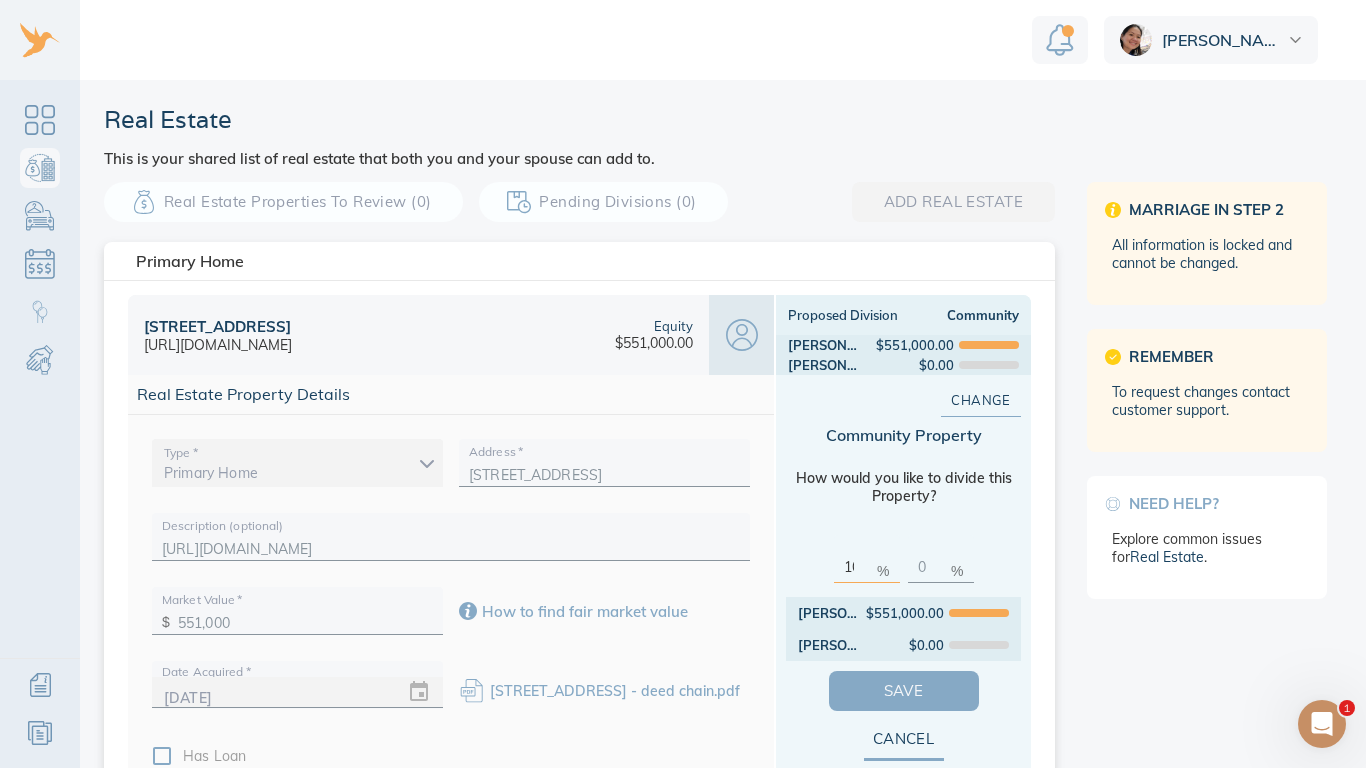 type on "100" 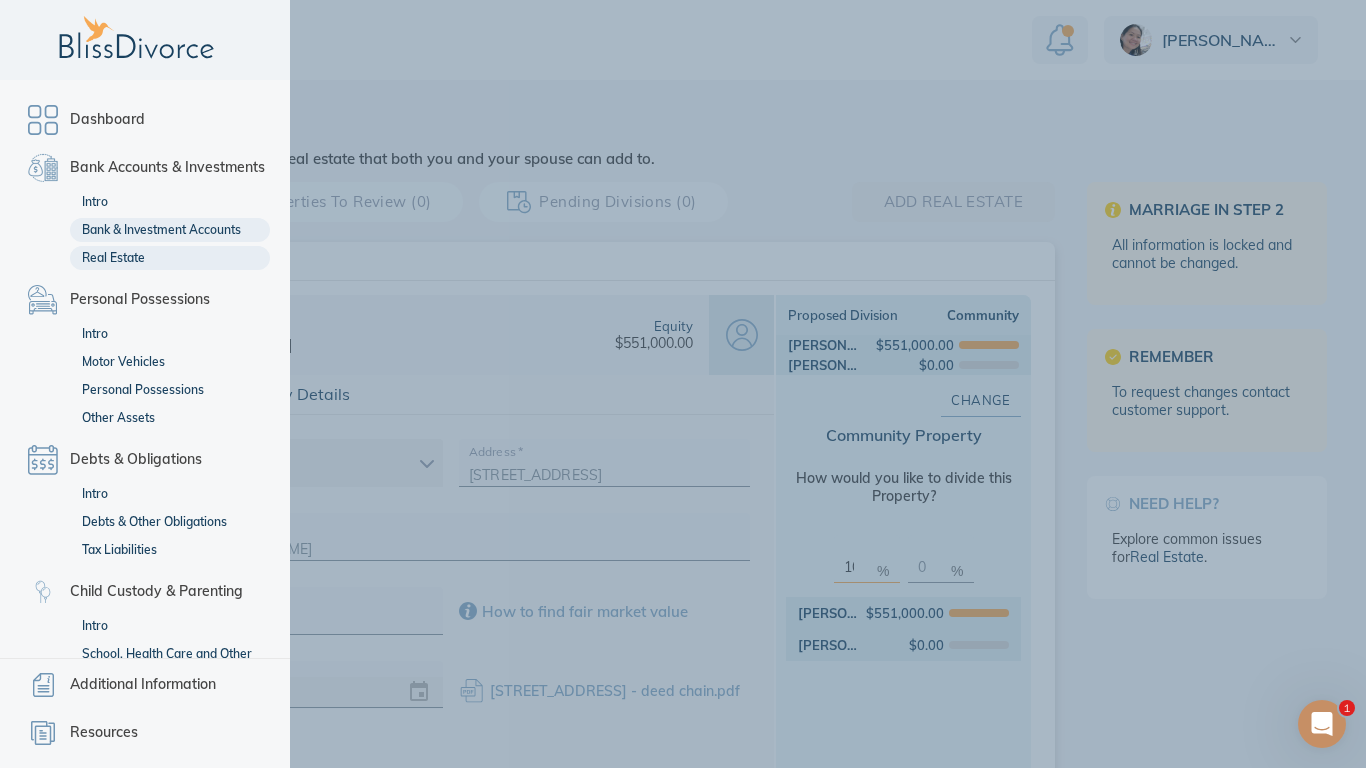 click on "Bank & Investment Accounts" at bounding box center [170, 230] 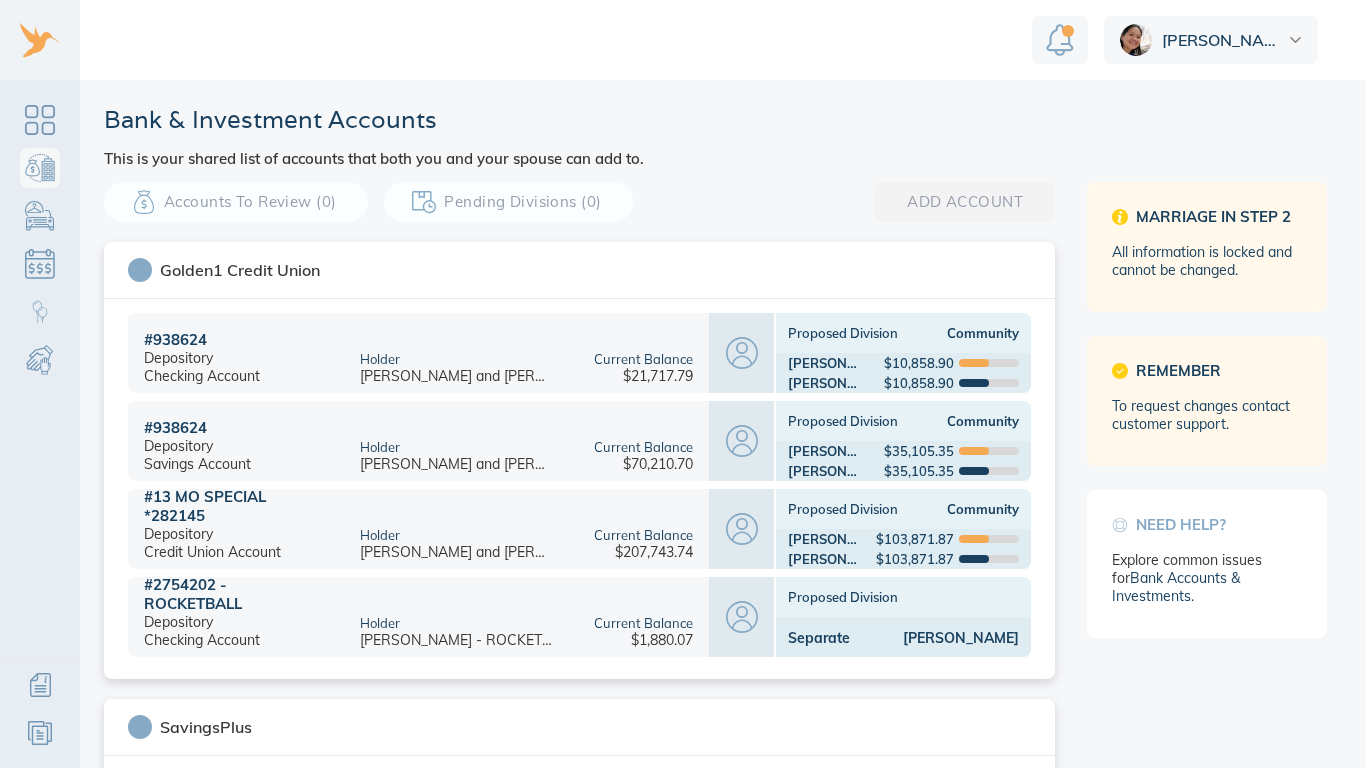 scroll, scrollTop: 0, scrollLeft: 0, axis: both 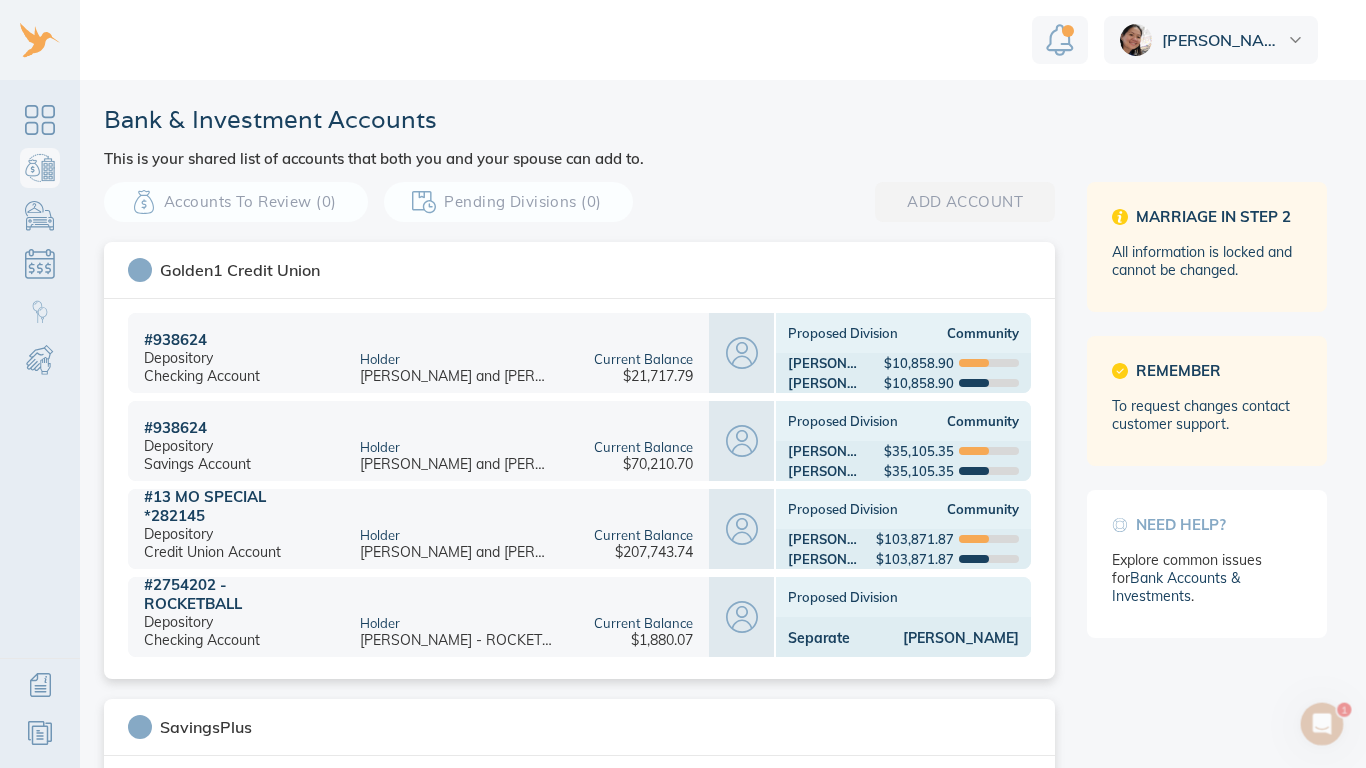 click on "Proposed Division" at bounding box center [903, 597] 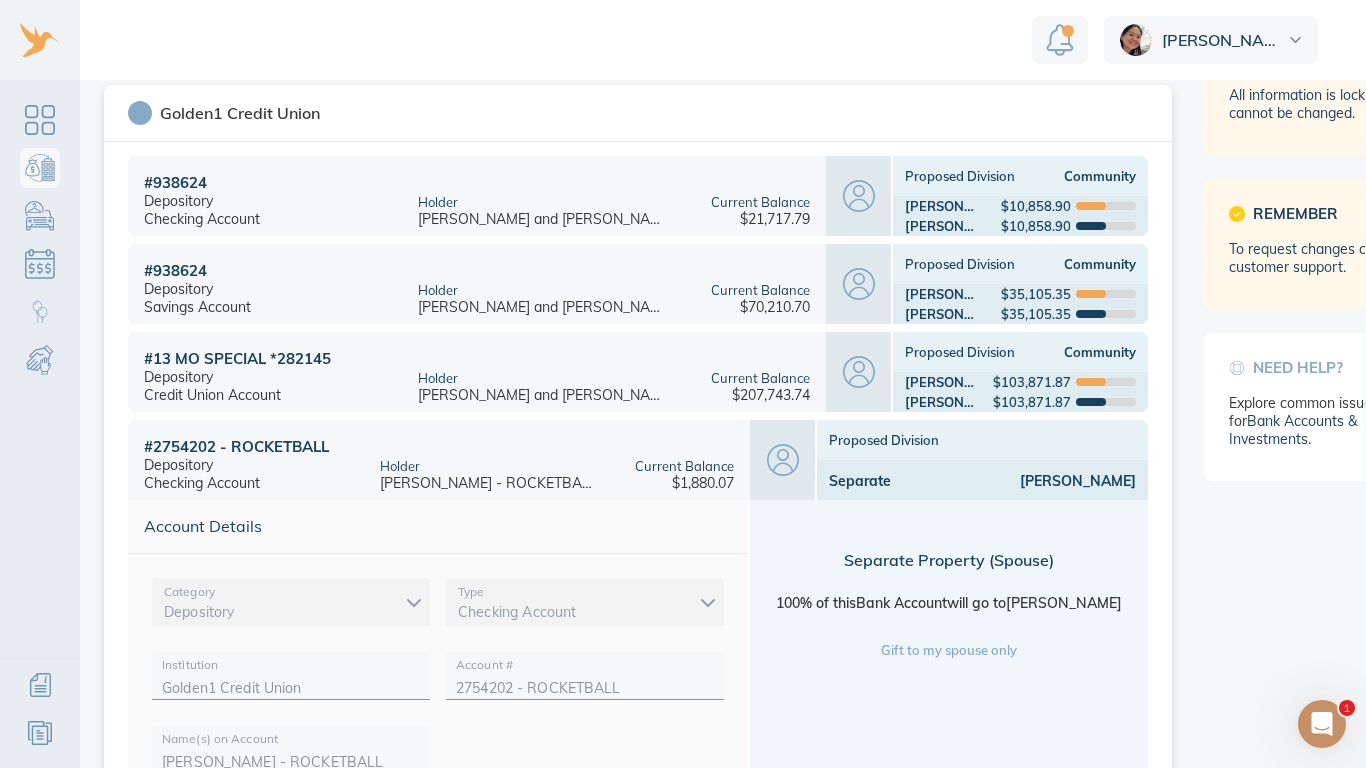 scroll, scrollTop: 159, scrollLeft: 0, axis: vertical 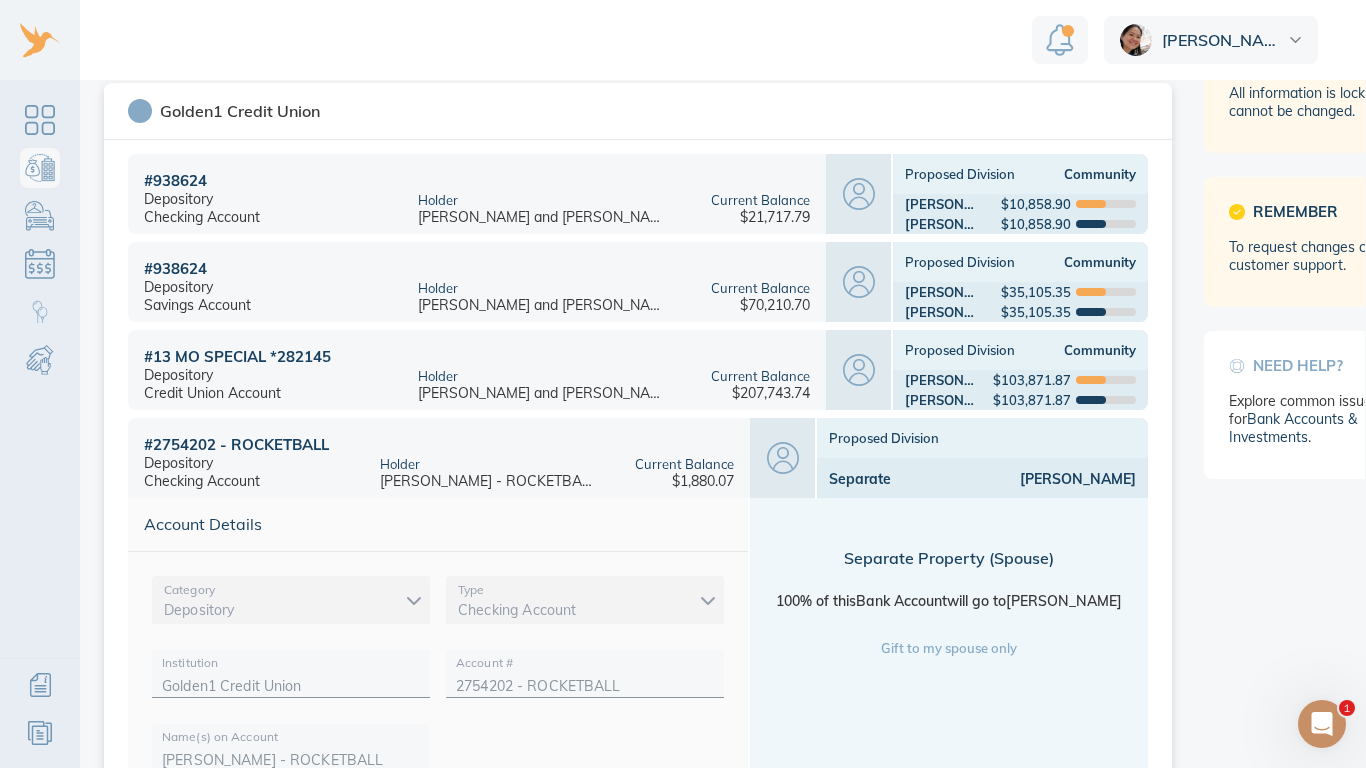 click on "Proposed Division" at bounding box center (982, 438) 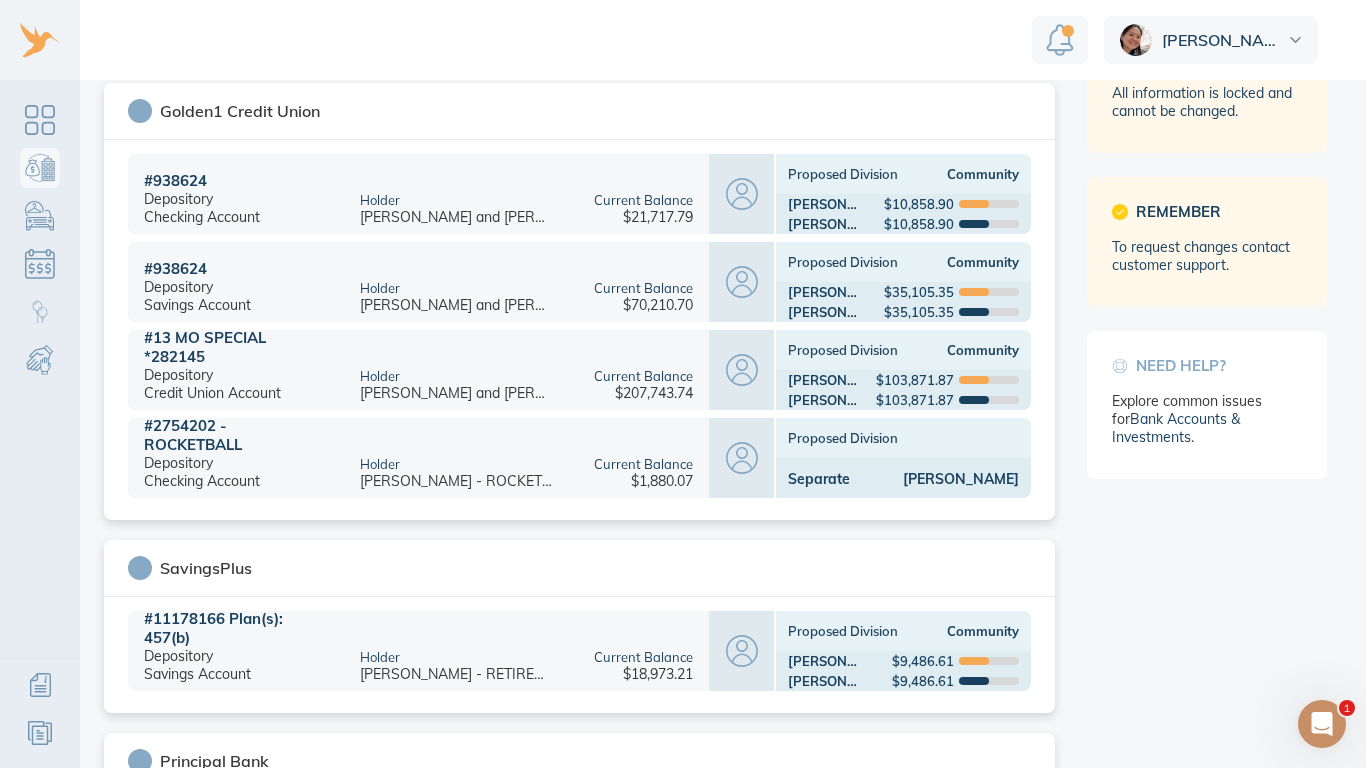 click on "Alex" at bounding box center [934, 479] 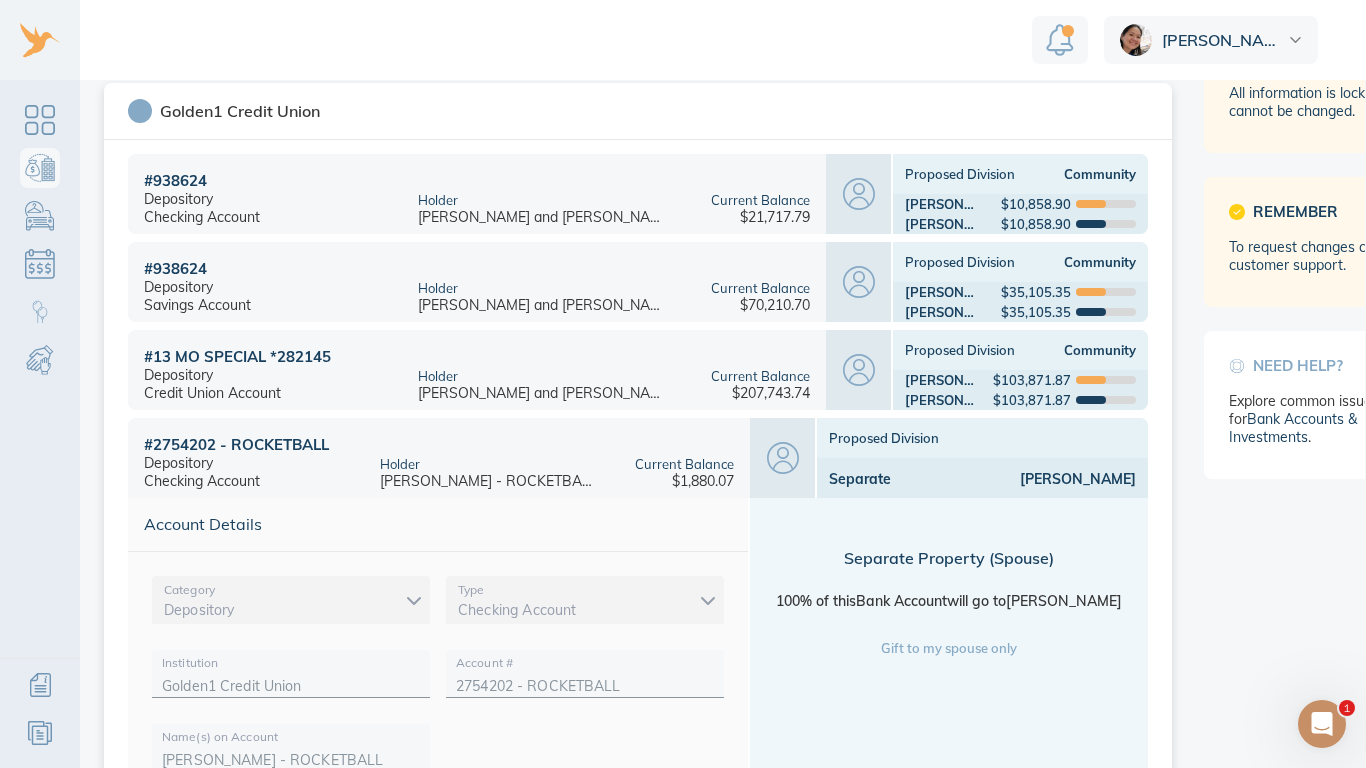 click on "Marriage in Step 2 All information is locked and cannot be changed. Remember To request changes contact customer support. Need help? Explore common issues for  Bank Accounts & Investments ." at bounding box center [1324, 802] 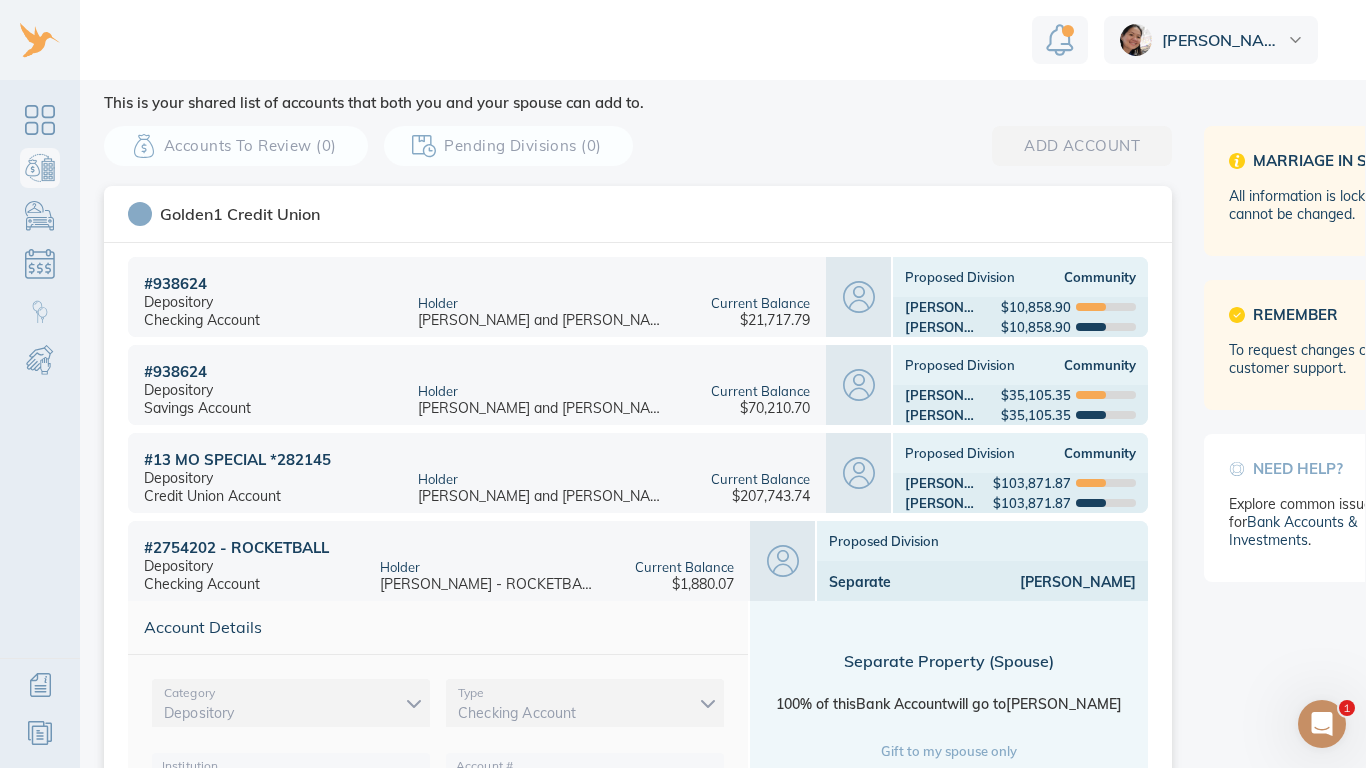 scroll, scrollTop: 0, scrollLeft: 0, axis: both 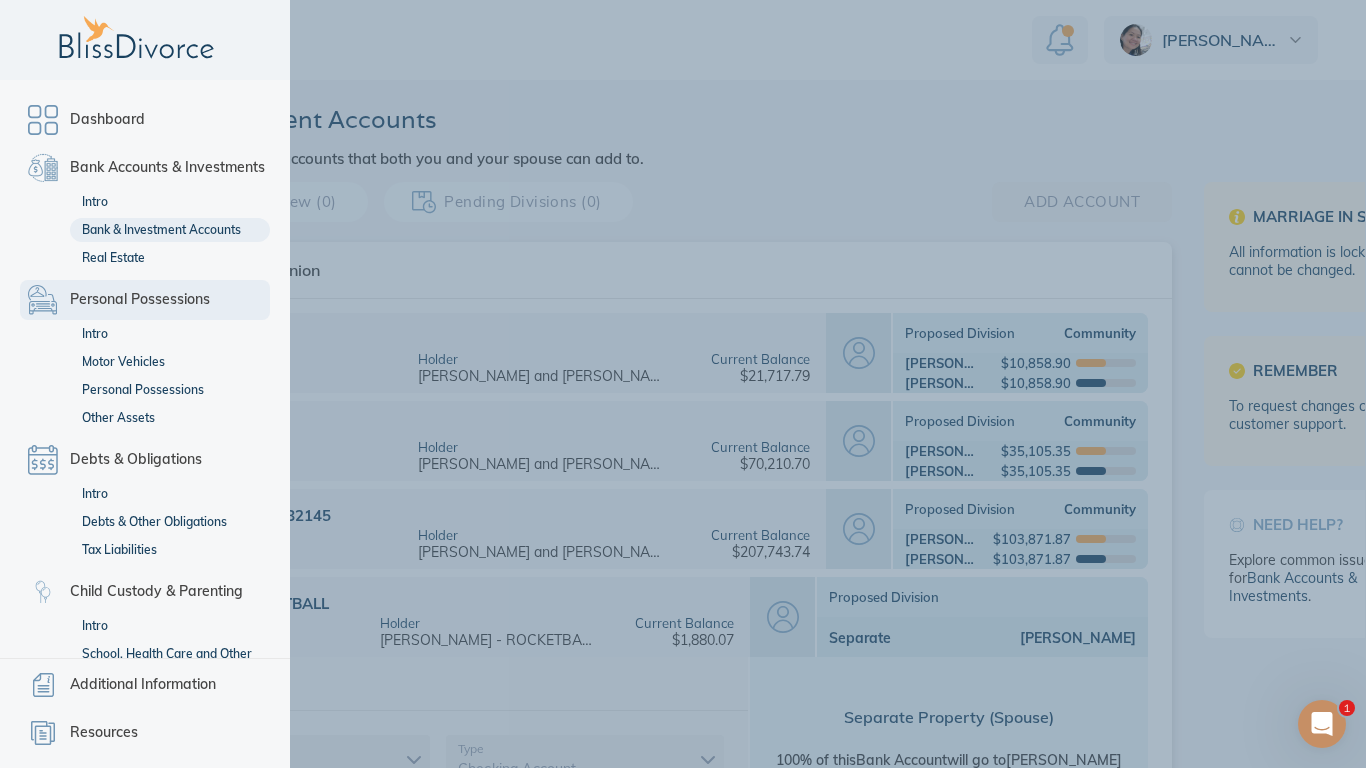 click on "Personal Possessions" at bounding box center [140, 300] 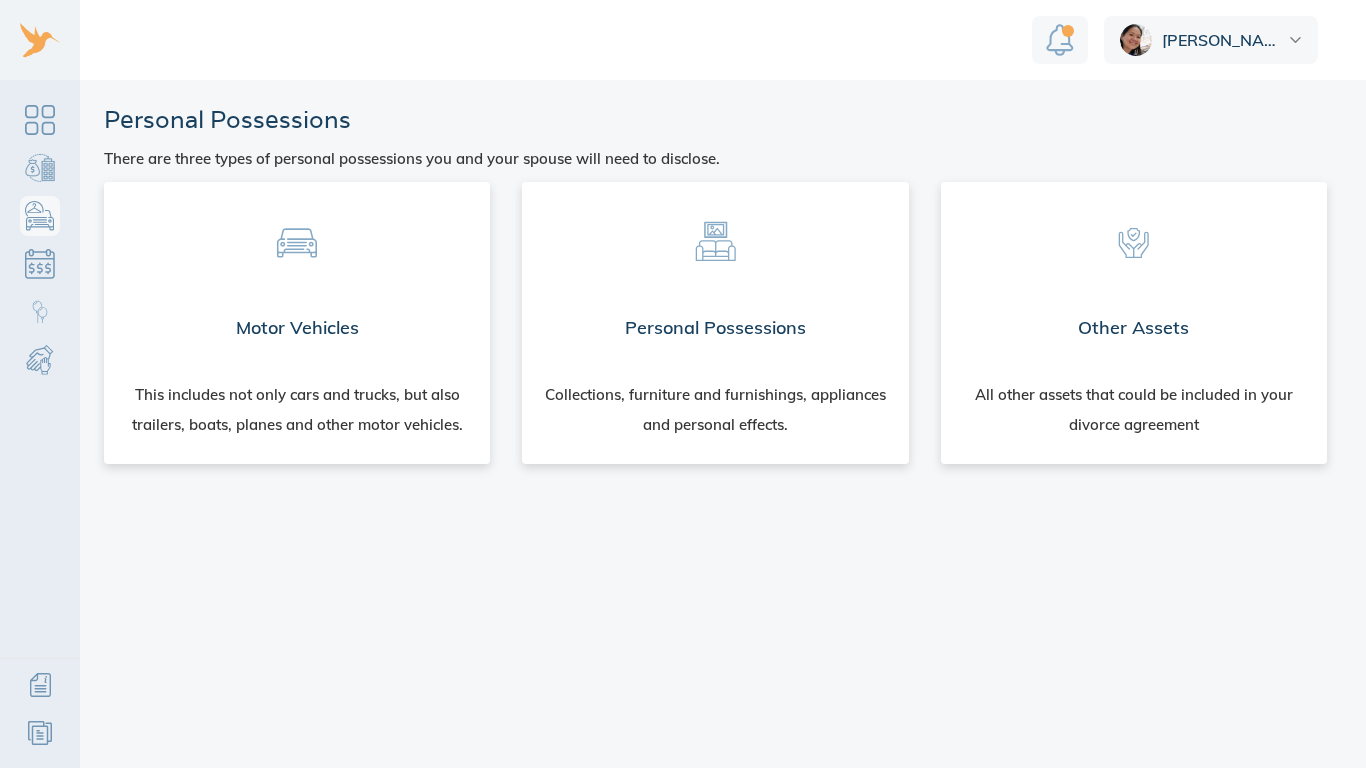 scroll, scrollTop: 0, scrollLeft: 0, axis: both 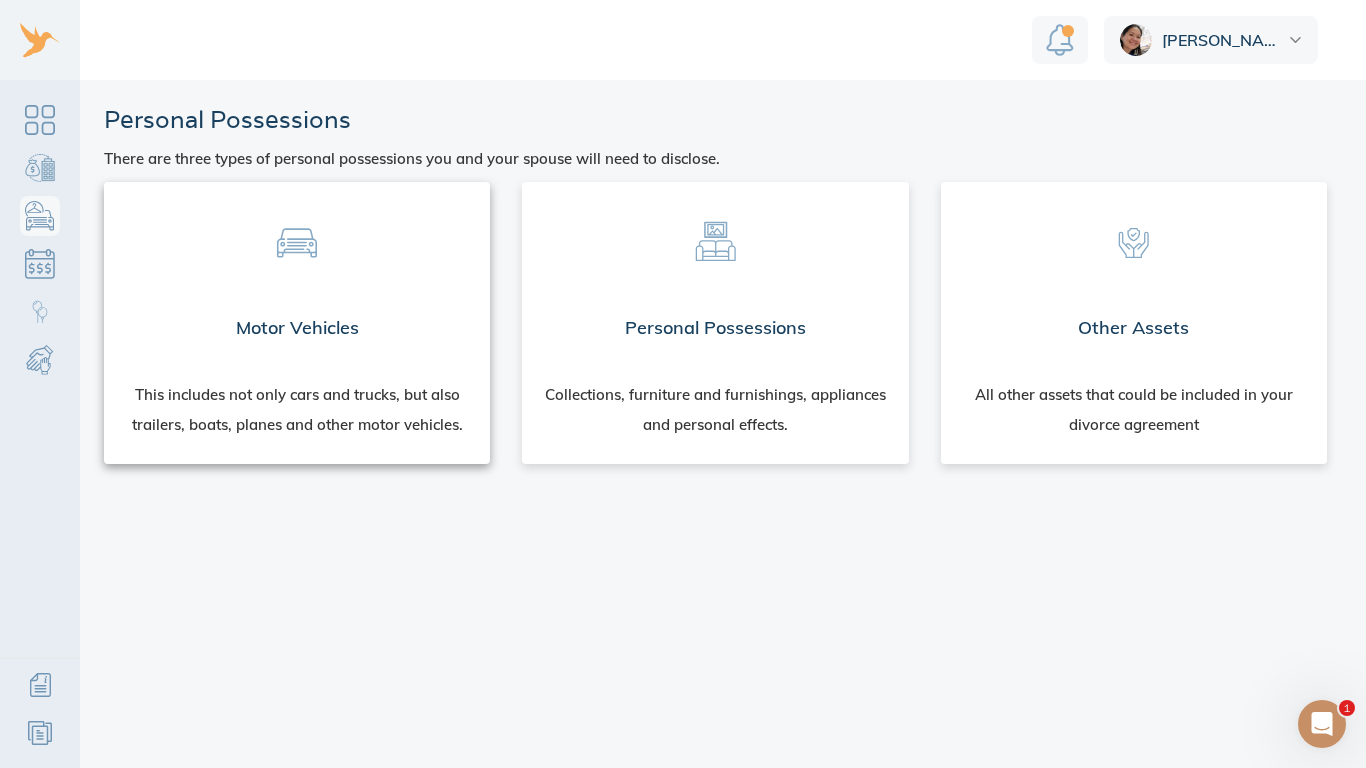 click on "Motor Vehicles" at bounding box center [297, 328] 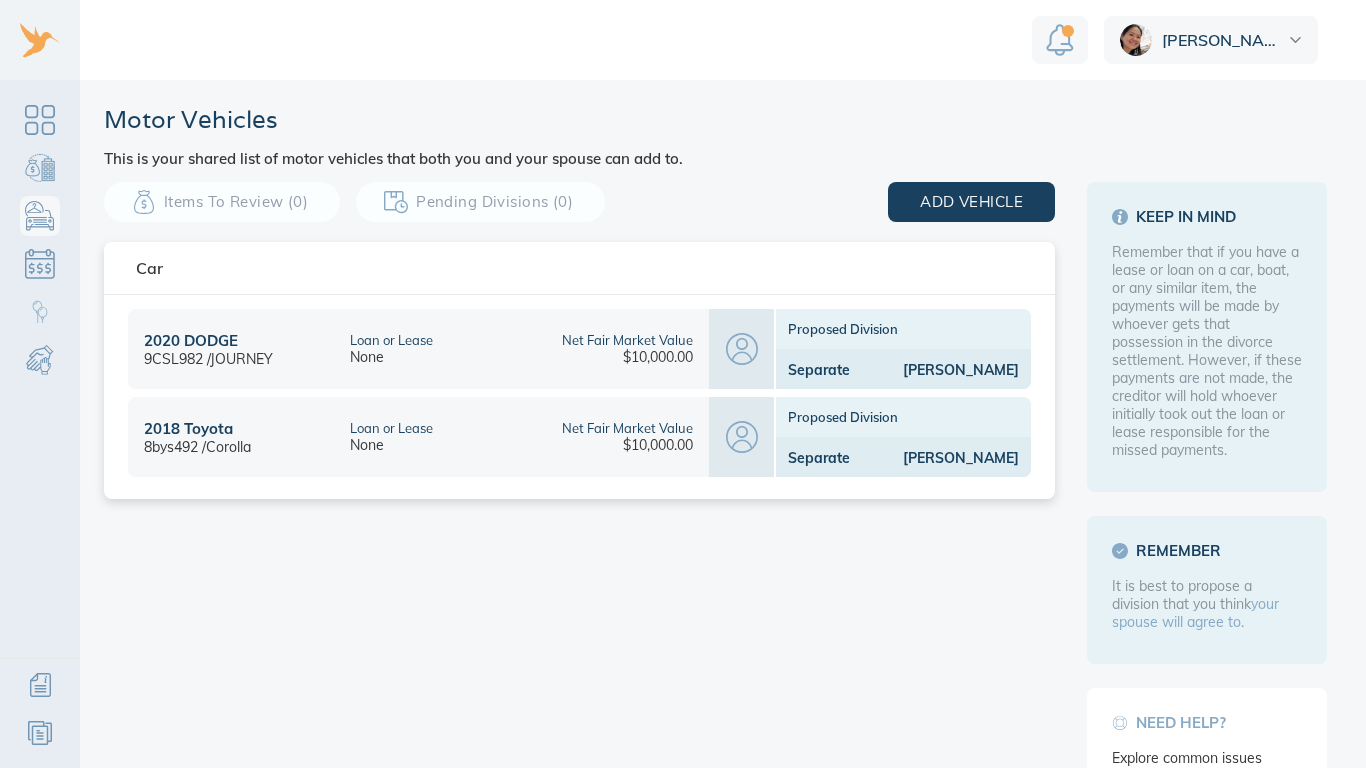 scroll, scrollTop: 0, scrollLeft: 0, axis: both 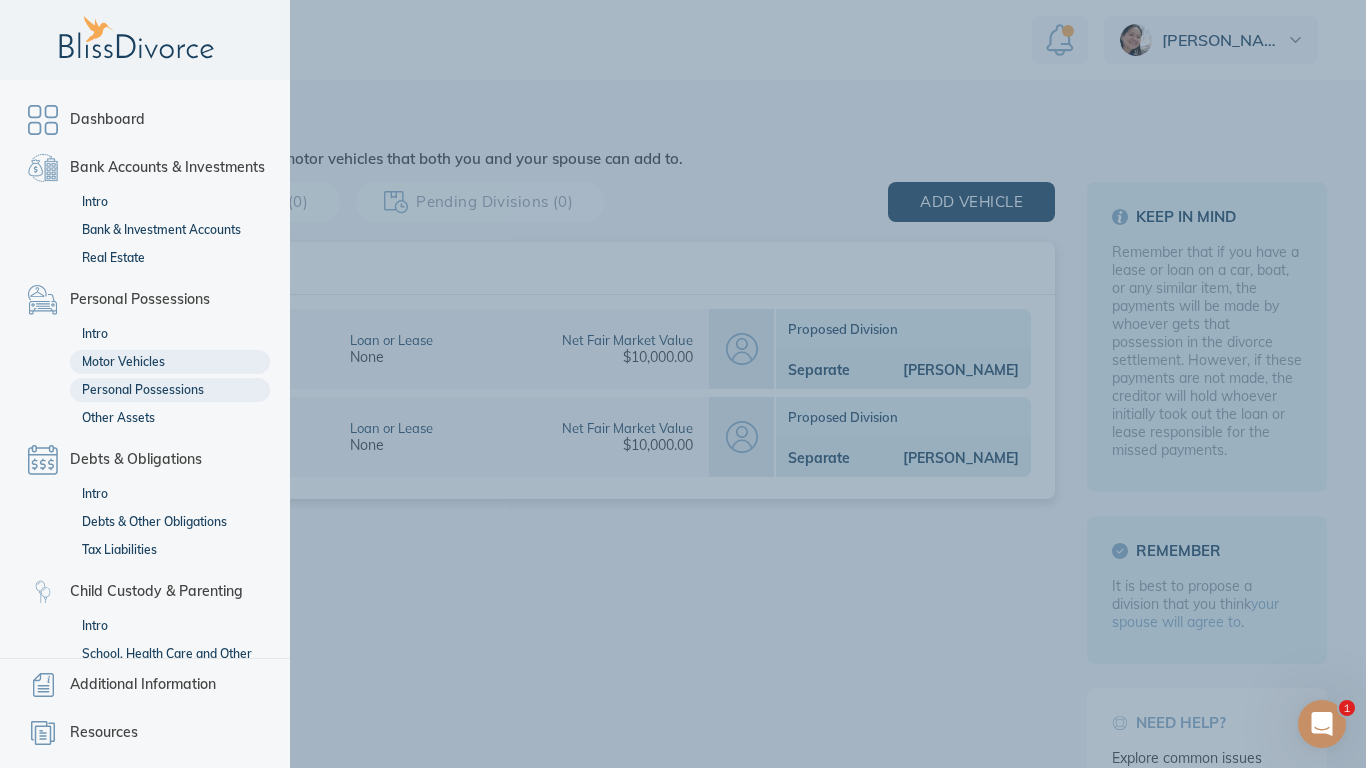 click on "Personal Possessions" at bounding box center [170, 390] 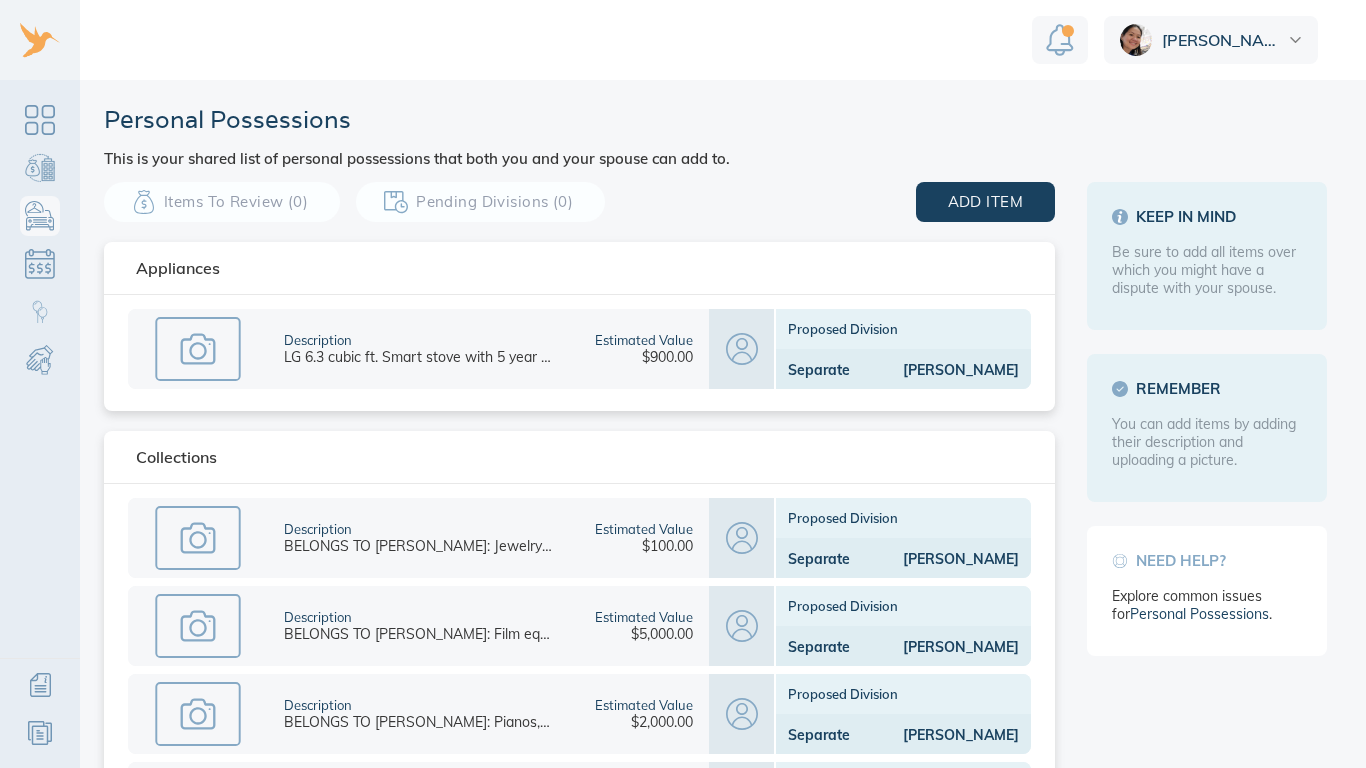 scroll, scrollTop: 0, scrollLeft: 0, axis: both 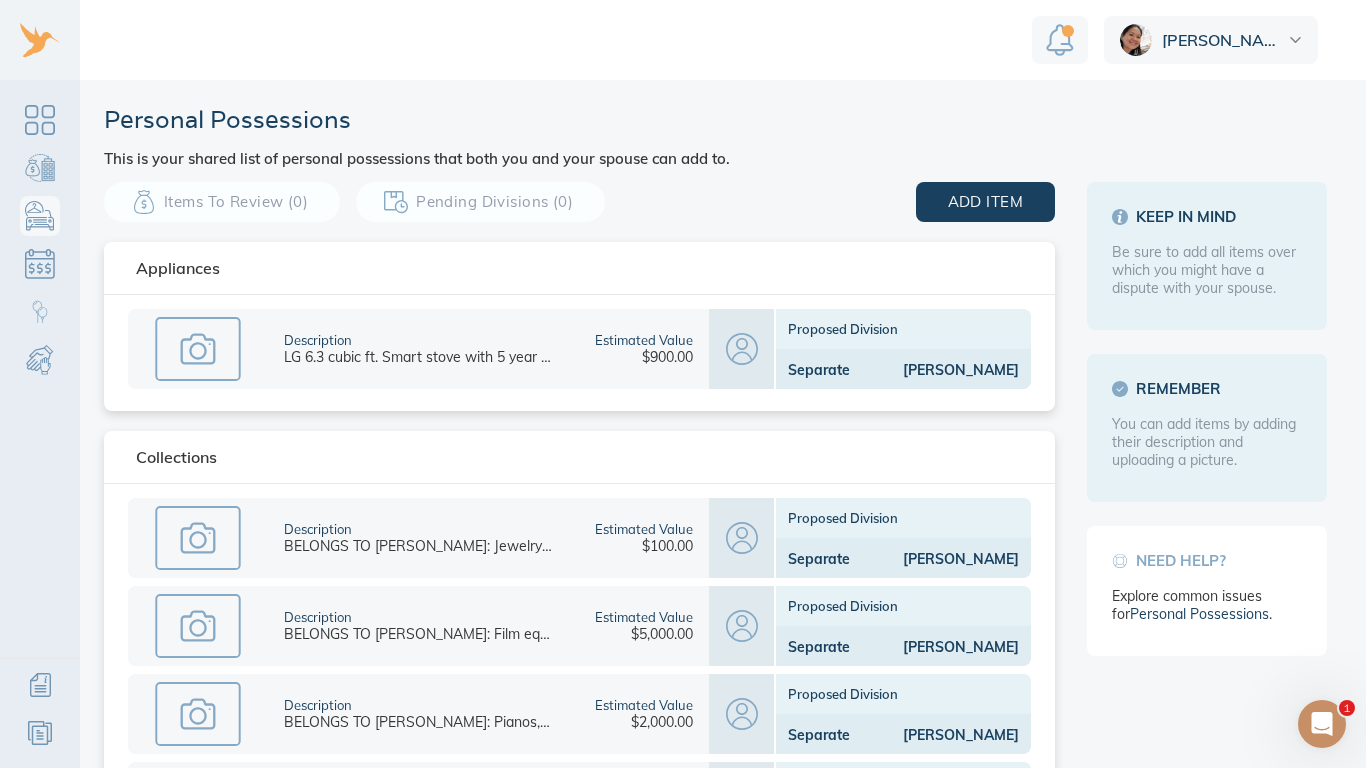 click on "Proposed Division" at bounding box center [903, 329] 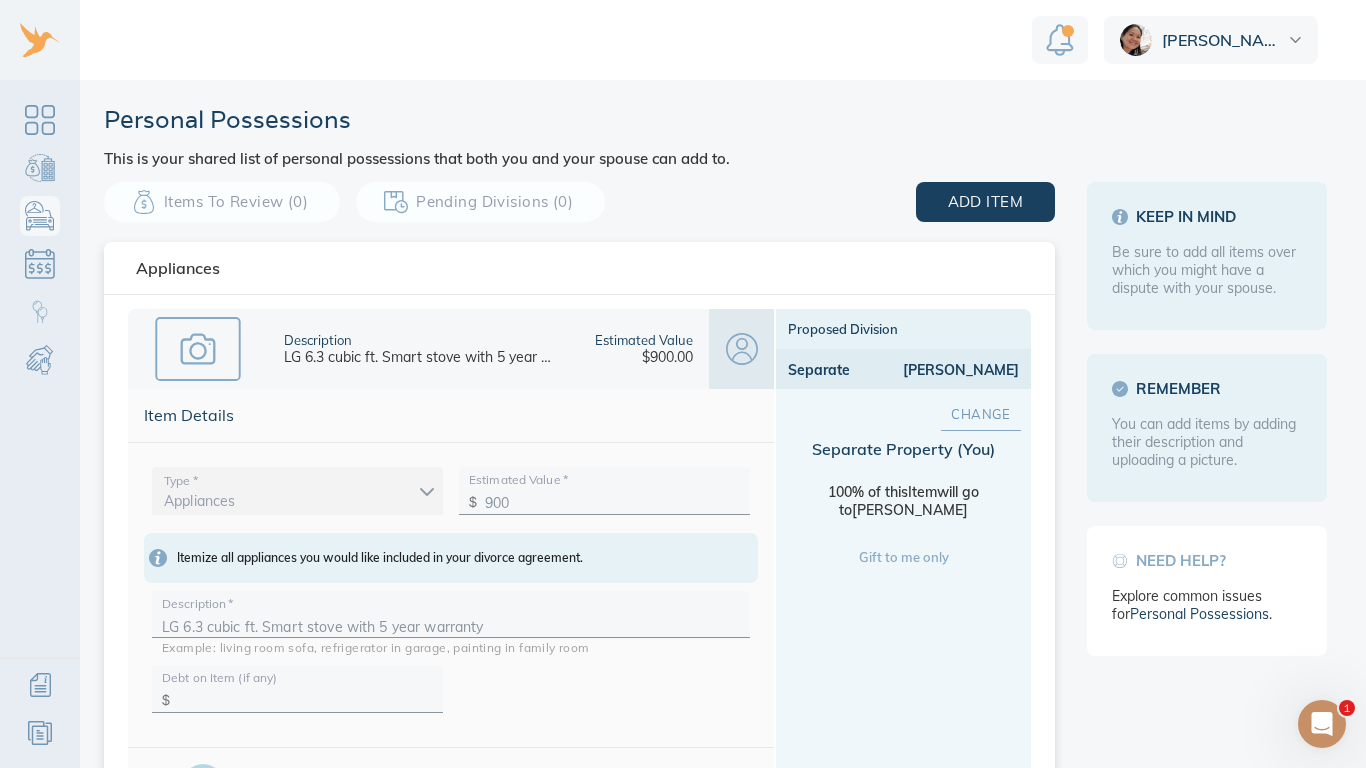 click on "Change" at bounding box center (981, 414) 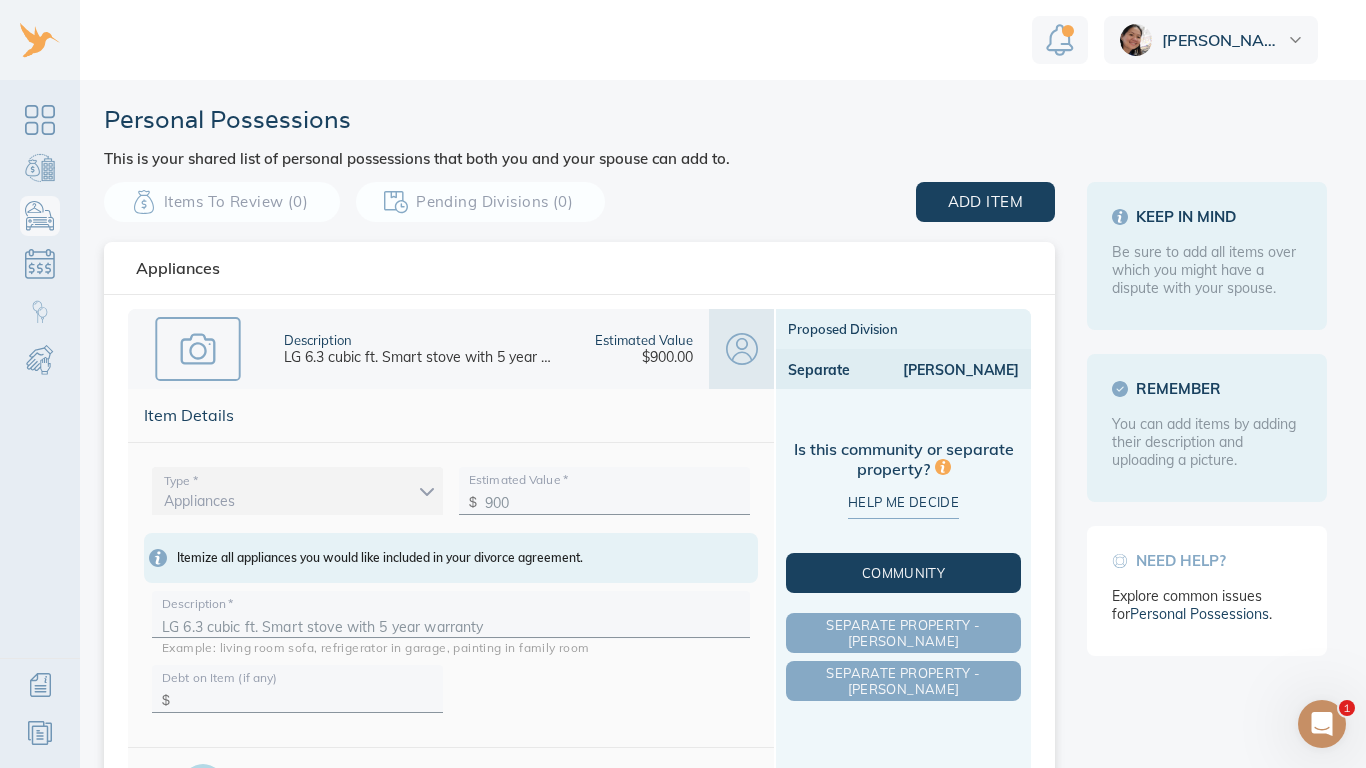 click on "Community" at bounding box center [903, 573] 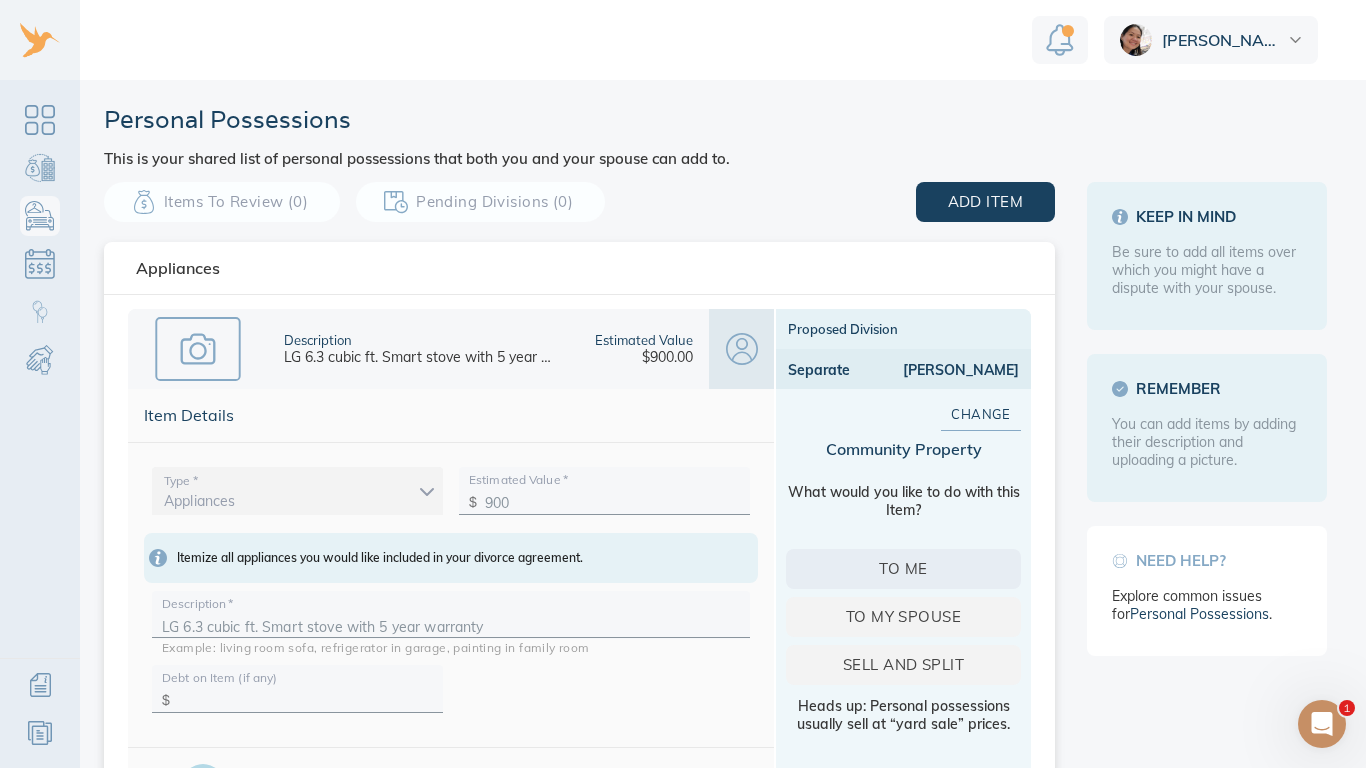 click on "To me" at bounding box center [903, 569] 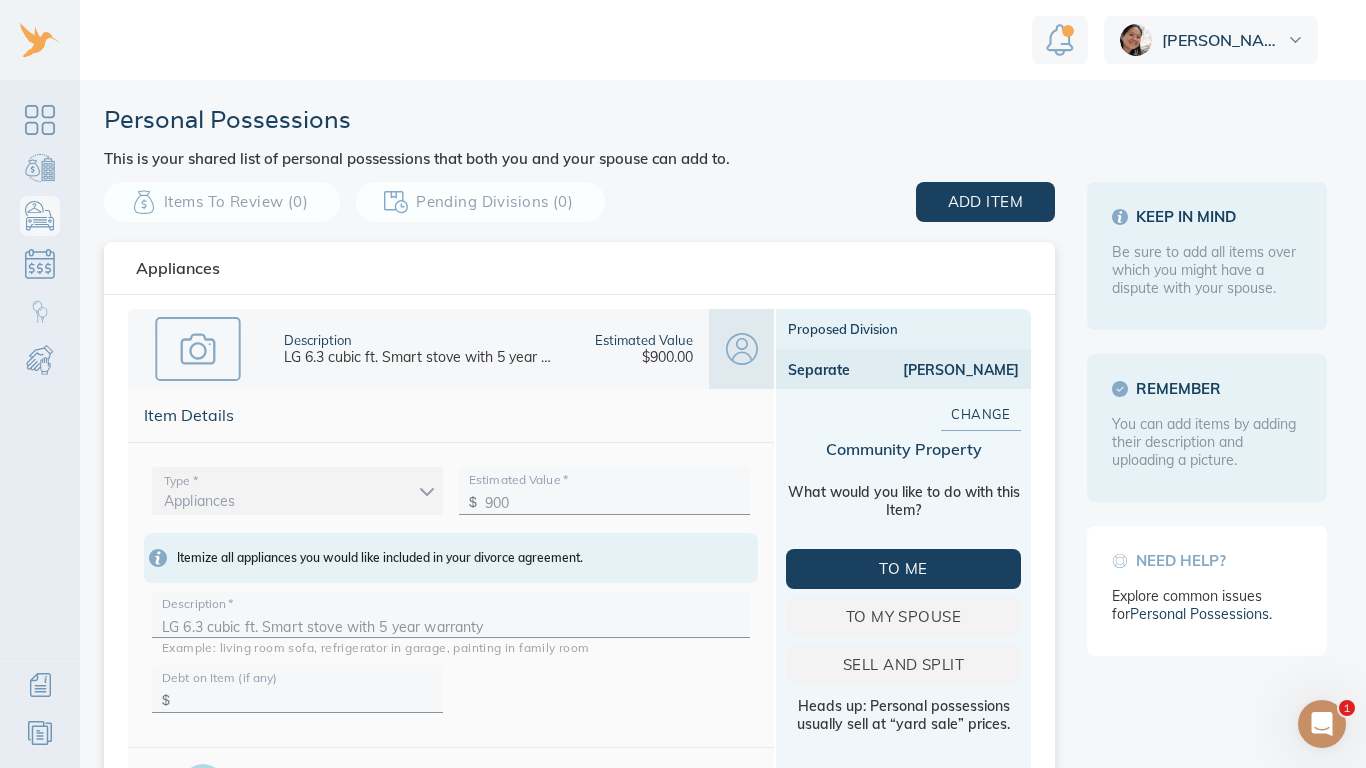 click on "Keep in mind Be sure to add all items over which you might have a dispute with your spouse. Remember You can add items by adding their description and uploading a picture. Need help? Explore common issues for  Personal Possessions ." at bounding box center (1207, 915) 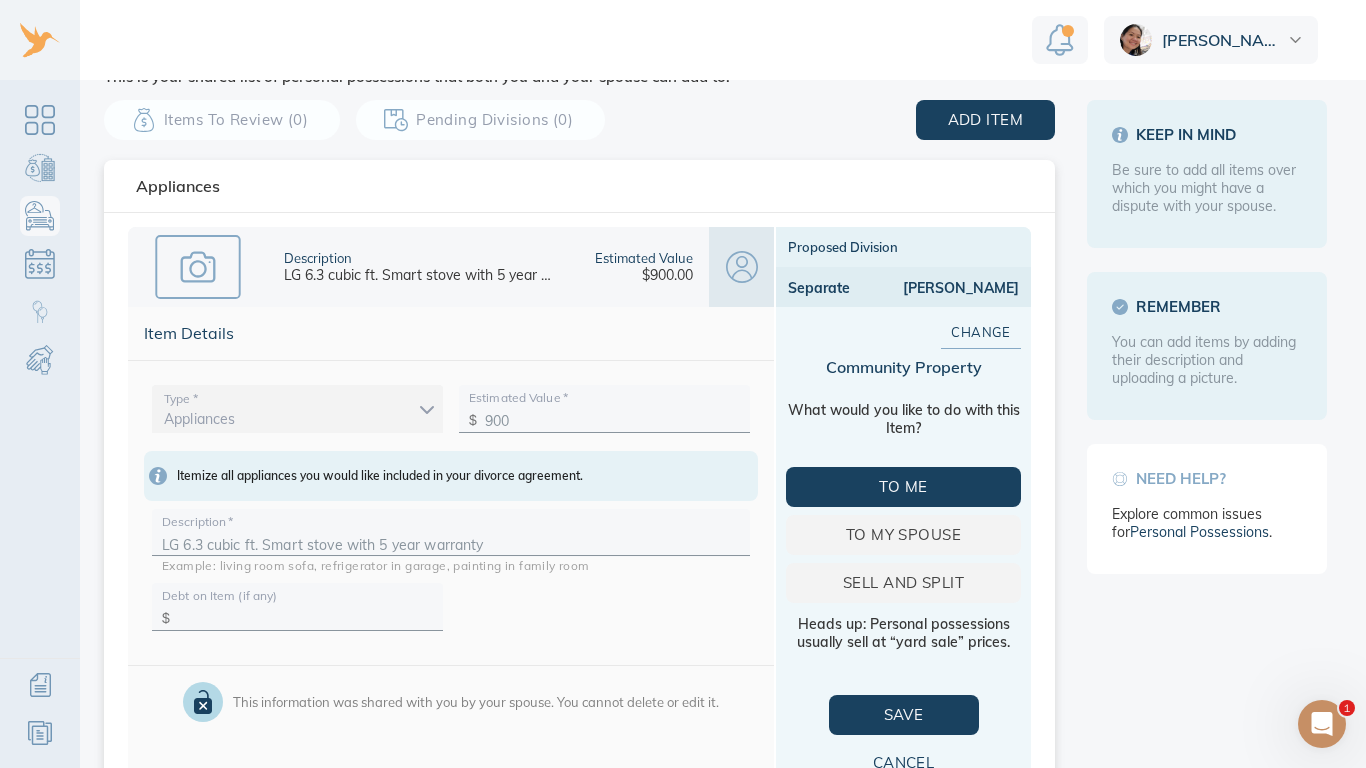 scroll, scrollTop: 120, scrollLeft: 0, axis: vertical 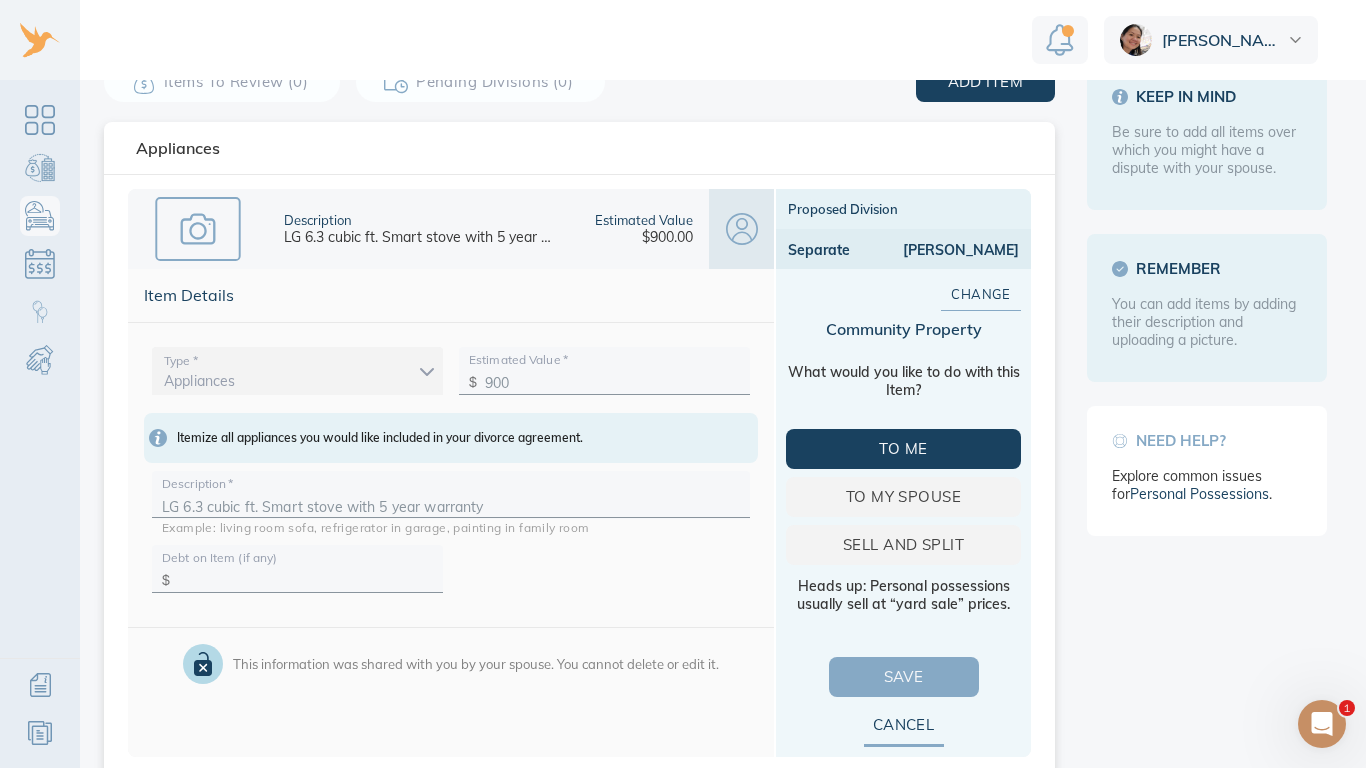 click on "Save" at bounding box center (904, 677) 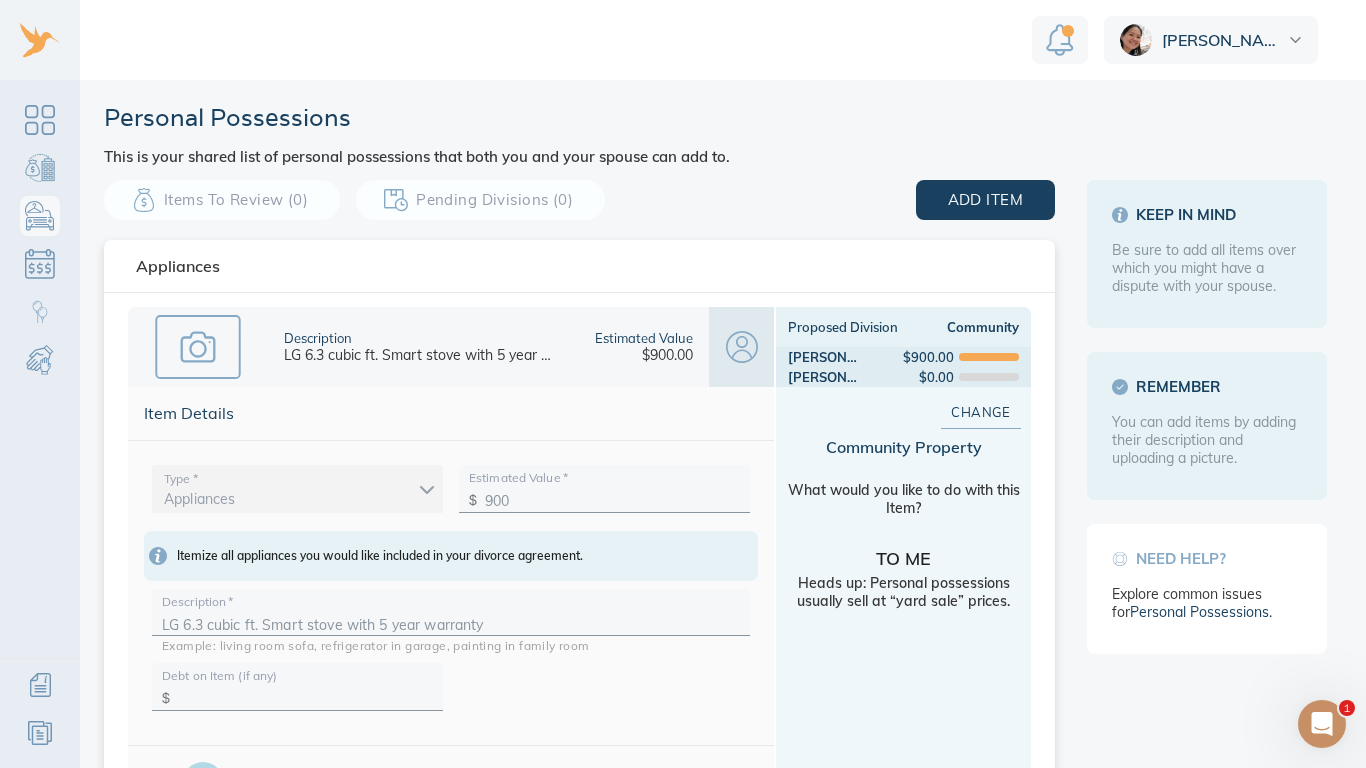 scroll, scrollTop: 0, scrollLeft: 0, axis: both 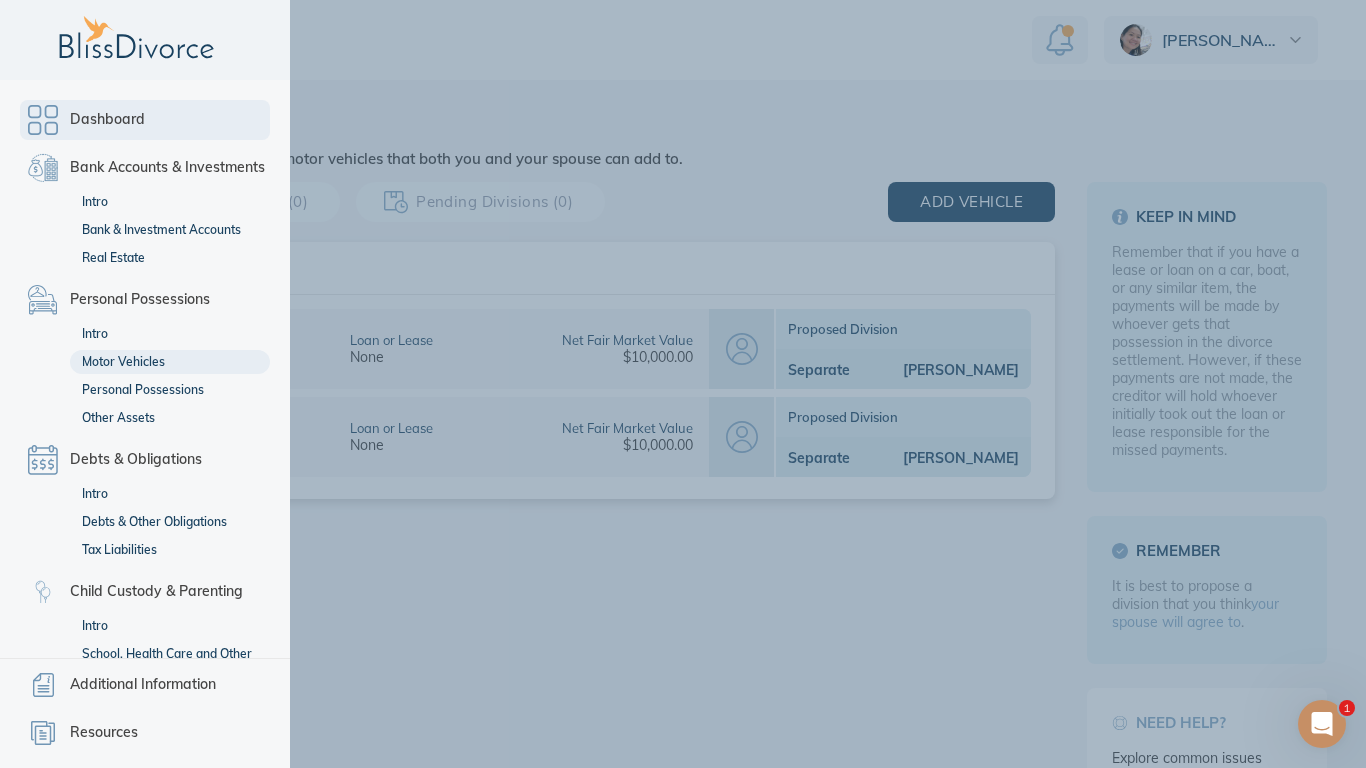 click on "Dashboard" at bounding box center [145, 120] 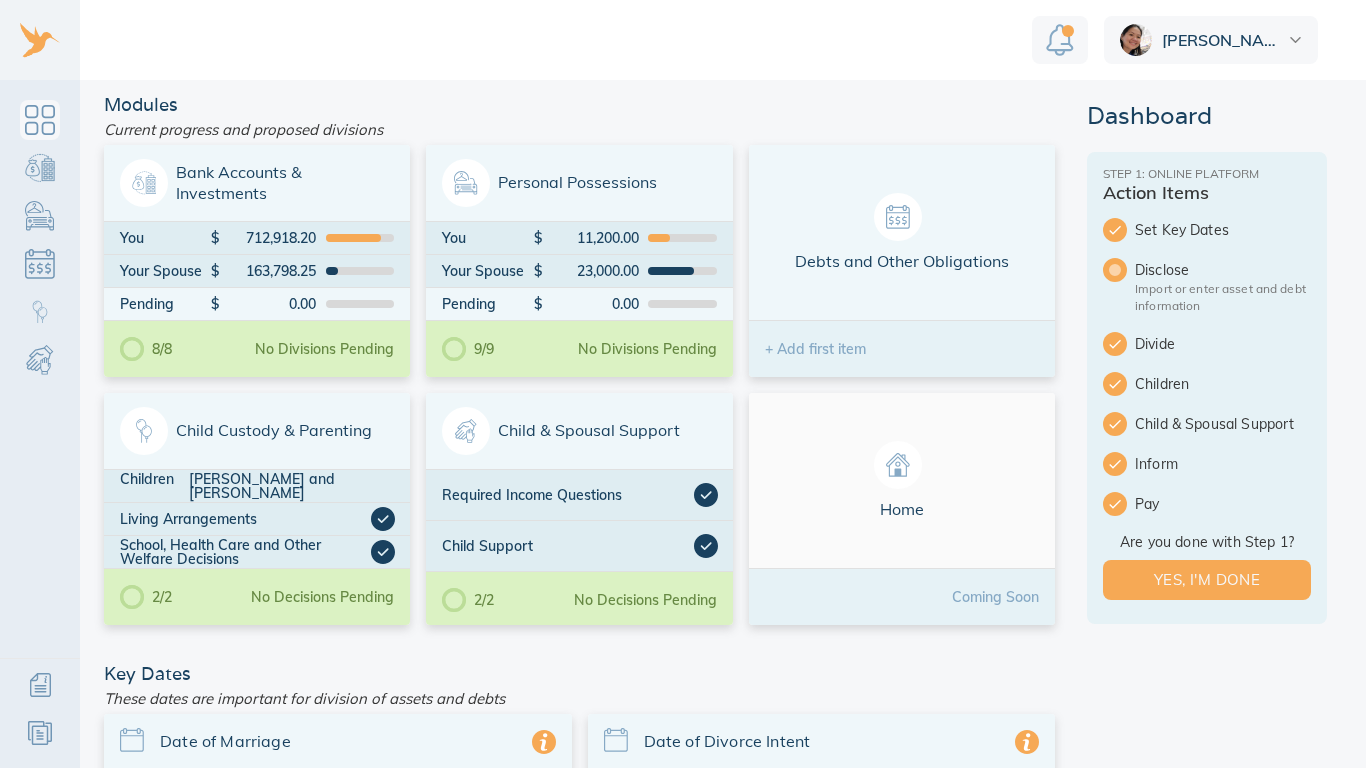 scroll, scrollTop: 0, scrollLeft: 0, axis: both 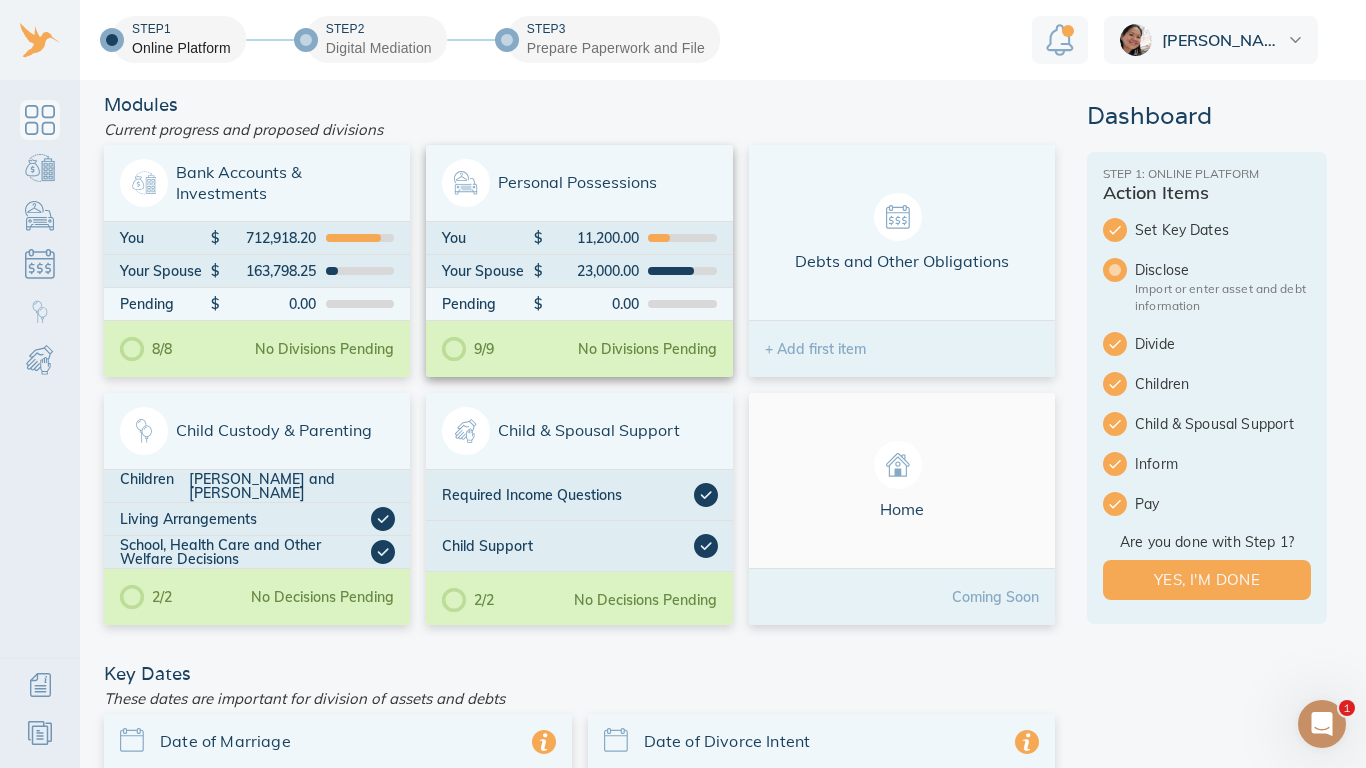 click on "Your Spouse $ 23,000.00" at bounding box center [579, 271] 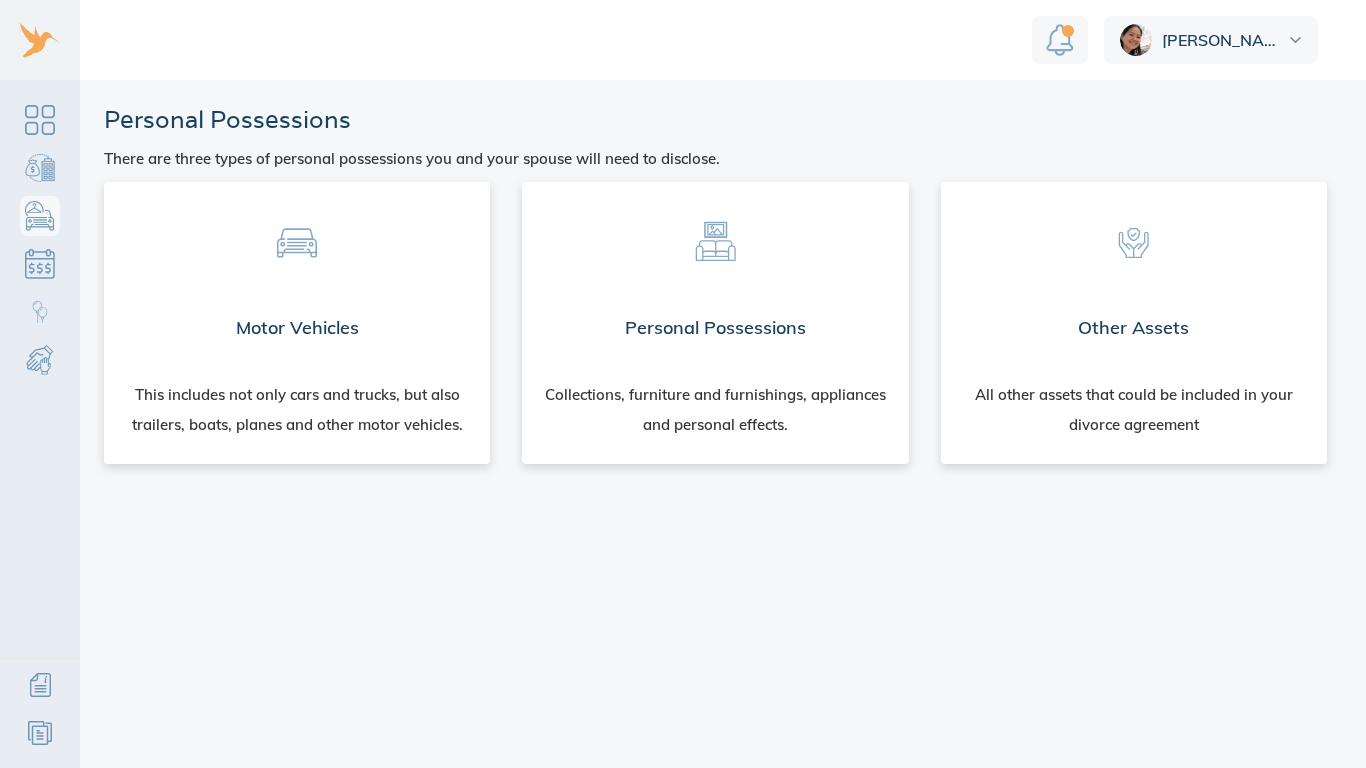 scroll, scrollTop: 0, scrollLeft: 0, axis: both 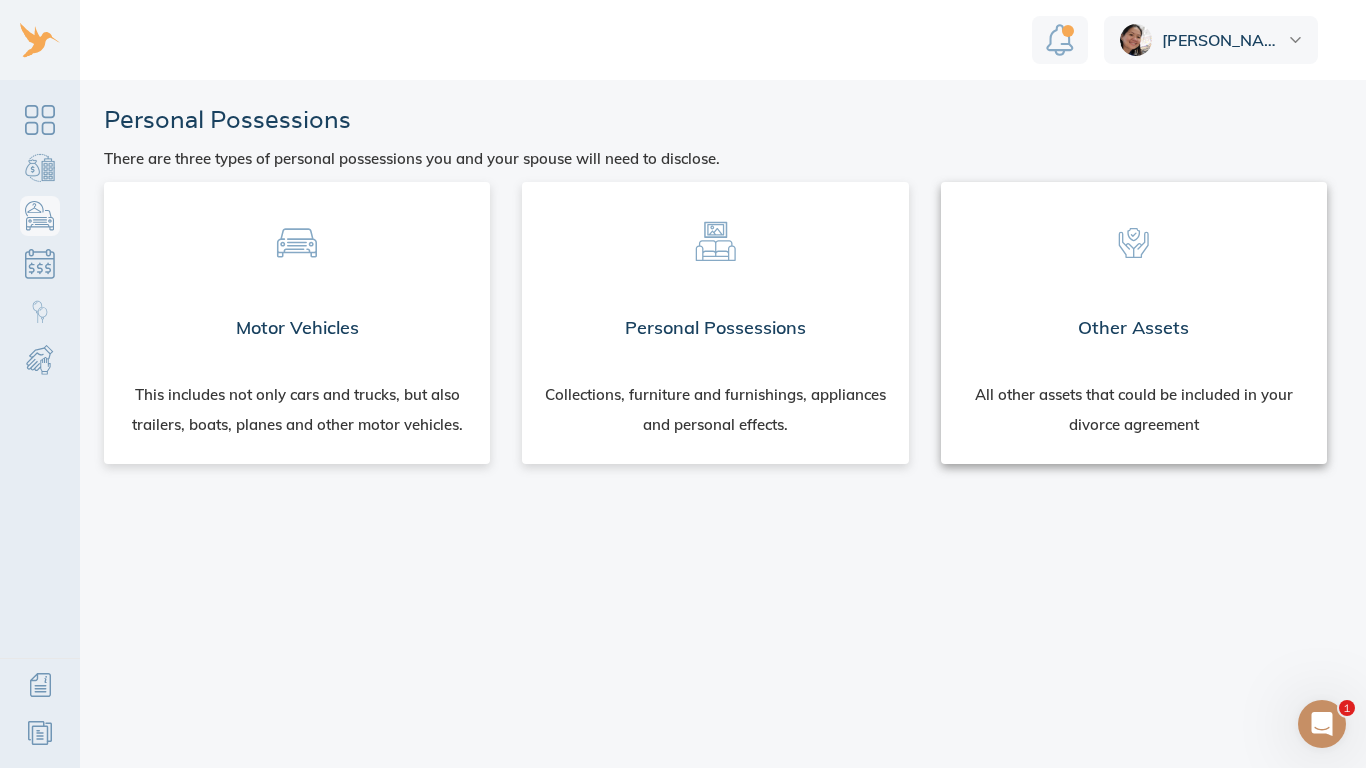 click on "Other Assets" at bounding box center [1134, 328] 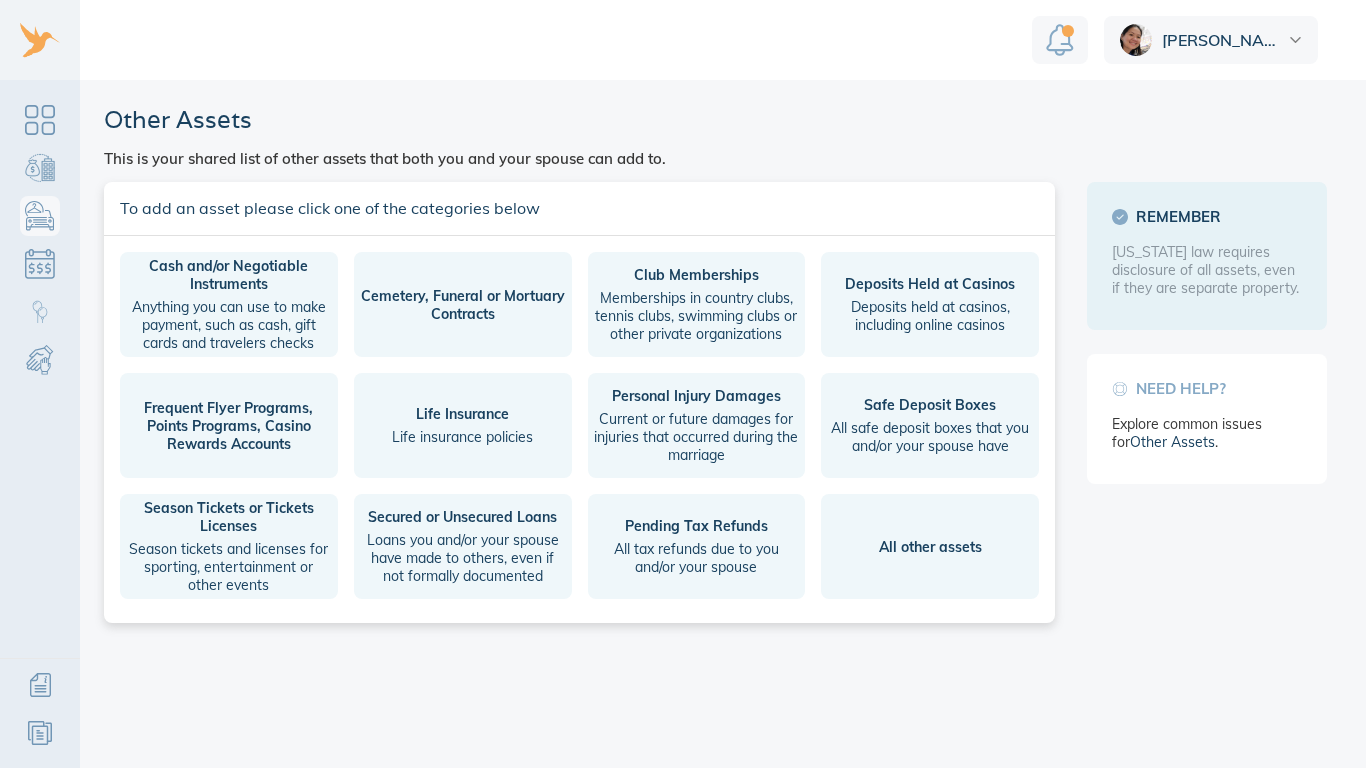 scroll, scrollTop: 0, scrollLeft: 0, axis: both 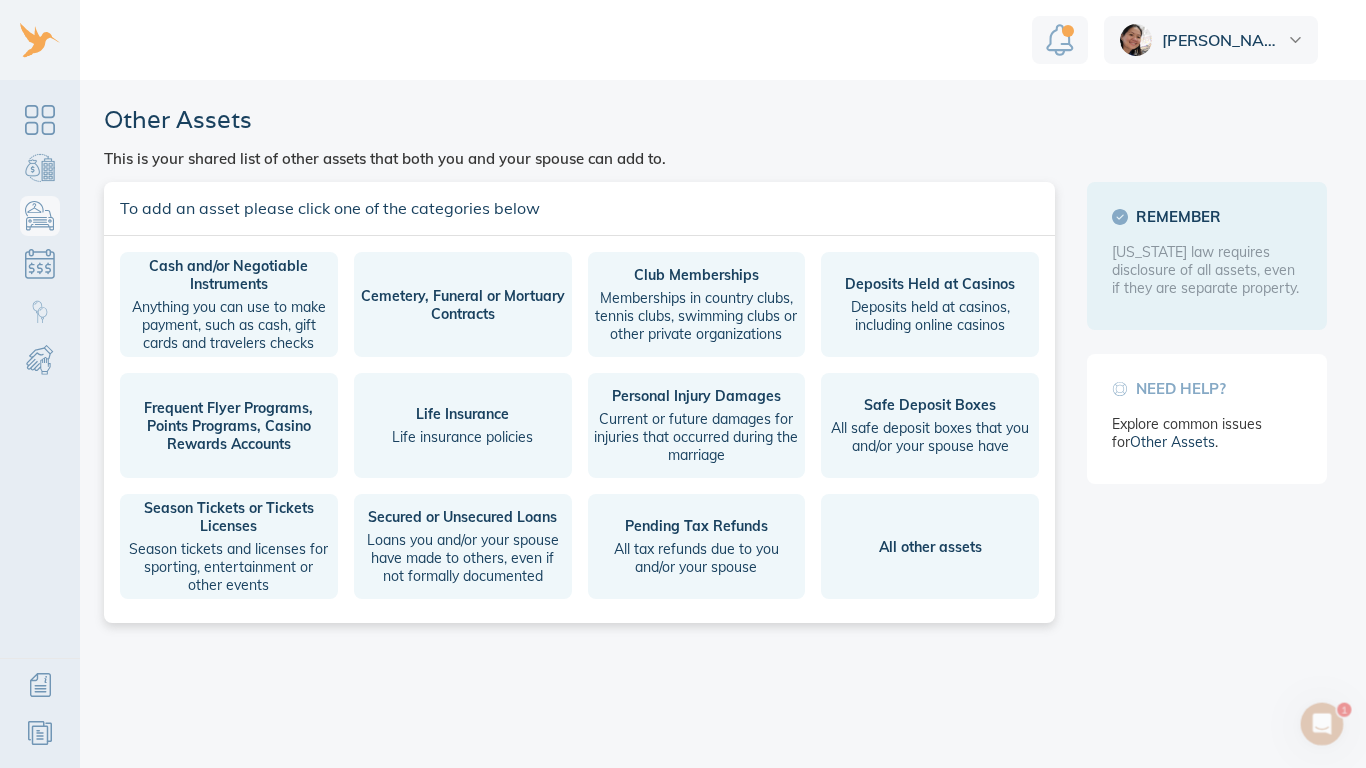 click on "All other assets" at bounding box center (930, 546) 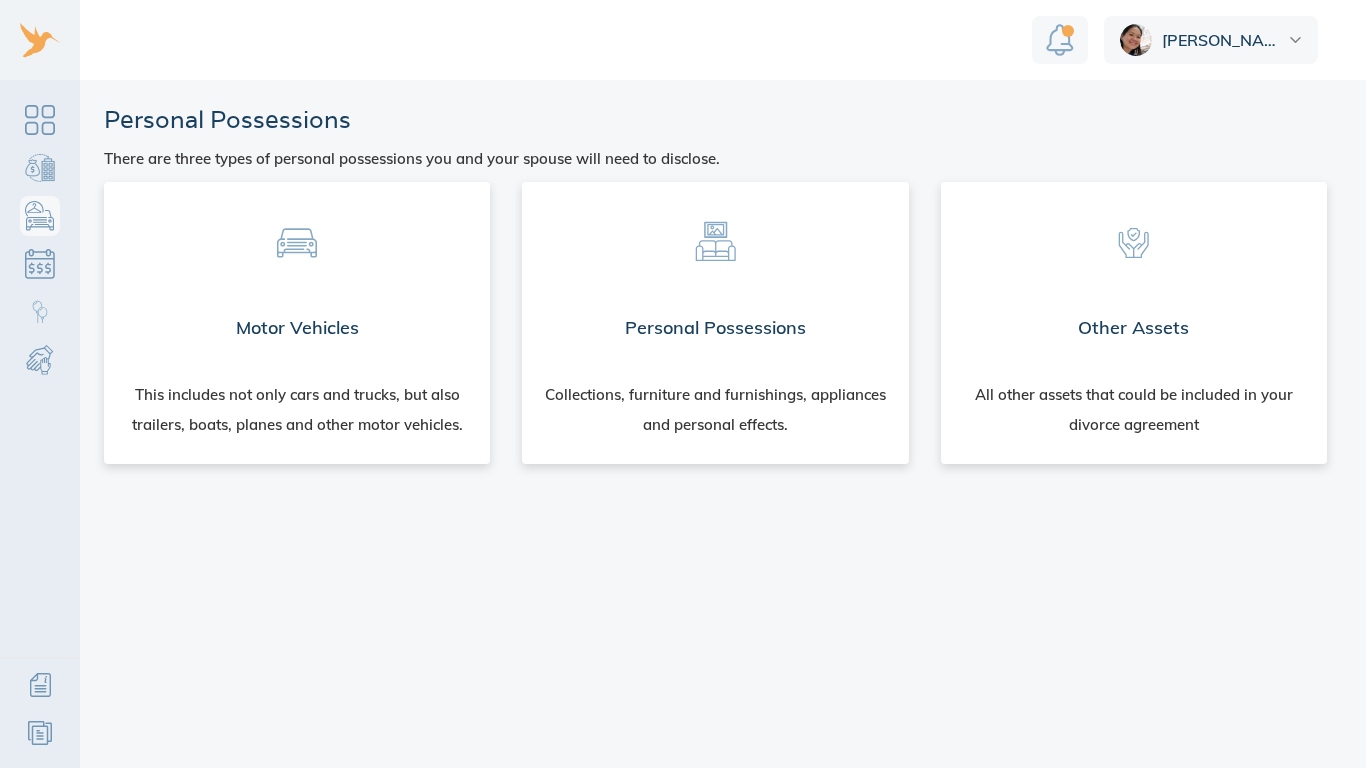 scroll, scrollTop: 0, scrollLeft: 0, axis: both 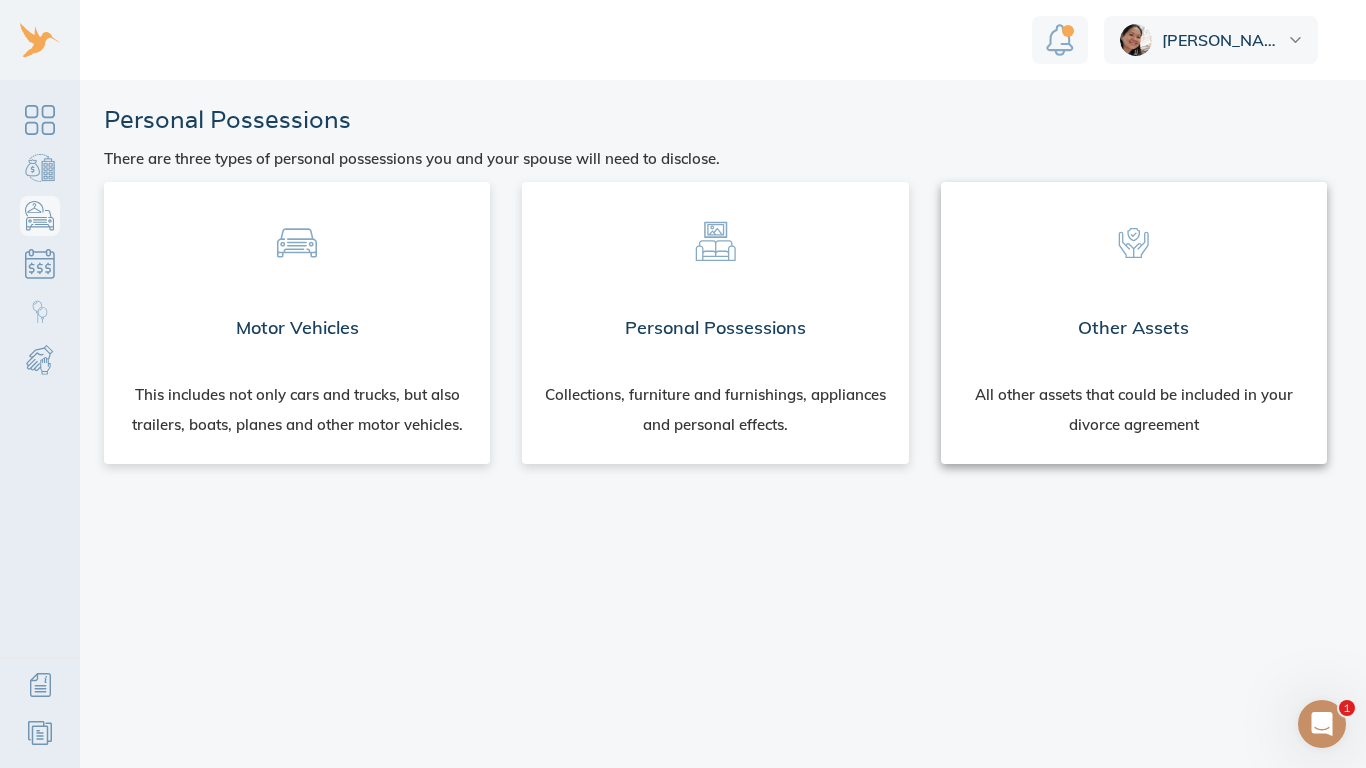 click on "Other Assets" at bounding box center (1134, 328) 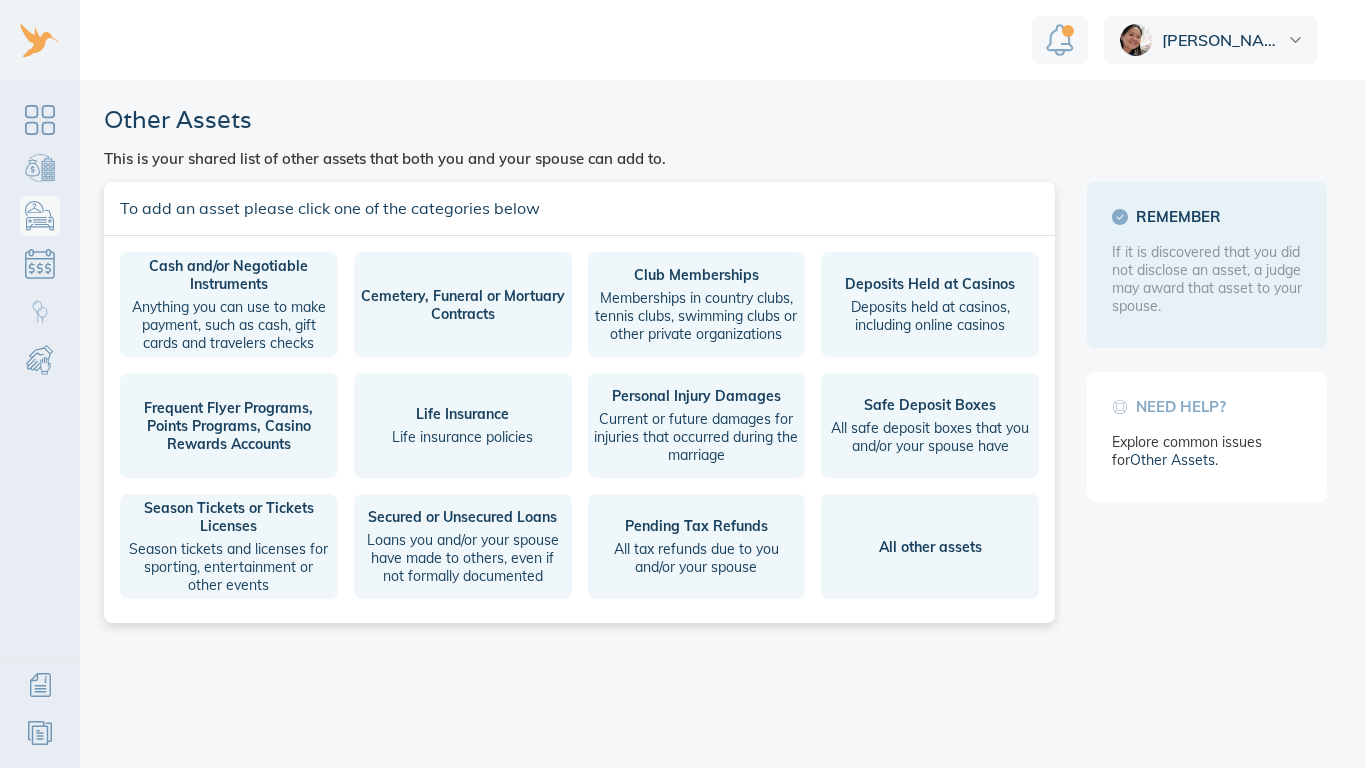 scroll, scrollTop: 0, scrollLeft: 0, axis: both 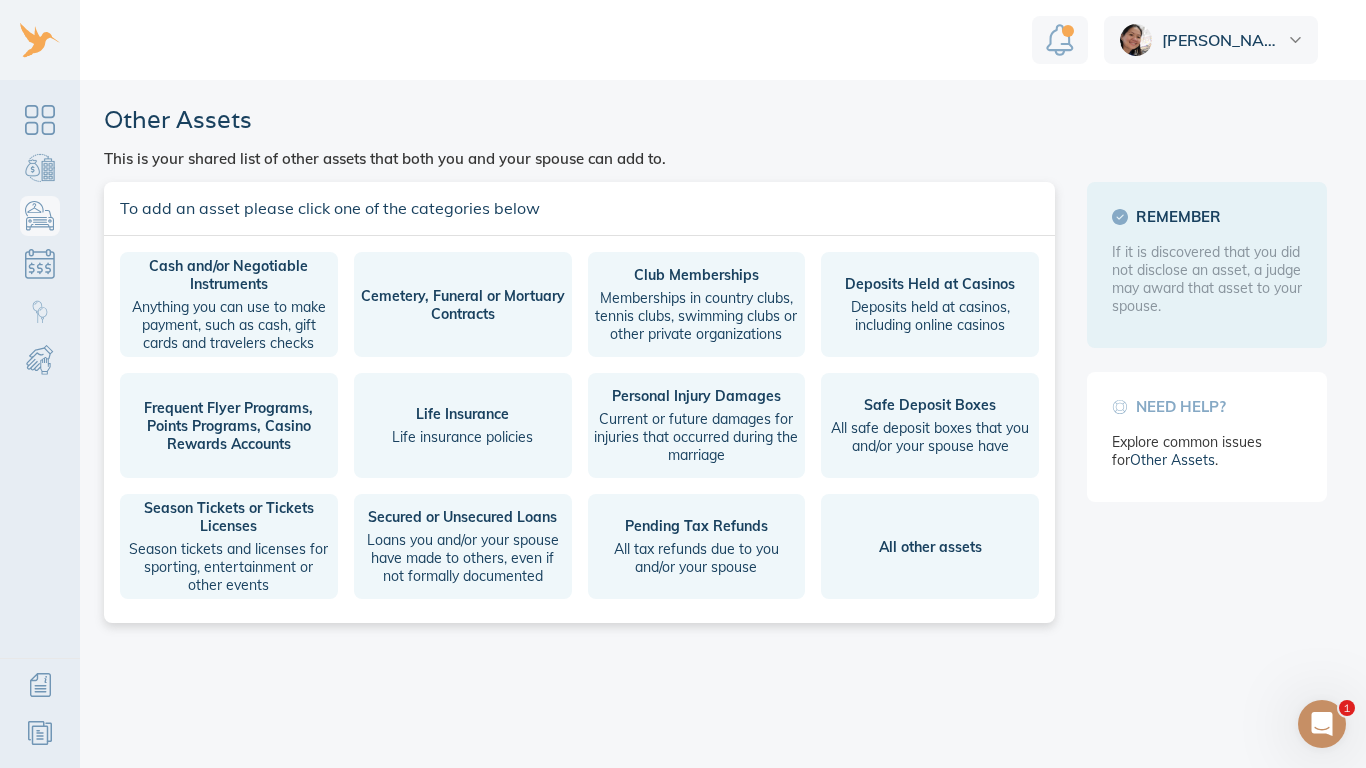 click on "All other assets" at bounding box center [930, 546] 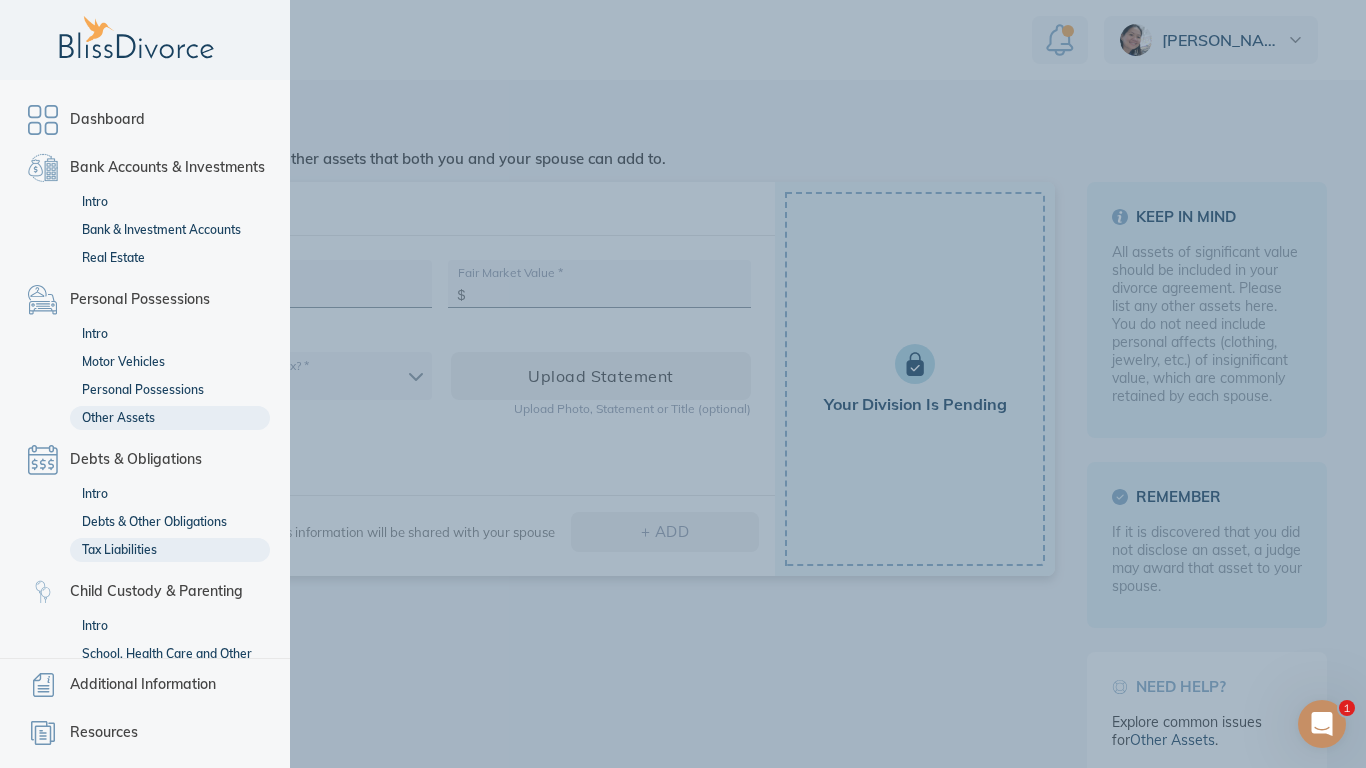click on "Tax Liabilities" at bounding box center [170, 550] 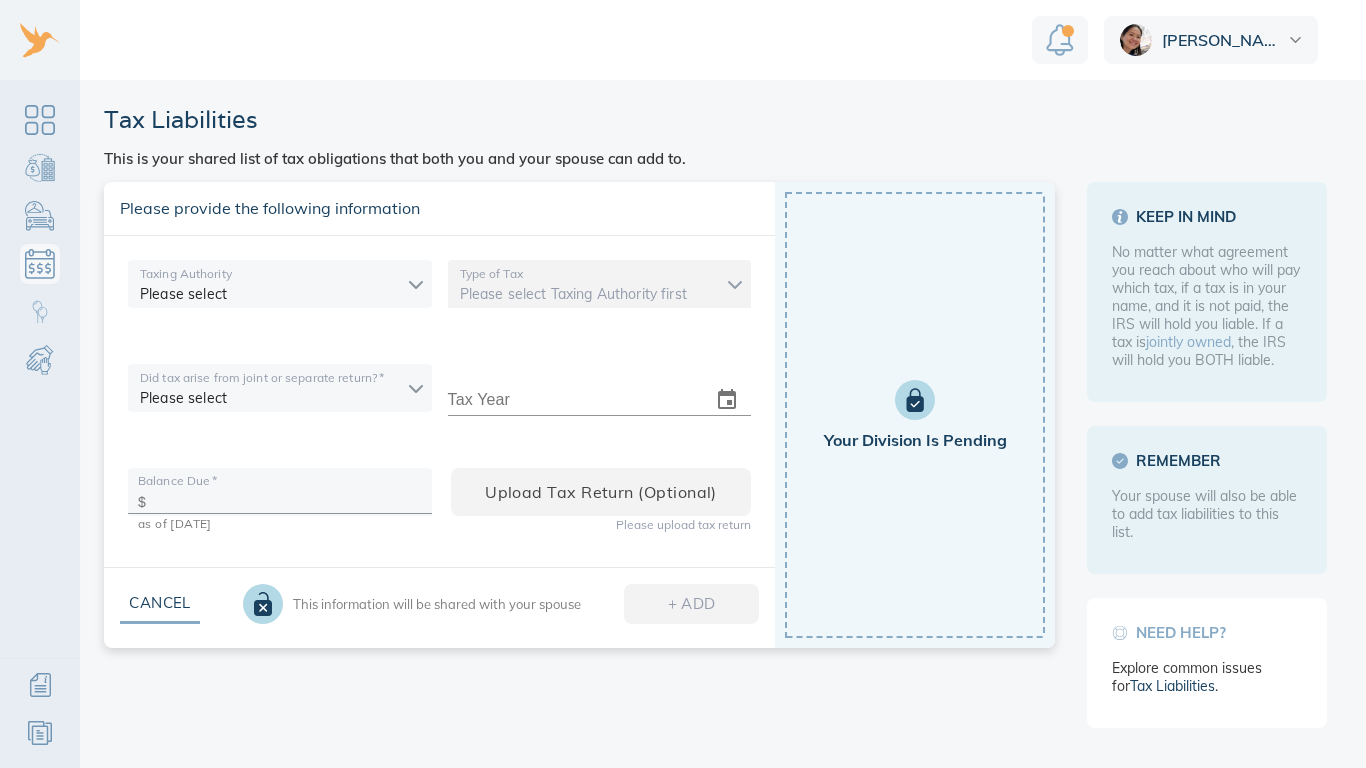 scroll, scrollTop: 0, scrollLeft: 0, axis: both 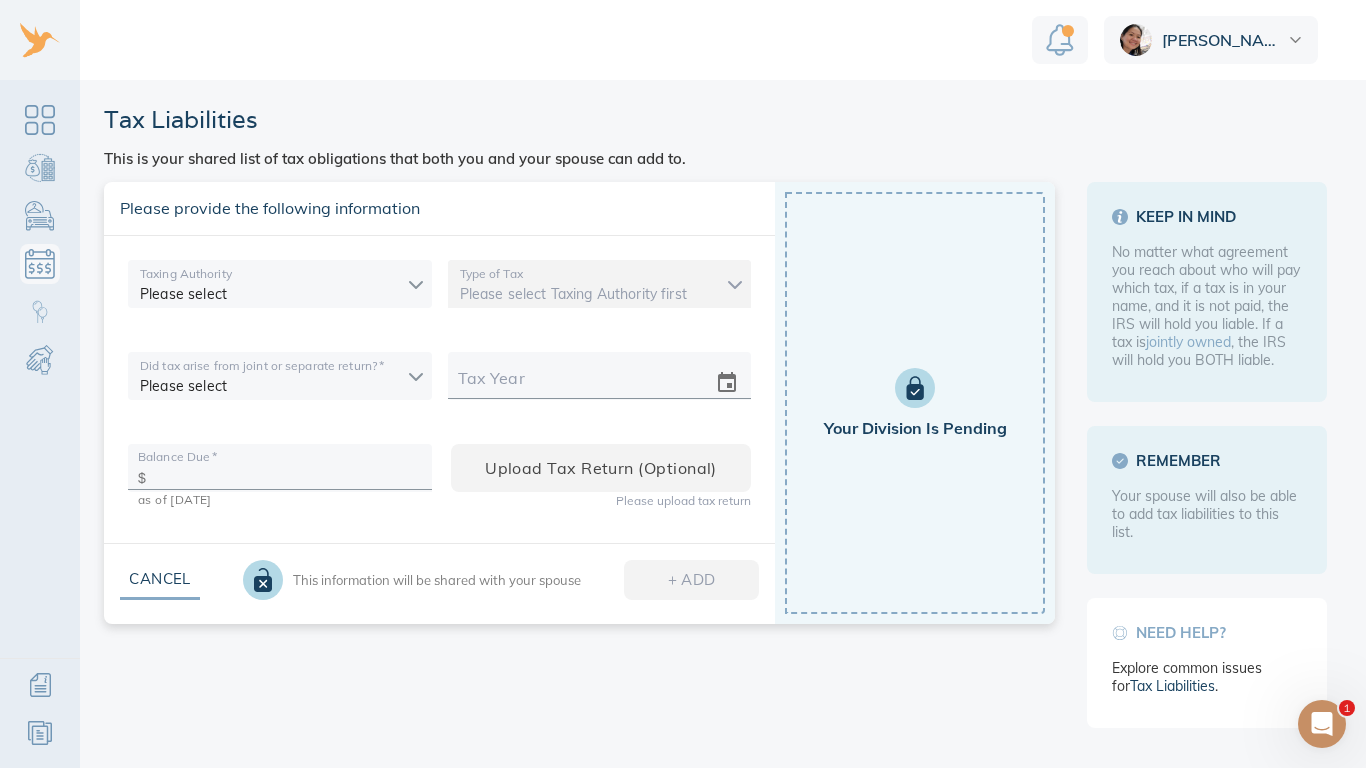 click on "Thanh
Tax Liabilities This is your shared list of tax obligations that both you and your spouse can add to. Please provide the following information Taxing Authority Please select Type of Tax Please select Taxing Authority first Did tax arise from joint or separate return?   * Please select Tax Year Balance Due   * $ as of 7/7/2025 Upload Tax Return (optional) Please upload tax return Cancel This information will be shared with your spouse + ADD Your Division is Pending Keep in mind No matter what agreement you reach about who will pay which tax, if a tax is in your name, and it is not paid, the IRS will hold you liable. If a tax is  jointly owned , the IRS will hold you BOTH liable. Remember Your spouse will also be able to add tax liabilities to this list. Need help? Explore common issues for  Tax Liabilities .
1" at bounding box center [683, 384] 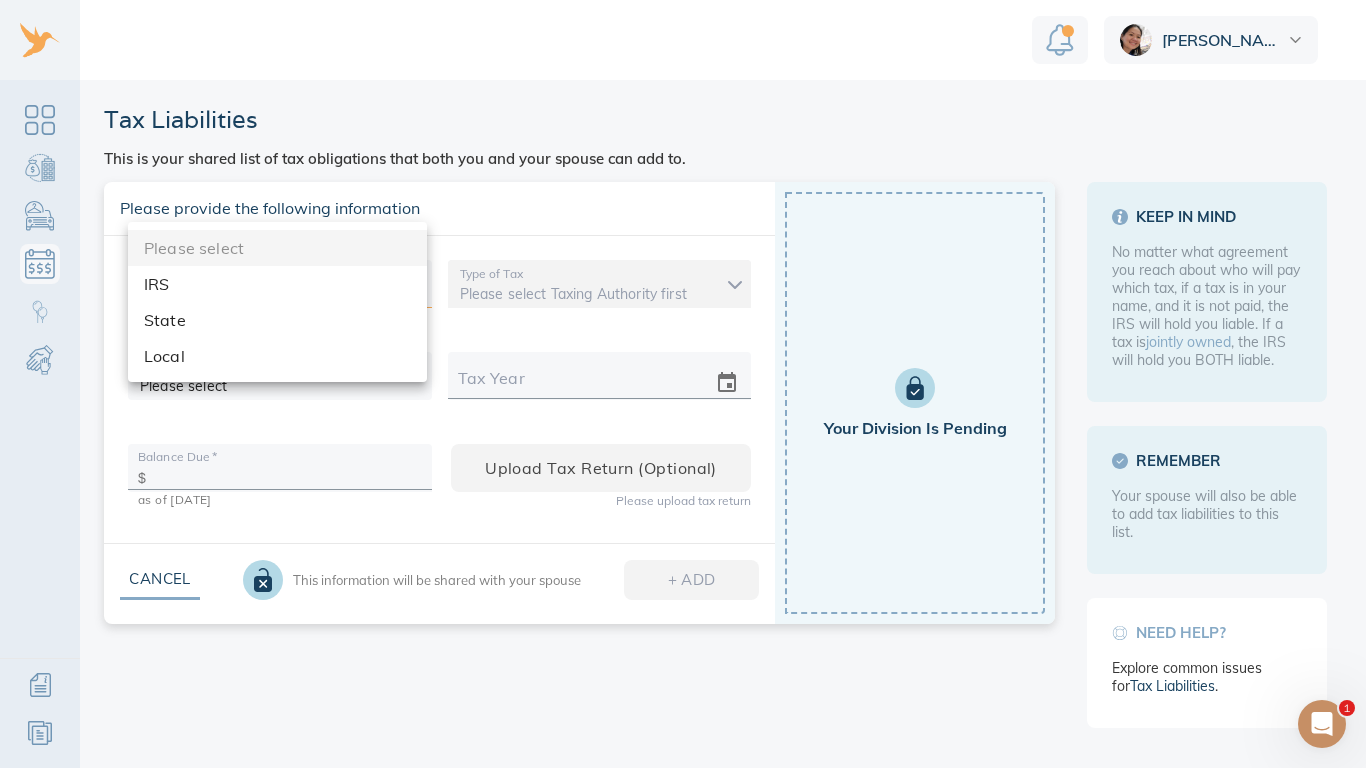 click on "IRS" at bounding box center [277, 284] 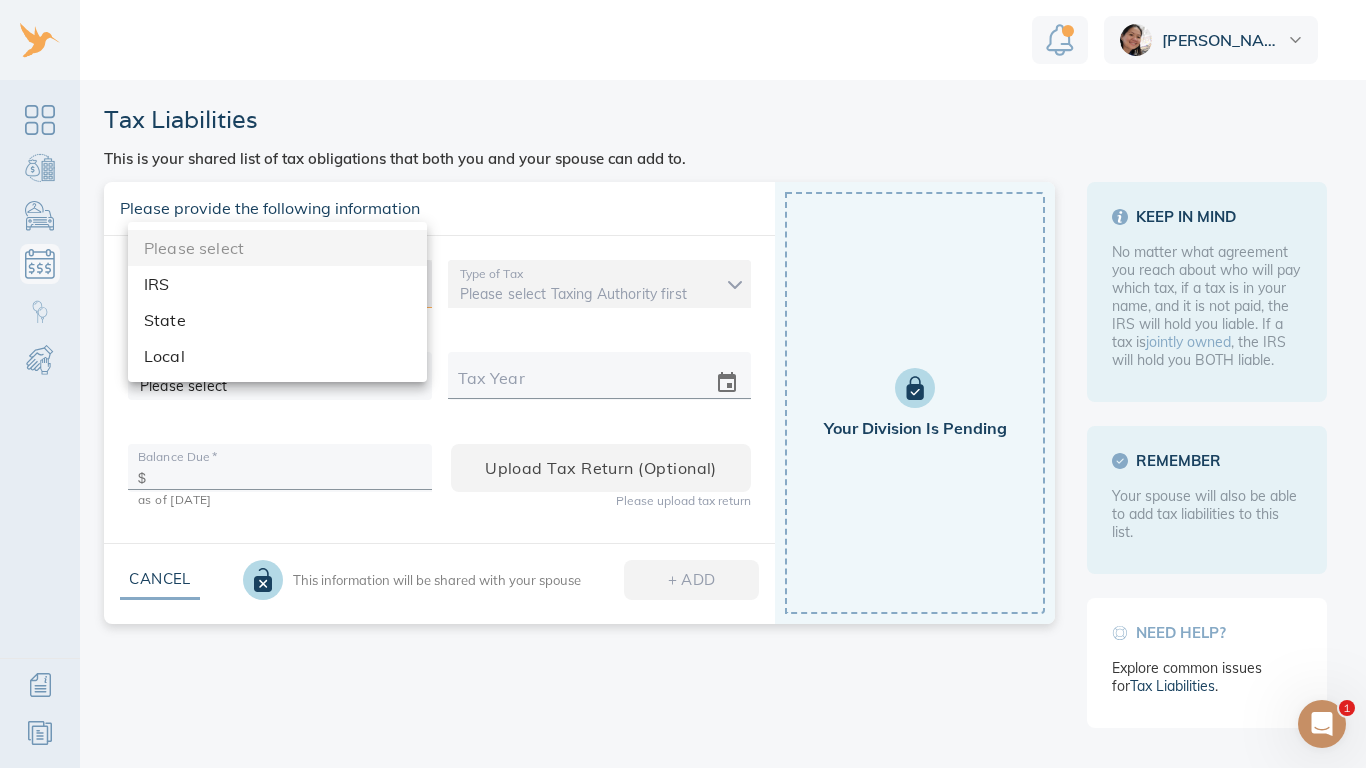 type on "national" 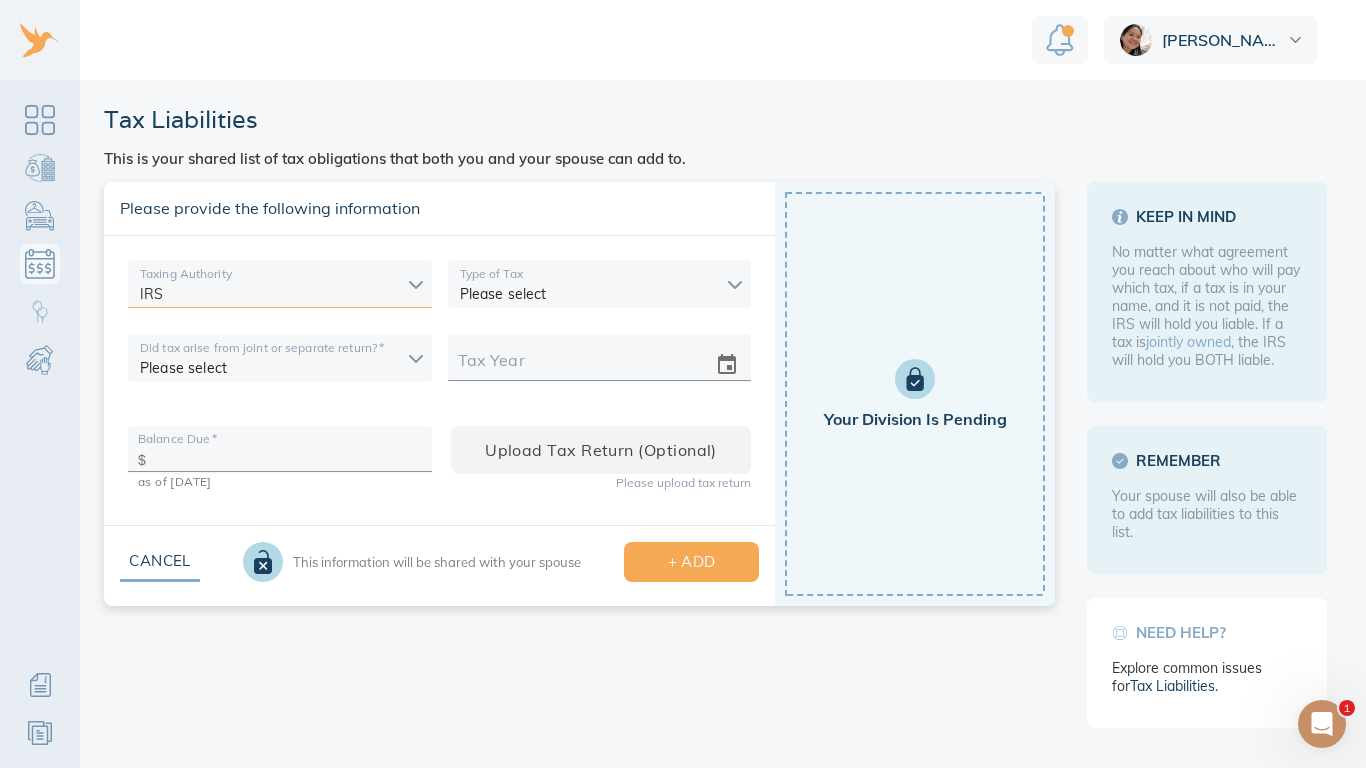 click on "Thanh
Tax Liabilities This is your shared list of tax obligations that both you and your spouse can add to. Please provide the following information Taxing Authority IRS national Type of Tax Please select Did tax arise from joint or separate return?   * Please select Tax Year Balance Due   * $ as of 7/7/2025 Upload Tax Return (optional) Please upload tax return Cancel This information will be shared with your spouse + ADD Your Division is Pending Keep in mind No matter what agreement you reach about who will pay which tax, if a tax is in your name, and it is not paid, the IRS will hold you liable. If a tax is  jointly owned , the IRS will hold you BOTH liable. Remember Your spouse will also be able to add tax liabilities to this list. Need help? Explore common issues for  Tax Liabilities .
1" at bounding box center [683, 384] 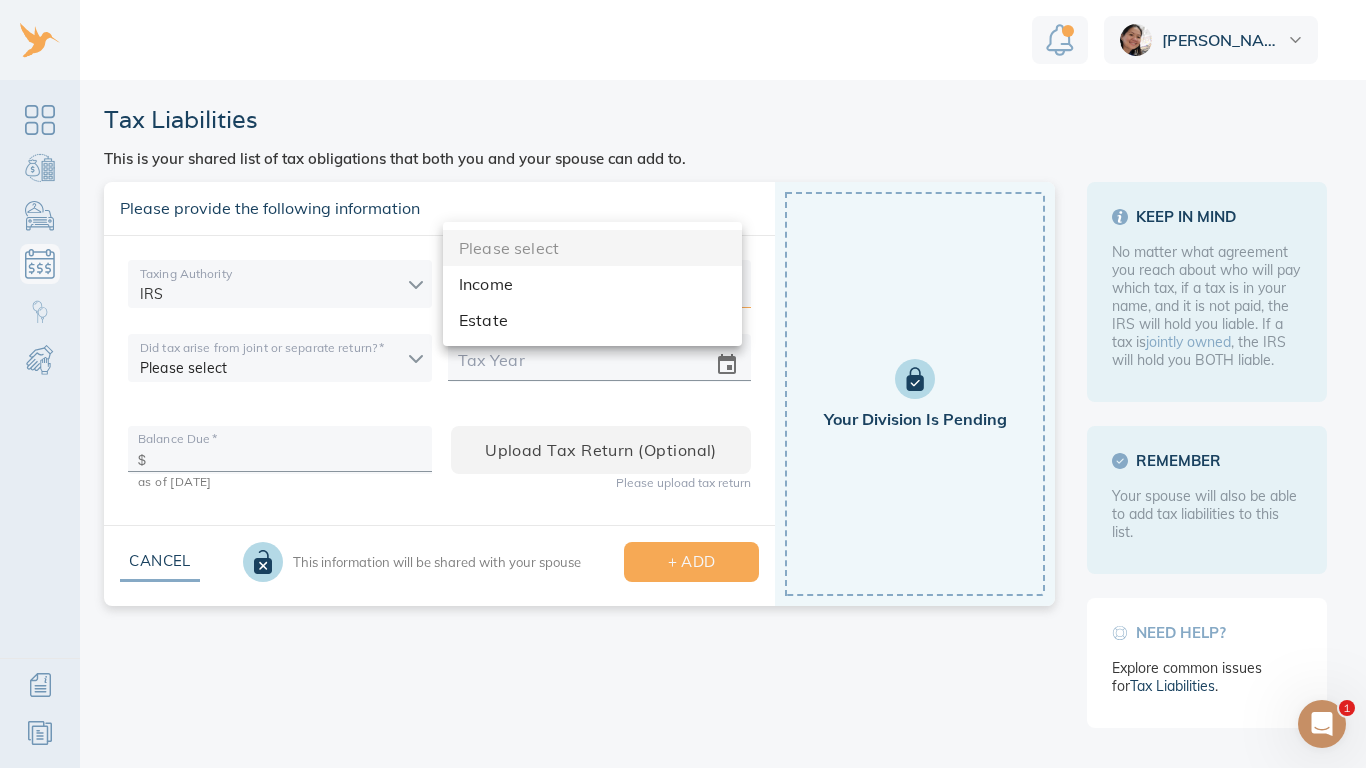 click on "Income" at bounding box center [592, 284] 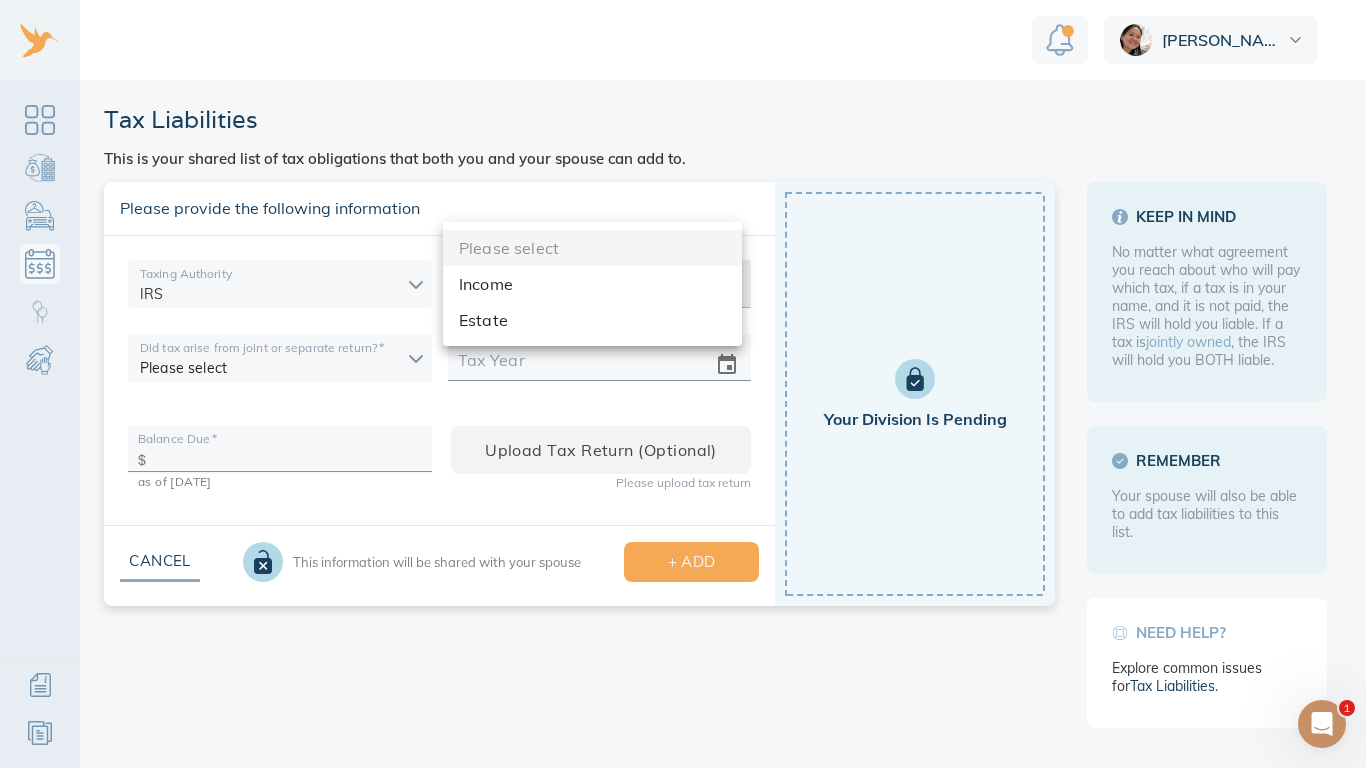 type on "income" 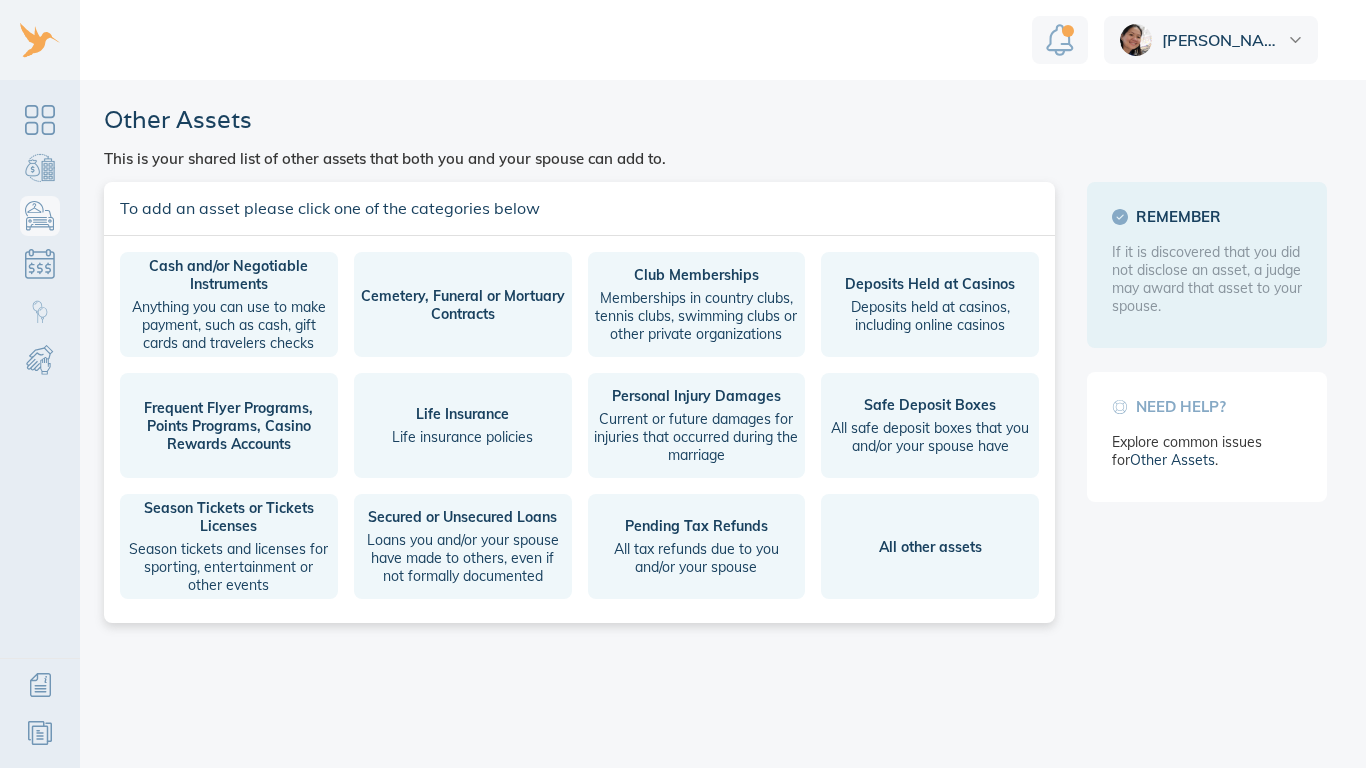 scroll, scrollTop: 0, scrollLeft: 0, axis: both 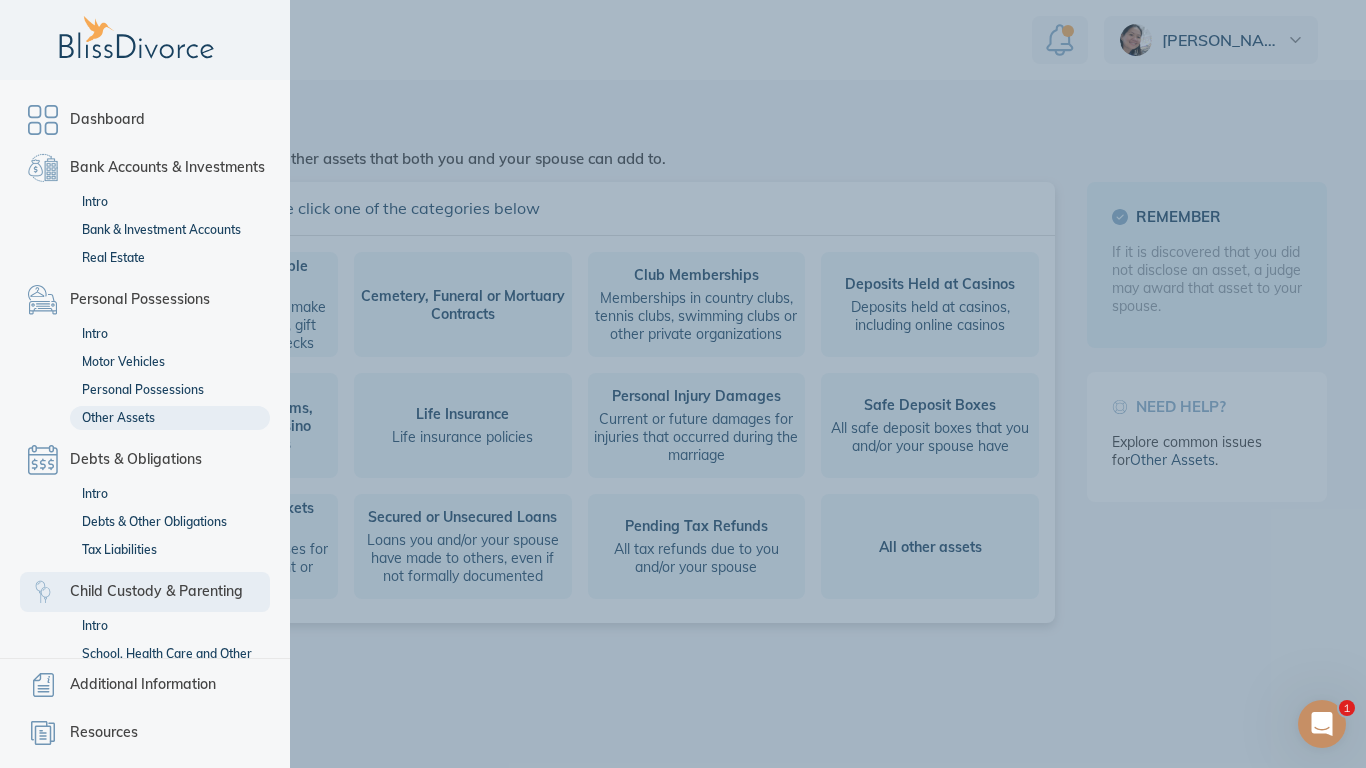 click on "Child Custody & Parenting" at bounding box center (156, 592) 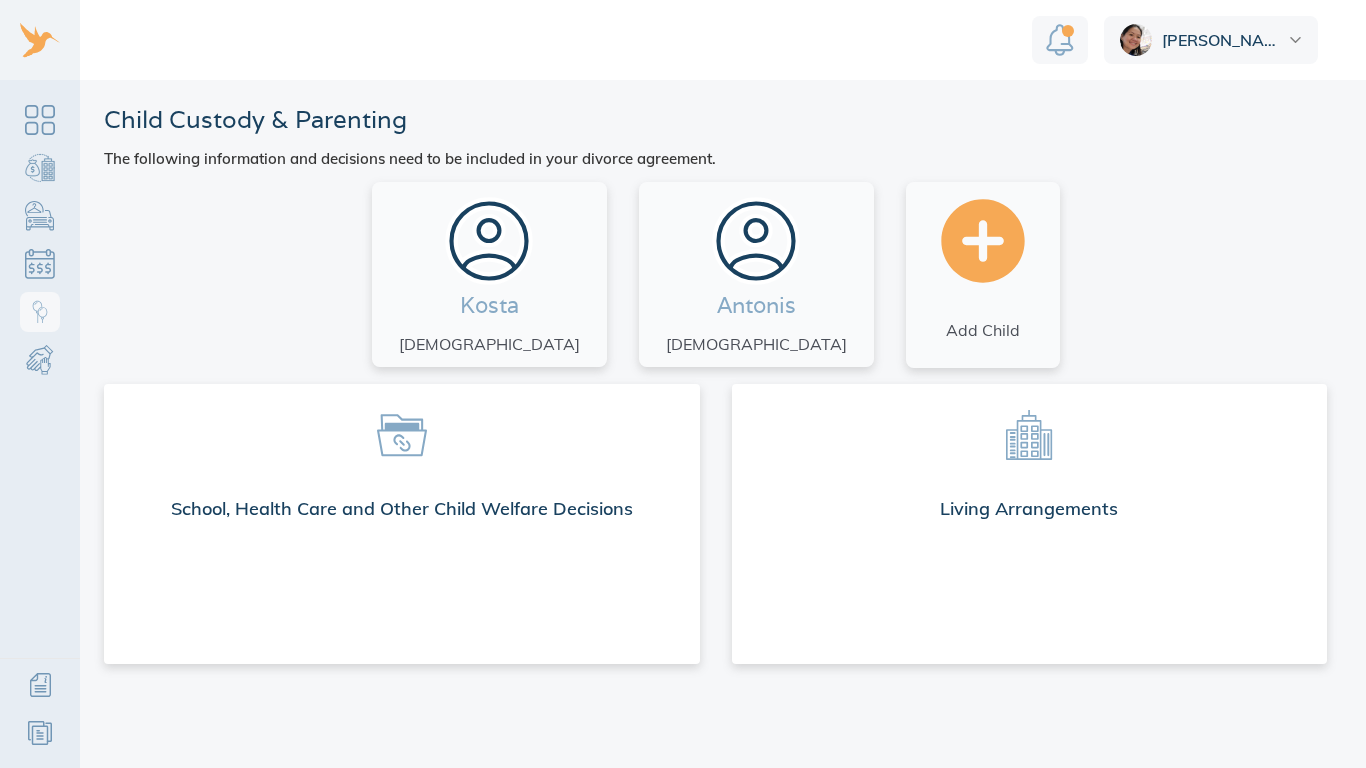 scroll, scrollTop: 0, scrollLeft: 0, axis: both 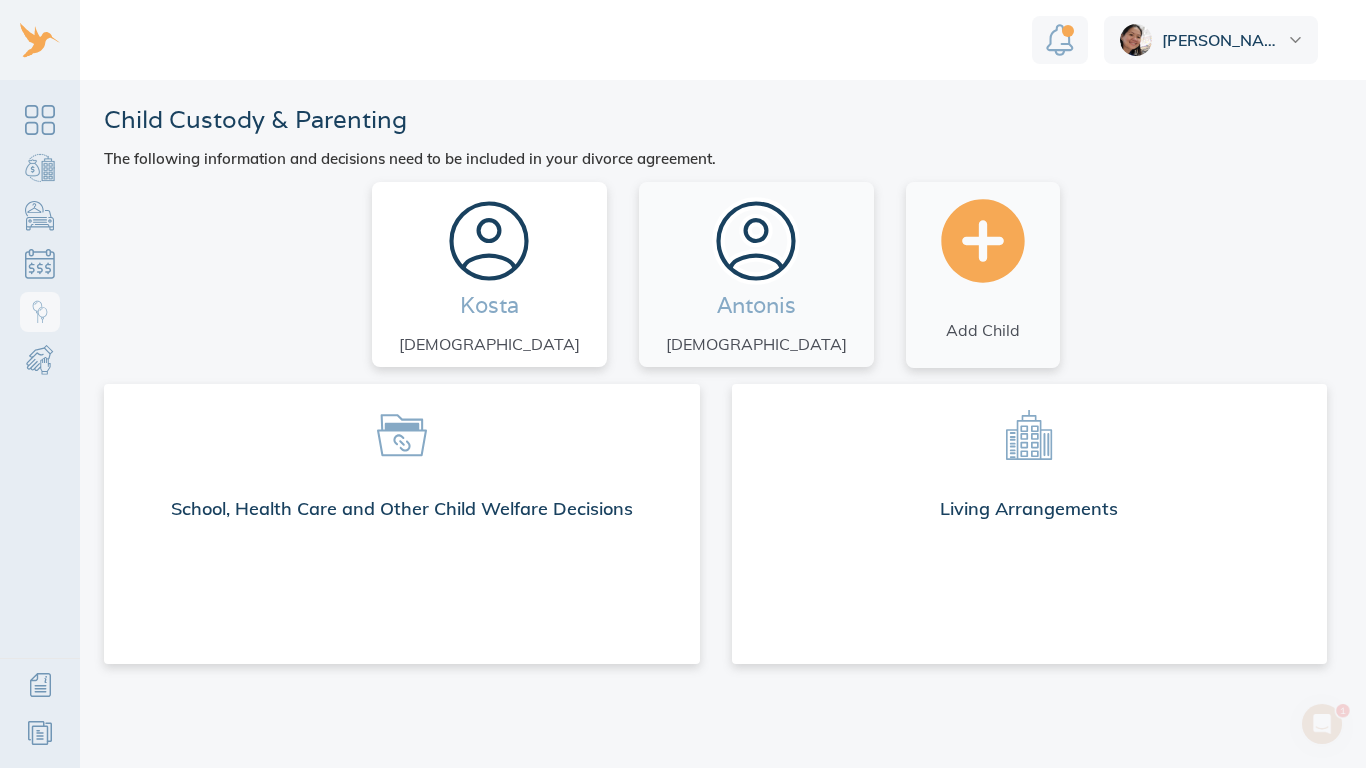 click on "13 years old" at bounding box center [489, 344] 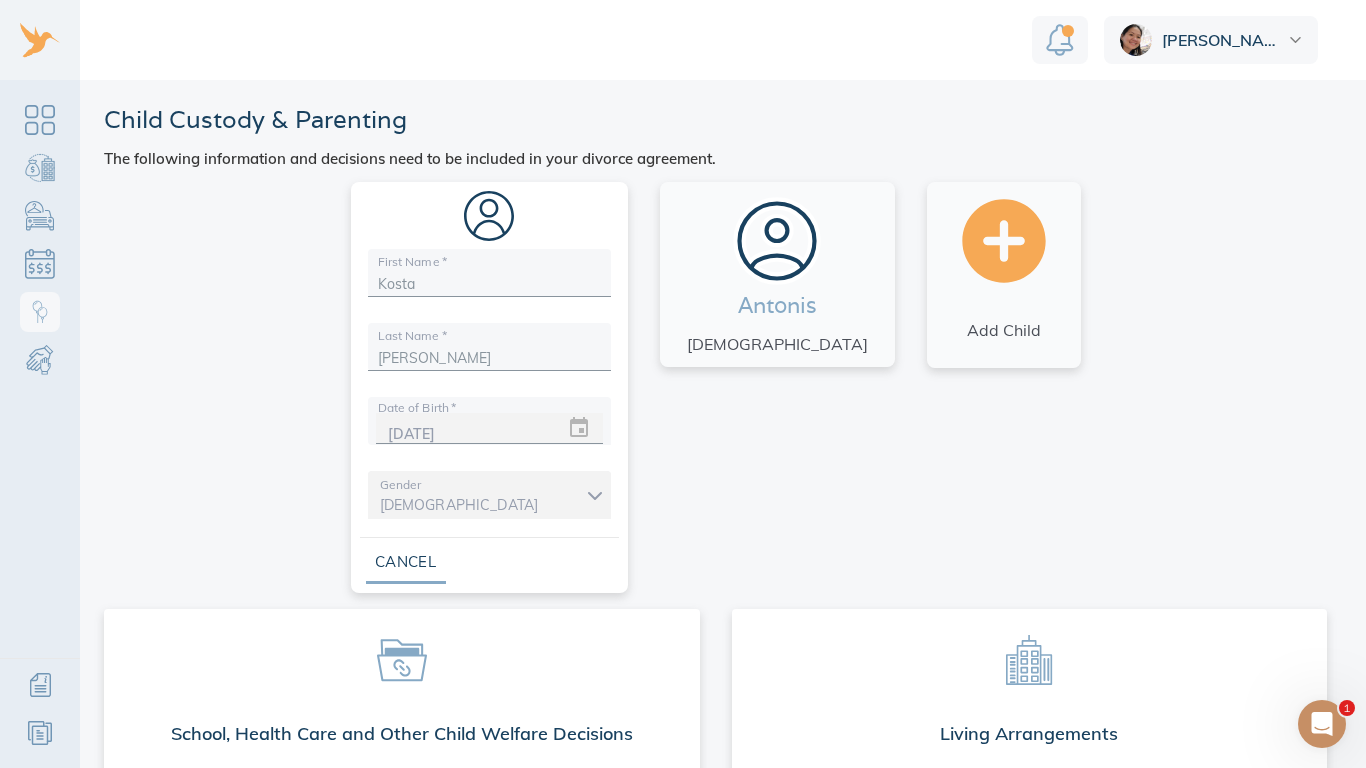 click on "First Name   * Kosta Last Name   * Glaros Date of Birth   * 03/19/2012 Gender Male Male Cancel Antonis 10 years old Add Child" at bounding box center [715, 387] 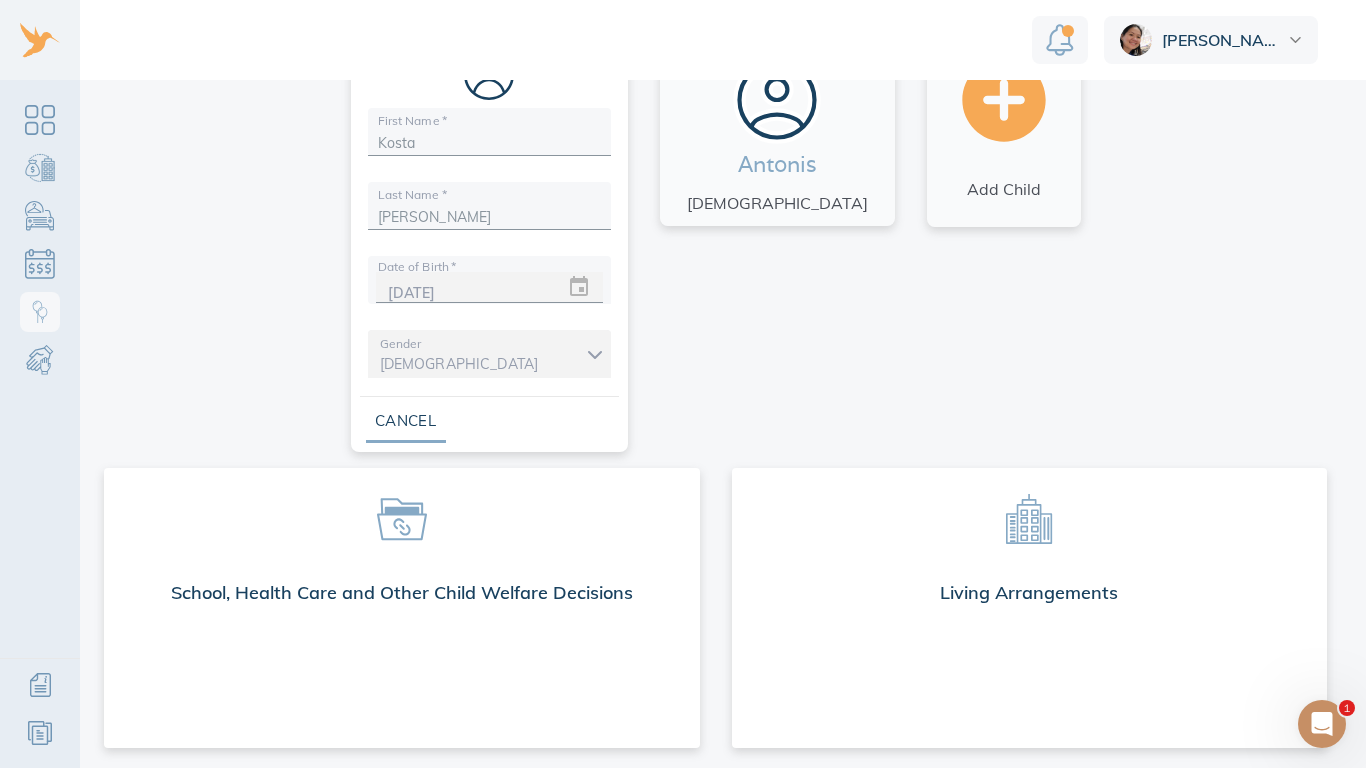 scroll, scrollTop: 101, scrollLeft: 0, axis: vertical 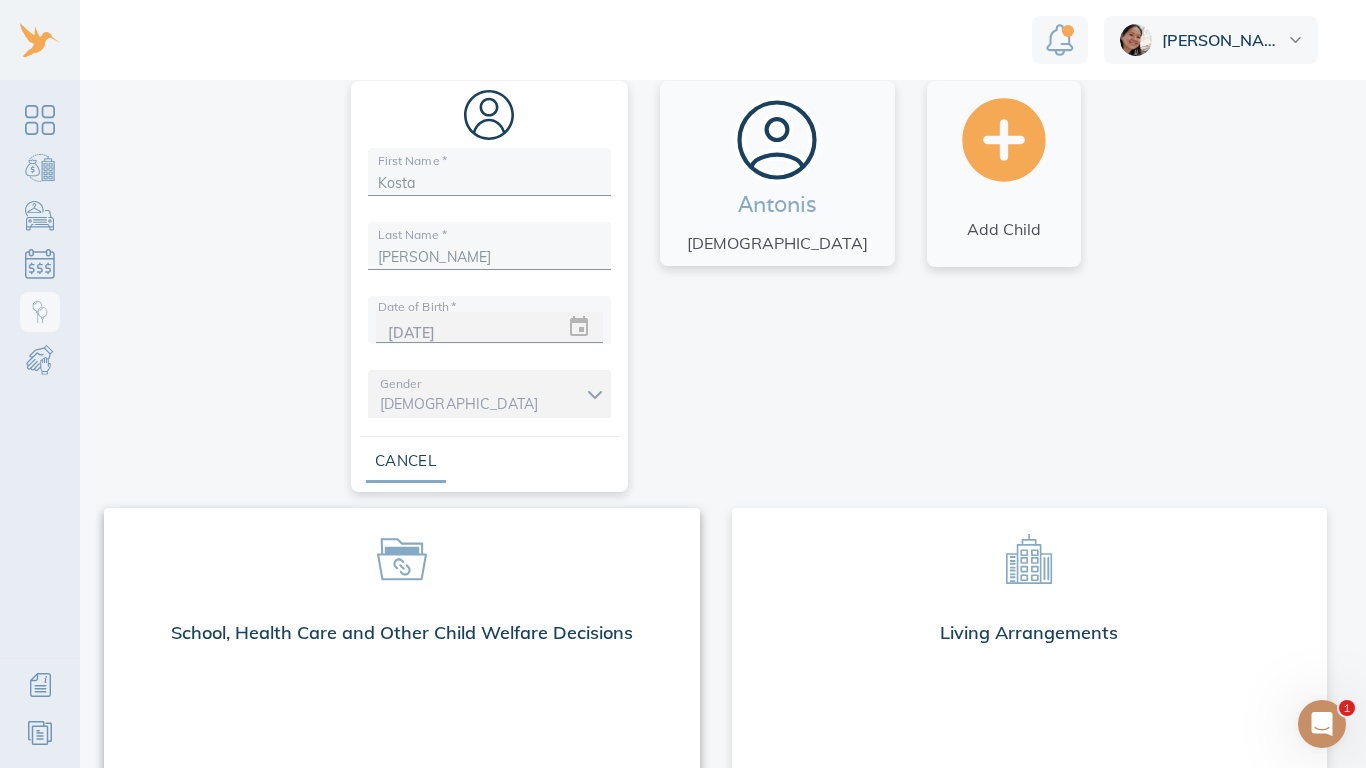 click on "School, Health Care and Other Child Welfare Decisions" at bounding box center [402, 637] 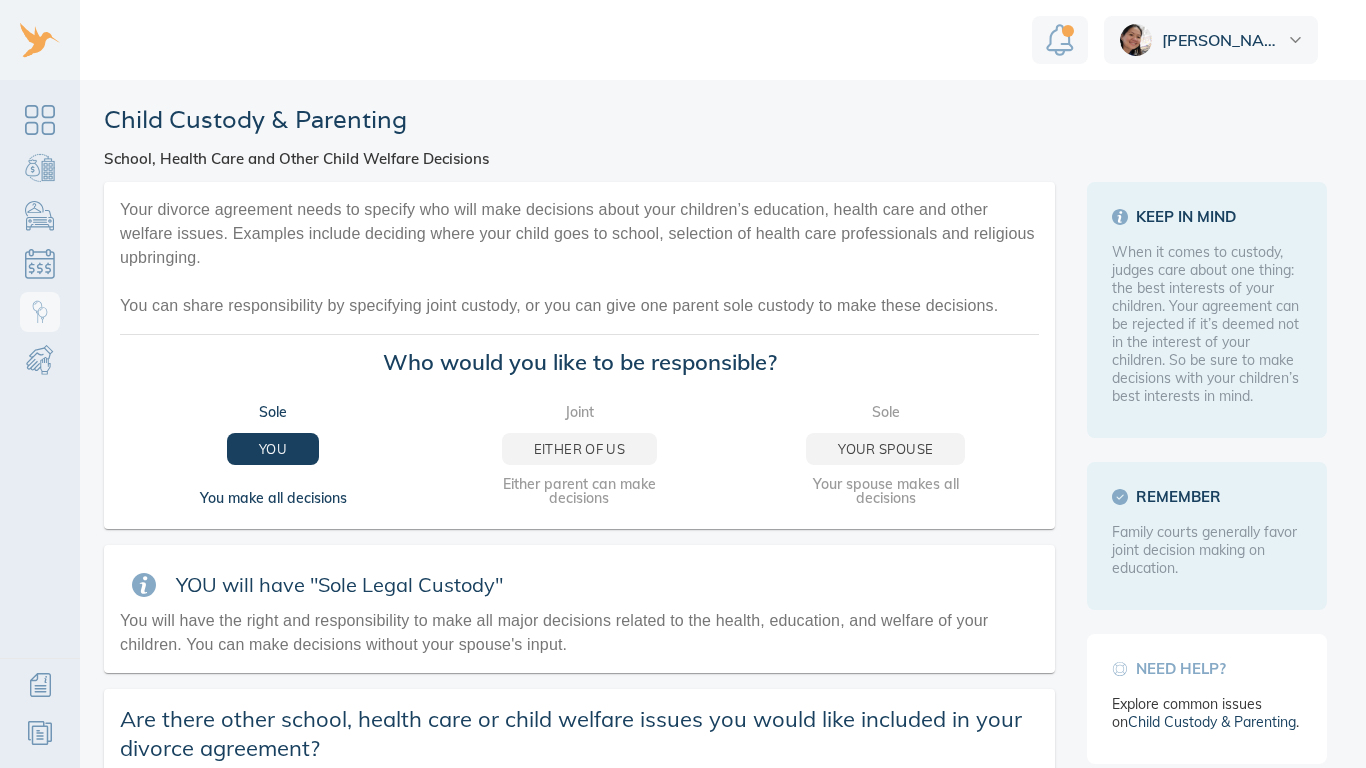 scroll, scrollTop: 0, scrollLeft: 0, axis: both 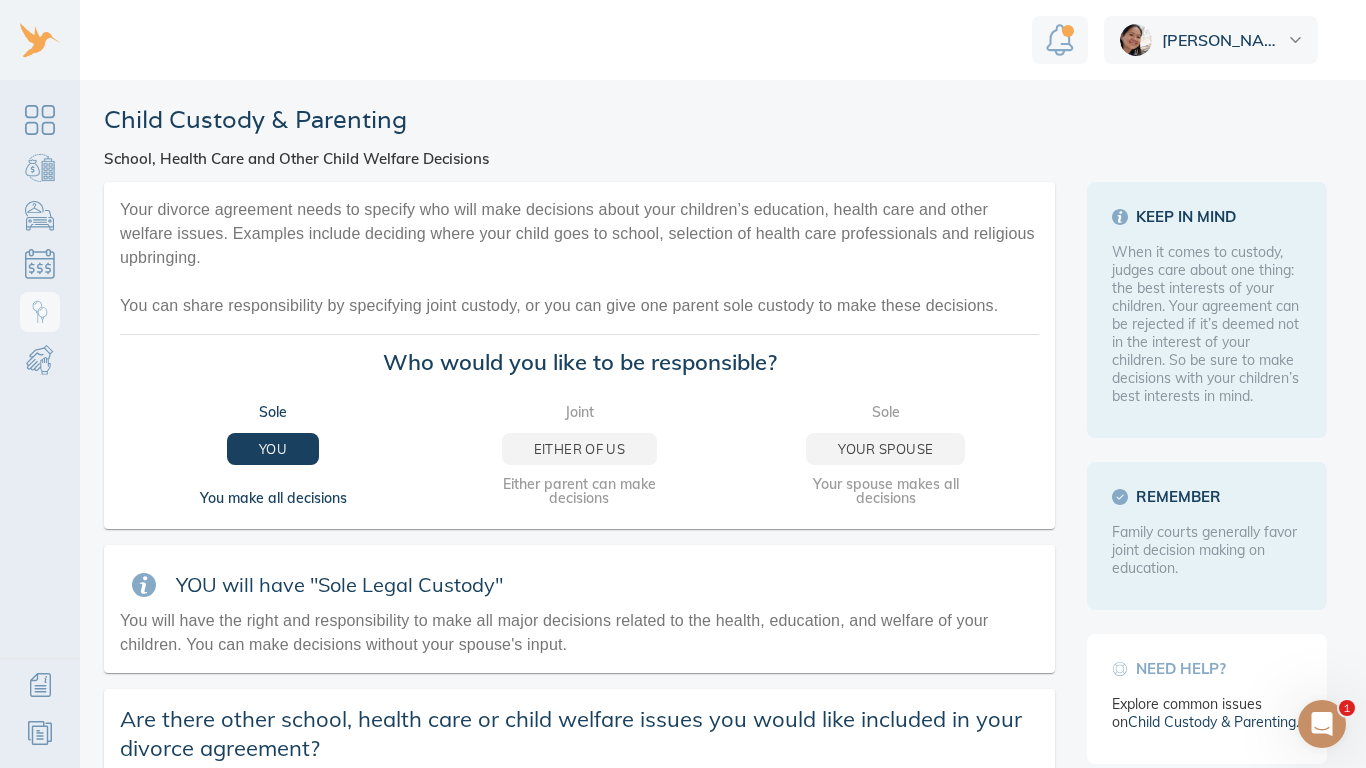 click on "Who would you like to be responsible?" at bounding box center (579, 362) 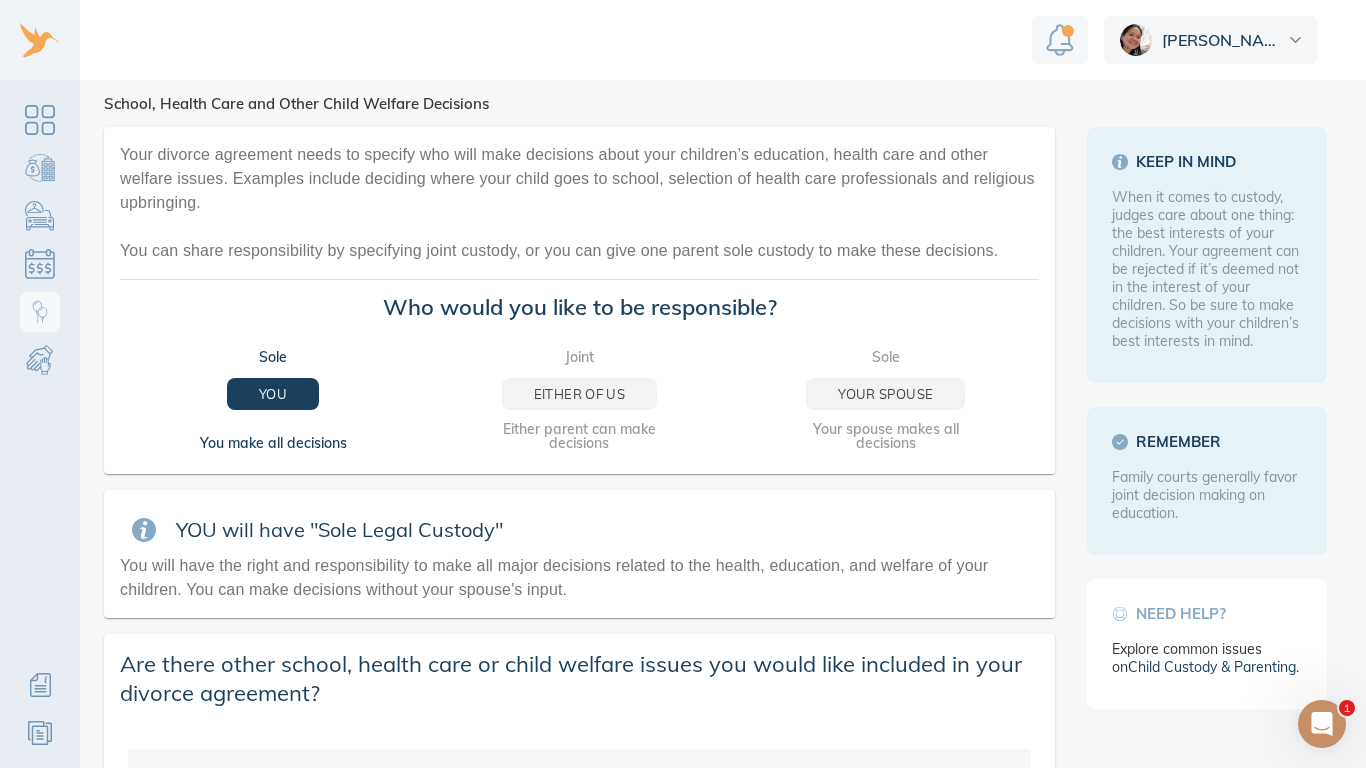 scroll, scrollTop: 54, scrollLeft: 0, axis: vertical 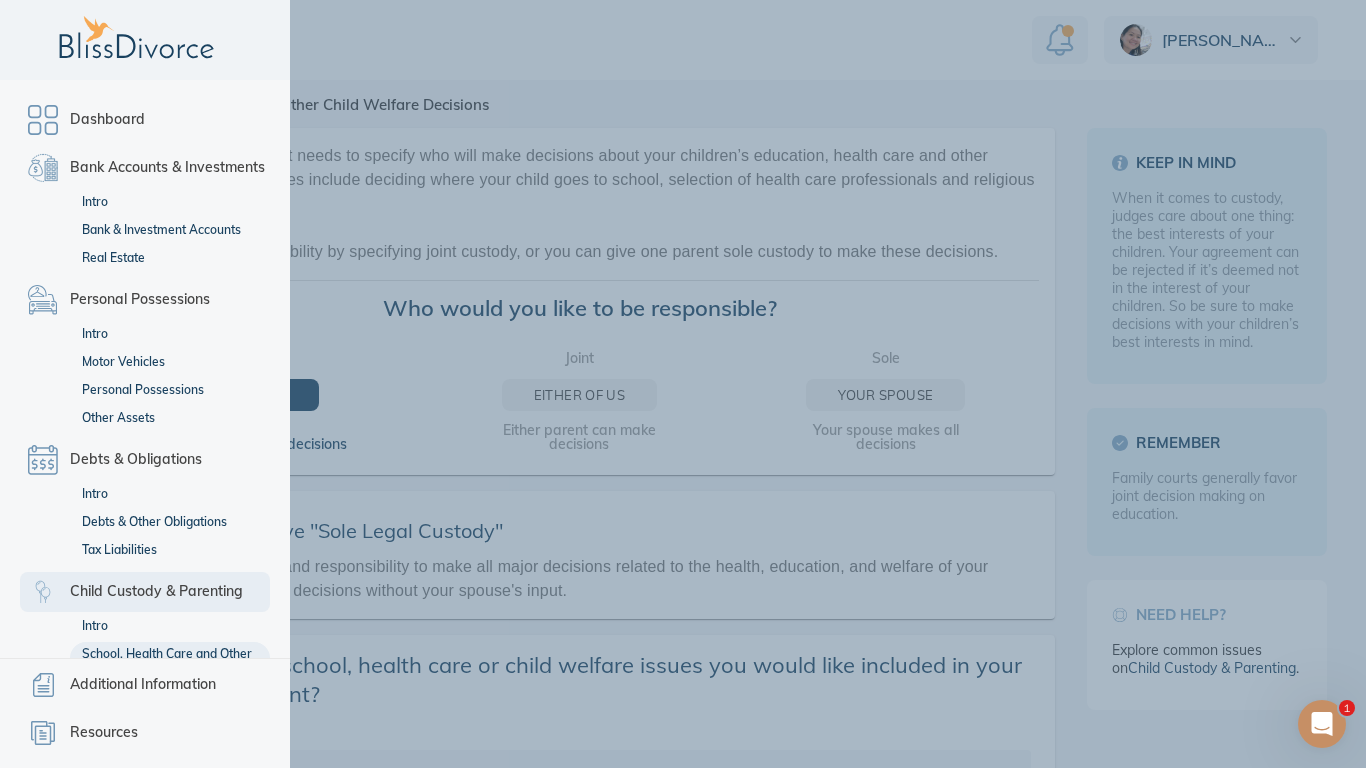 click on "Child Custody & Parenting" at bounding box center [156, 592] 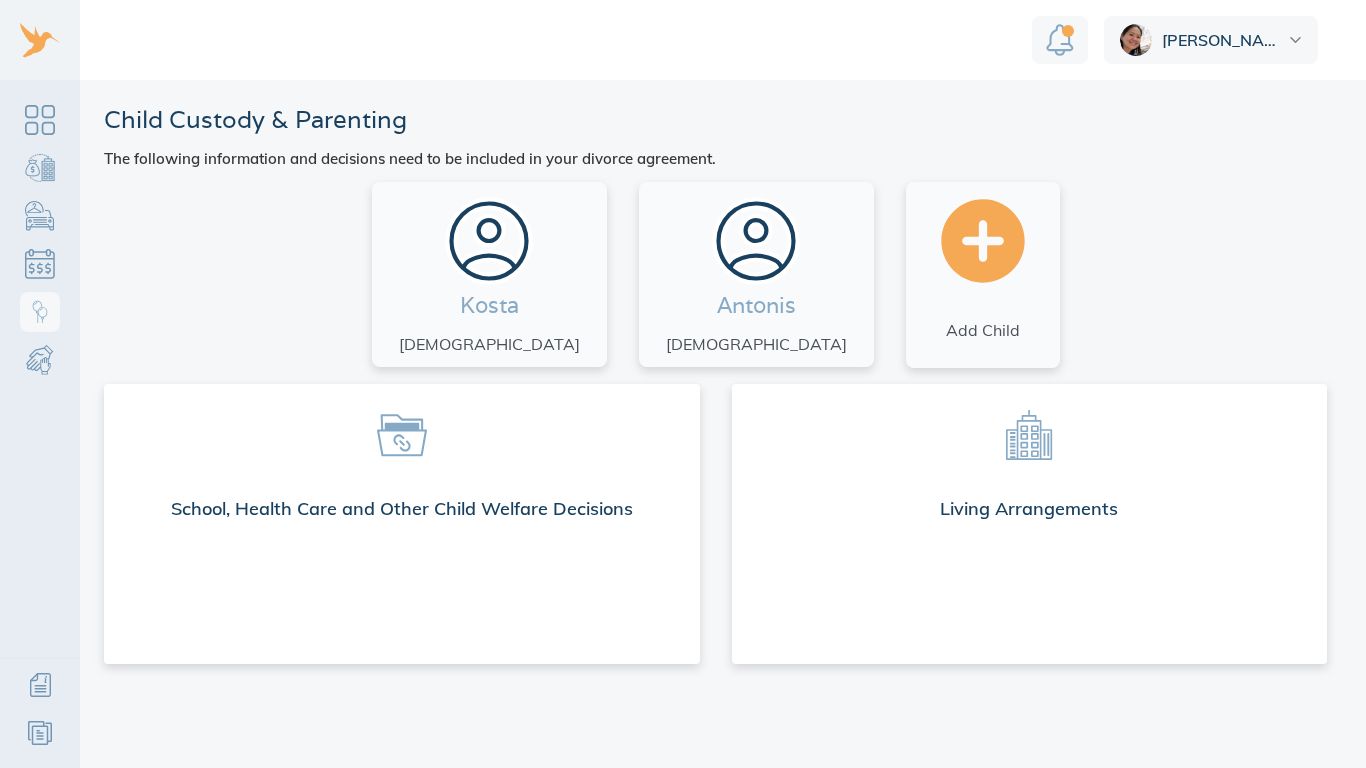 scroll, scrollTop: 0, scrollLeft: 0, axis: both 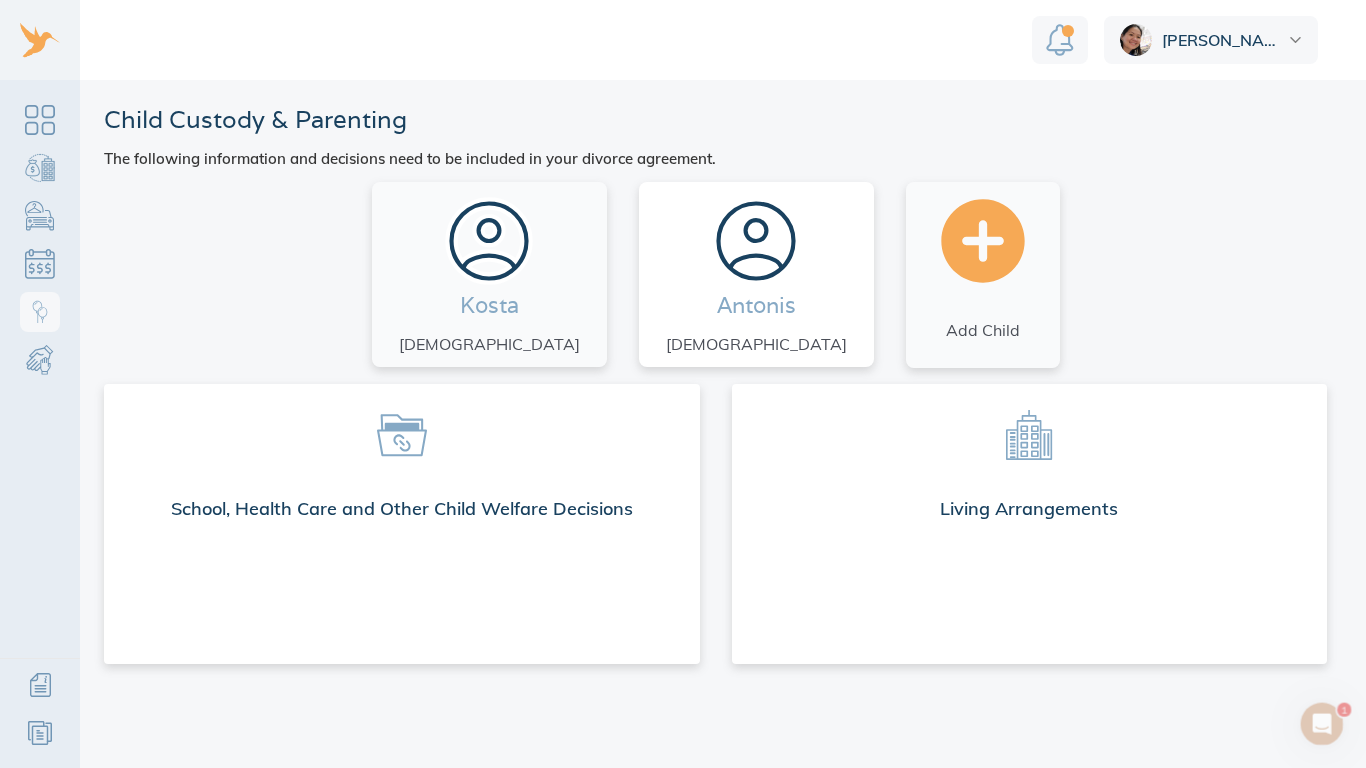click on "Antonis [DEMOGRAPHIC_DATA]" at bounding box center (756, 274) 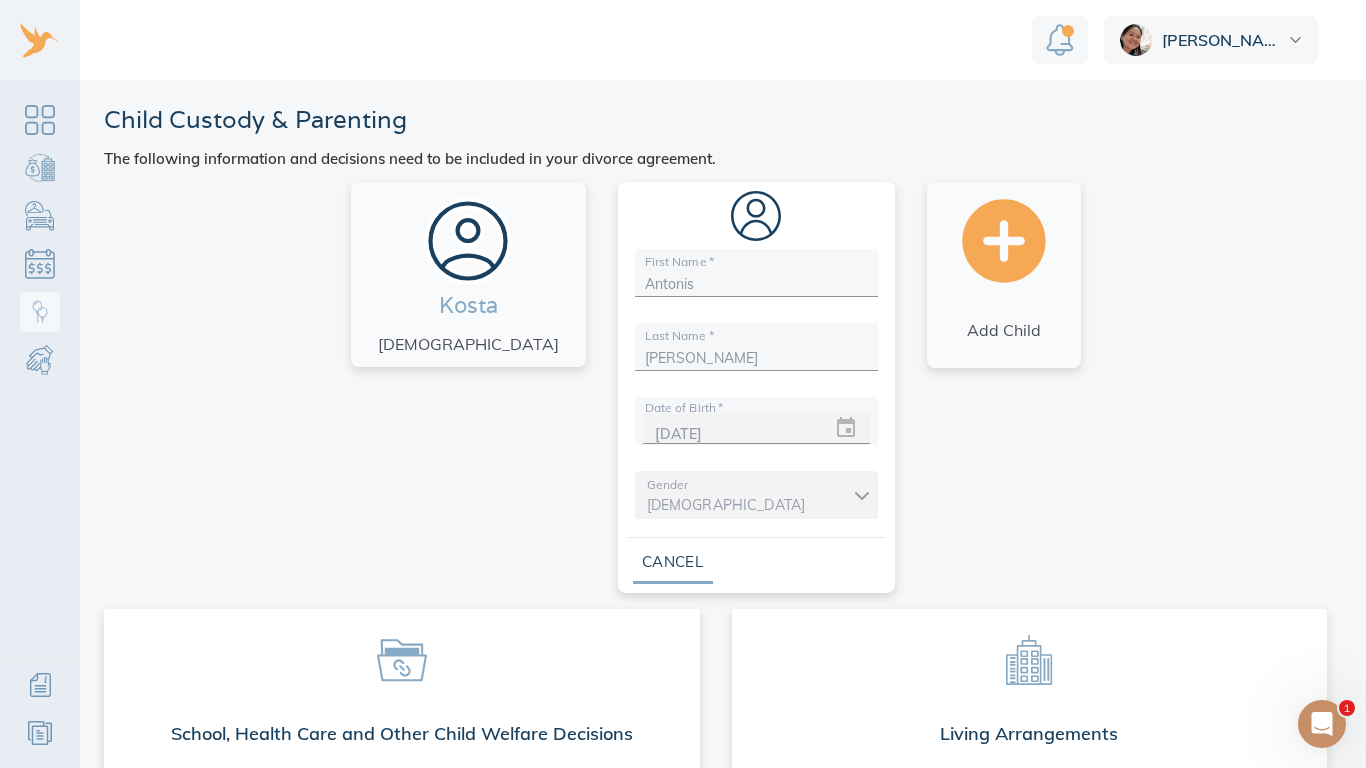click on "[PERSON_NAME] [DEMOGRAPHIC_DATA] First Name   * [PERSON_NAME] Last Name   * [PERSON_NAME] Date of Birth   * [DEMOGRAPHIC_DATA] Gender [DEMOGRAPHIC_DATA] [DEMOGRAPHIC_DATA] Cancel Add Child" at bounding box center [715, 387] 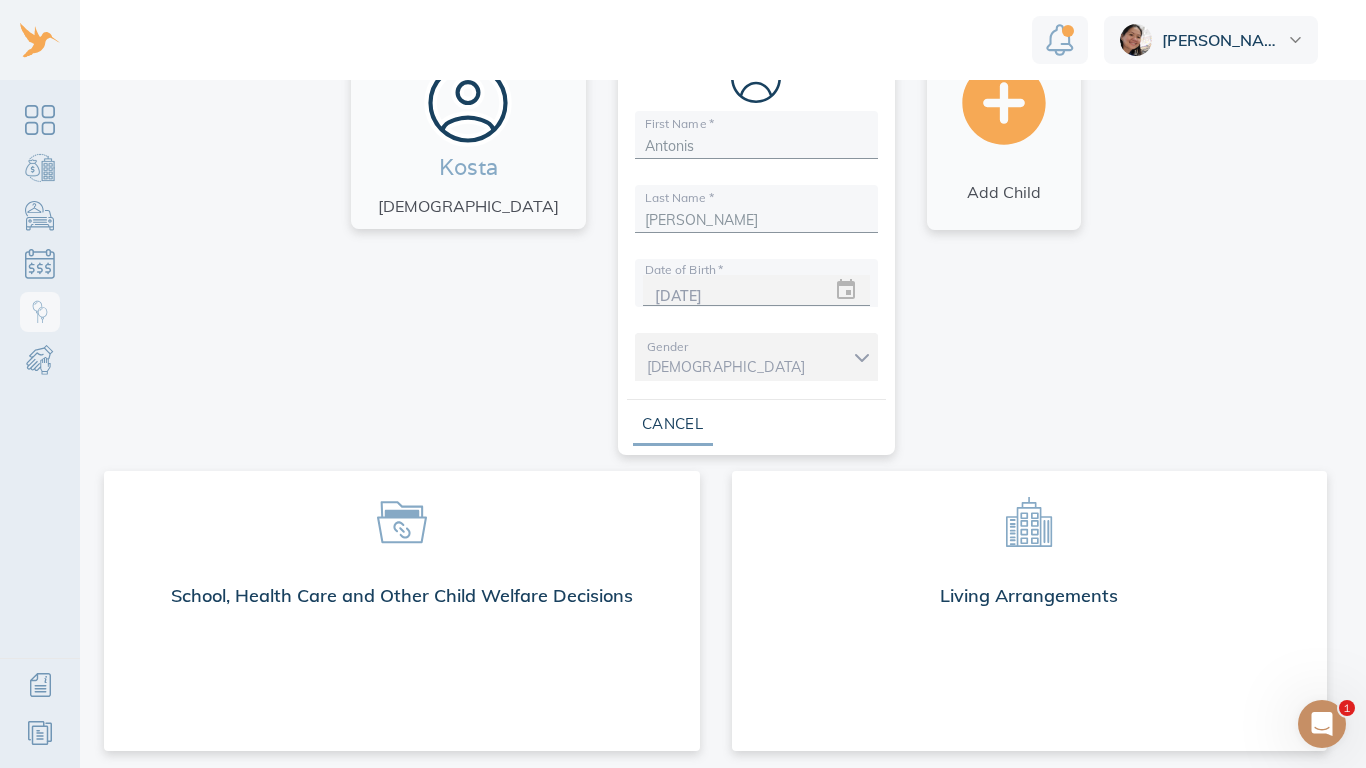 scroll, scrollTop: 141, scrollLeft: 0, axis: vertical 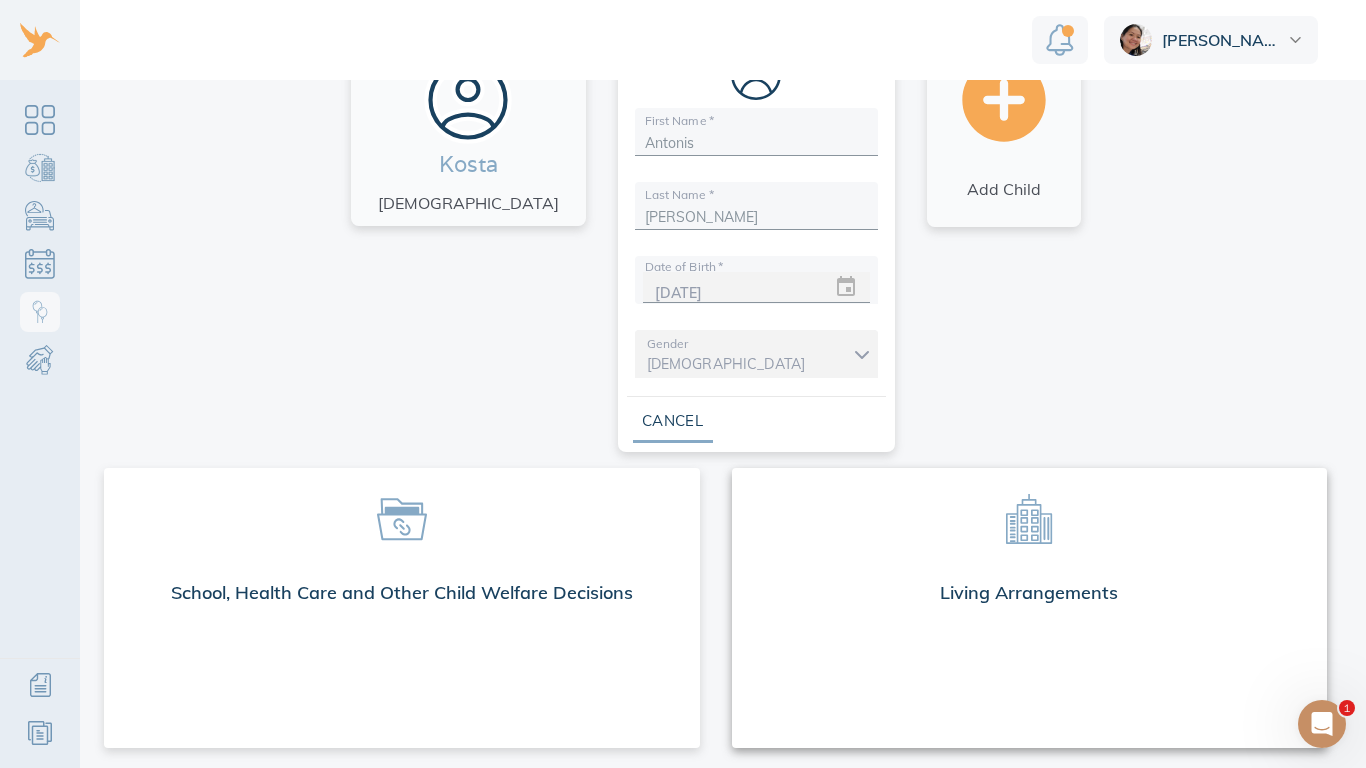 click at bounding box center [1030, 518] 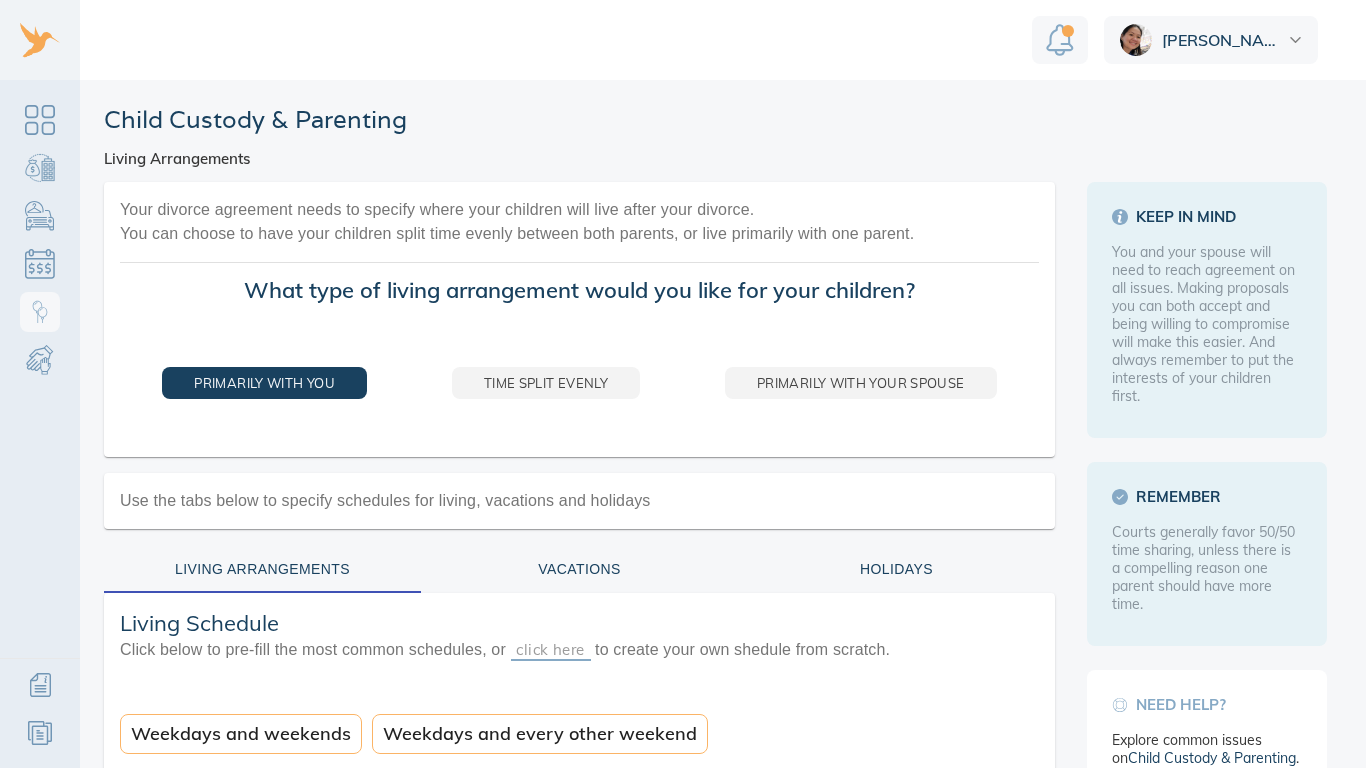 scroll, scrollTop: 0, scrollLeft: 0, axis: both 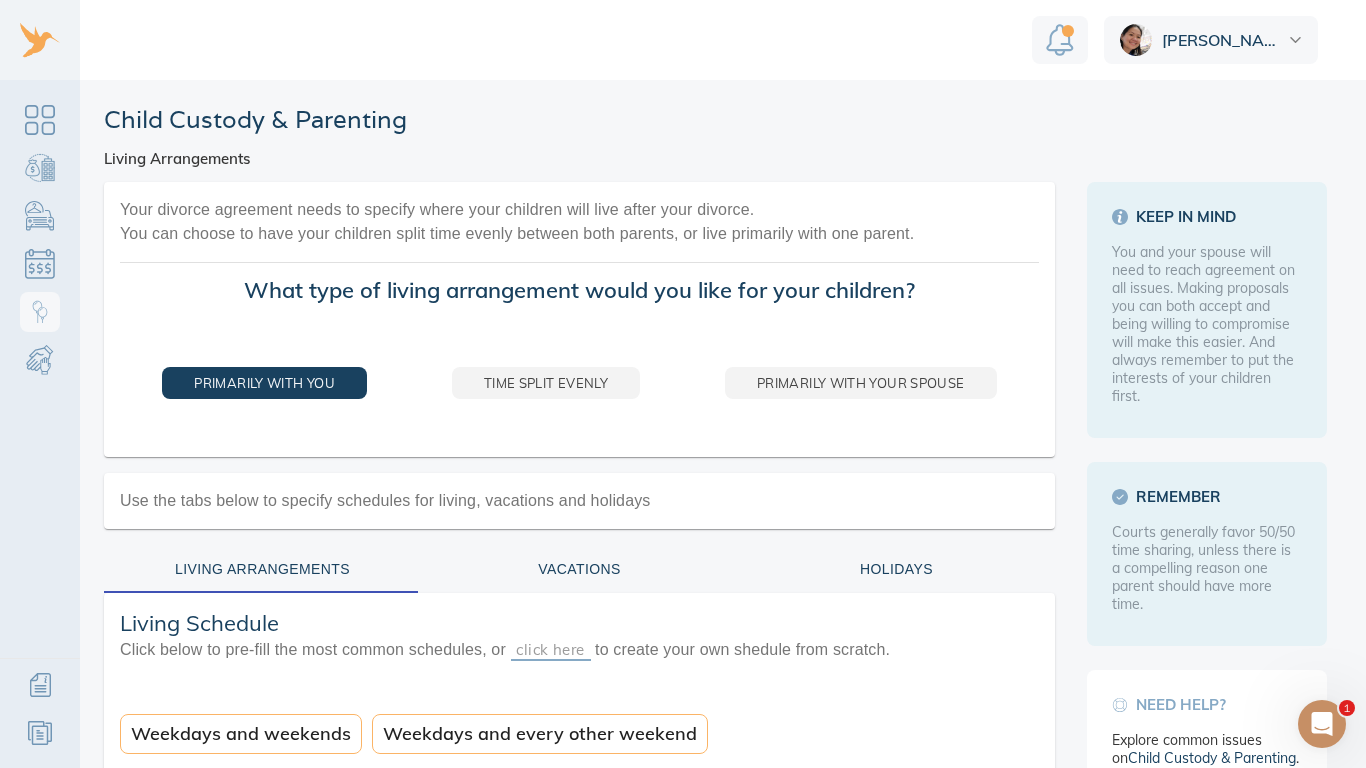 click on "Child Custody & Parenting Living Arrangements" at bounding box center (715, 135) 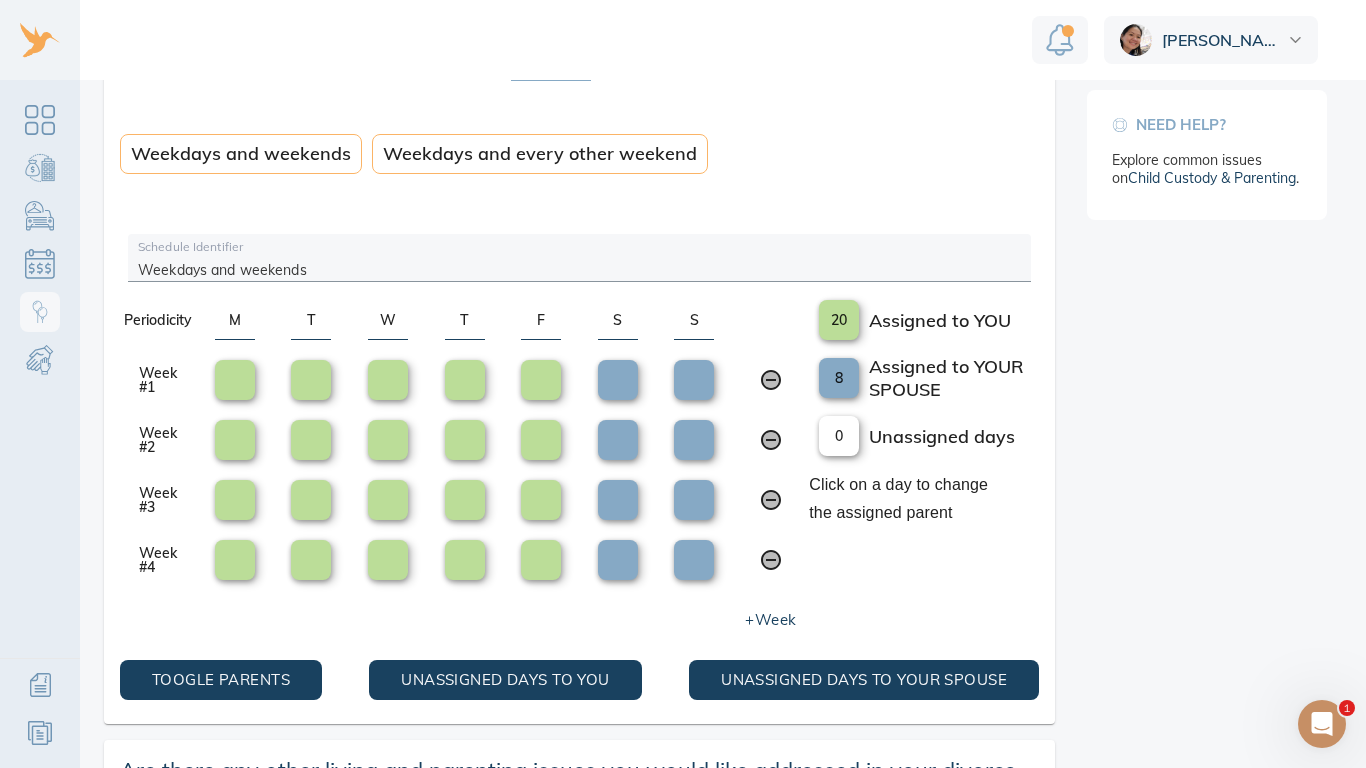 scroll, scrollTop: 600, scrollLeft: 0, axis: vertical 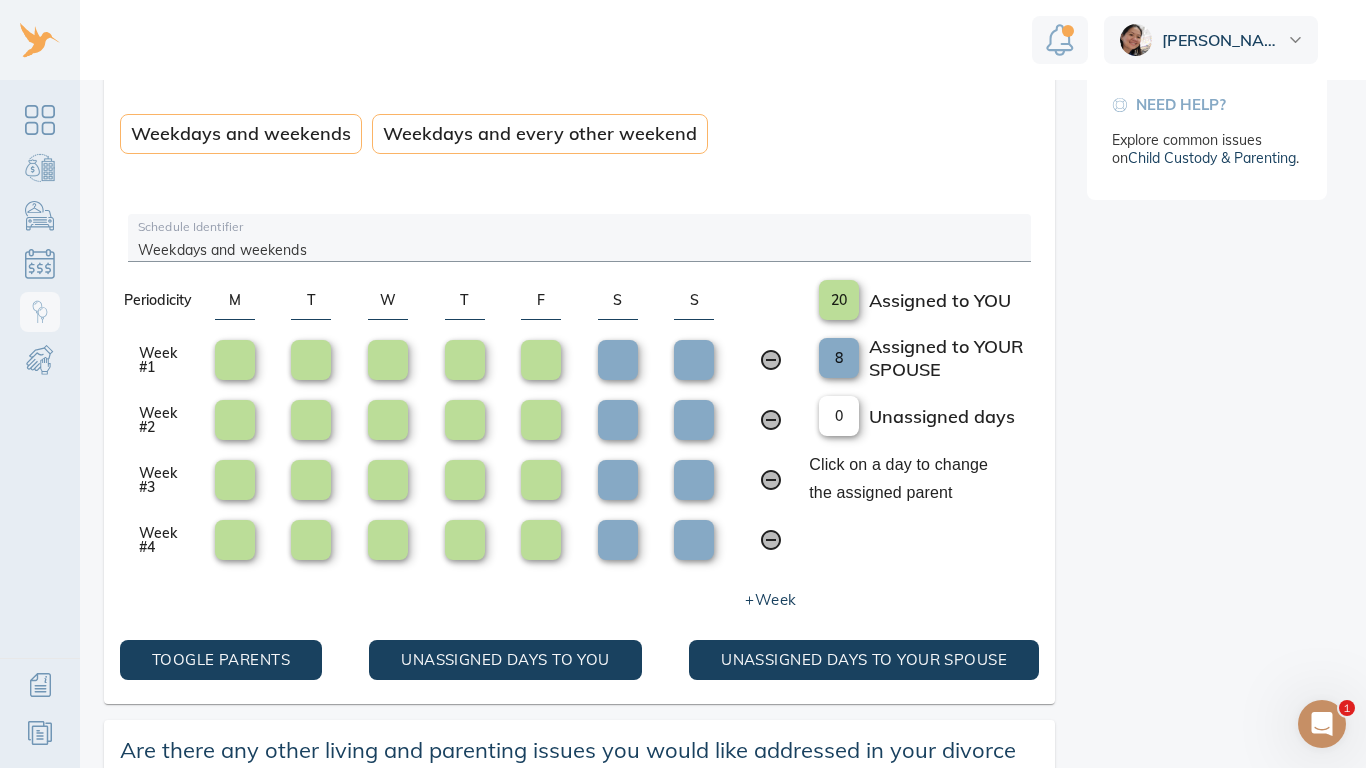 click at bounding box center (618, 360) 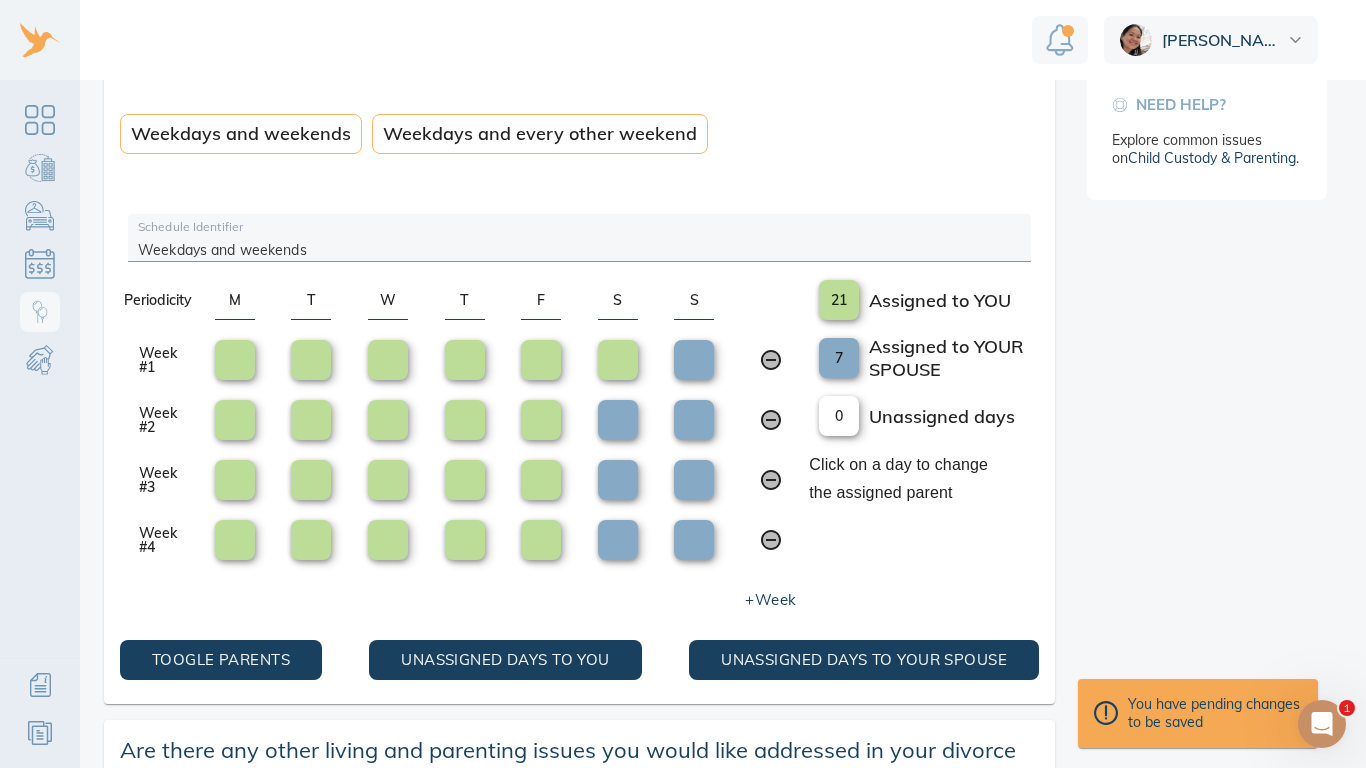 click at bounding box center (694, 360) 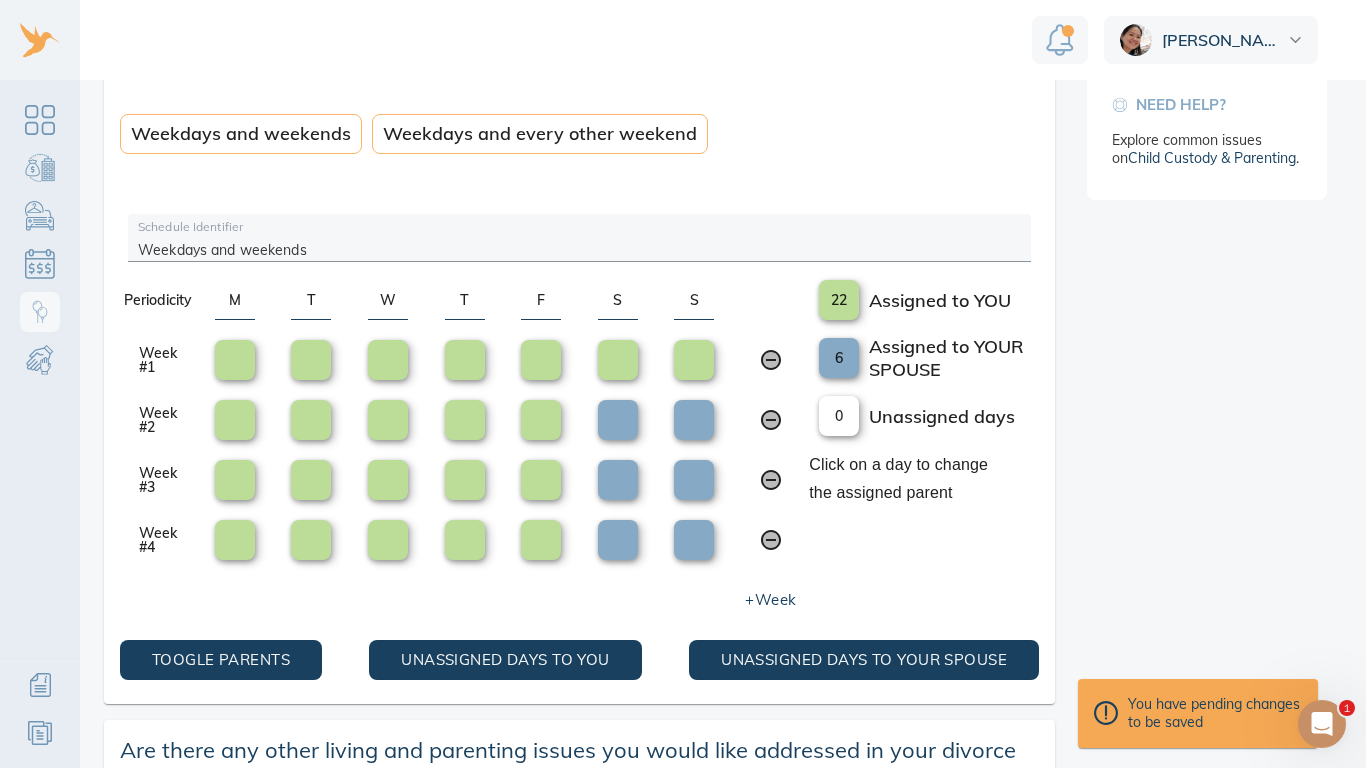 click at bounding box center [618, 420] 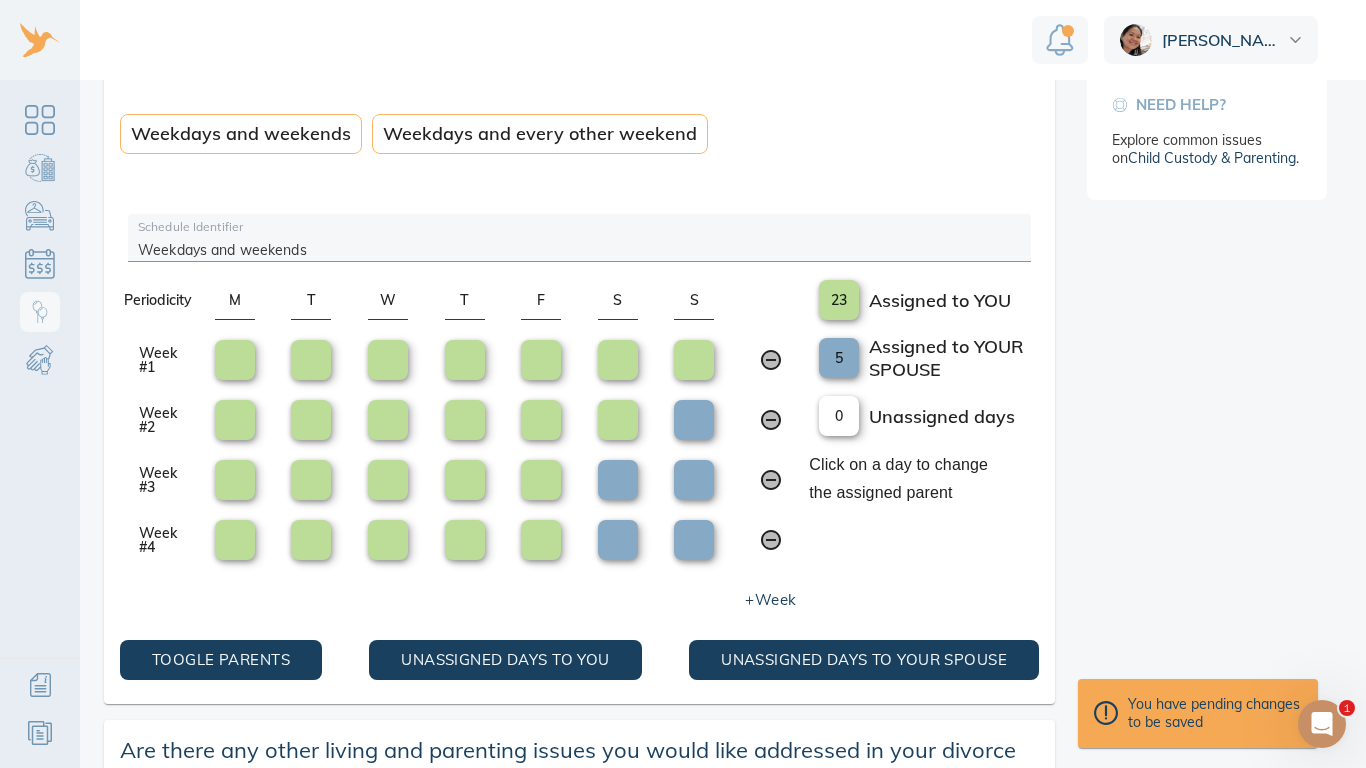 click at bounding box center (694, 420) 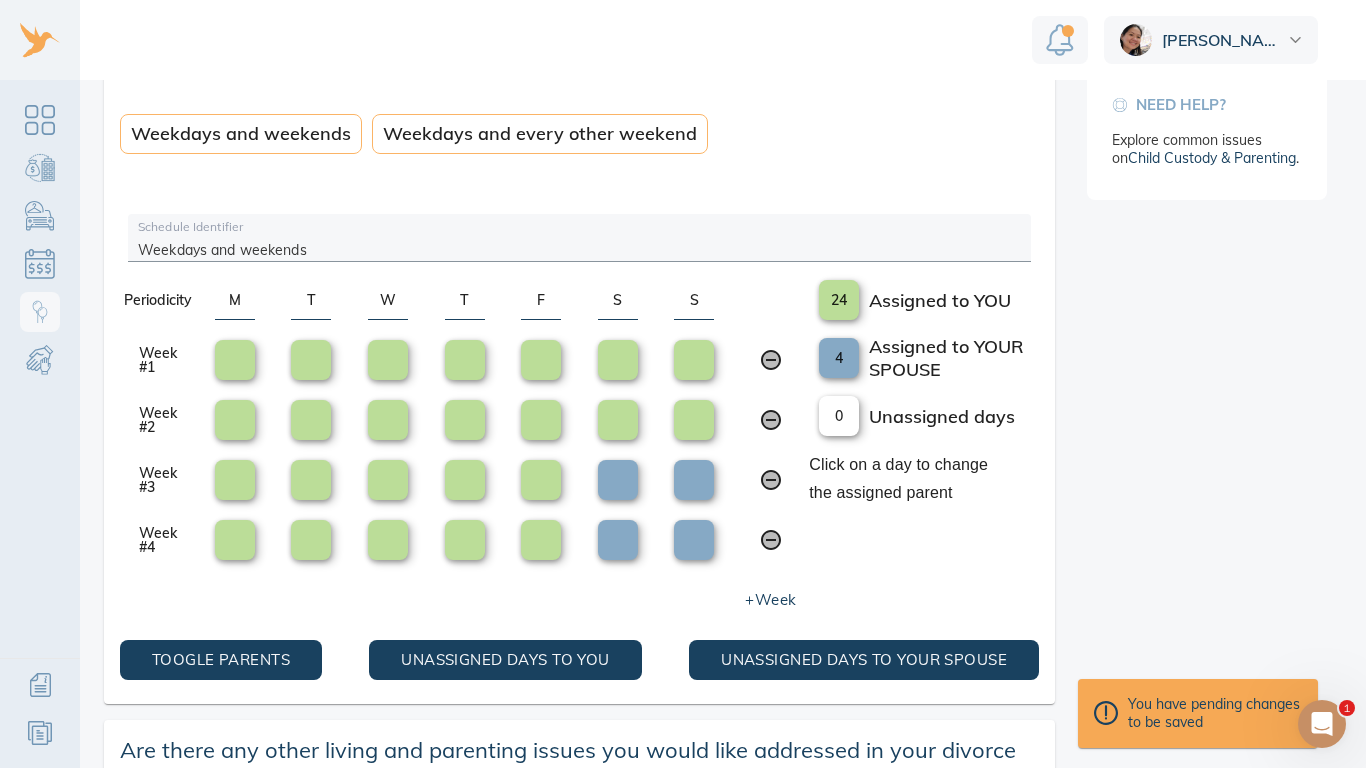click at bounding box center (618, 480) 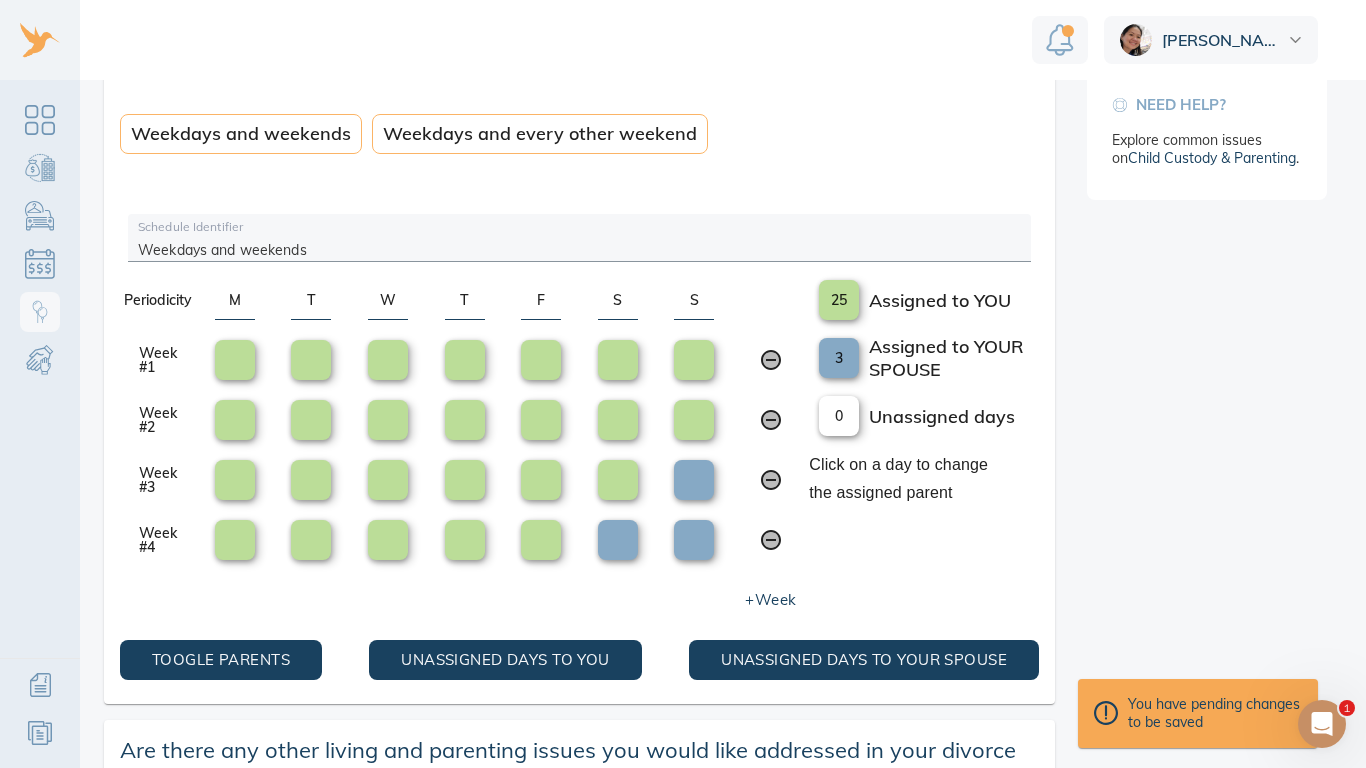 click at bounding box center (618, 540) 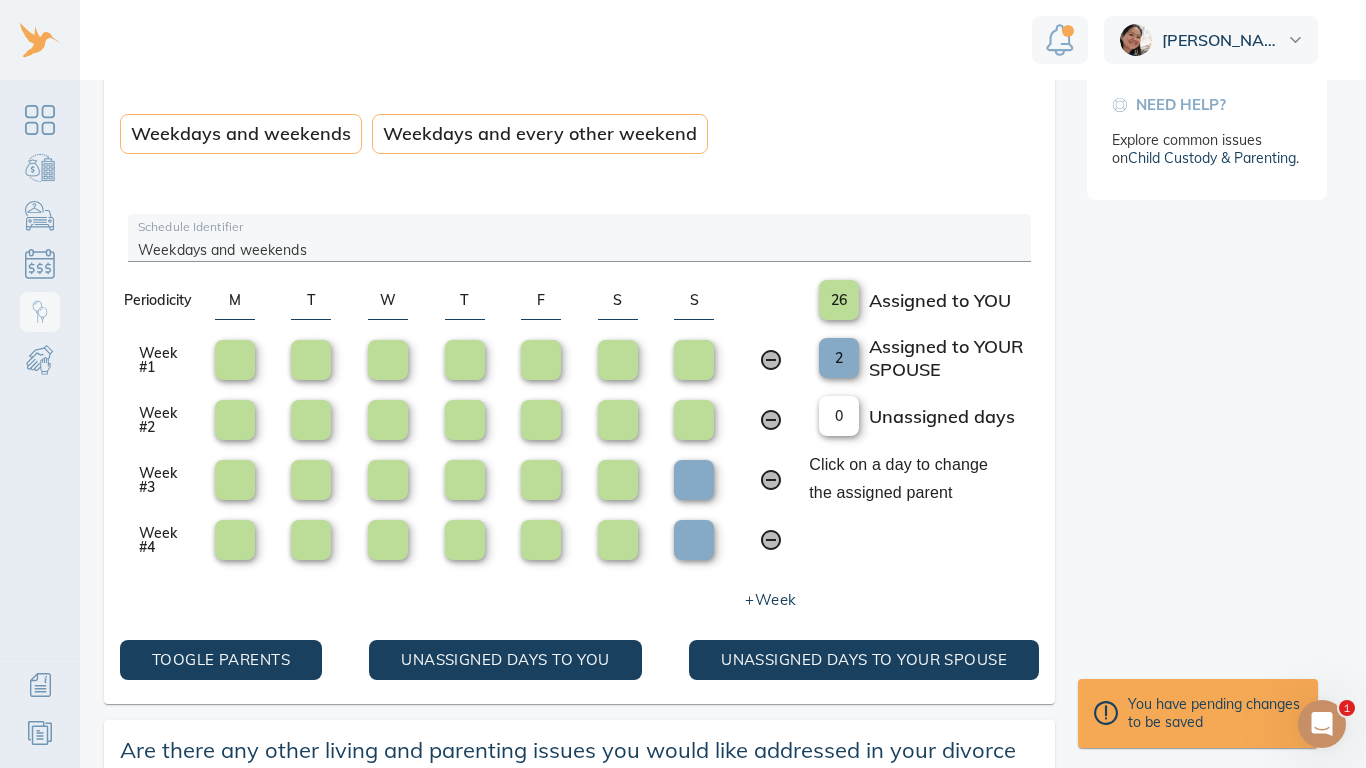 click at bounding box center (694, 540) 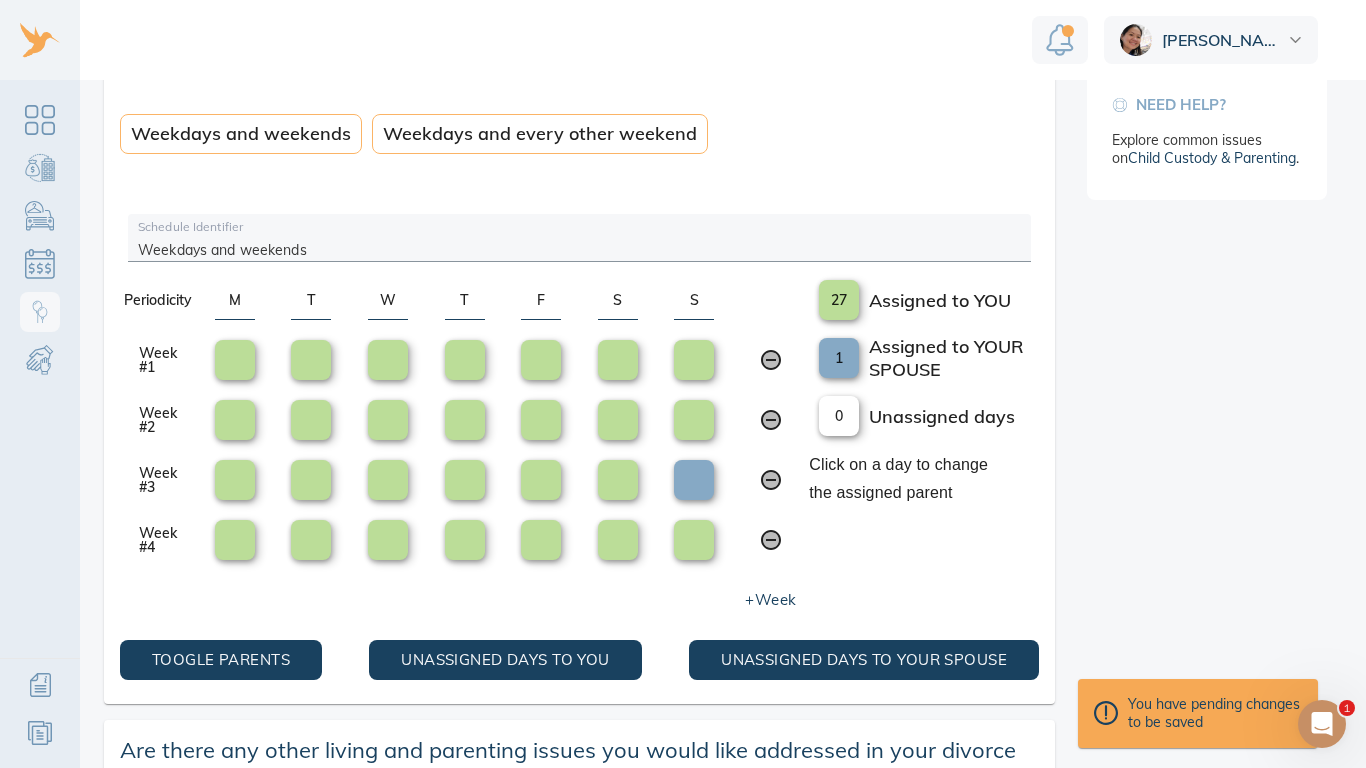 click at bounding box center (694, 480) 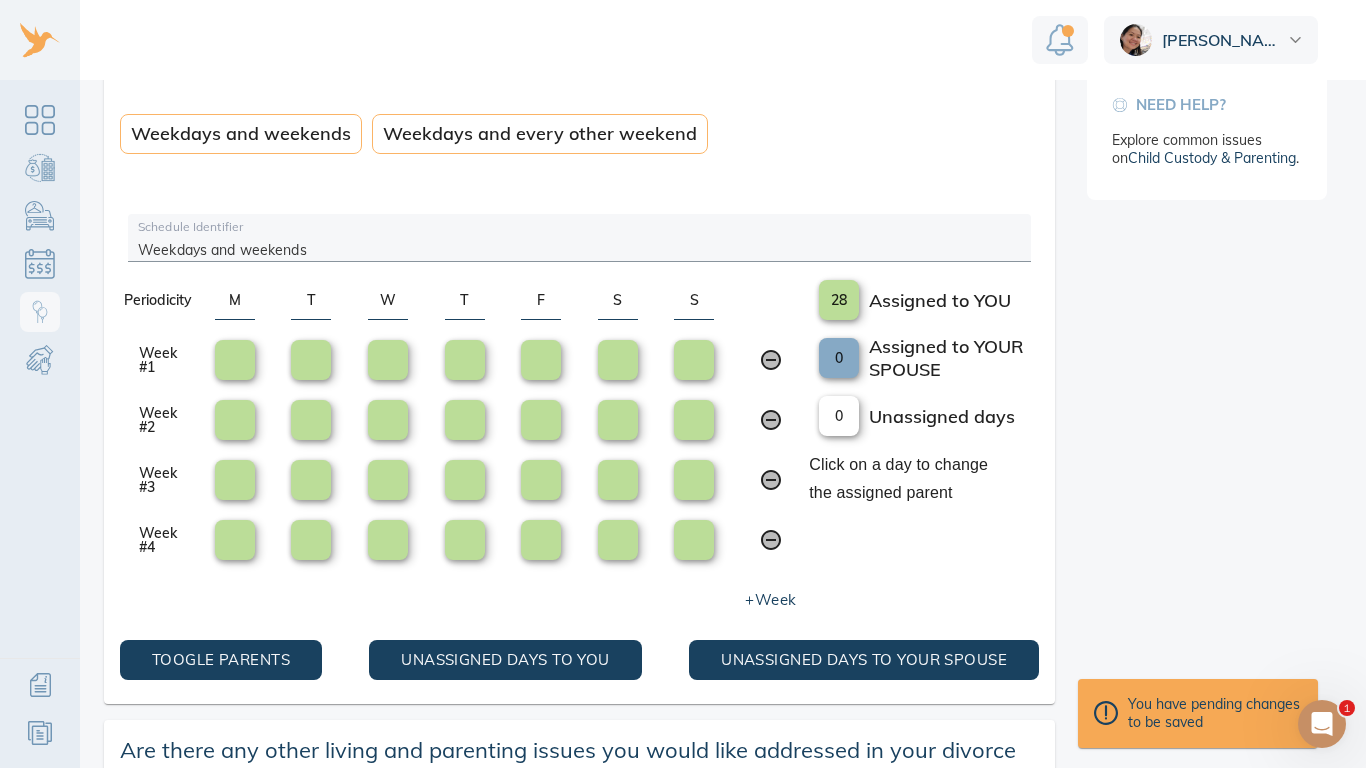 click on "Keep in mind You and your spouse will need to reach agreement on all issues. Making proposals you can both accept and being willing to compromise will make this easier. And always remember to put the interests of your children first. Remember Courts generally favor 50/50 time sharing, unless there is a compelling reason one parent should have more time. Need help? Explore common issues on  Child Custody & Parenting ." at bounding box center [1207, 307] 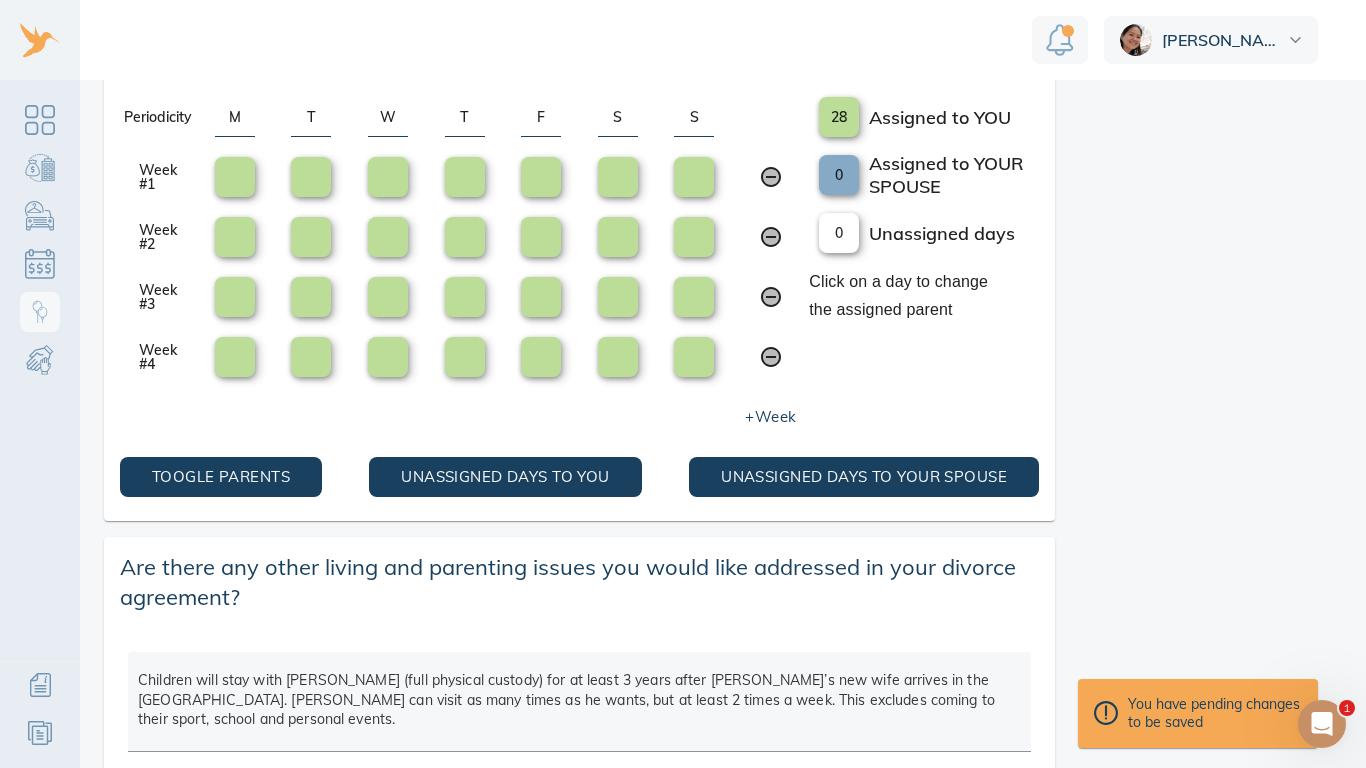 scroll, scrollTop: 885, scrollLeft: 0, axis: vertical 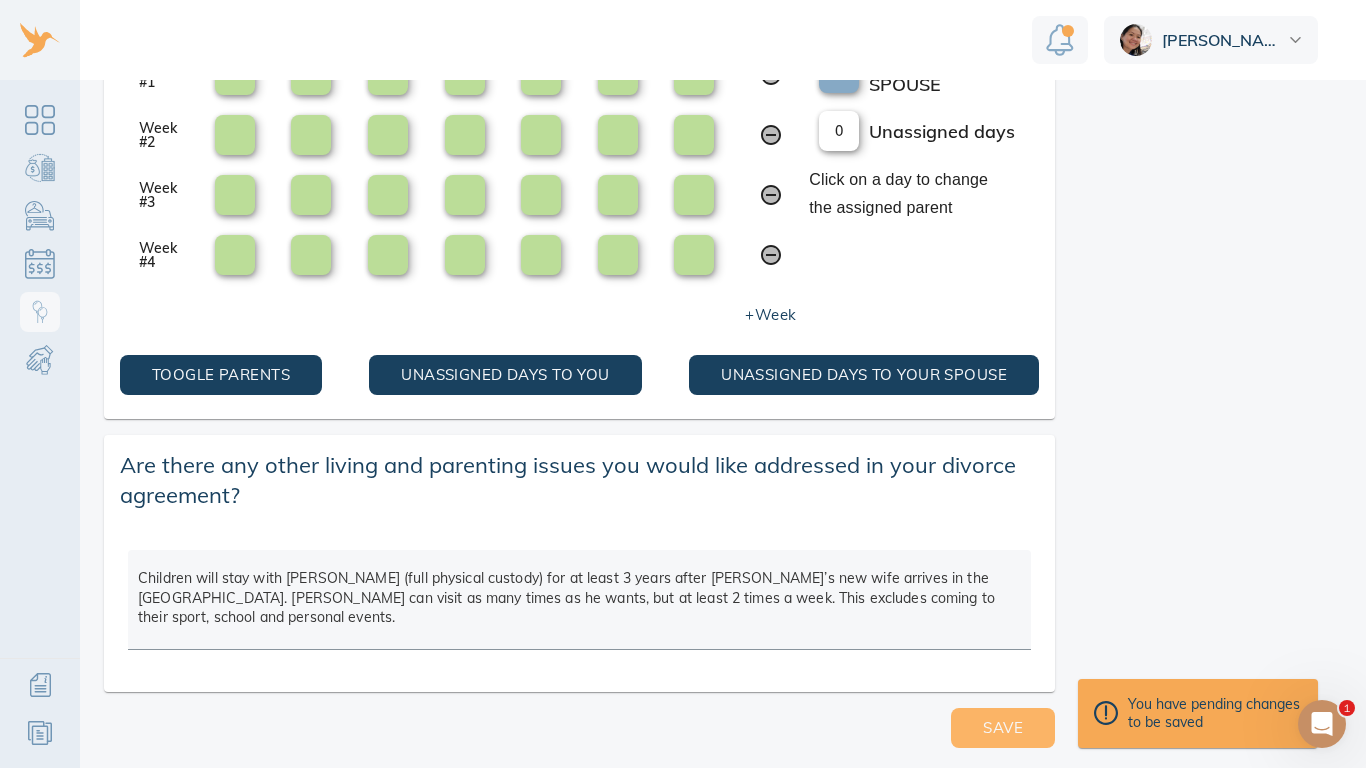 click on "Save" at bounding box center [1003, 728] 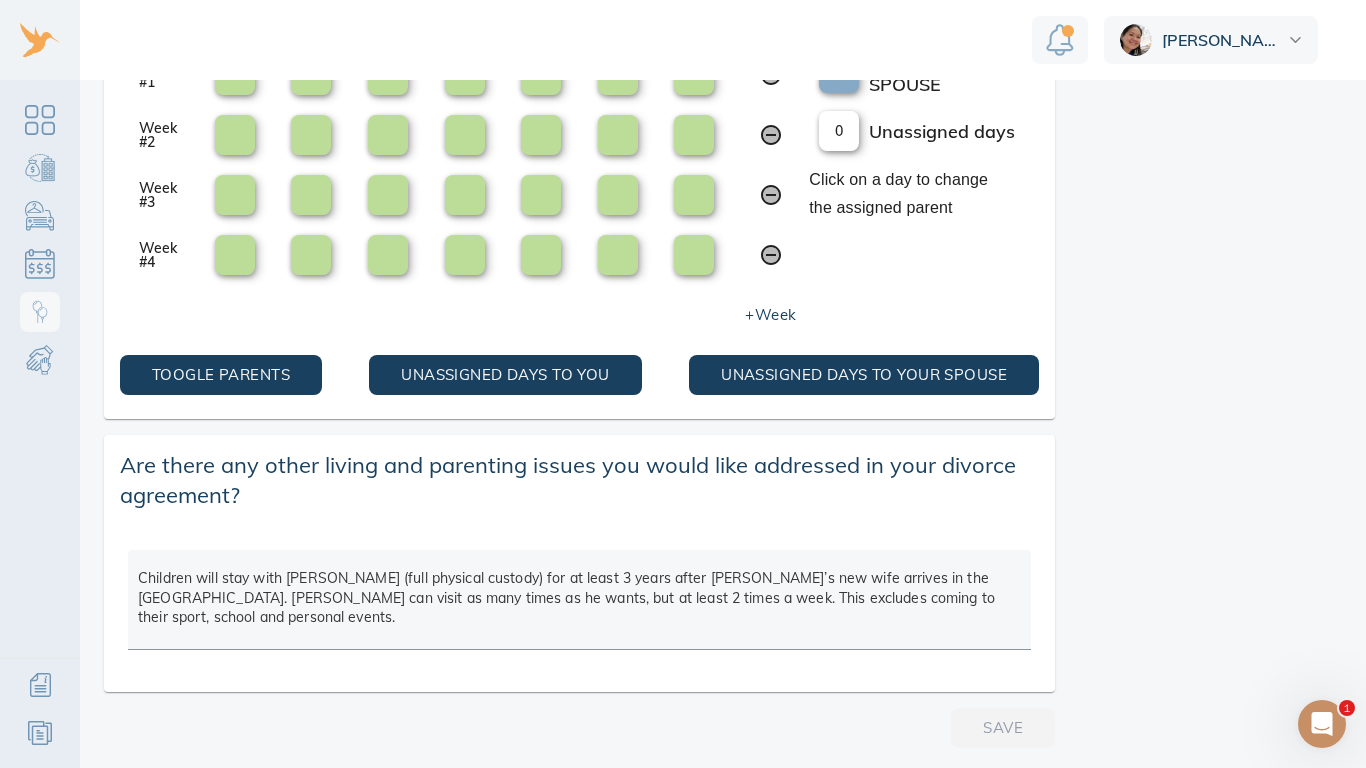 click on "Children will stay with Thanh (full physical custody) for at least 3 years after Alex’s new wife arrives in the US. Alex can visit as many times as he wants, but at least 2 times a week. This excludes coming to their sport, school and personal events." at bounding box center (579, 603) 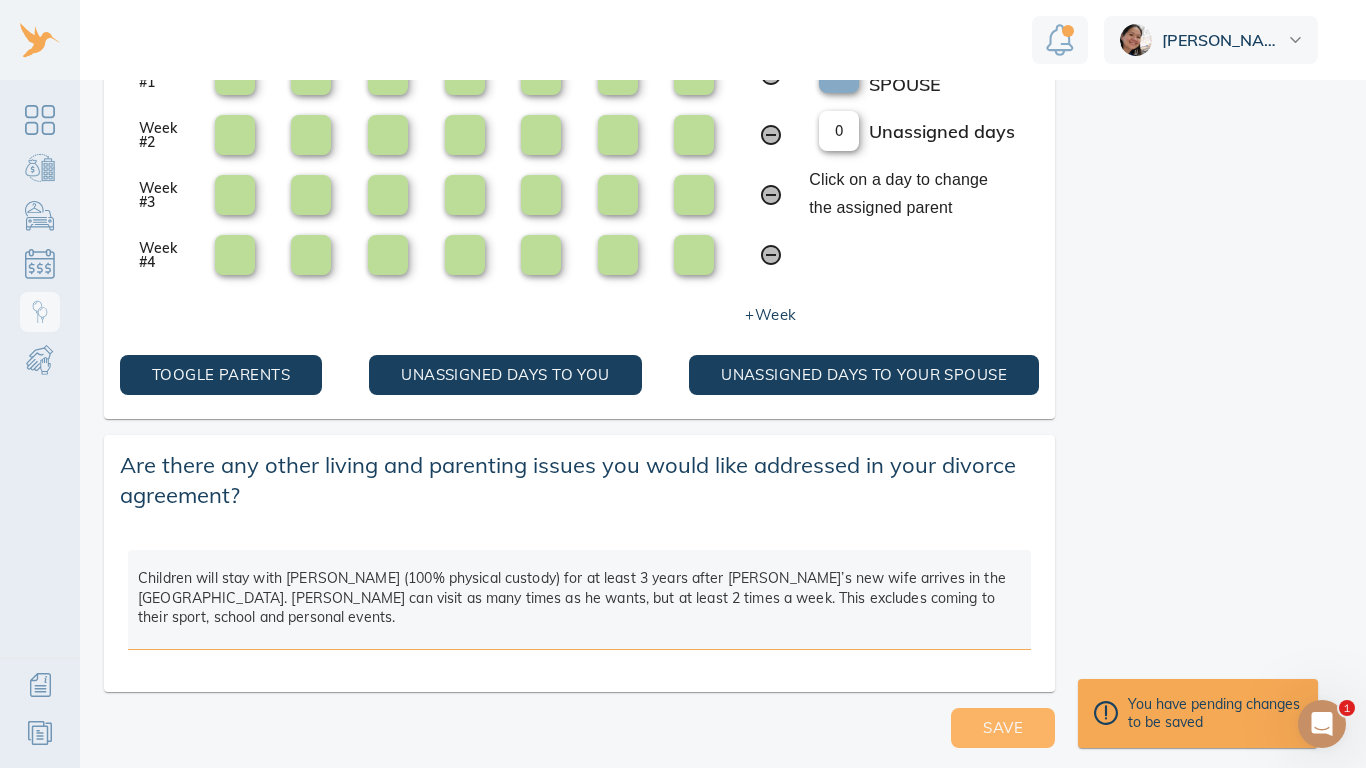 type on "Children will stay with Thanh (100% physical custody) for at least 3 years after Alex’s new wife arrives in the US. Alex can visit as many times as he wants, but at least 2 times a week. This excludes coming to their sport, school and personal events." 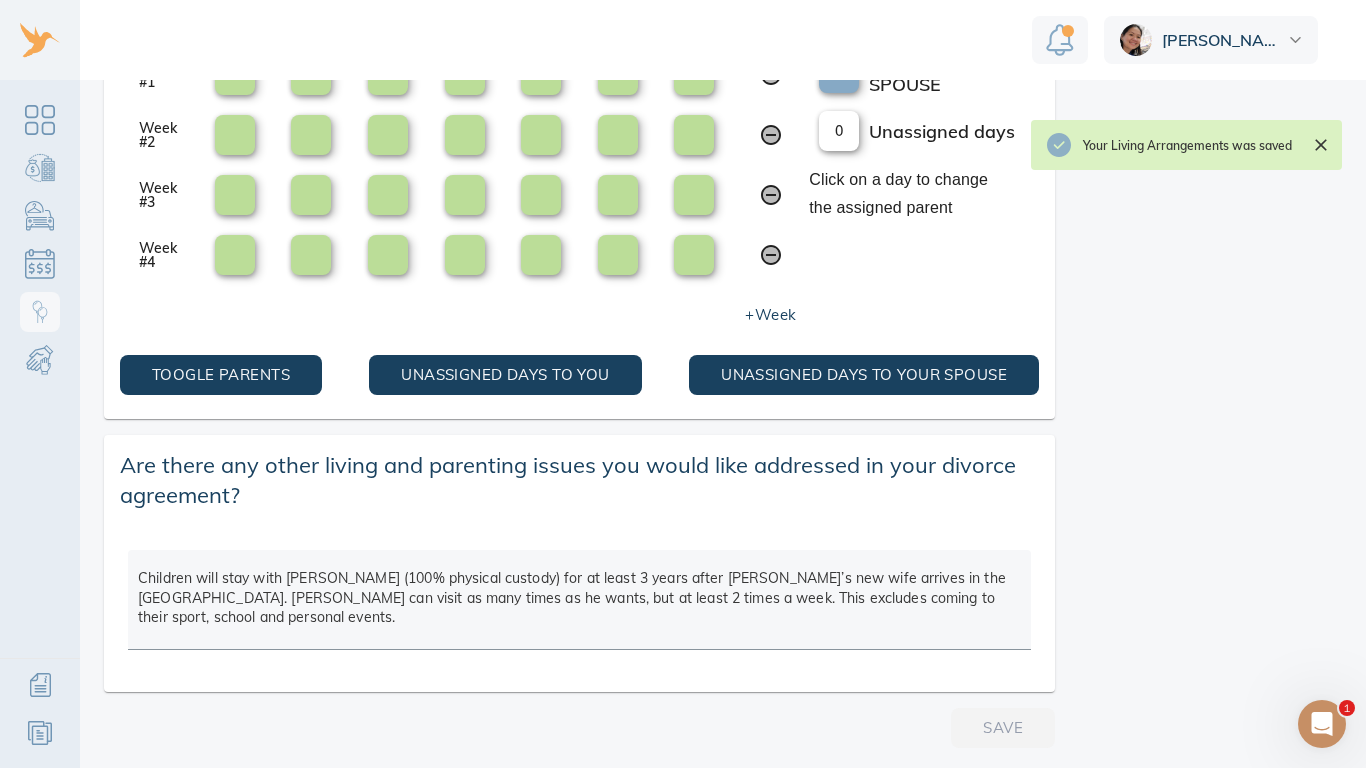 click on "Keep in mind You and your spouse will need to reach agreement on all issues. Making proposals you can both accept and being willing to compromise will make this easier. And always remember to put the interests of your children first. Remember Courts generally favor 50/50 time sharing, unless there is a compelling reason one parent should have more time. Need help? Explore common issues on  Child Custody & Parenting ." at bounding box center [1207, 22] 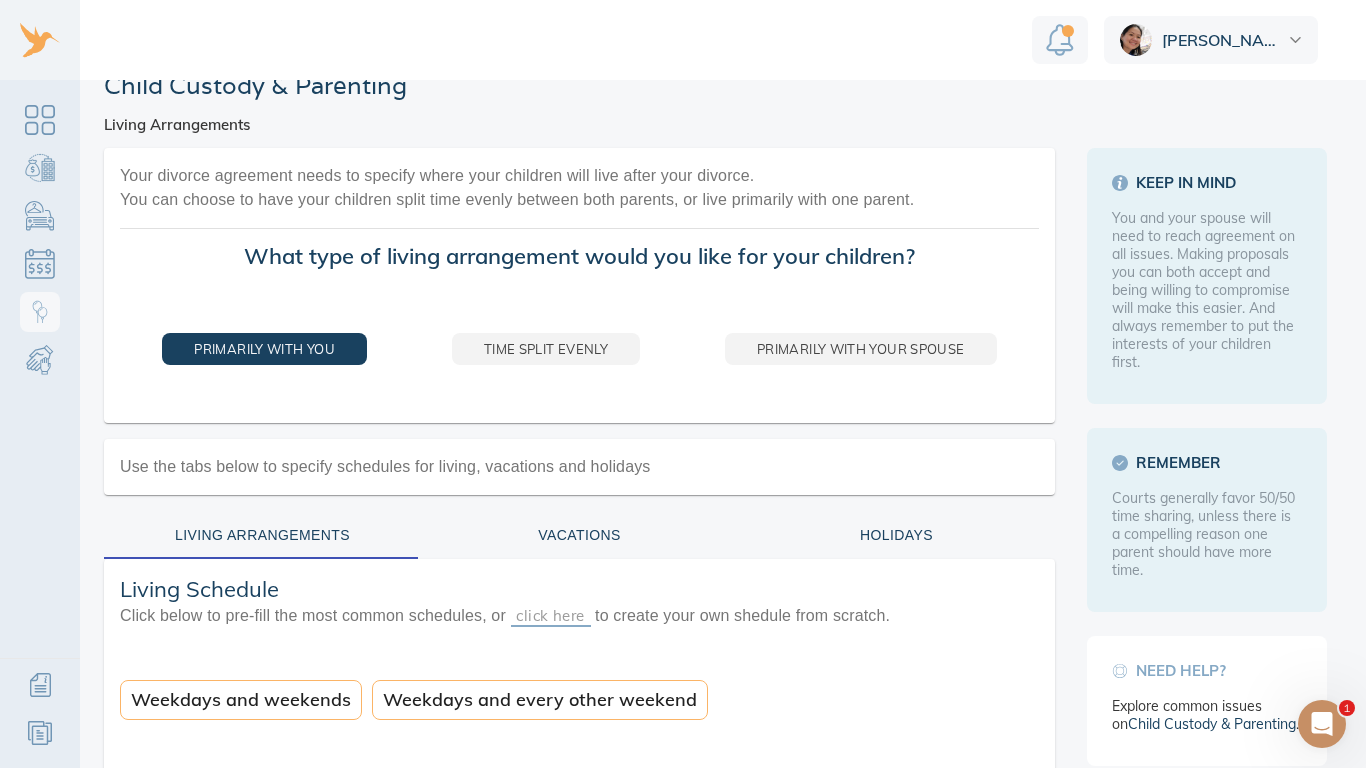 scroll, scrollTop: 0, scrollLeft: 0, axis: both 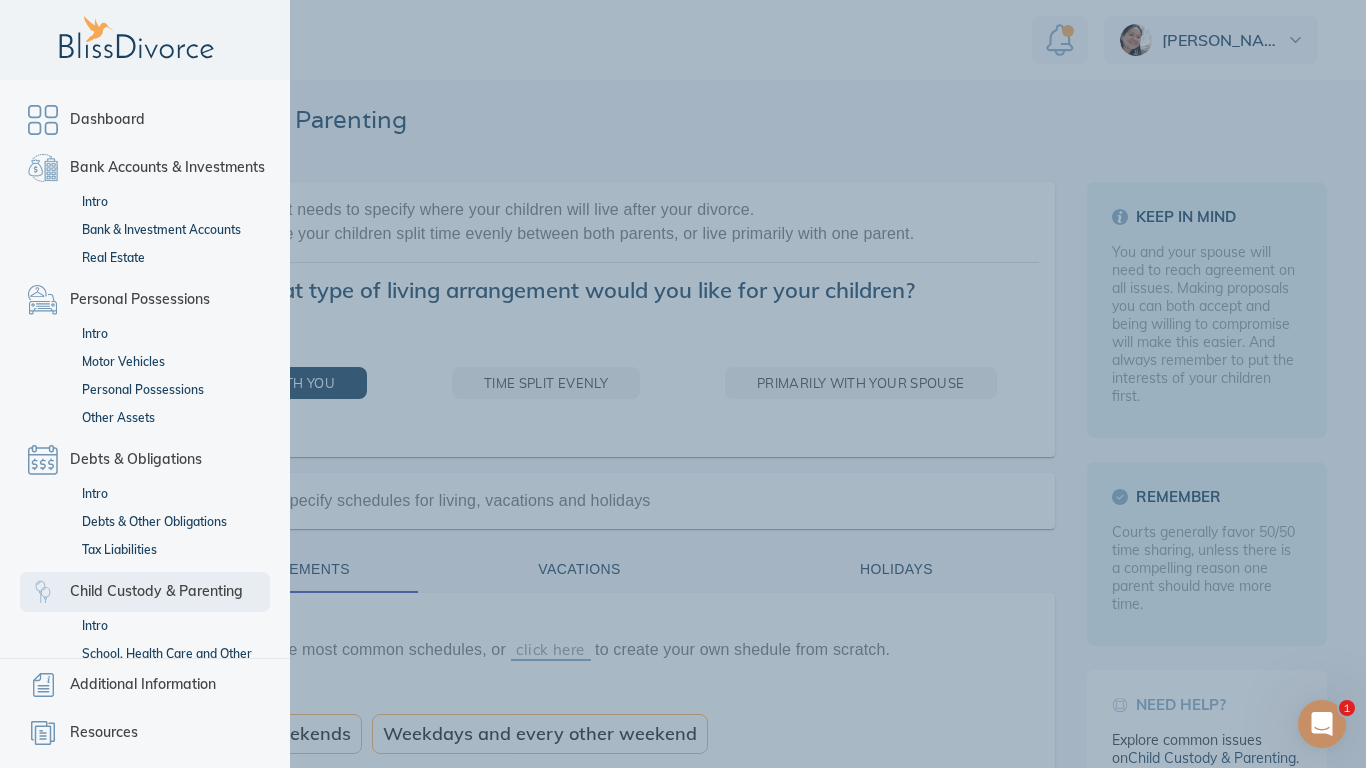 click on "Child Custody & Parenting" at bounding box center [156, 592] 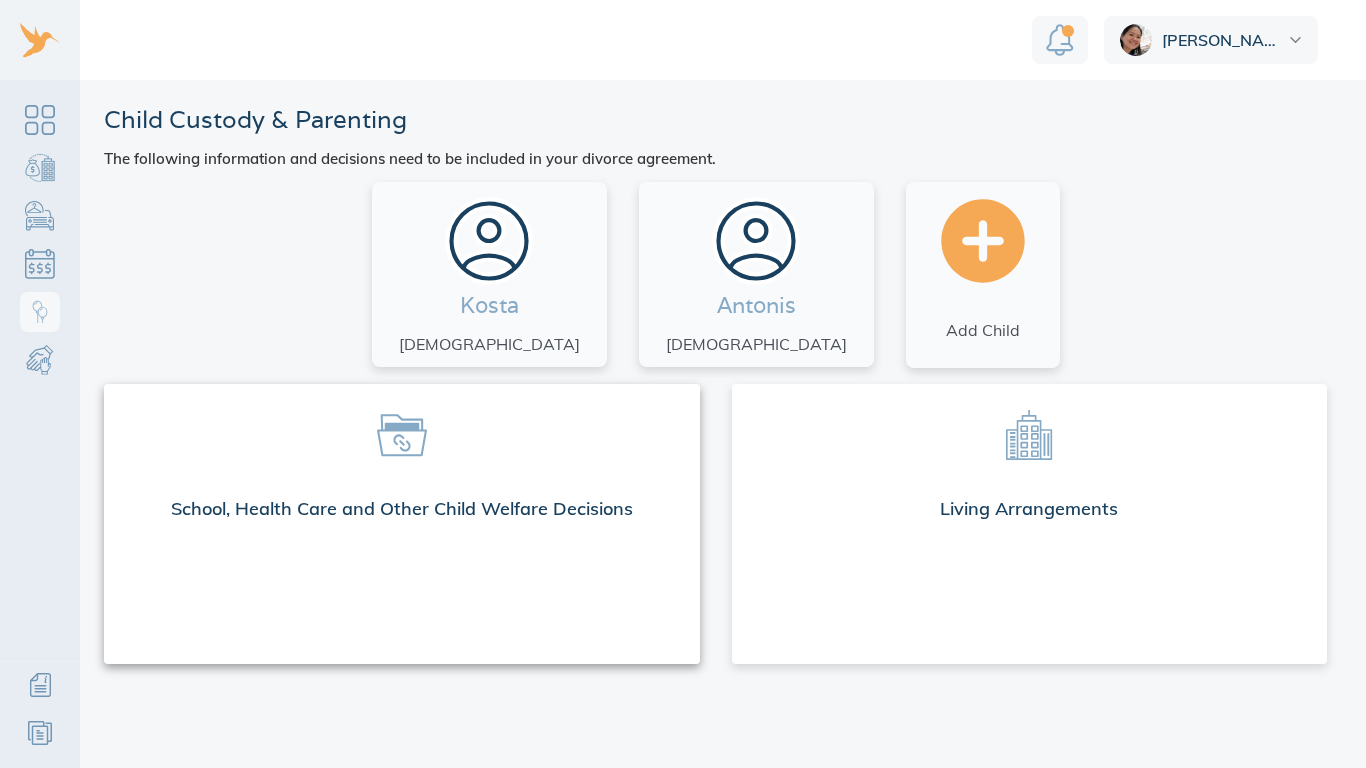 scroll, scrollTop: 0, scrollLeft: 0, axis: both 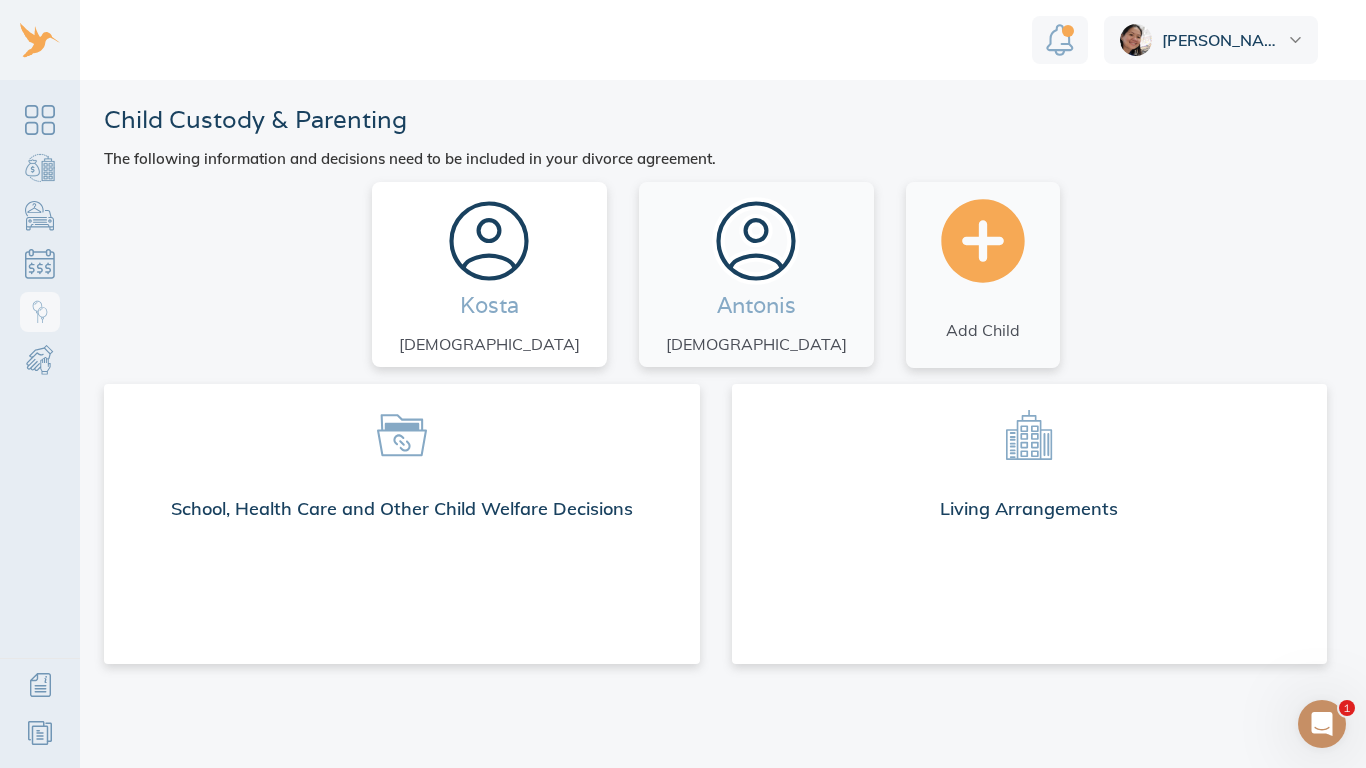 click on "Kosta" at bounding box center (489, 305) 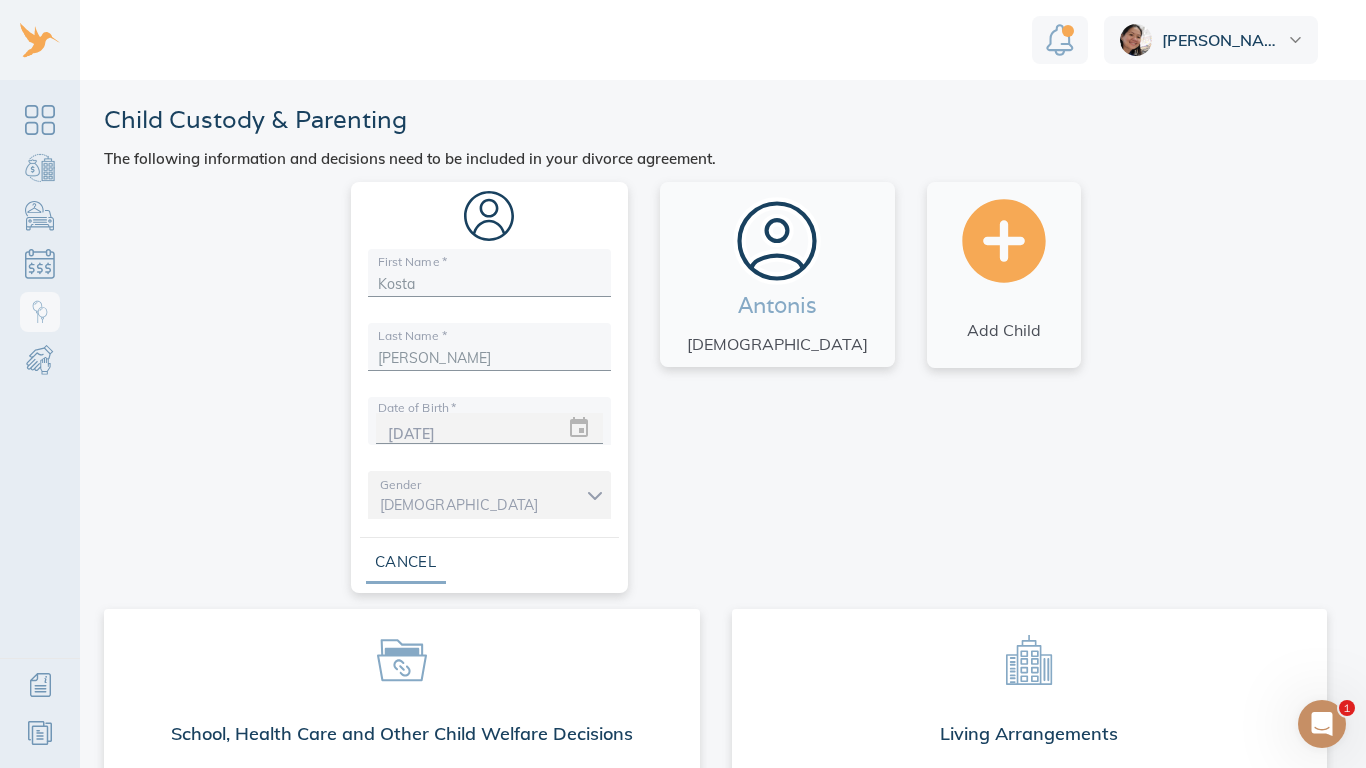 click on "First Name   * Kosta Last Name   * Glaros Date of Birth   * 03/19/2012 Gender Male Male Cancel Antonis 10 years old Add Child" at bounding box center [715, 387] 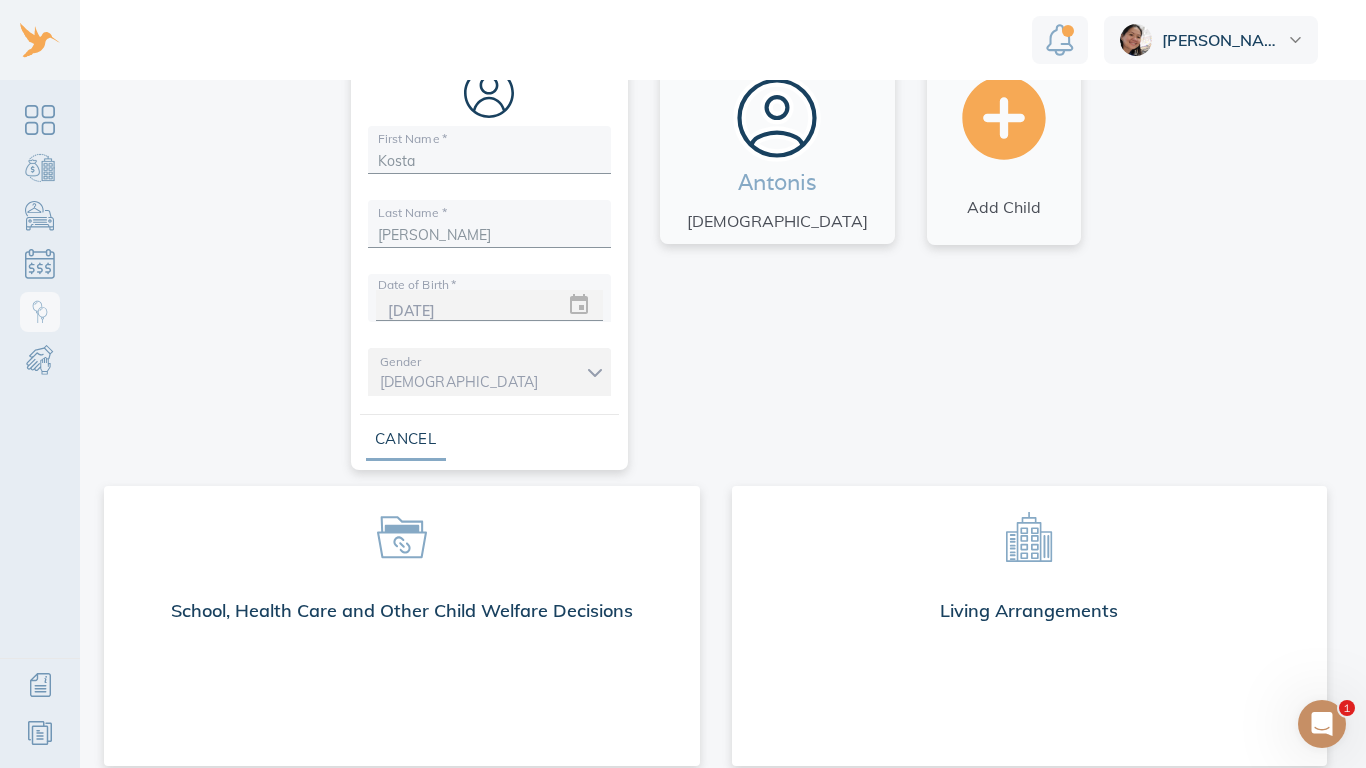 scroll, scrollTop: 141, scrollLeft: 0, axis: vertical 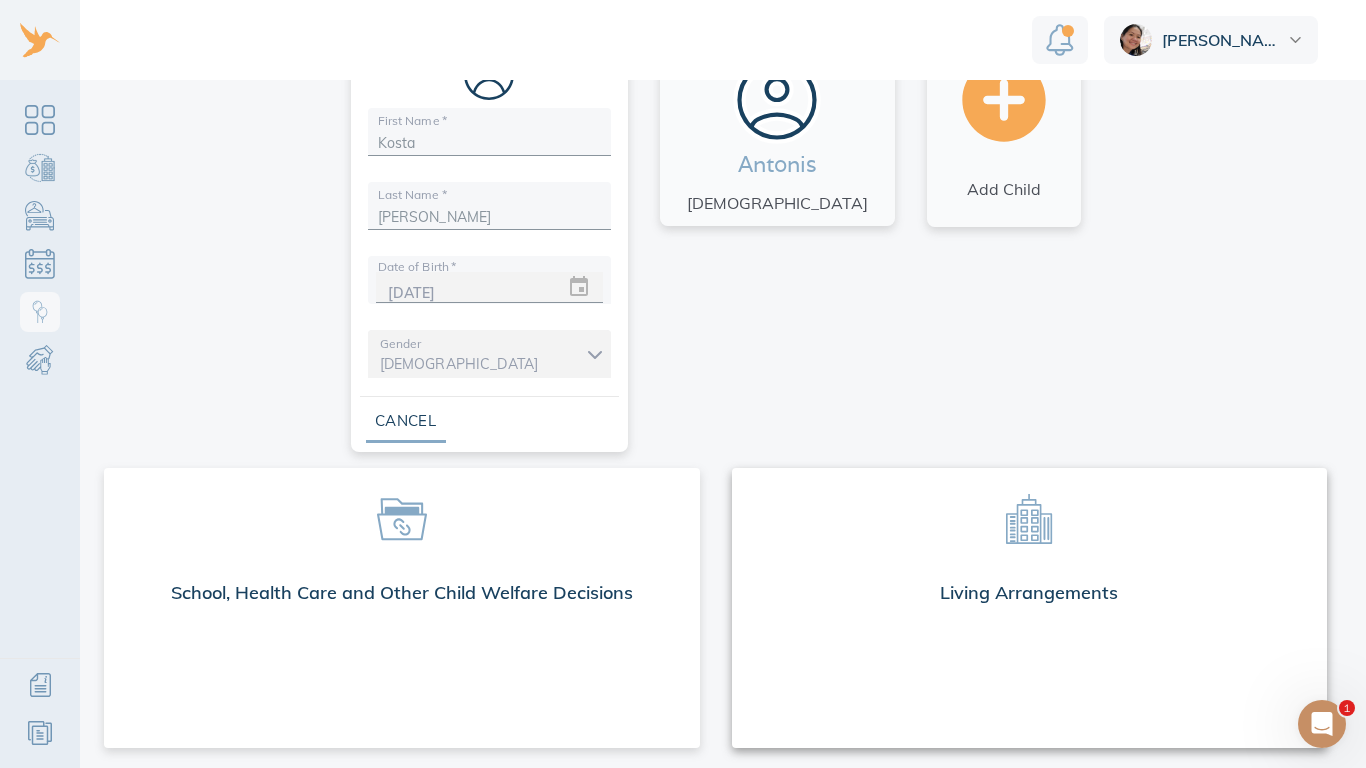 click 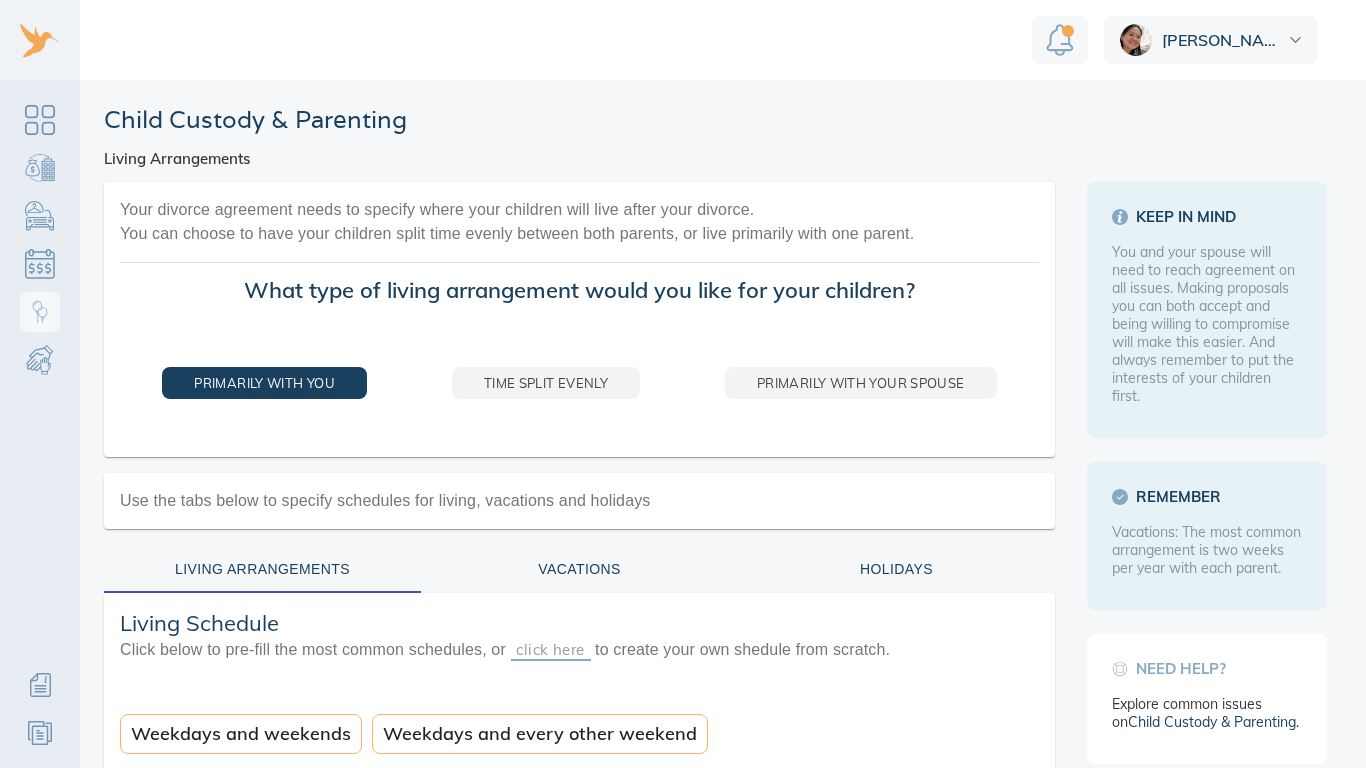 scroll, scrollTop: 0, scrollLeft: 0, axis: both 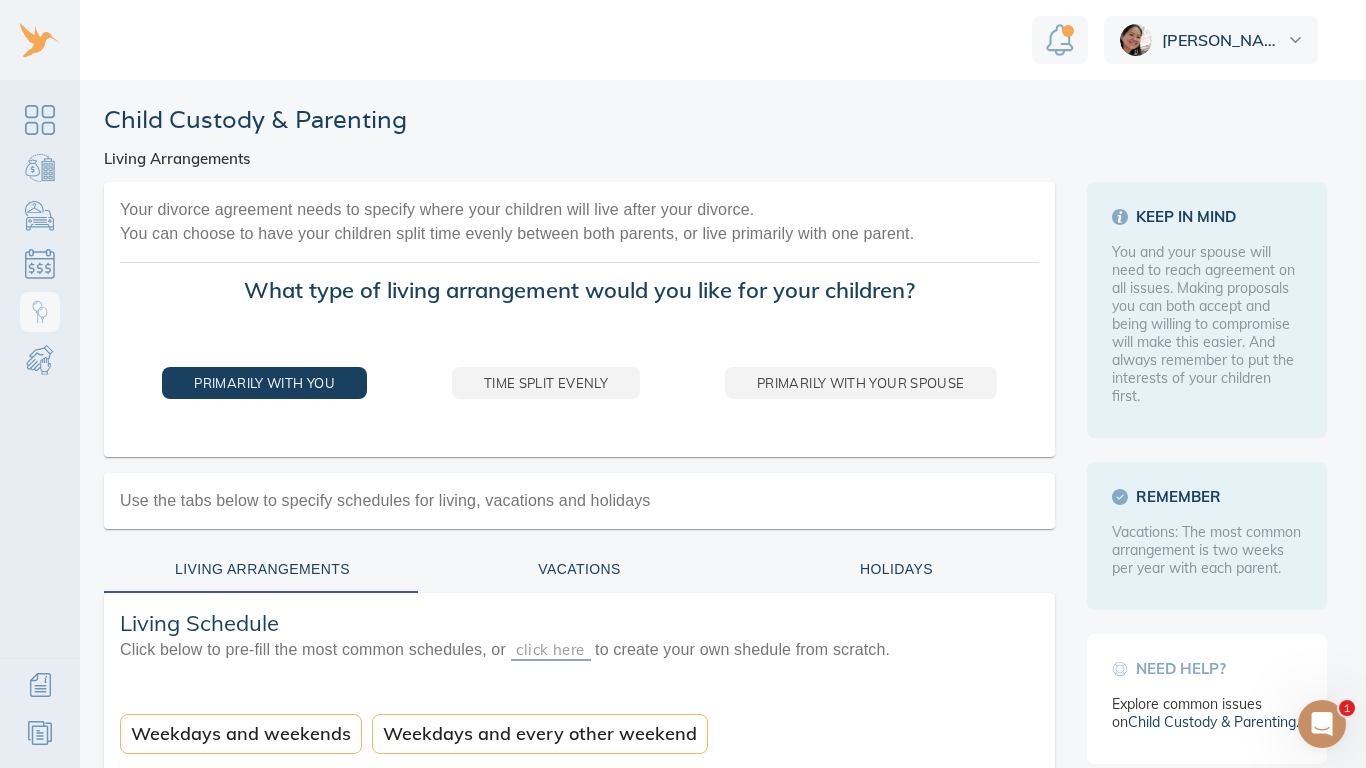 click on "Child Custody & Parenting Living Arrangements" at bounding box center (715, 135) 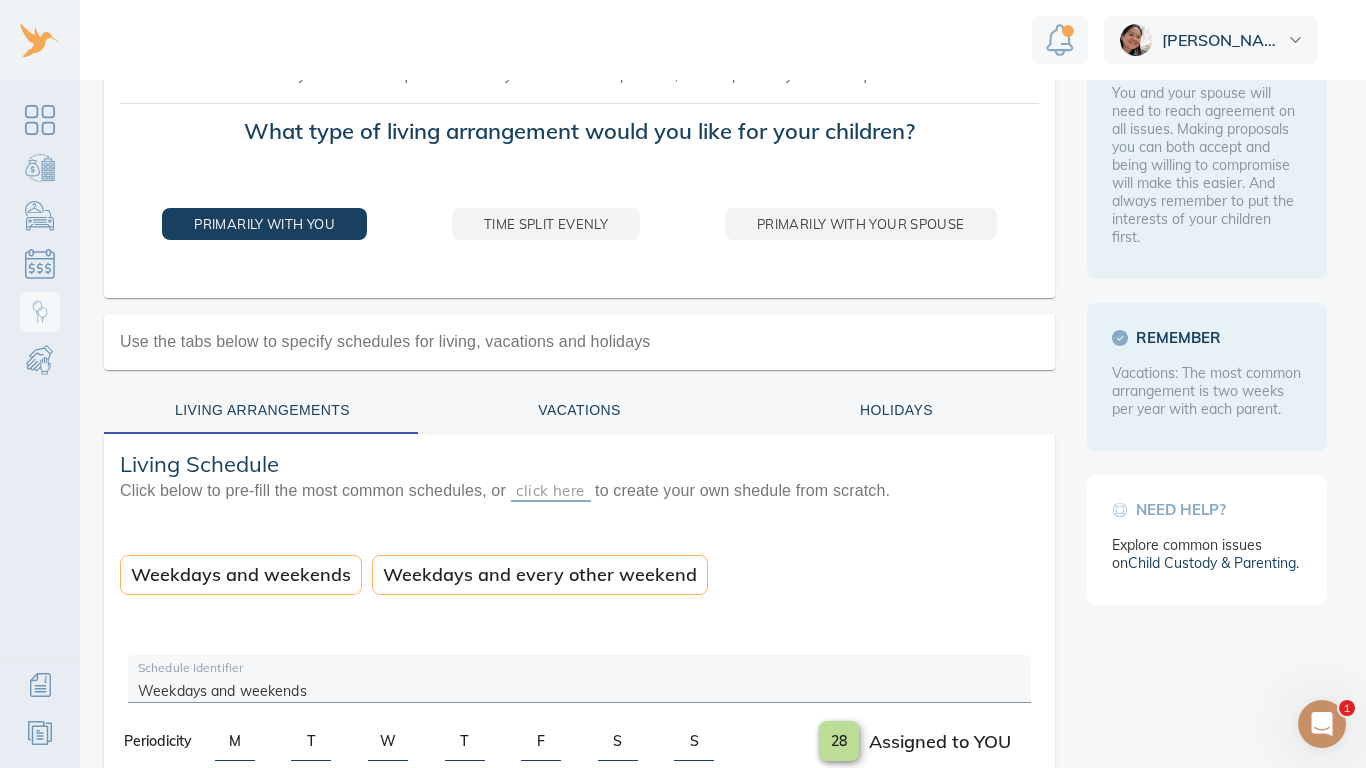 scroll, scrollTop: 160, scrollLeft: 0, axis: vertical 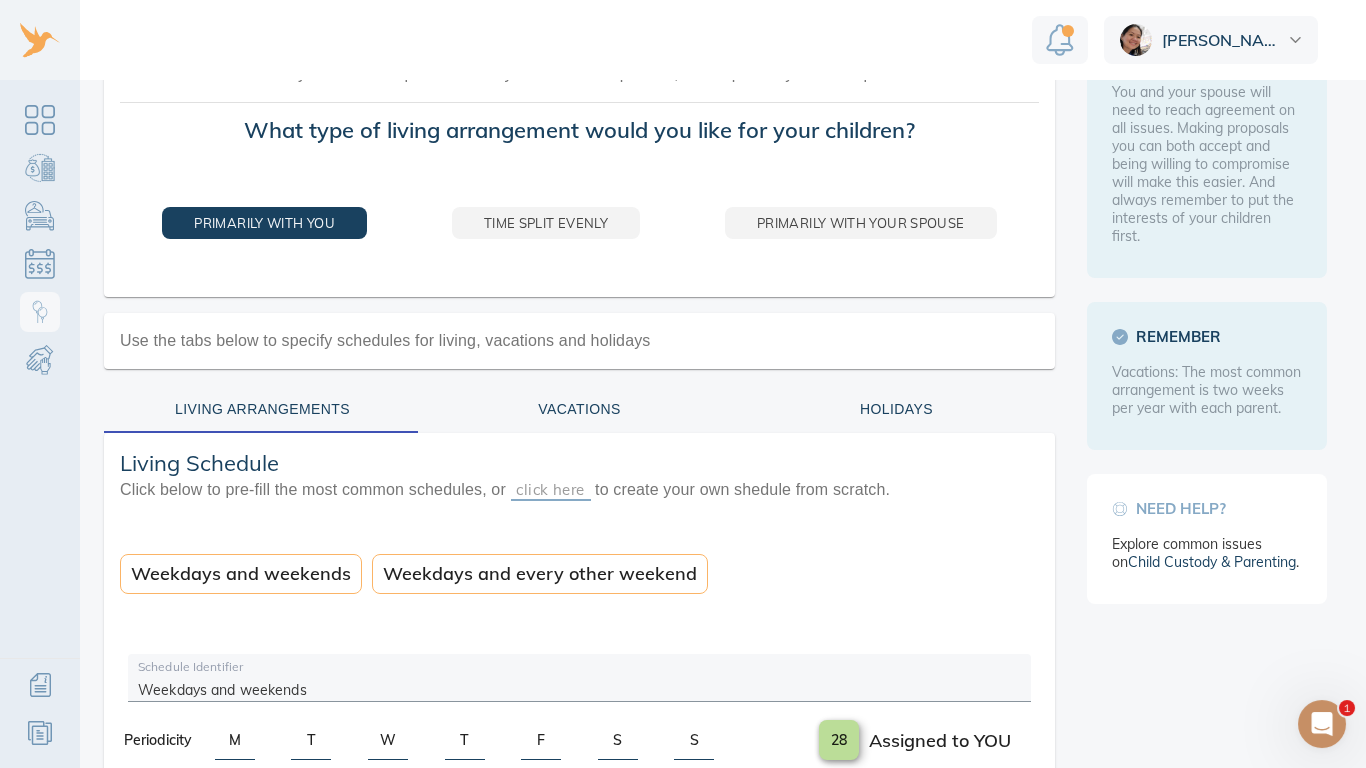 click on "Vacations" at bounding box center [579, 409] 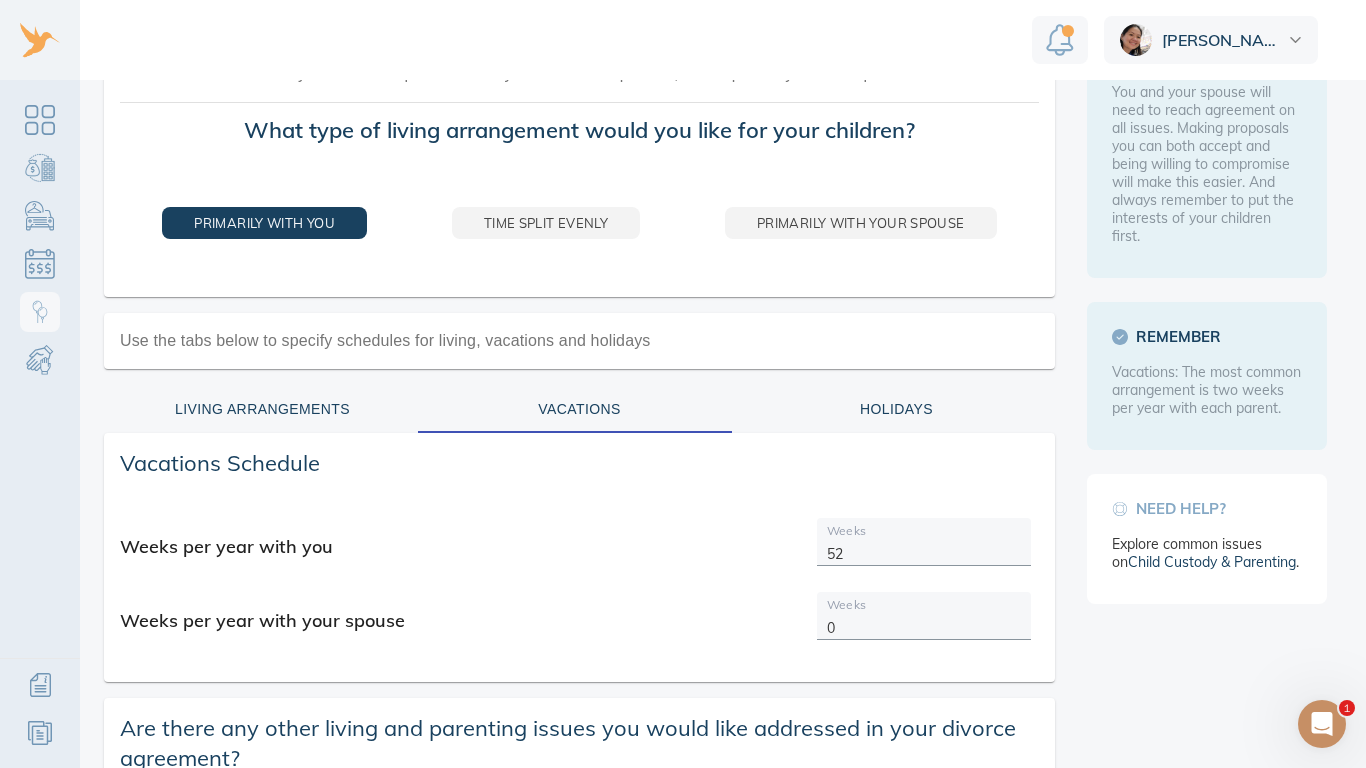 type 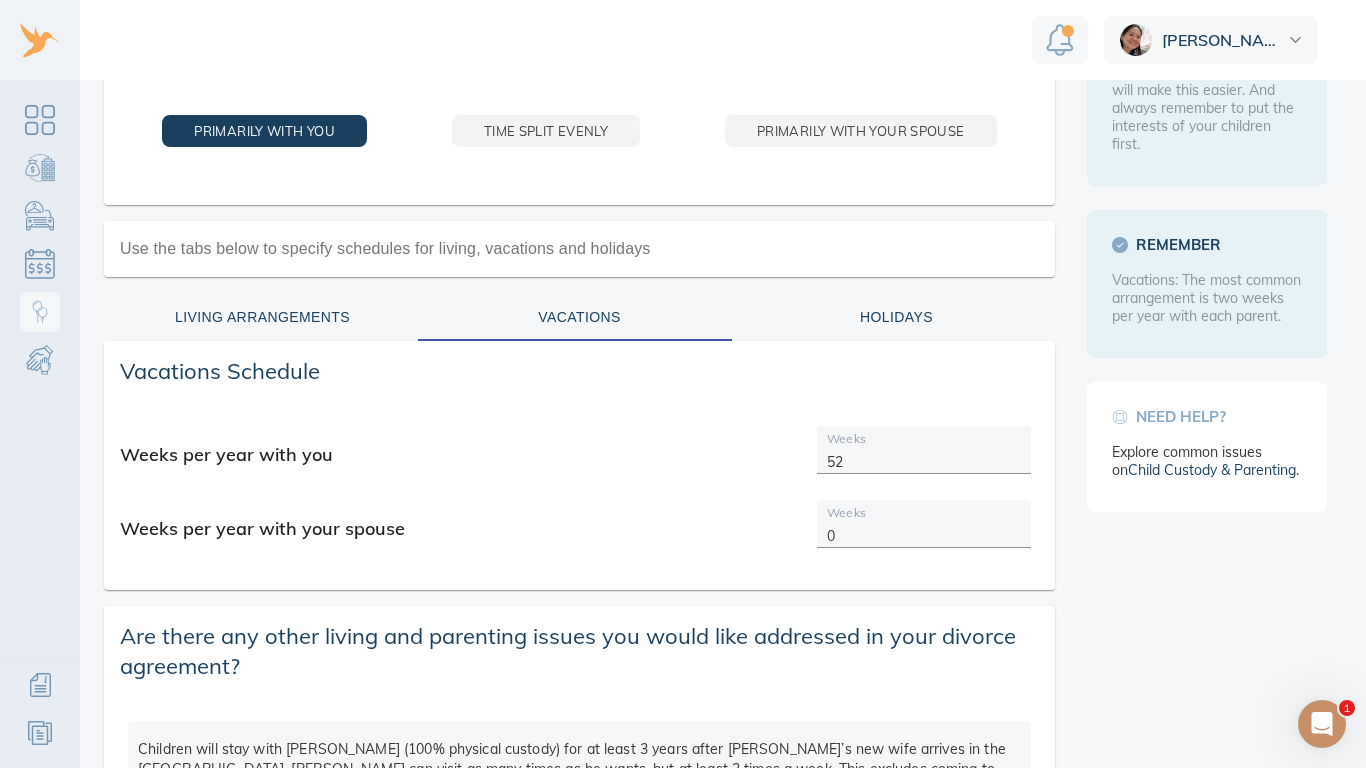 scroll, scrollTop: 223, scrollLeft: 0, axis: vertical 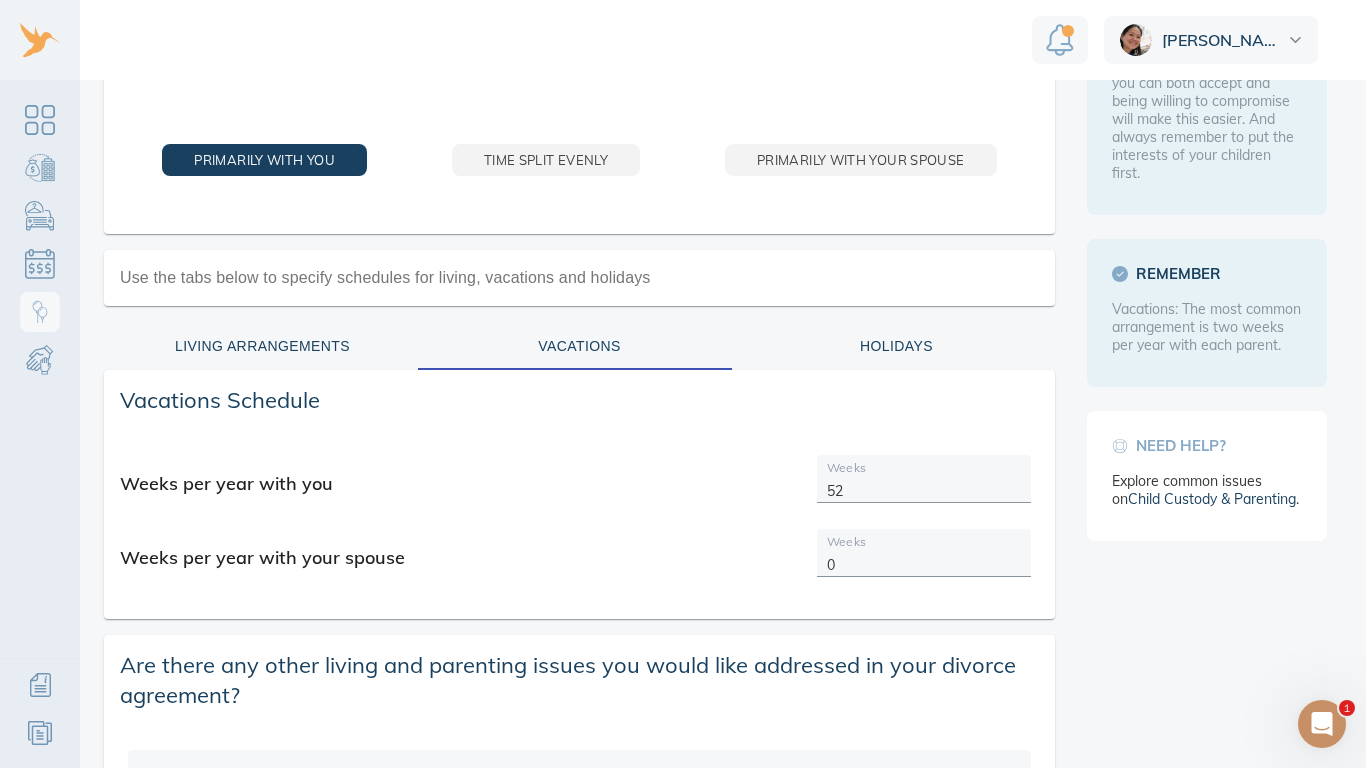 click on "Holidays" at bounding box center [896, 346] 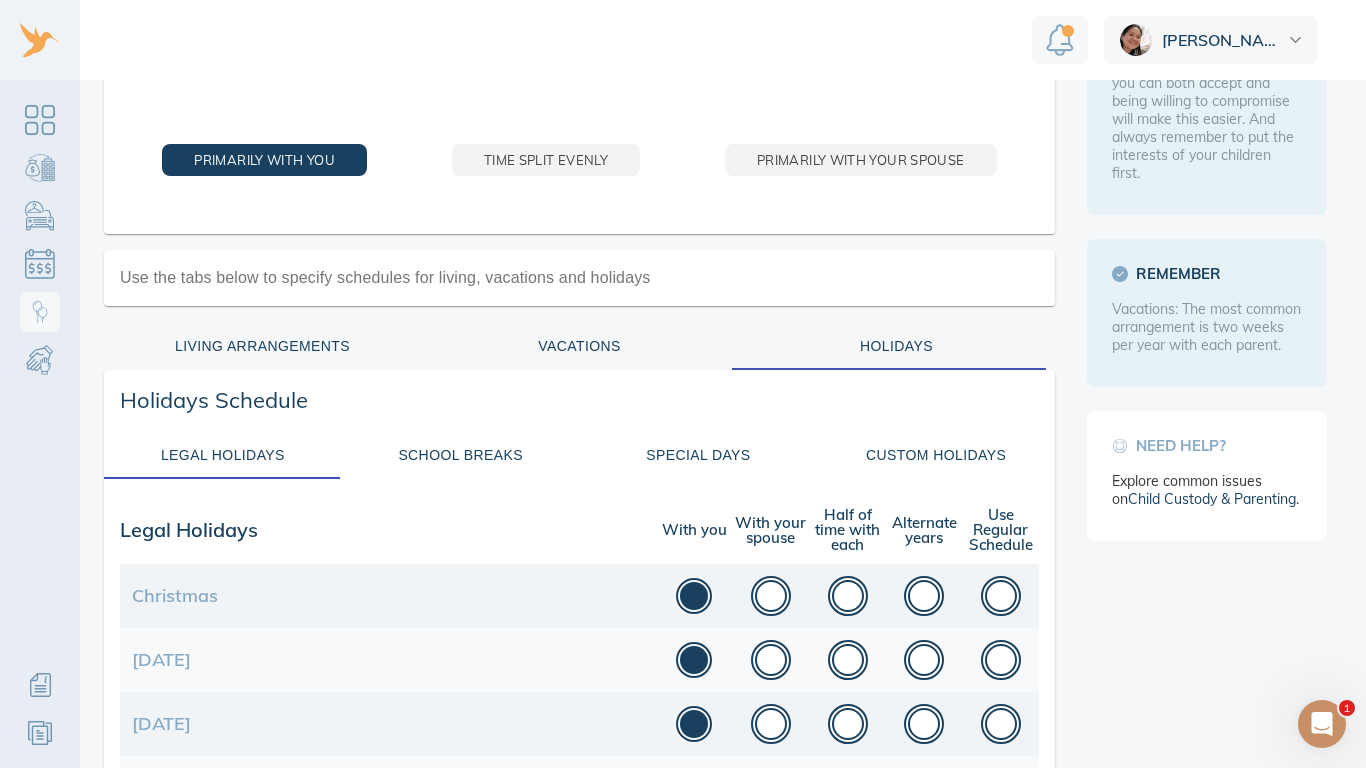 type 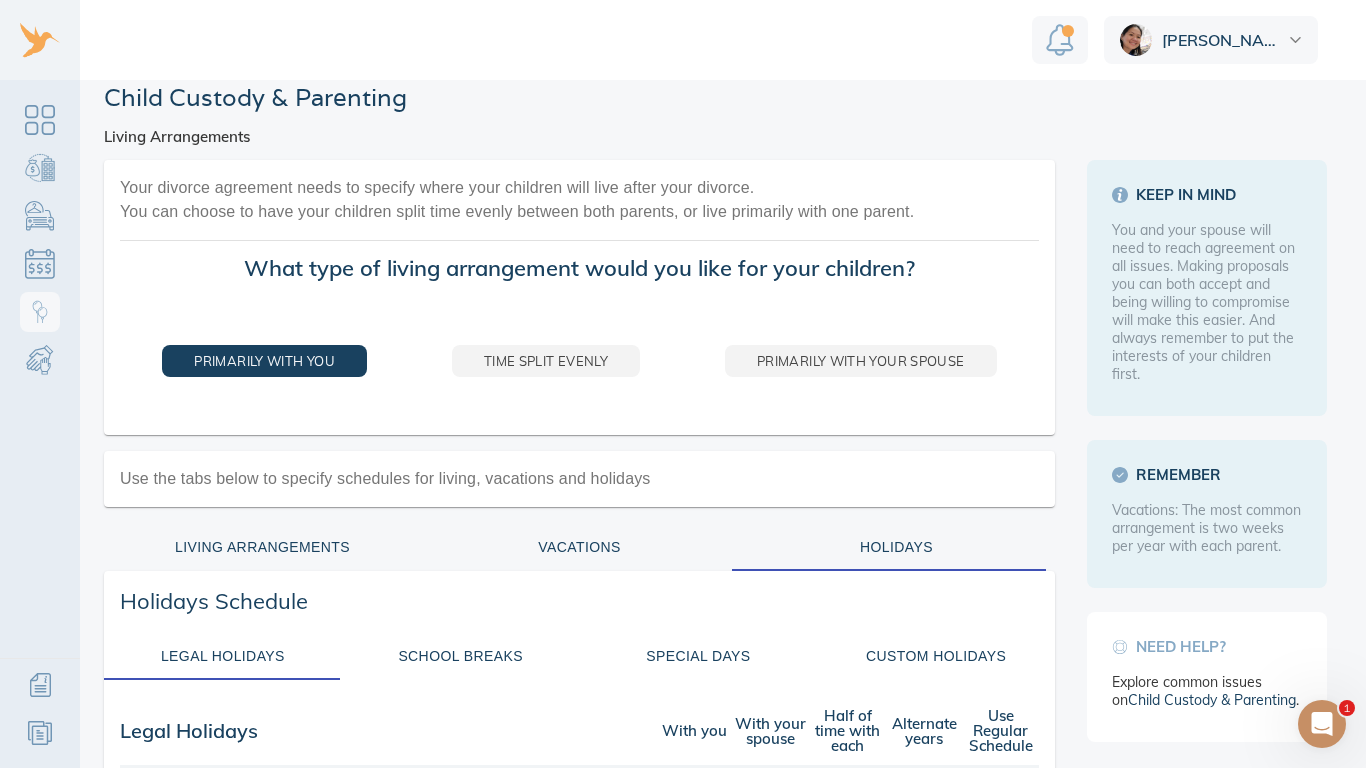scroll, scrollTop: 0, scrollLeft: 0, axis: both 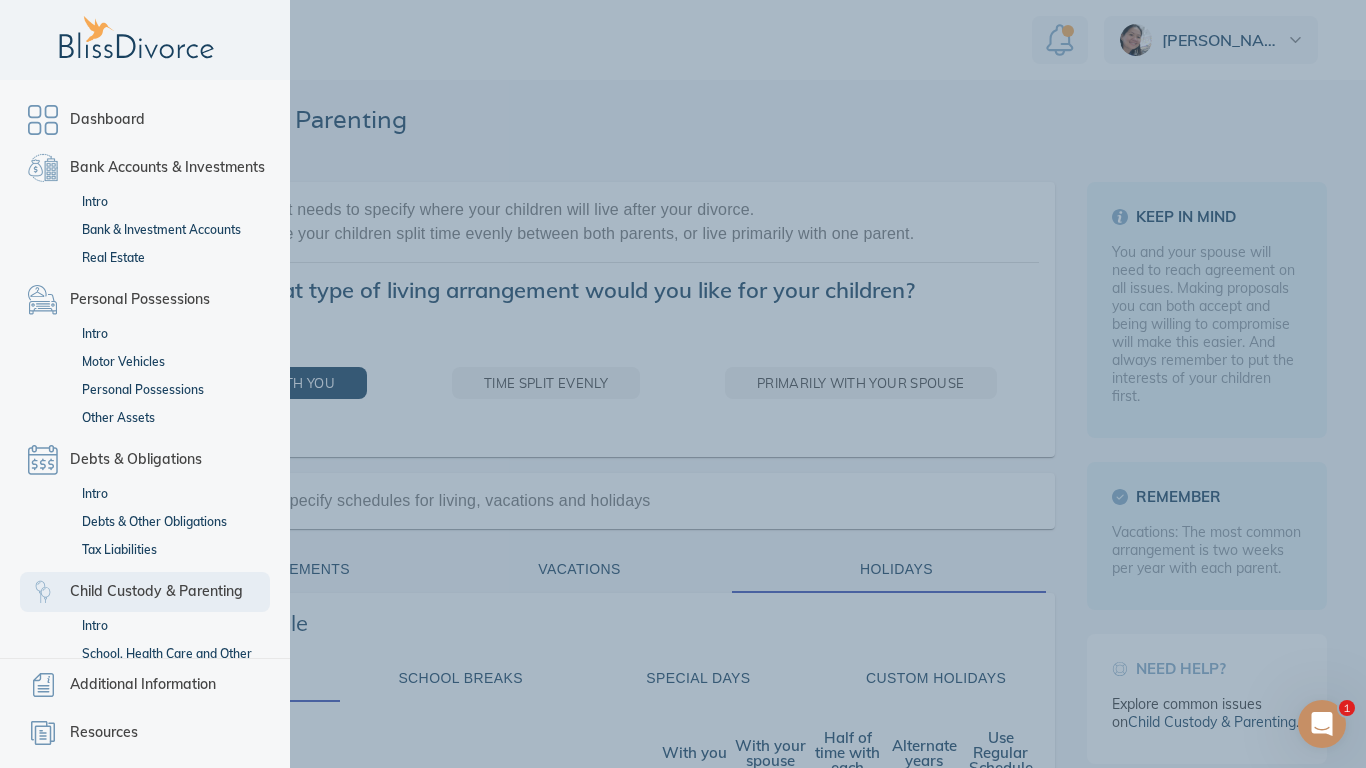 click on "Child Custody & Parenting" at bounding box center [156, 592] 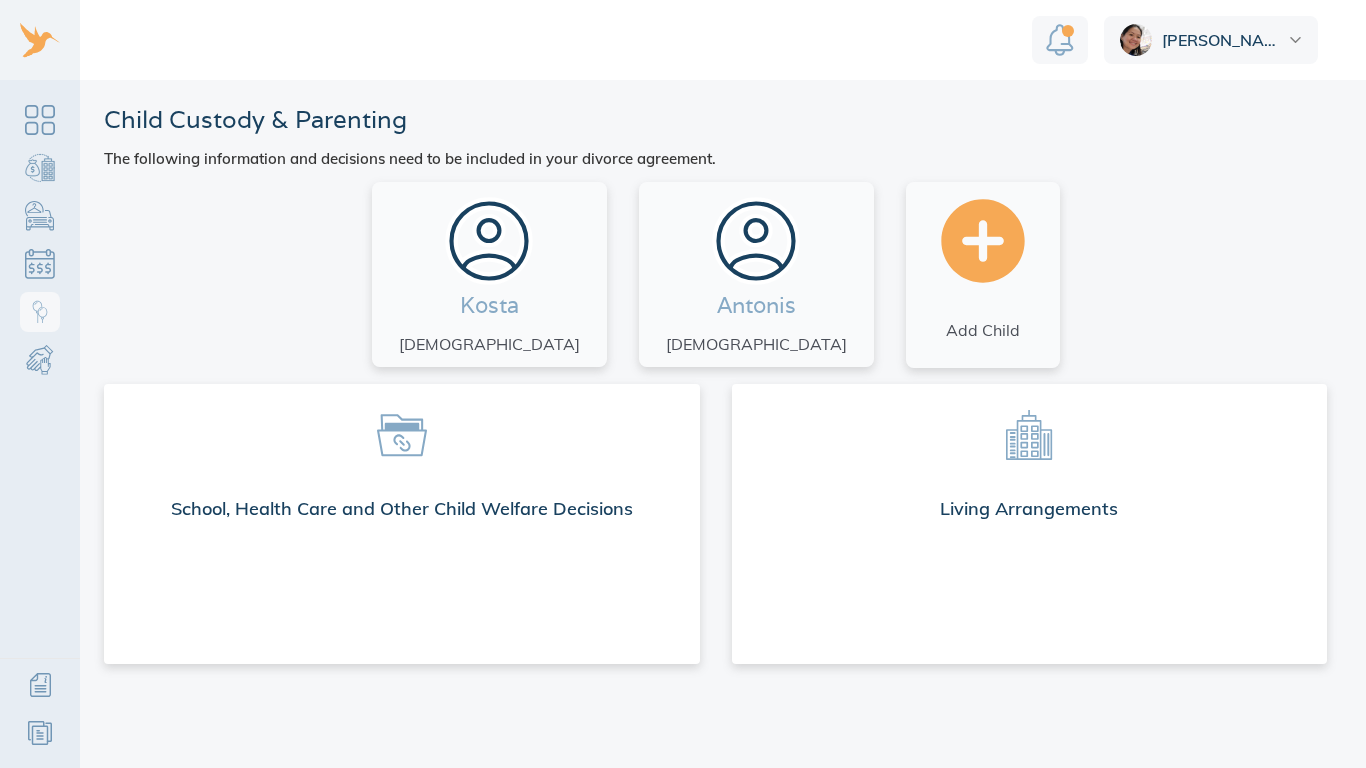 scroll, scrollTop: 0, scrollLeft: 0, axis: both 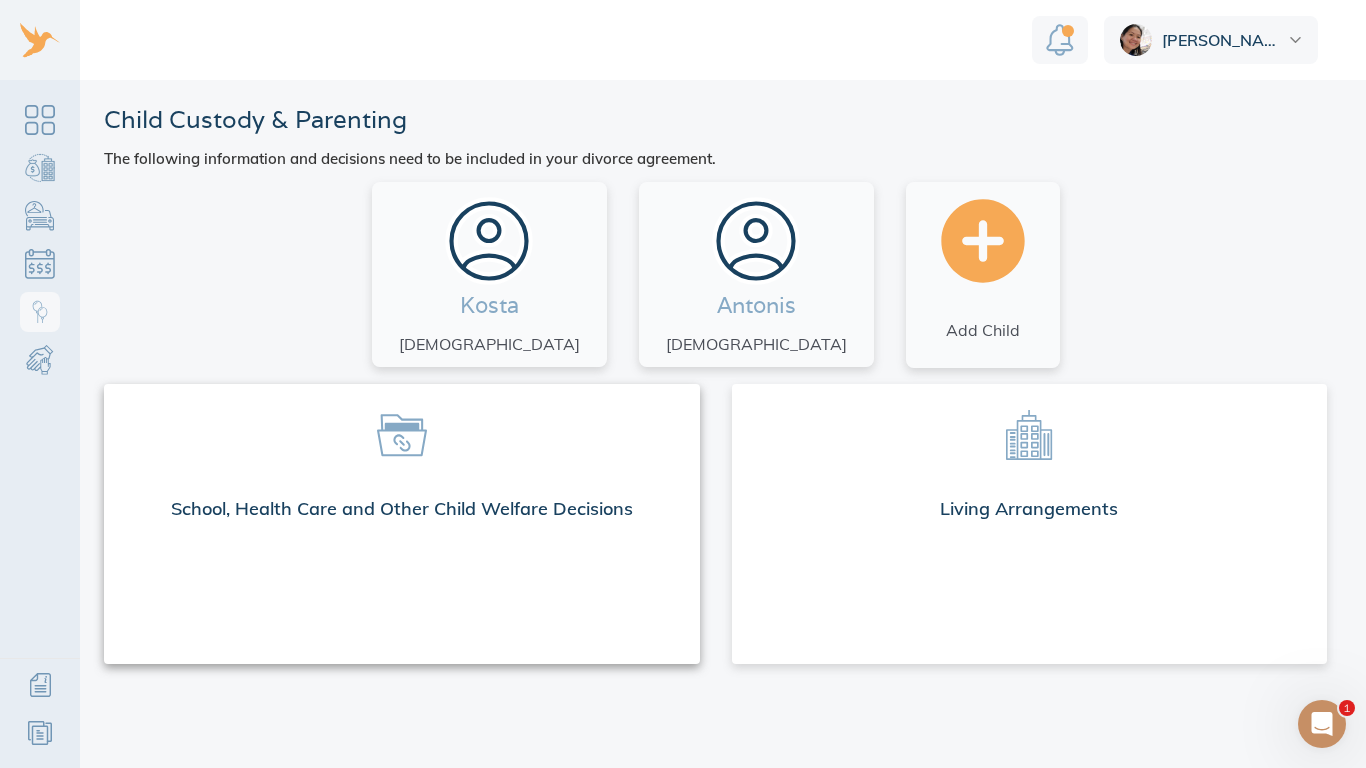 click on "School, Health Care and Other Child Welfare Decisions" at bounding box center [402, 513] 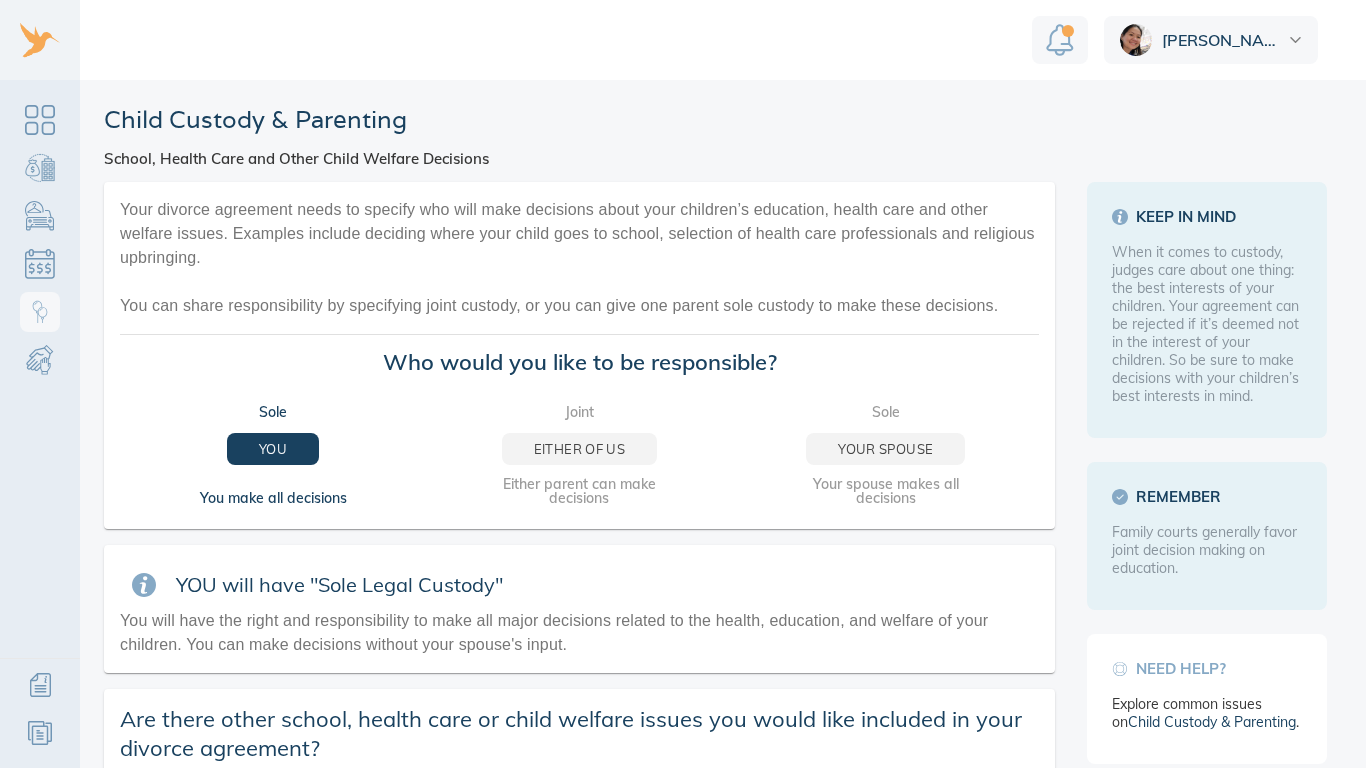 scroll, scrollTop: 0, scrollLeft: 0, axis: both 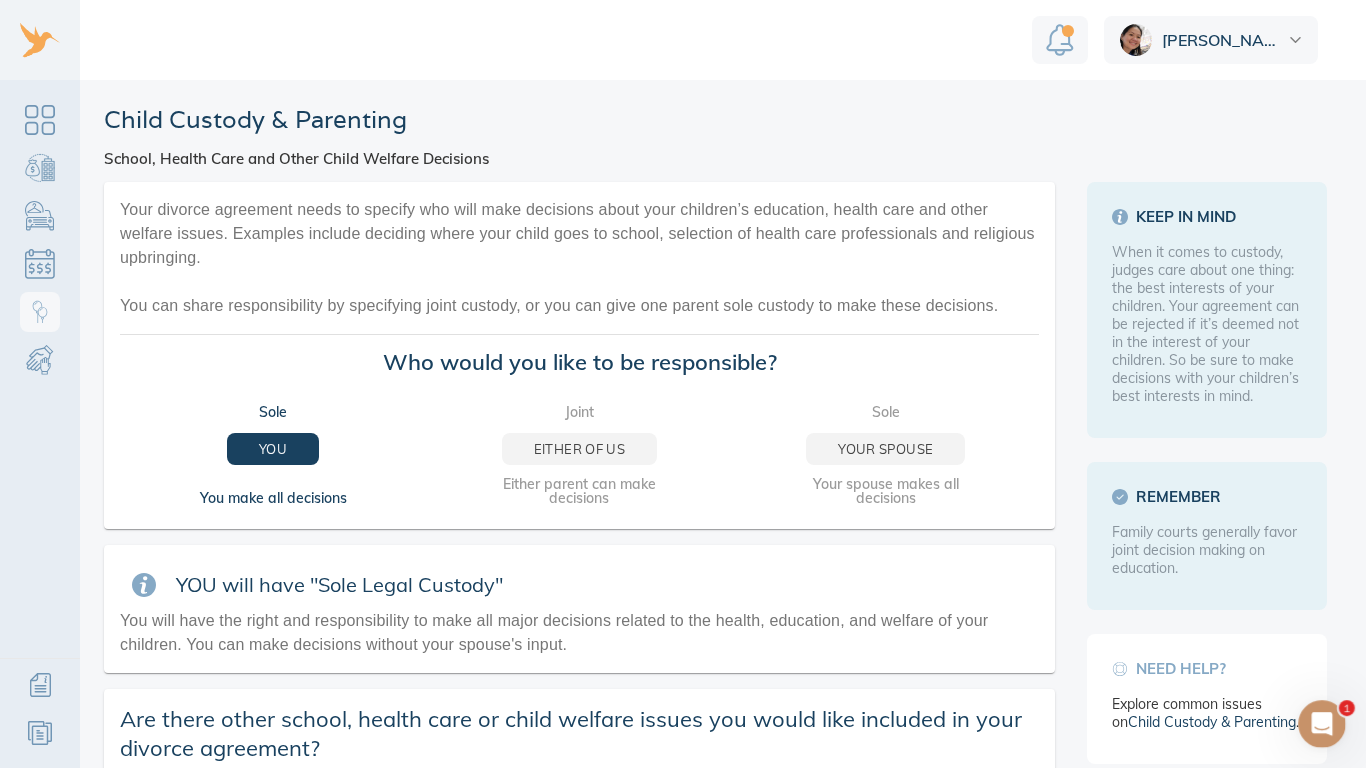 click on "Child Custody & Parenting School, Health Care and Other Child Welfare Decisions" at bounding box center (715, 135) 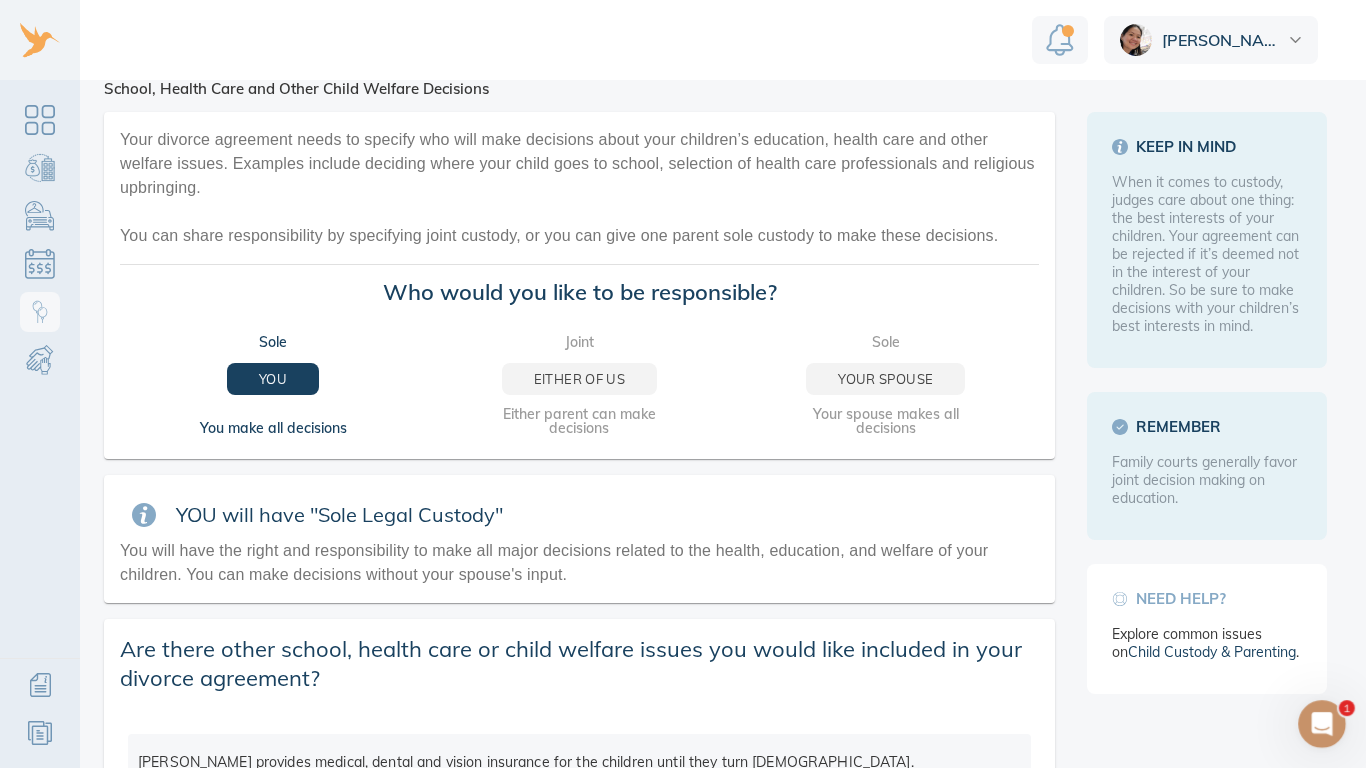 scroll, scrollTop: 0, scrollLeft: 0, axis: both 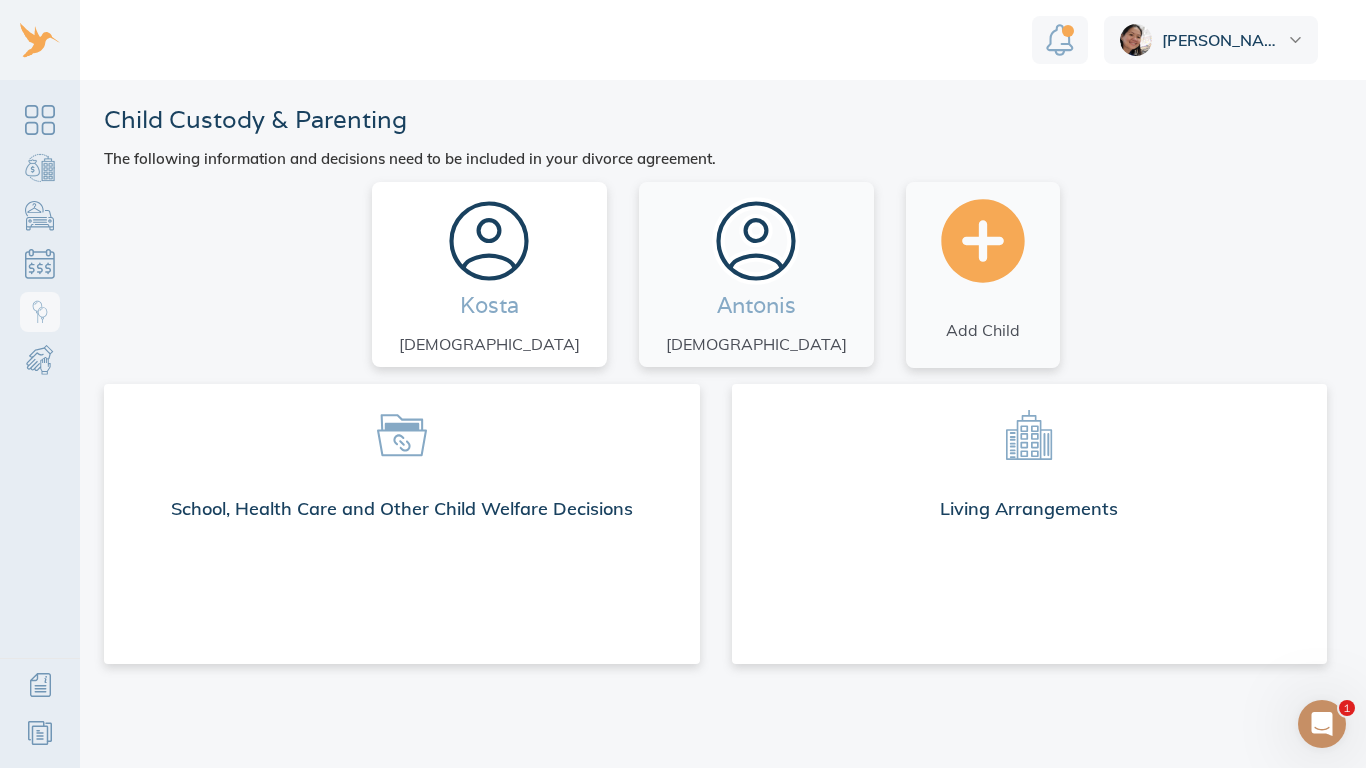 click on "Kosta 13 years old" at bounding box center (489, 274) 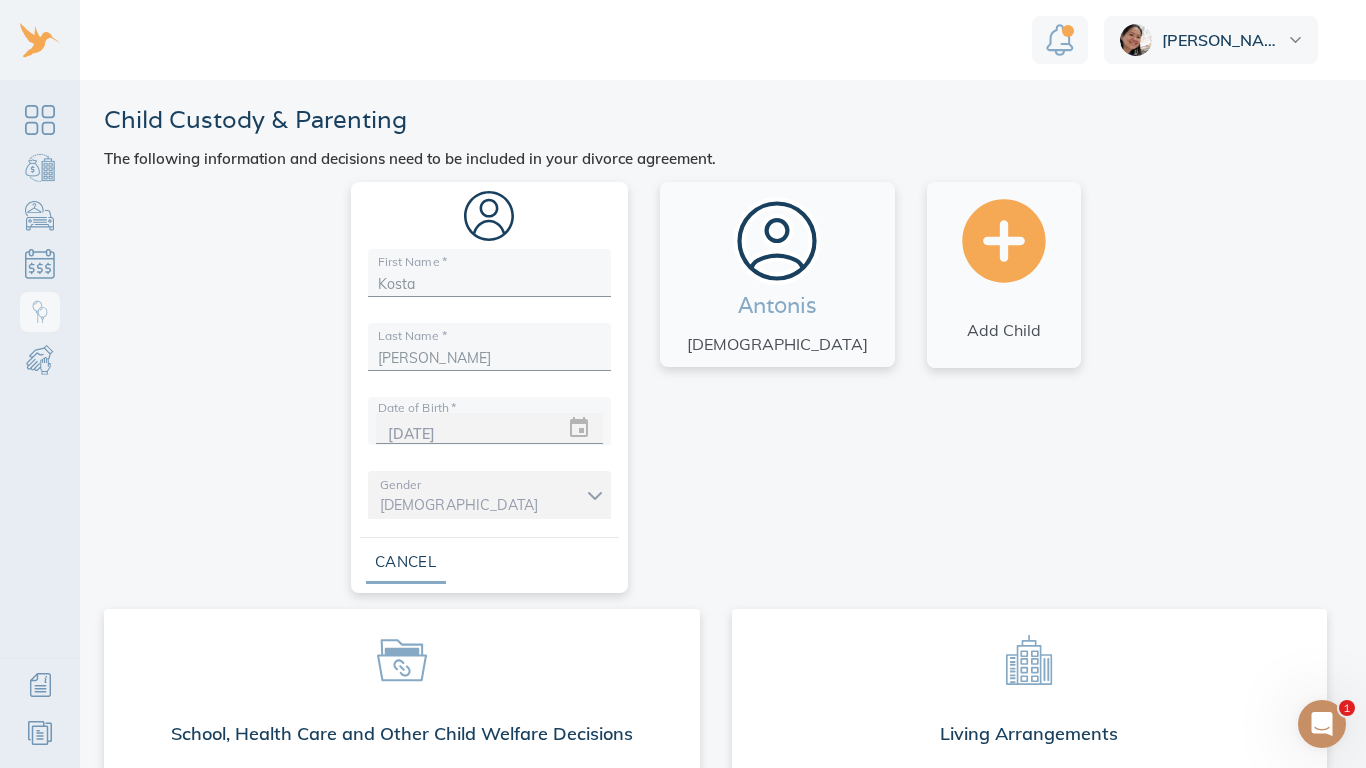 click on "First Name   * Kosta Last Name   * Glaros Date of Birth   * 03/19/2012 Gender Male Male Cancel Antonis 10 years old Add Child" at bounding box center [715, 387] 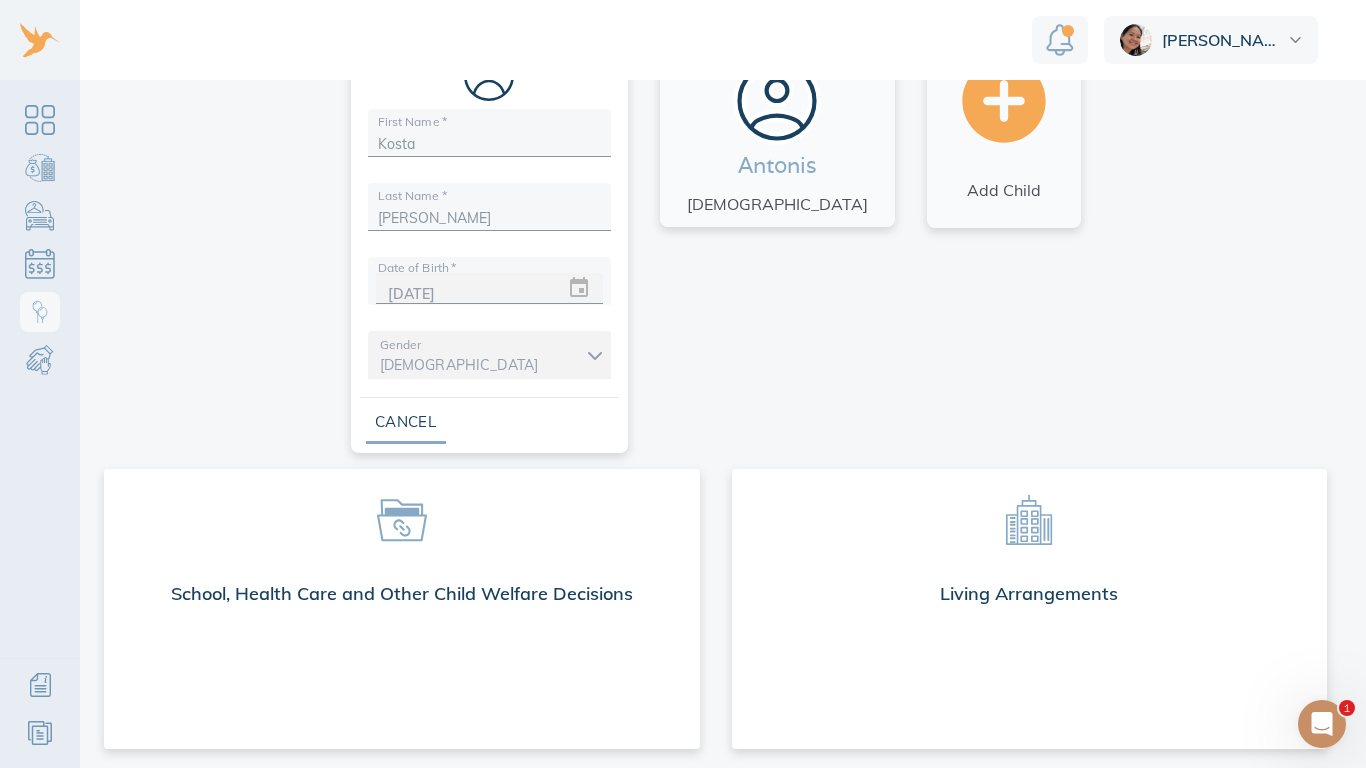 scroll, scrollTop: 141, scrollLeft: 0, axis: vertical 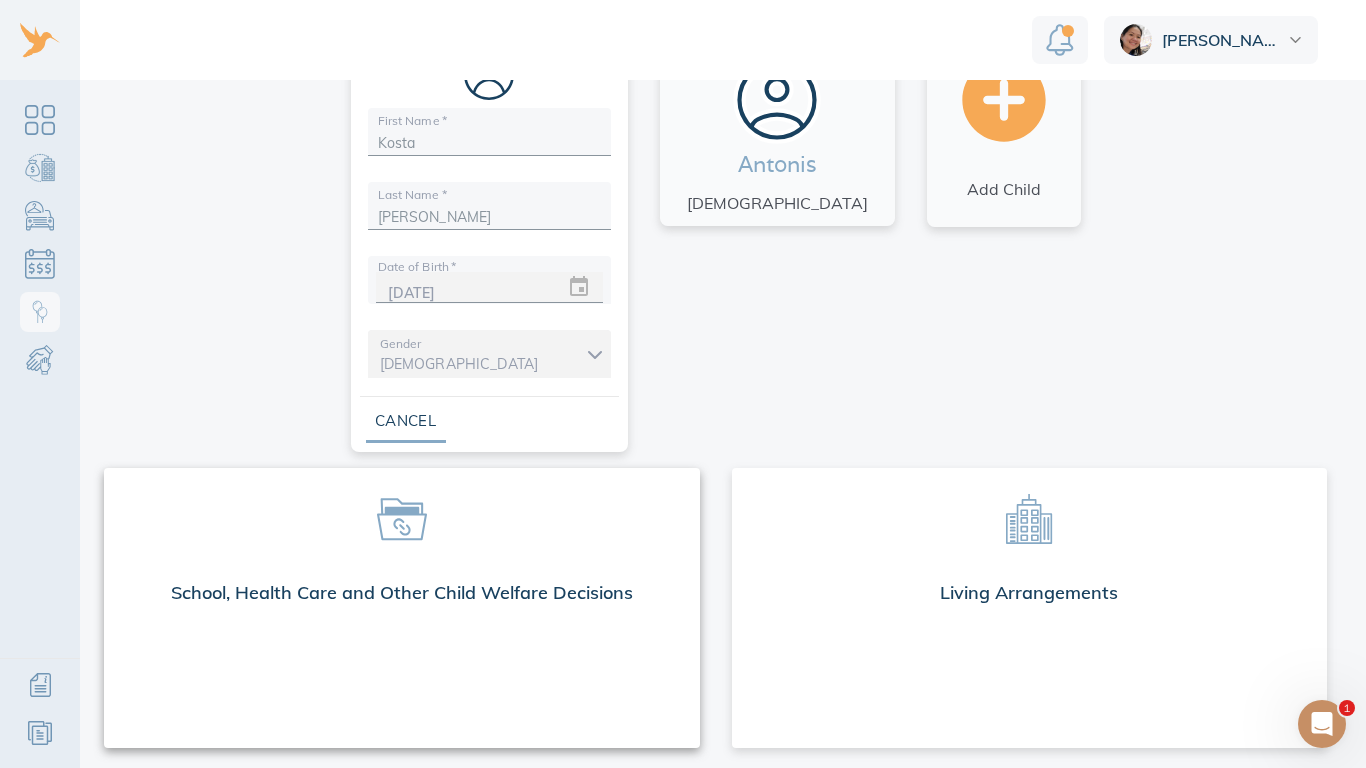 click on "School, Health Care and Other Child Welfare Decisions" at bounding box center [402, 597] 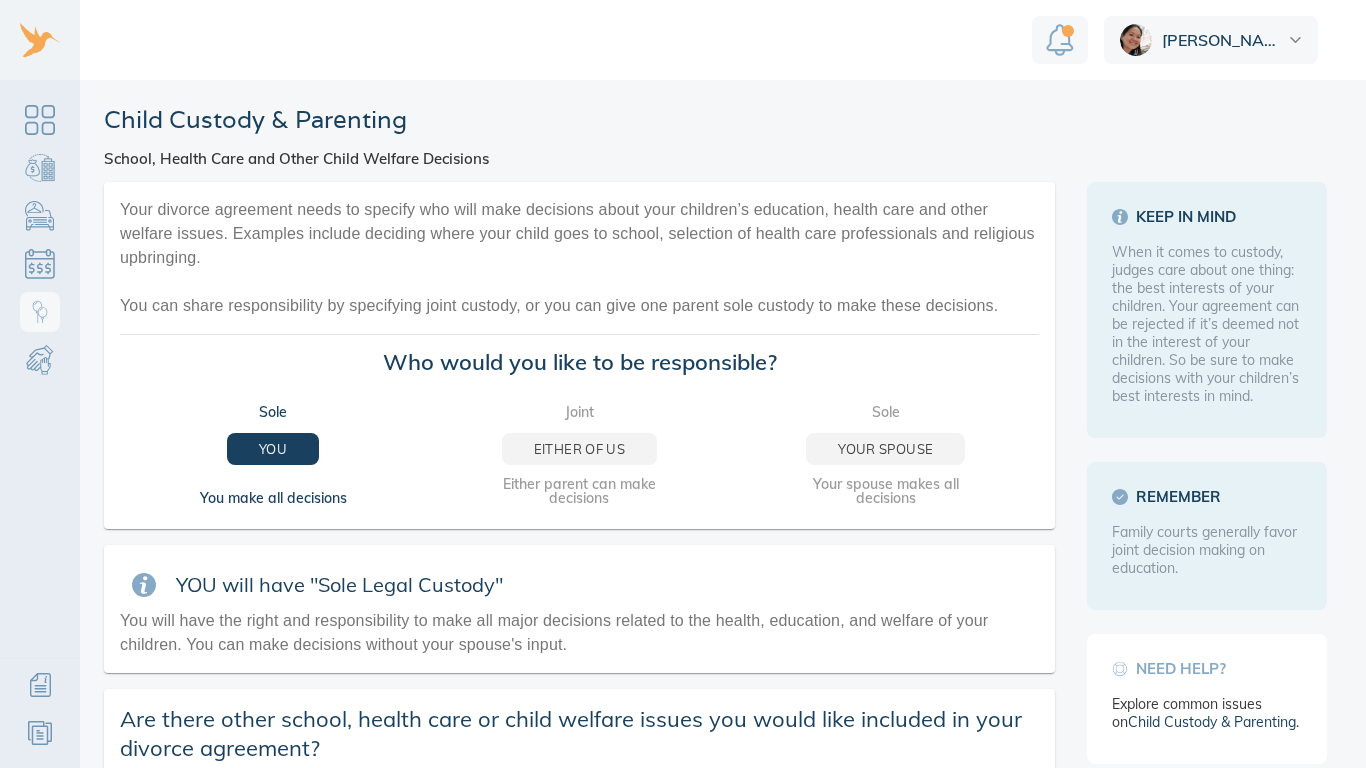 scroll, scrollTop: 0, scrollLeft: 0, axis: both 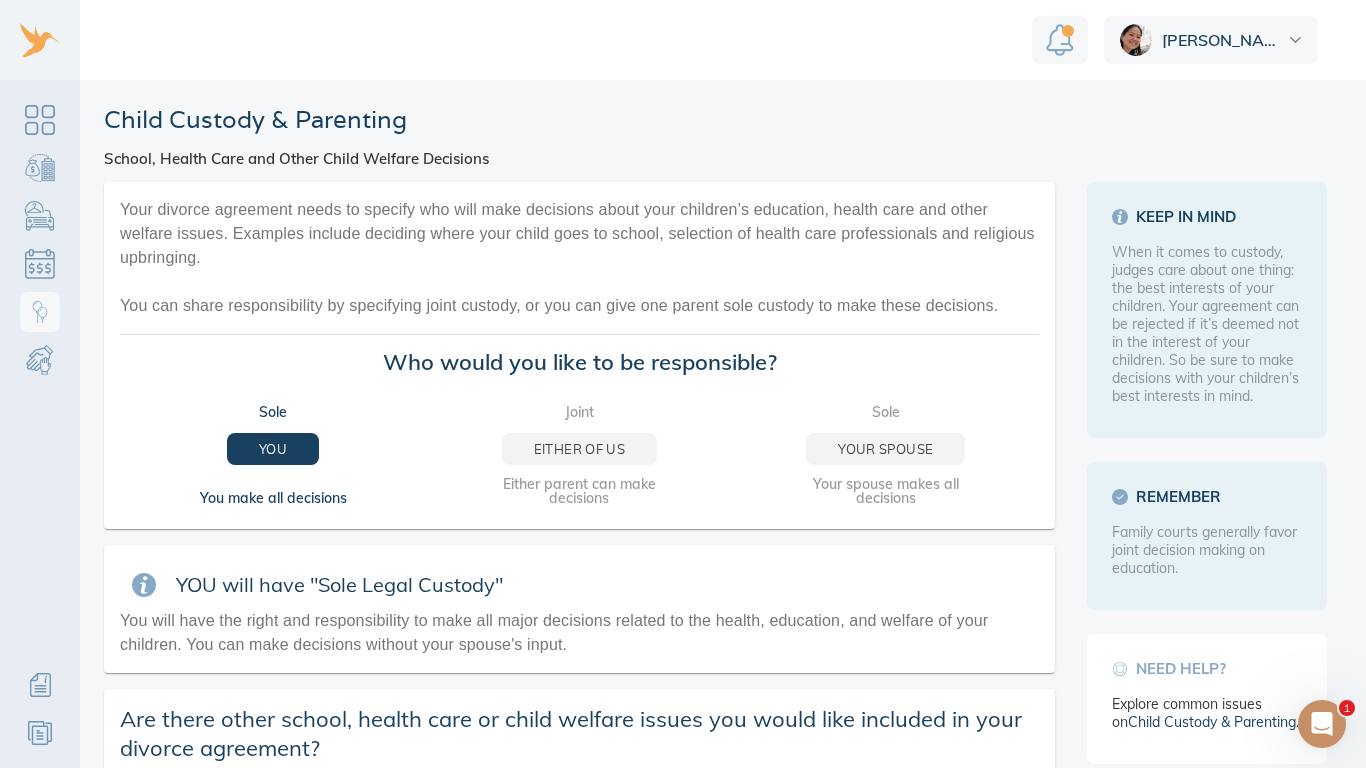 click on "Child Custody & Parenting School, Health Care and Other Child Welfare Decisions" at bounding box center [715, 135] 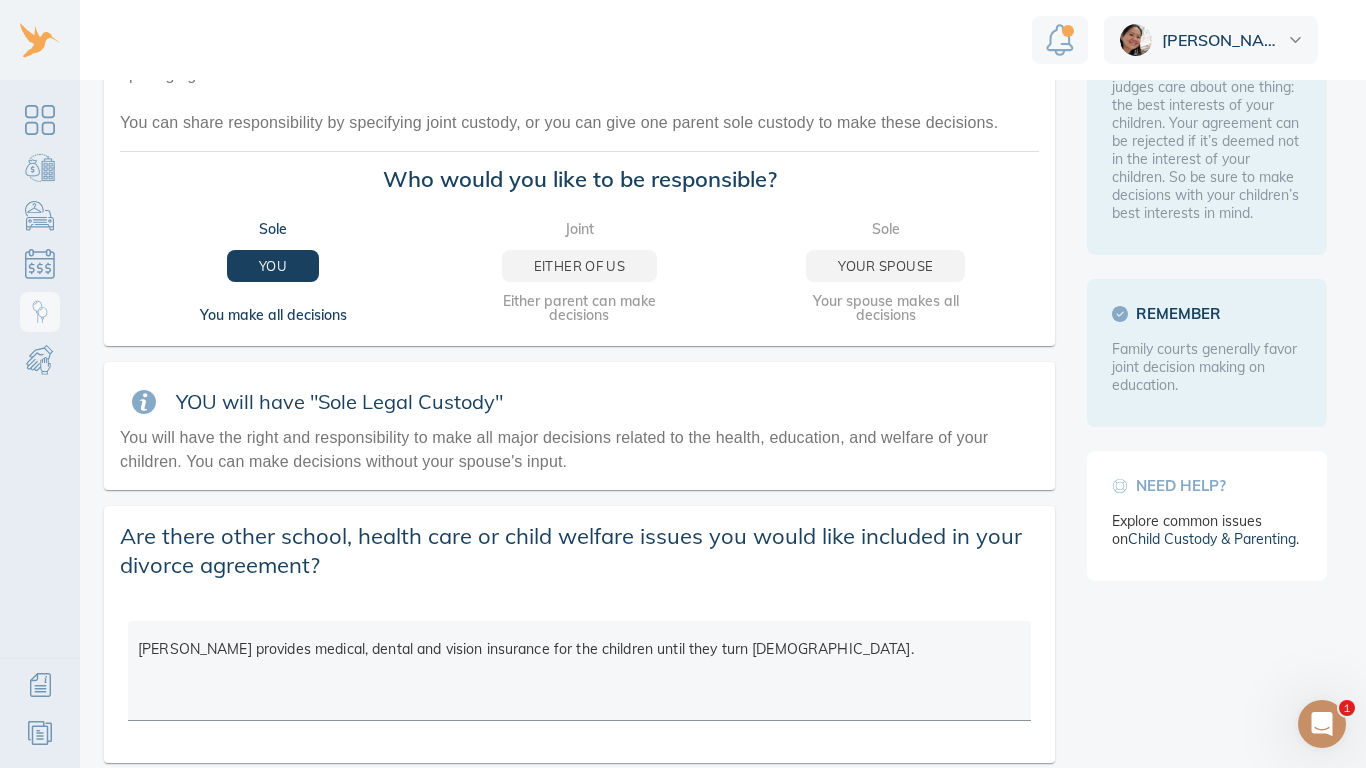 scroll, scrollTop: 254, scrollLeft: 0, axis: vertical 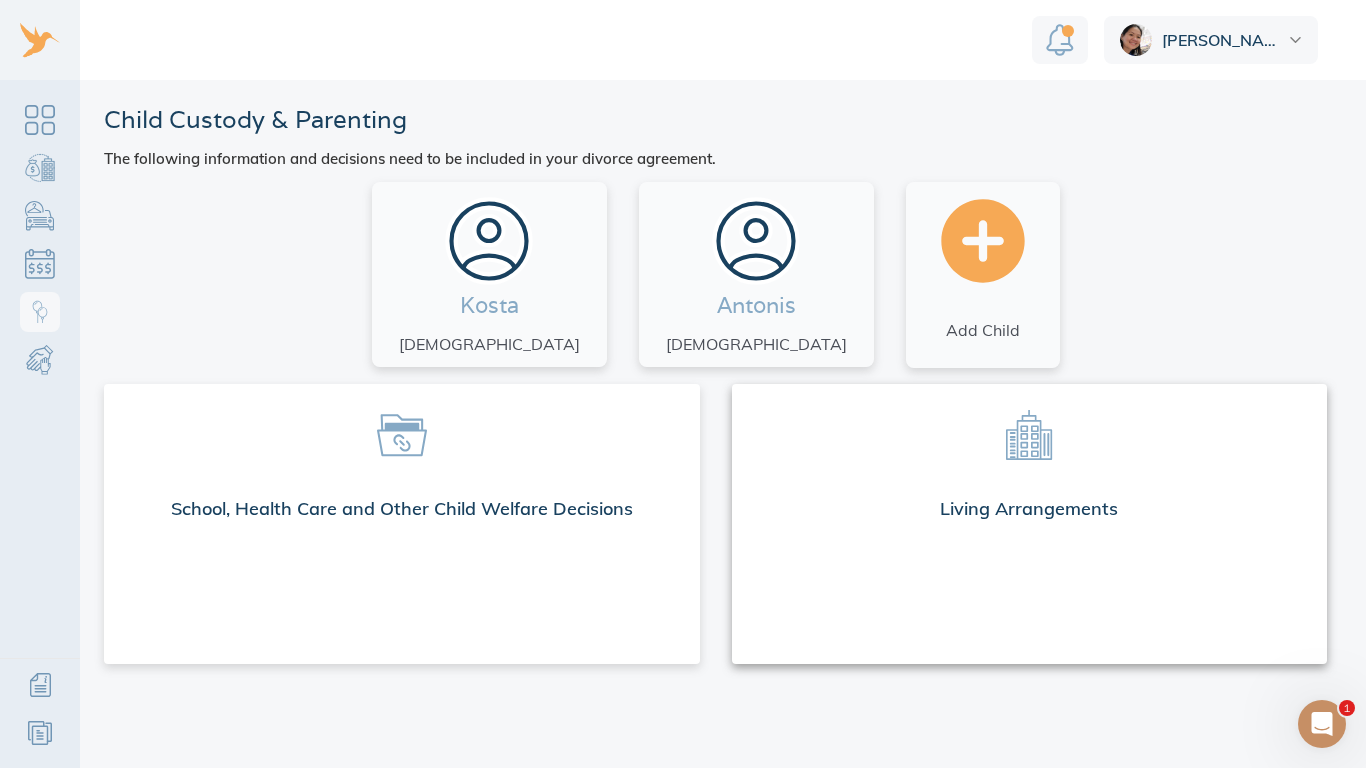 click on "Living Arrangements" at bounding box center (1030, 513) 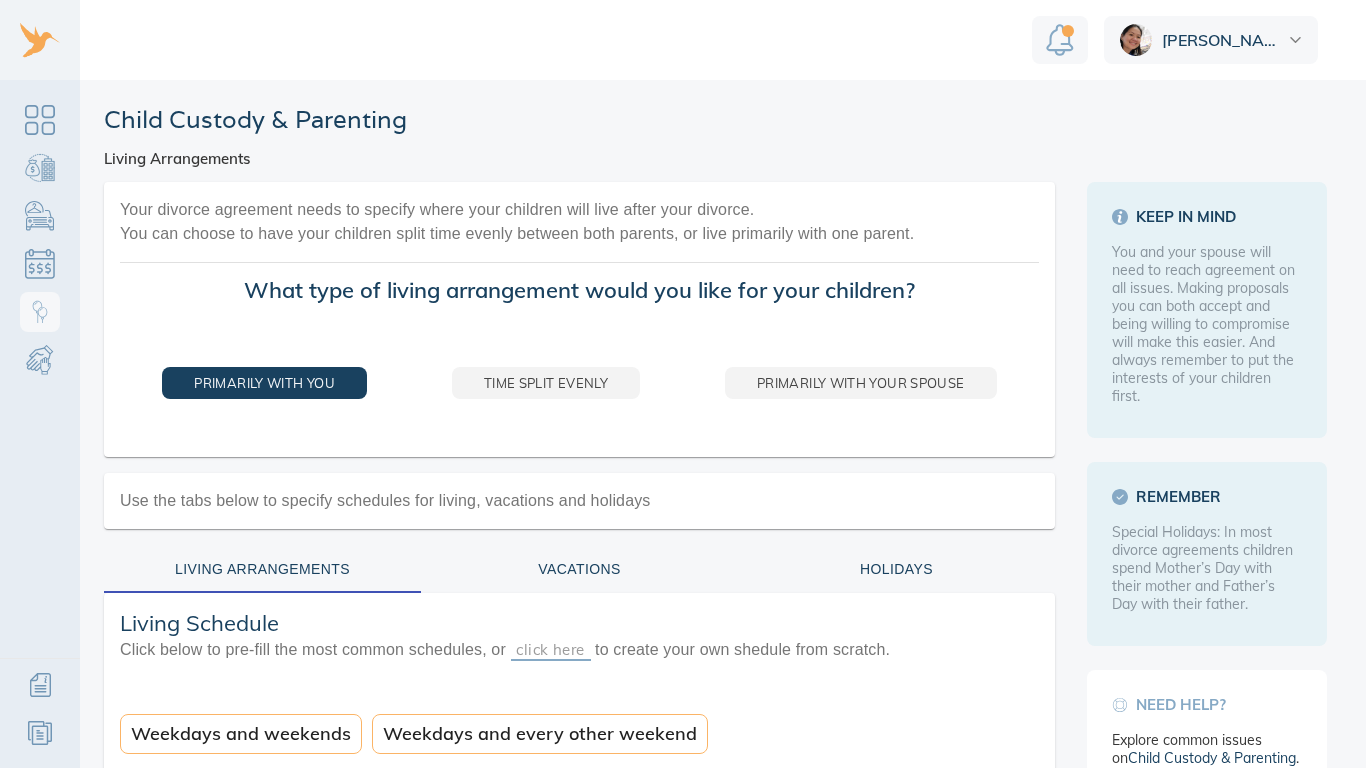 scroll, scrollTop: 0, scrollLeft: 0, axis: both 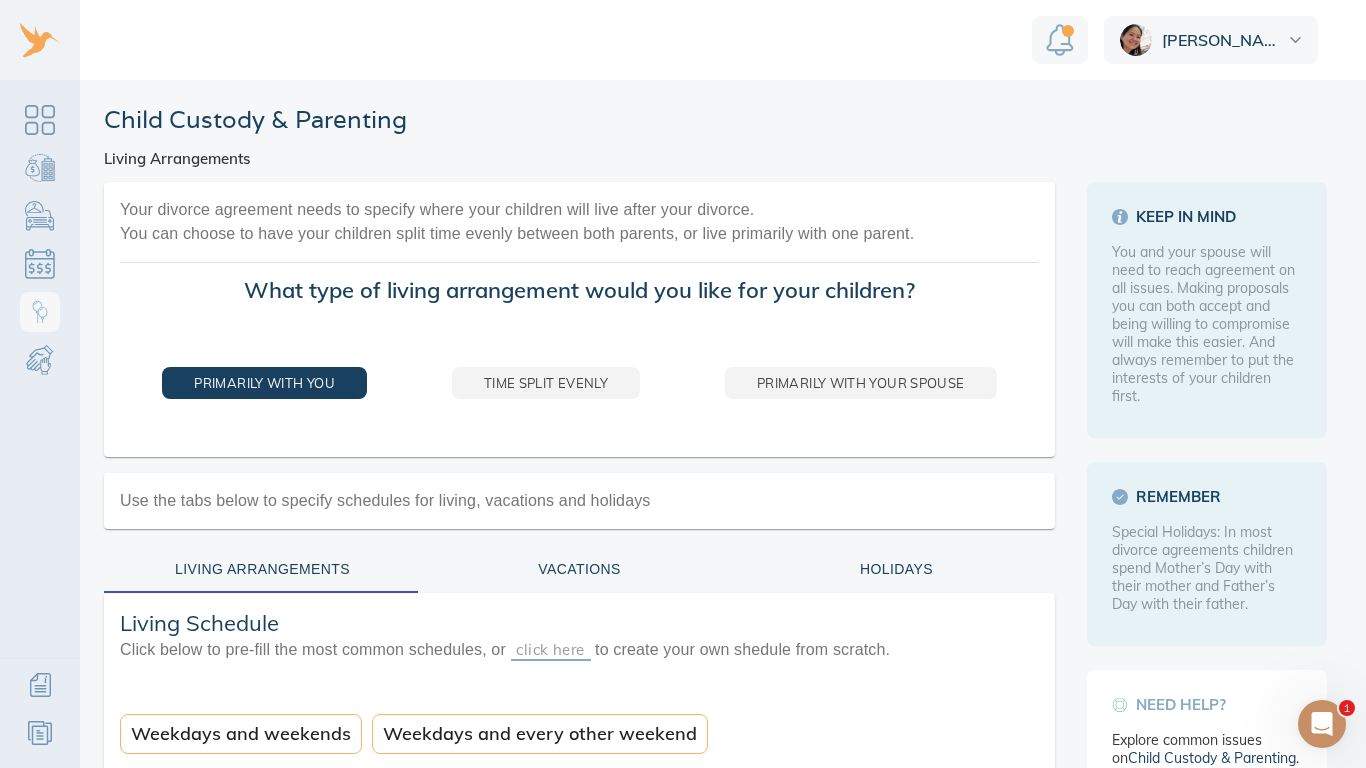 click on "Child Custody & Parenting Living Arrangements" at bounding box center [715, 135] 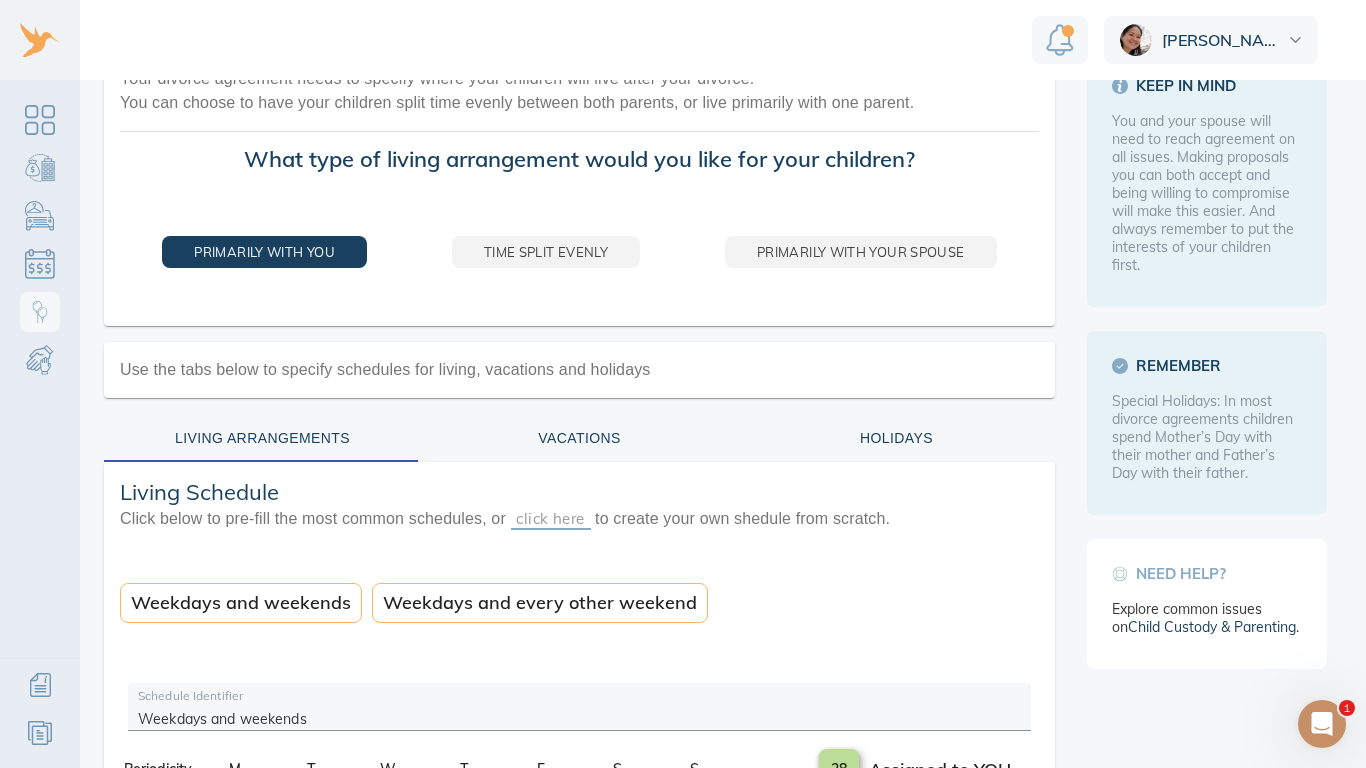scroll, scrollTop: 85, scrollLeft: 0, axis: vertical 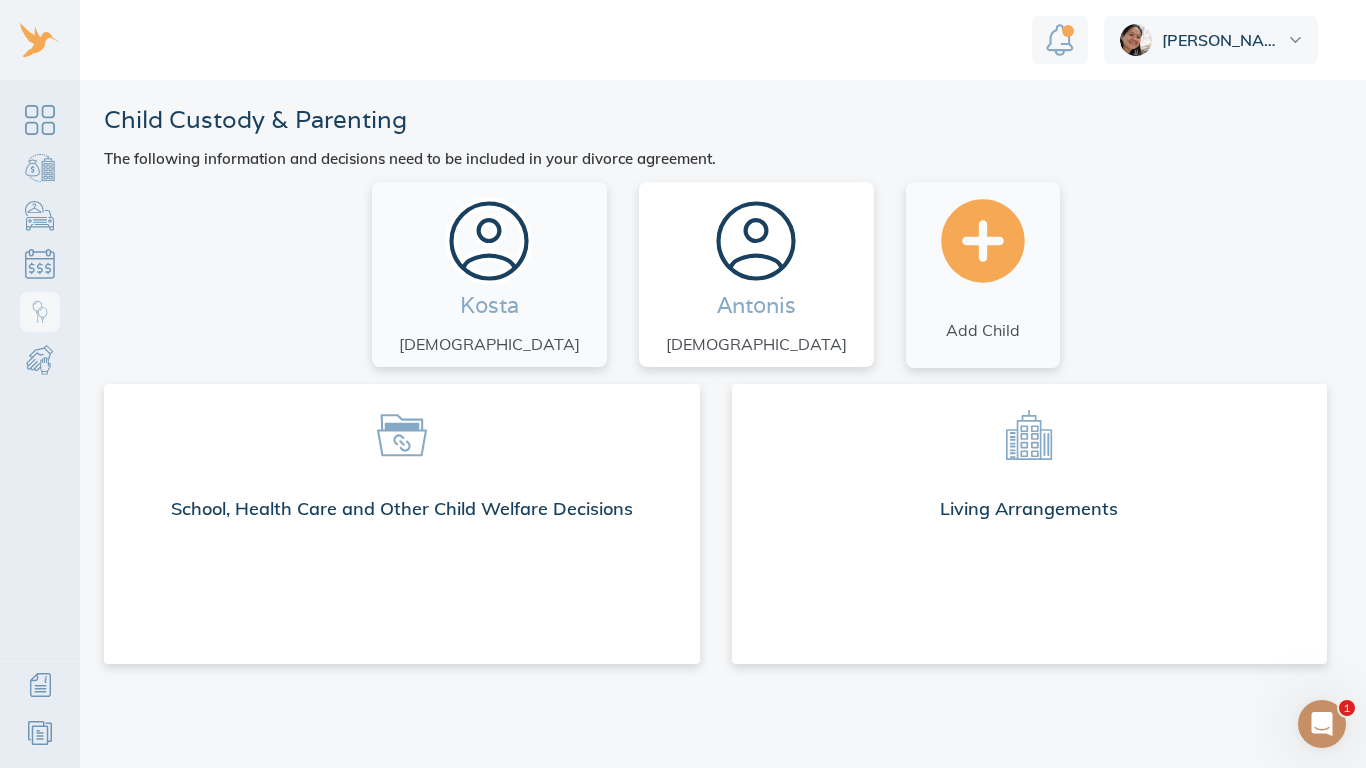 click on "Antonis" at bounding box center (756, 305) 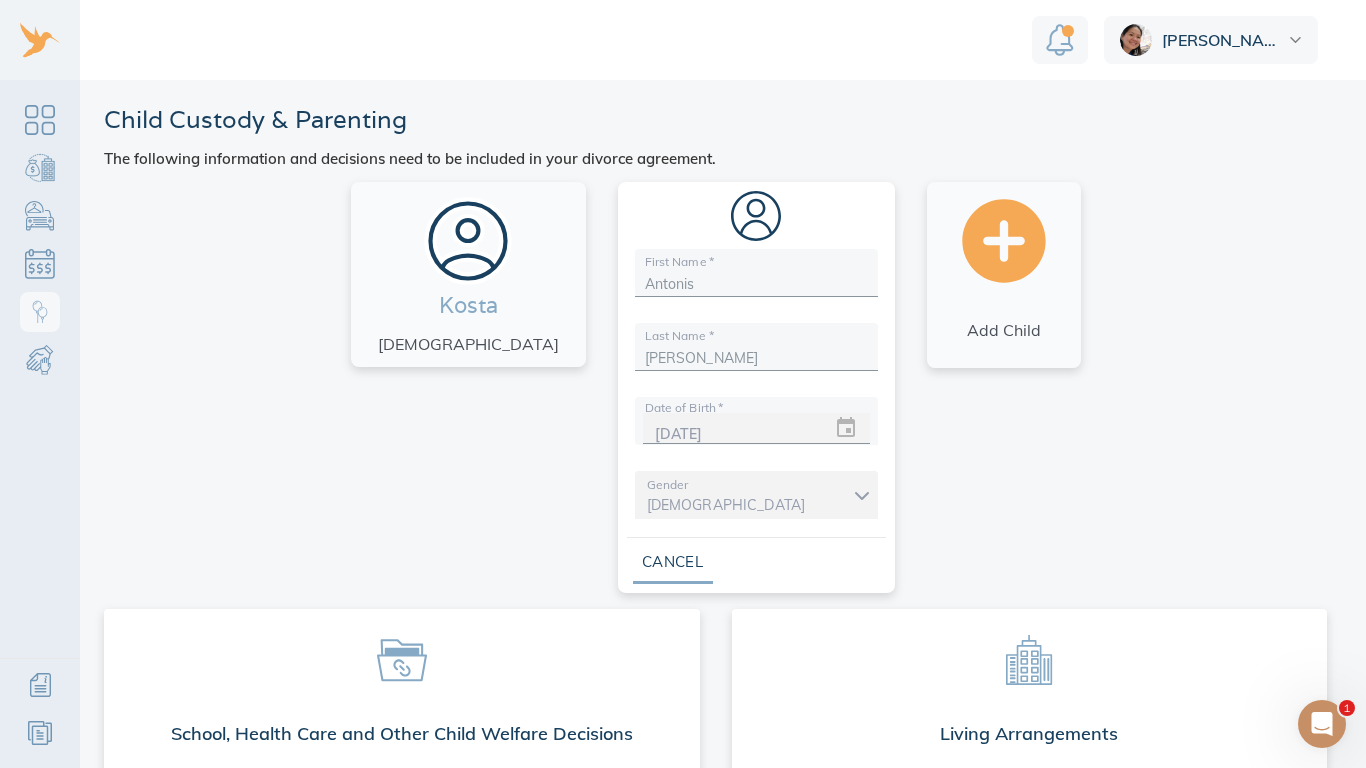 click on "Kosta 13 years old First Name   * Antonis Last Name   * Glaros Date of Birth   * 07/10/2014 Gender Male Male Cancel Add Child" at bounding box center [715, 387] 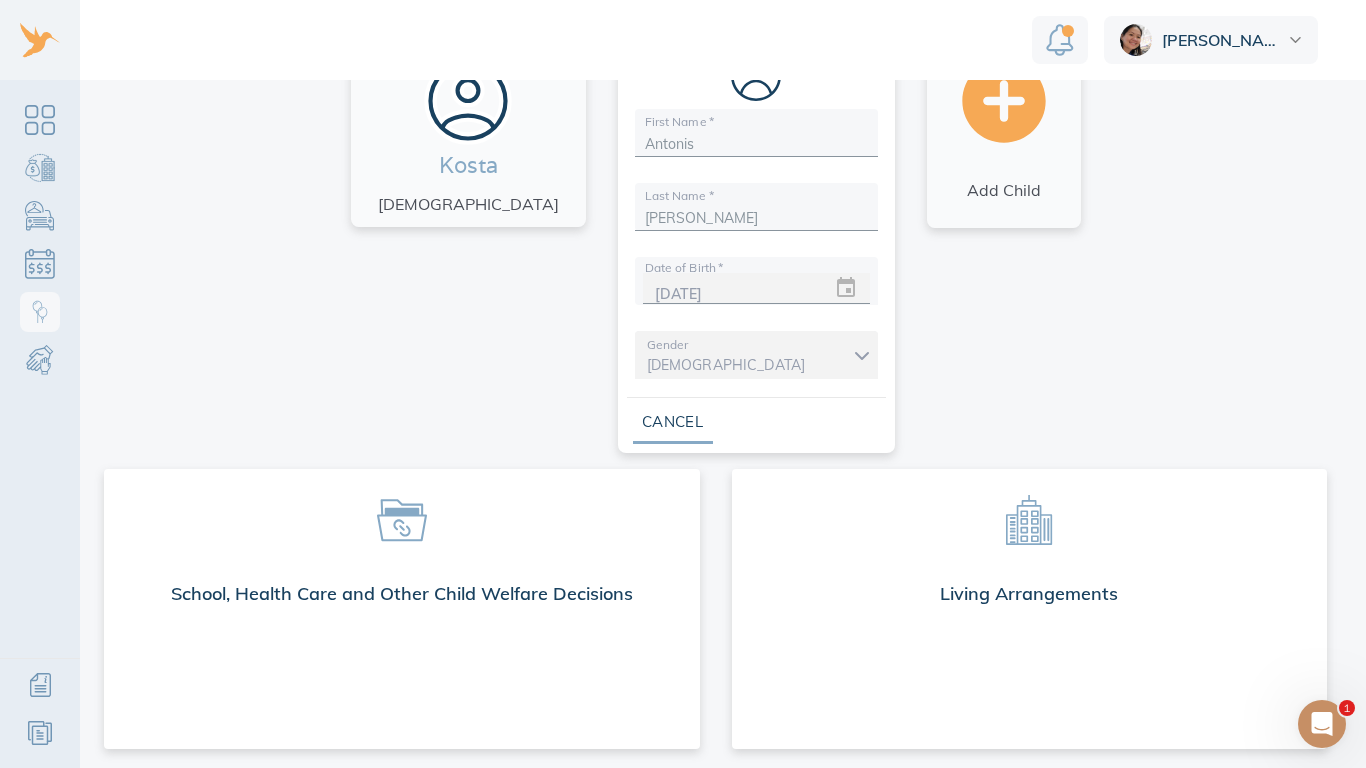 scroll, scrollTop: 141, scrollLeft: 0, axis: vertical 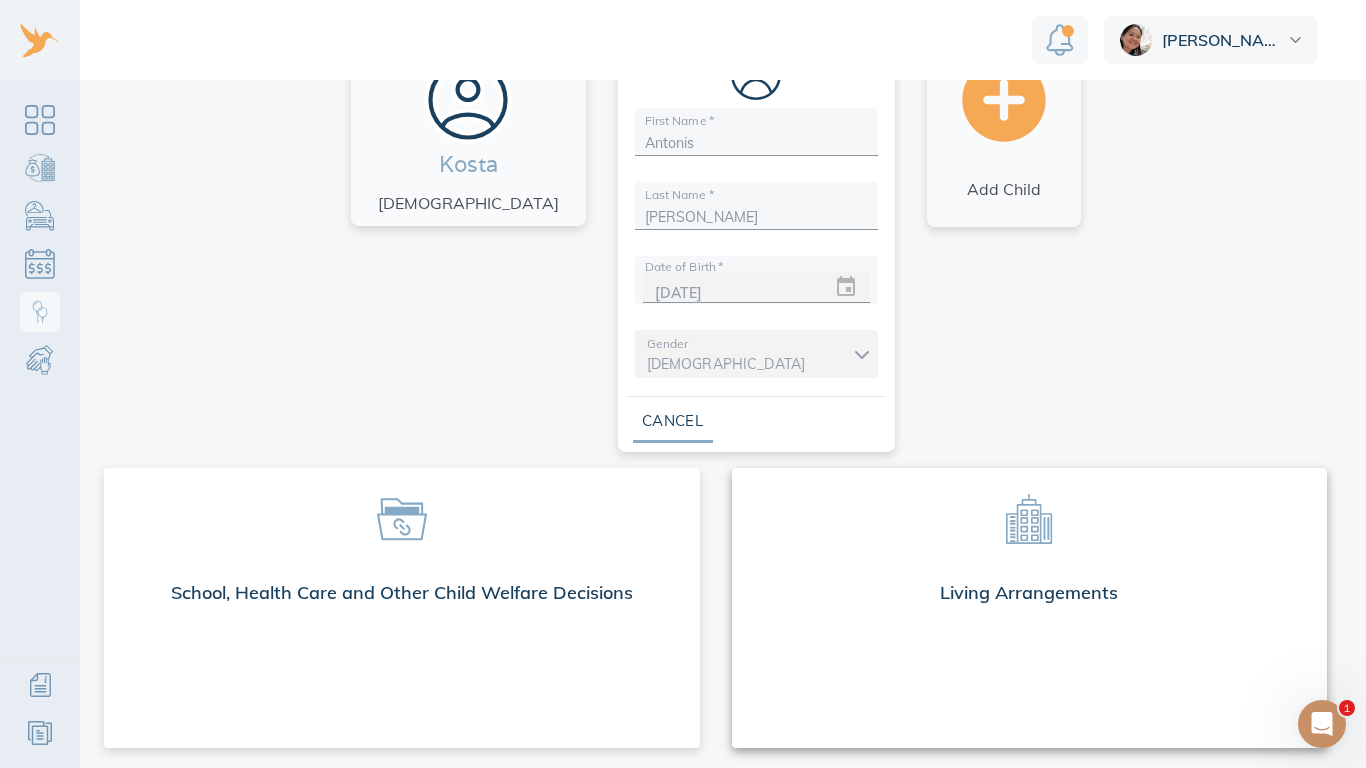 click on "Living Arrangements" at bounding box center [1030, 608] 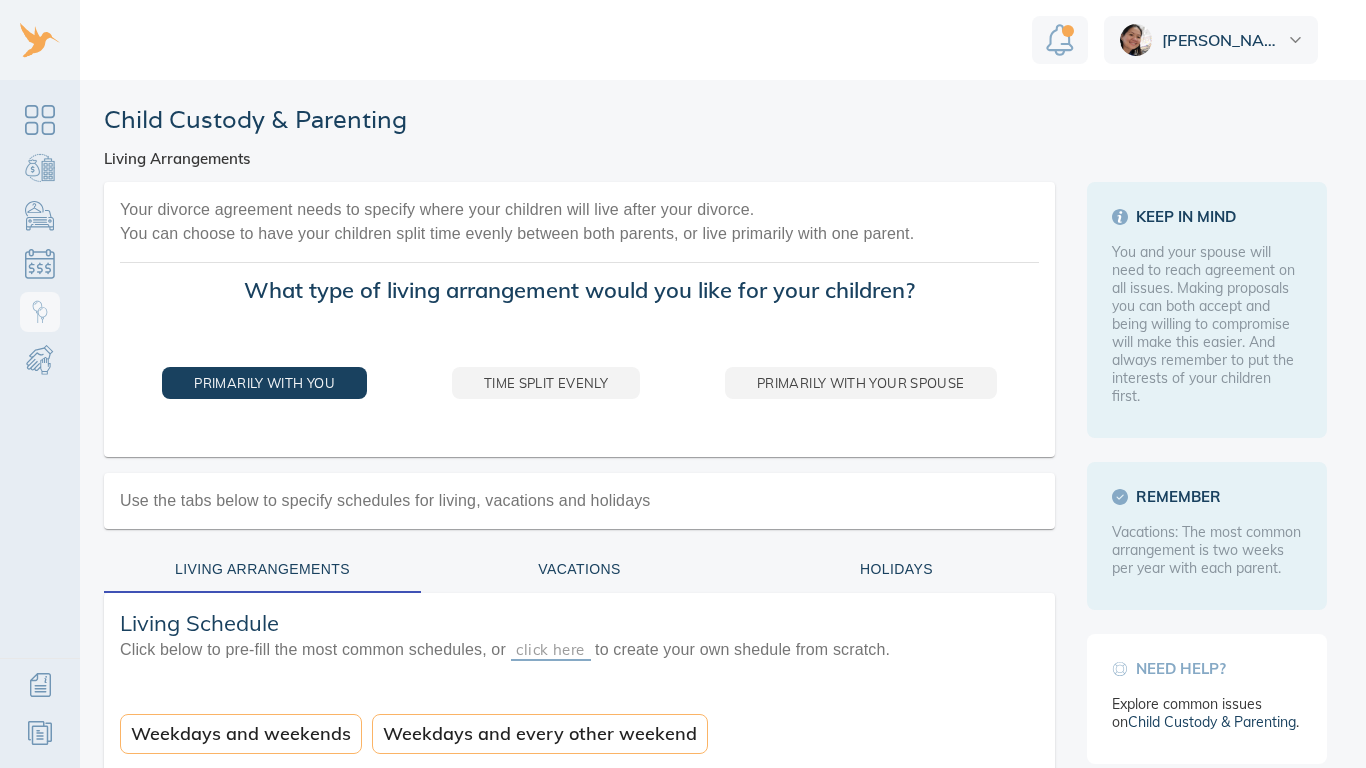 scroll, scrollTop: 0, scrollLeft: 0, axis: both 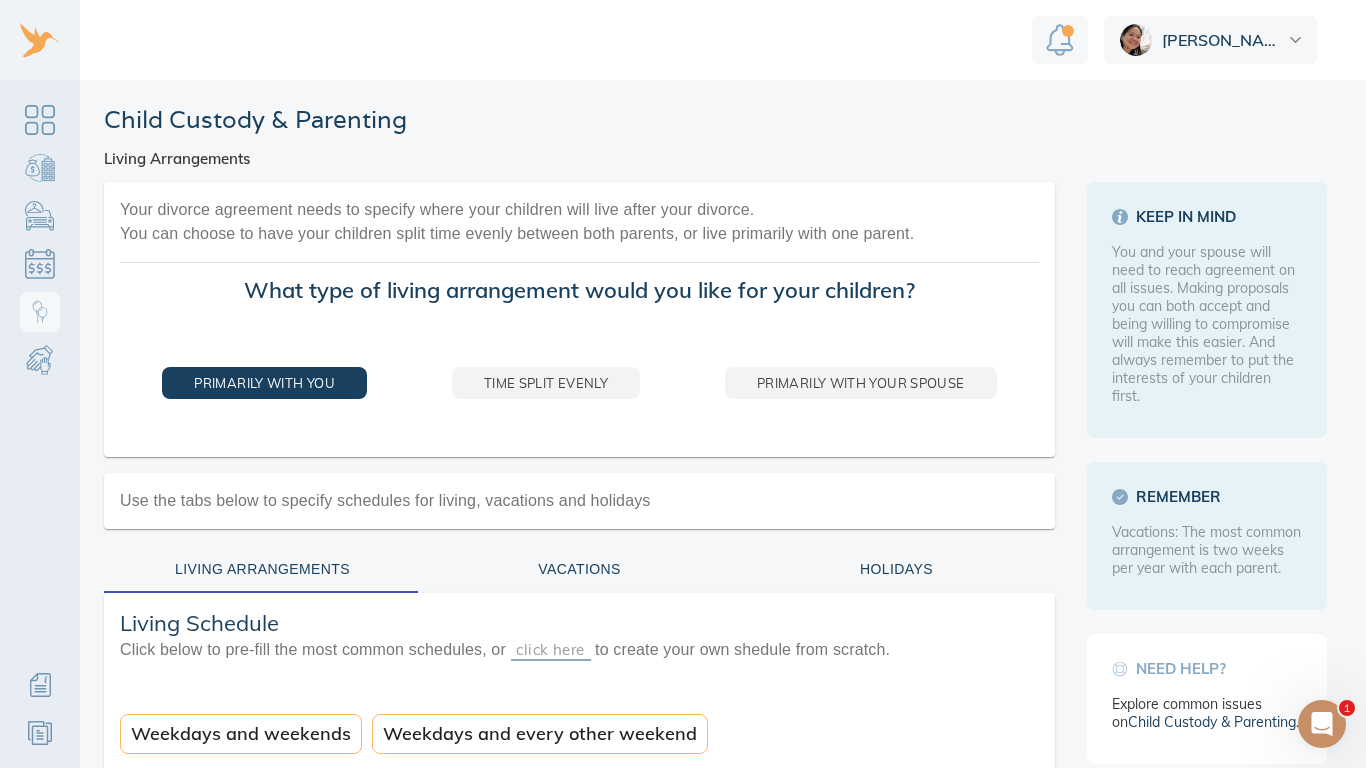 click on "Child Custody & Parenting Living Arrangements" at bounding box center [715, 135] 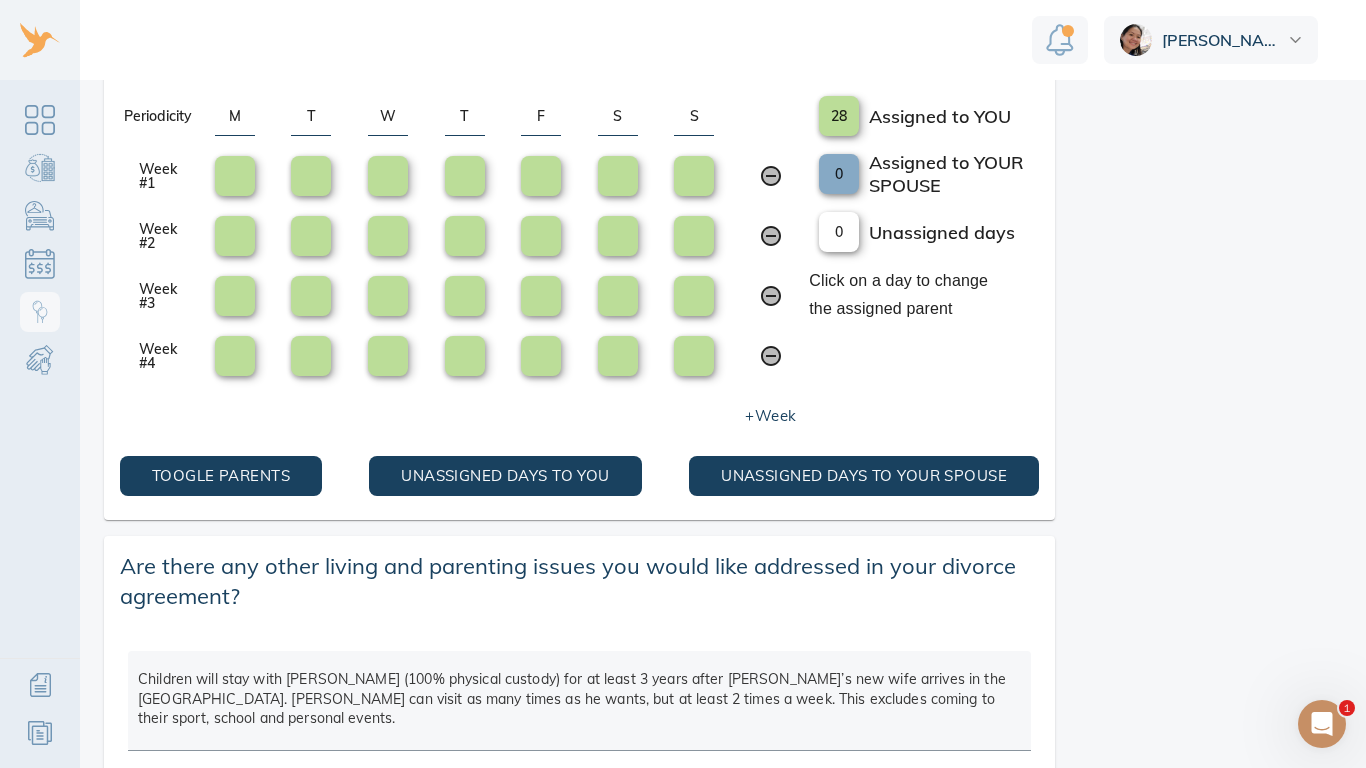 scroll, scrollTop: 725, scrollLeft: 0, axis: vertical 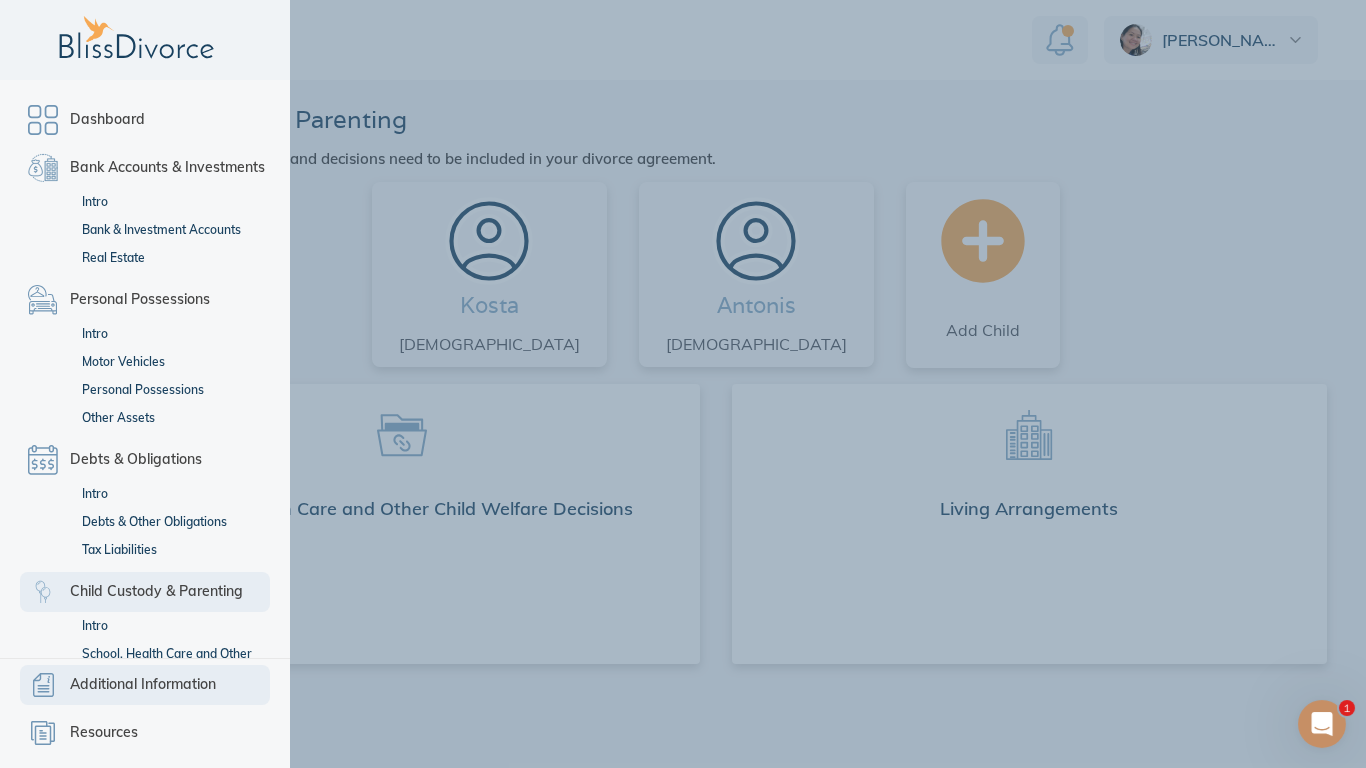 click on "Additional Information" at bounding box center [143, 685] 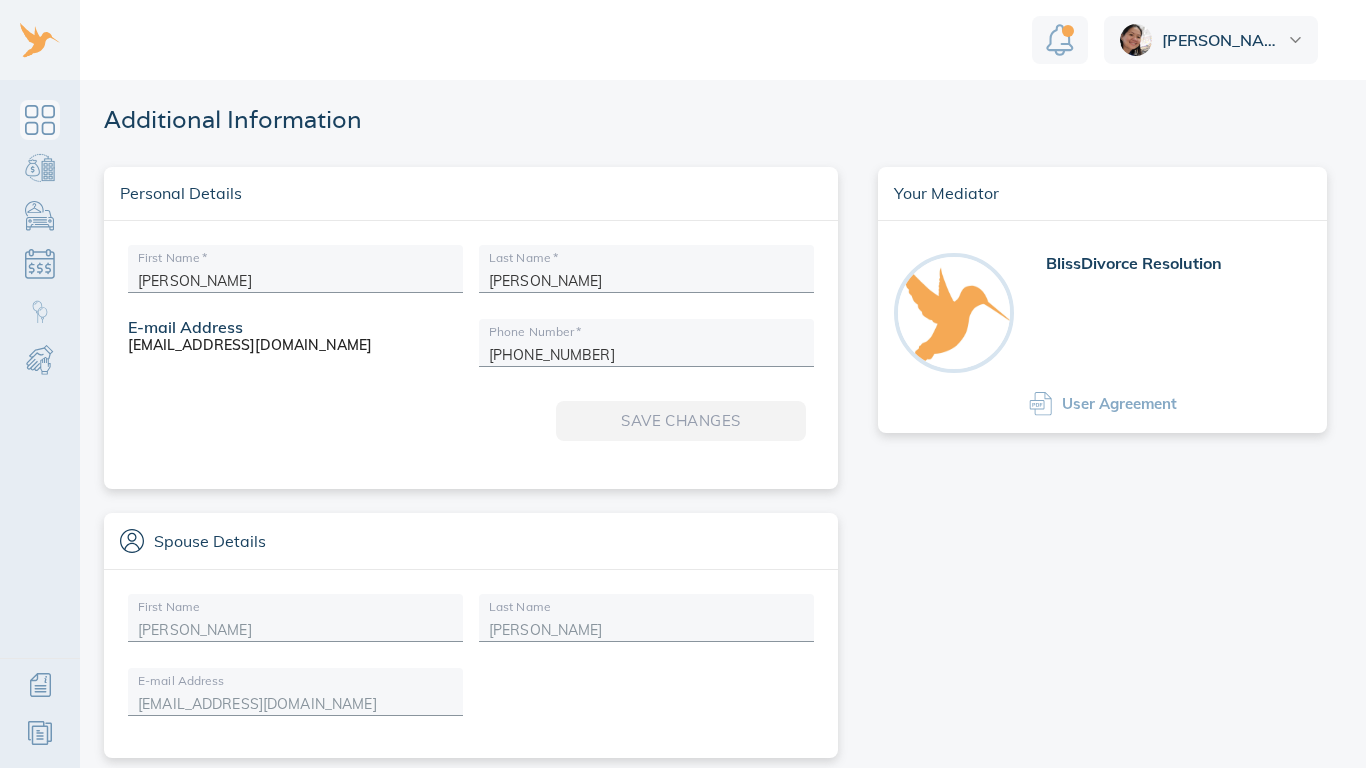 scroll, scrollTop: 0, scrollLeft: 0, axis: both 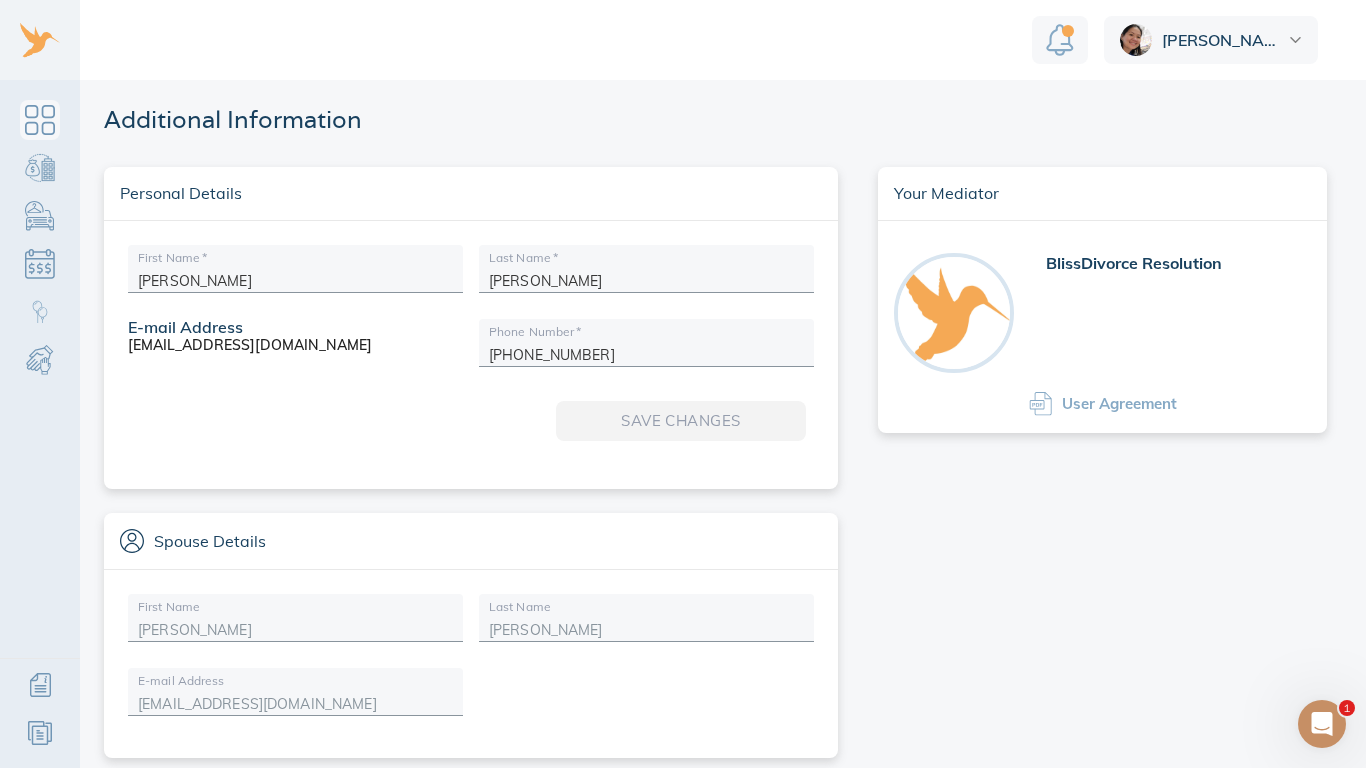 click on "Your Mediator BlissDivorce Resolution User Agreement" at bounding box center [1102, 462] 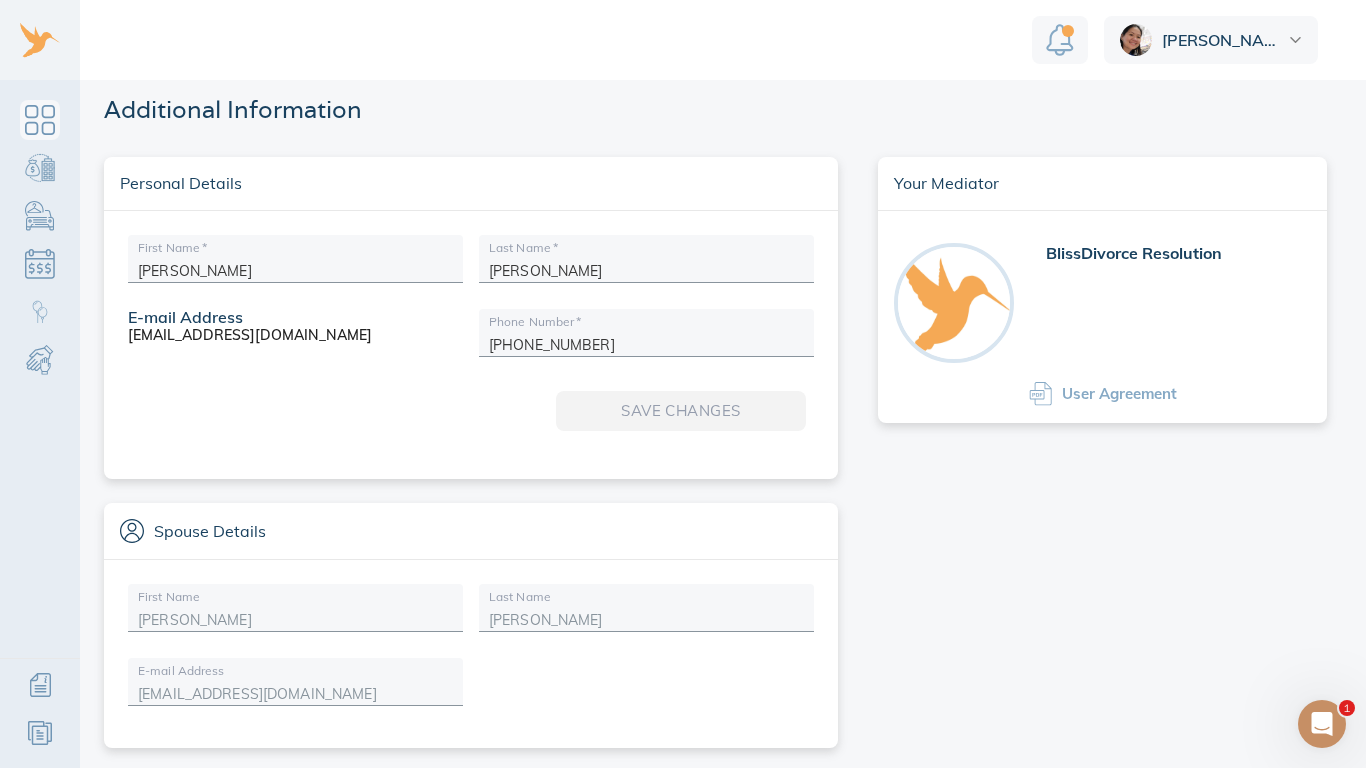 click on "Your Mediator BlissDivorce Resolution User Agreement" at bounding box center (1102, 452) 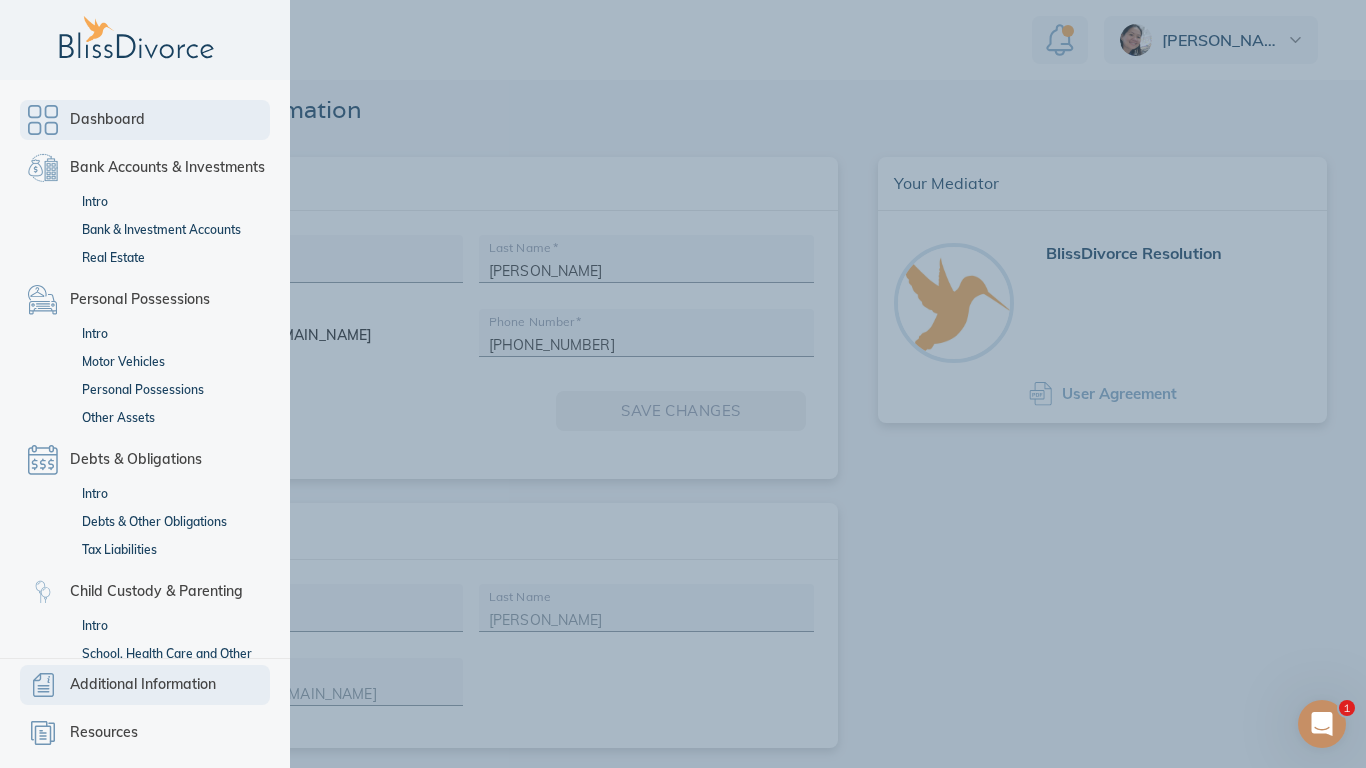 click on "Dashboard" at bounding box center [145, 120] 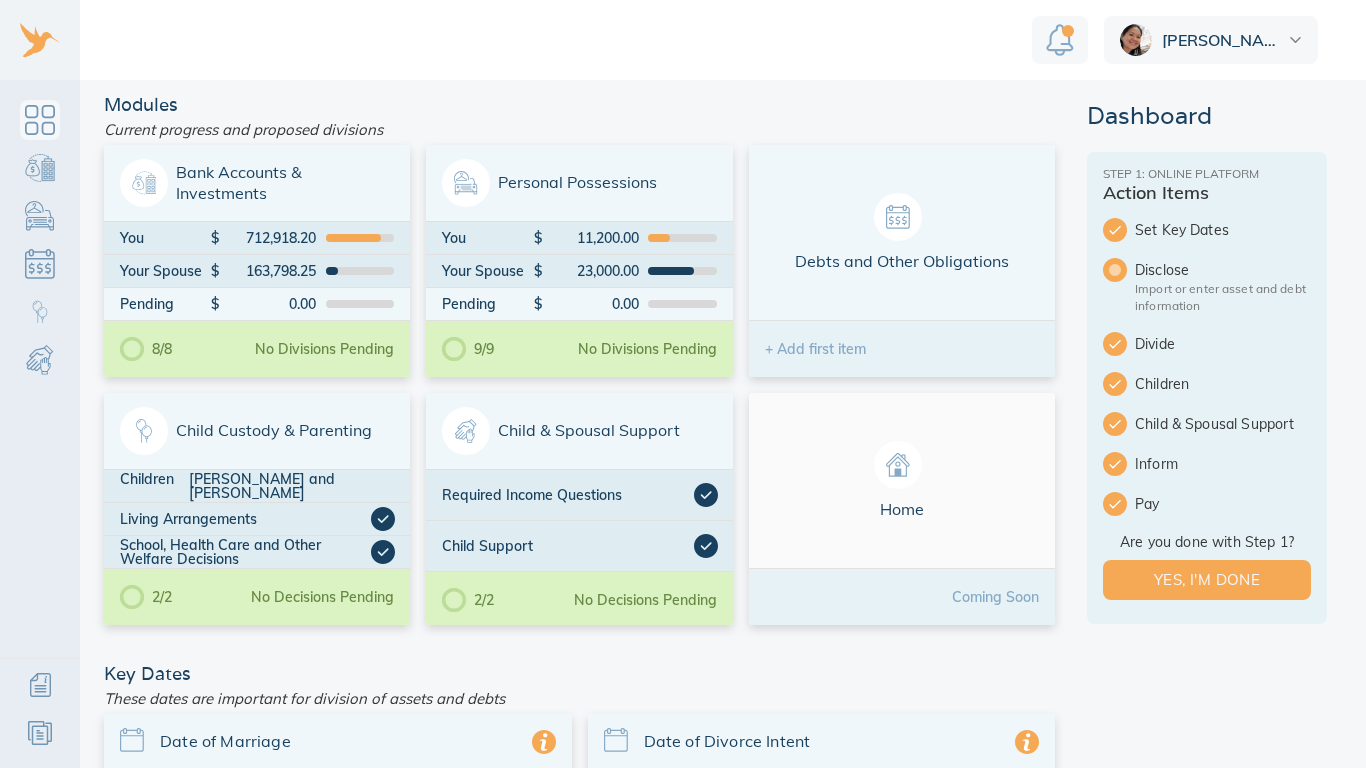 scroll, scrollTop: 0, scrollLeft: 0, axis: both 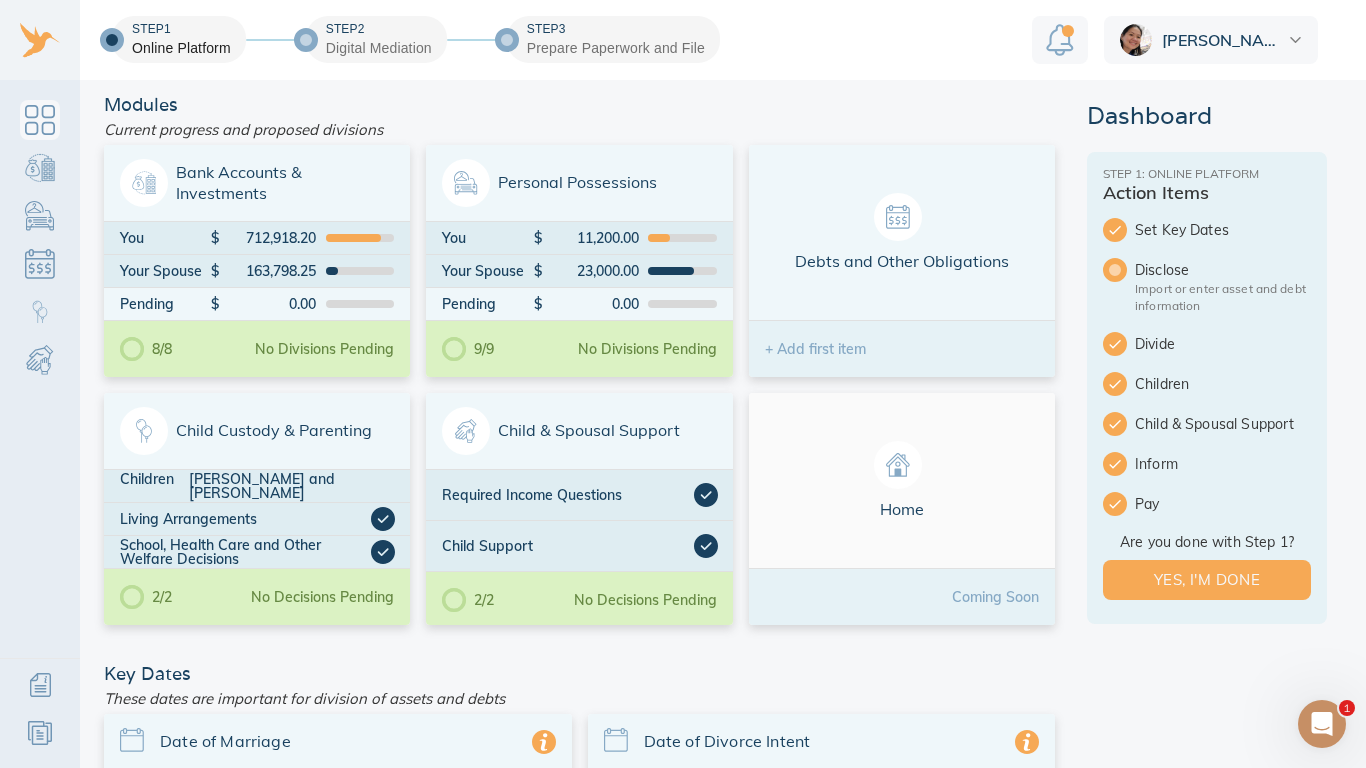 click on "Step  1 Online Platform Step  2 Digital Mediation Step  3 Prepare Paperwork and File Thanh" at bounding box center (683, 40) 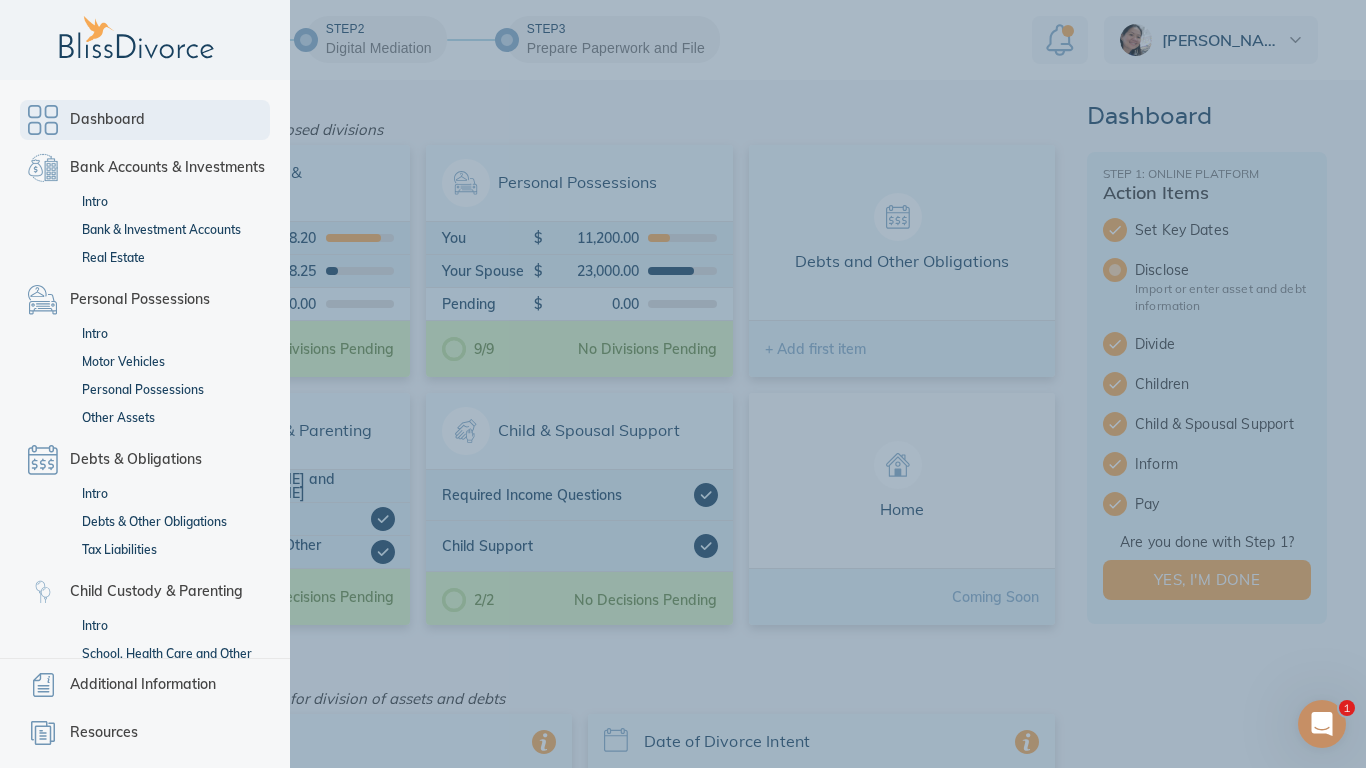 click on "Debts & Obligations" at bounding box center [145, 460] 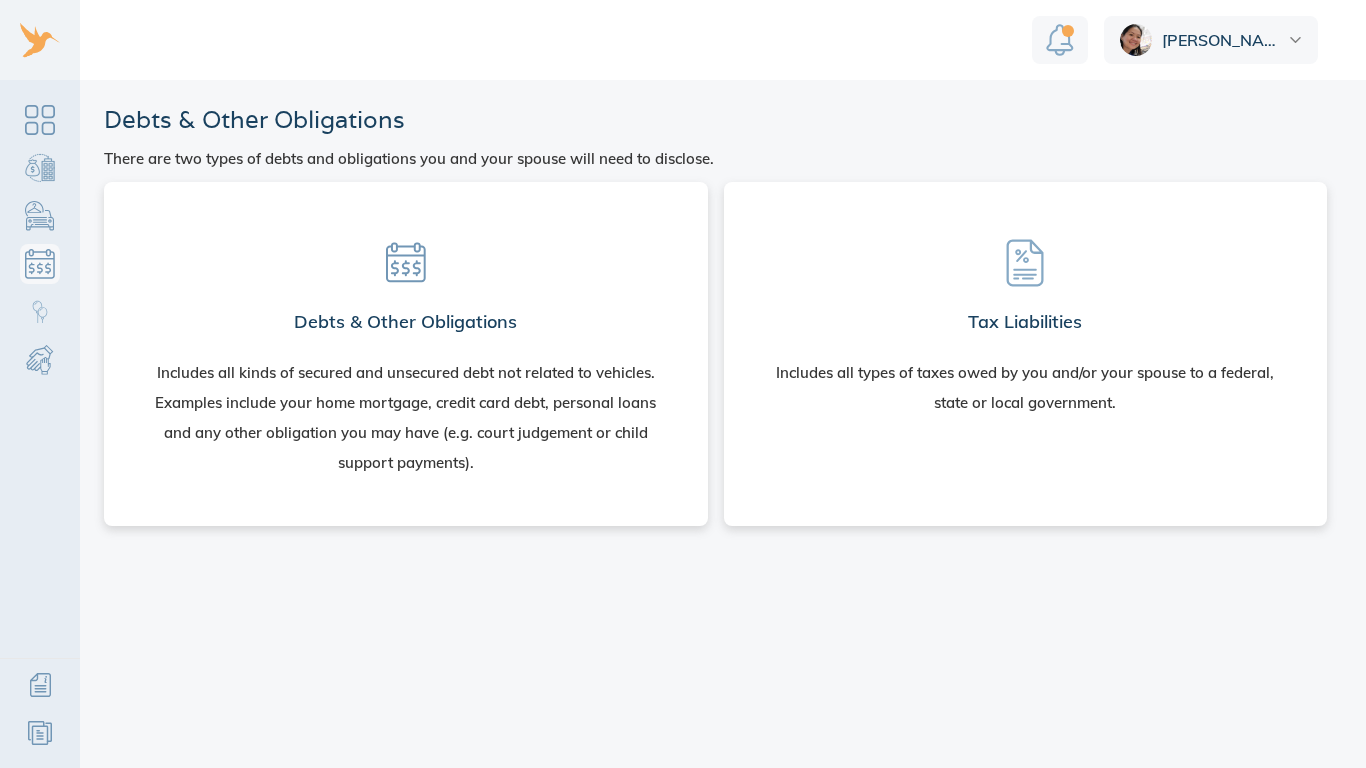 scroll, scrollTop: 0, scrollLeft: 0, axis: both 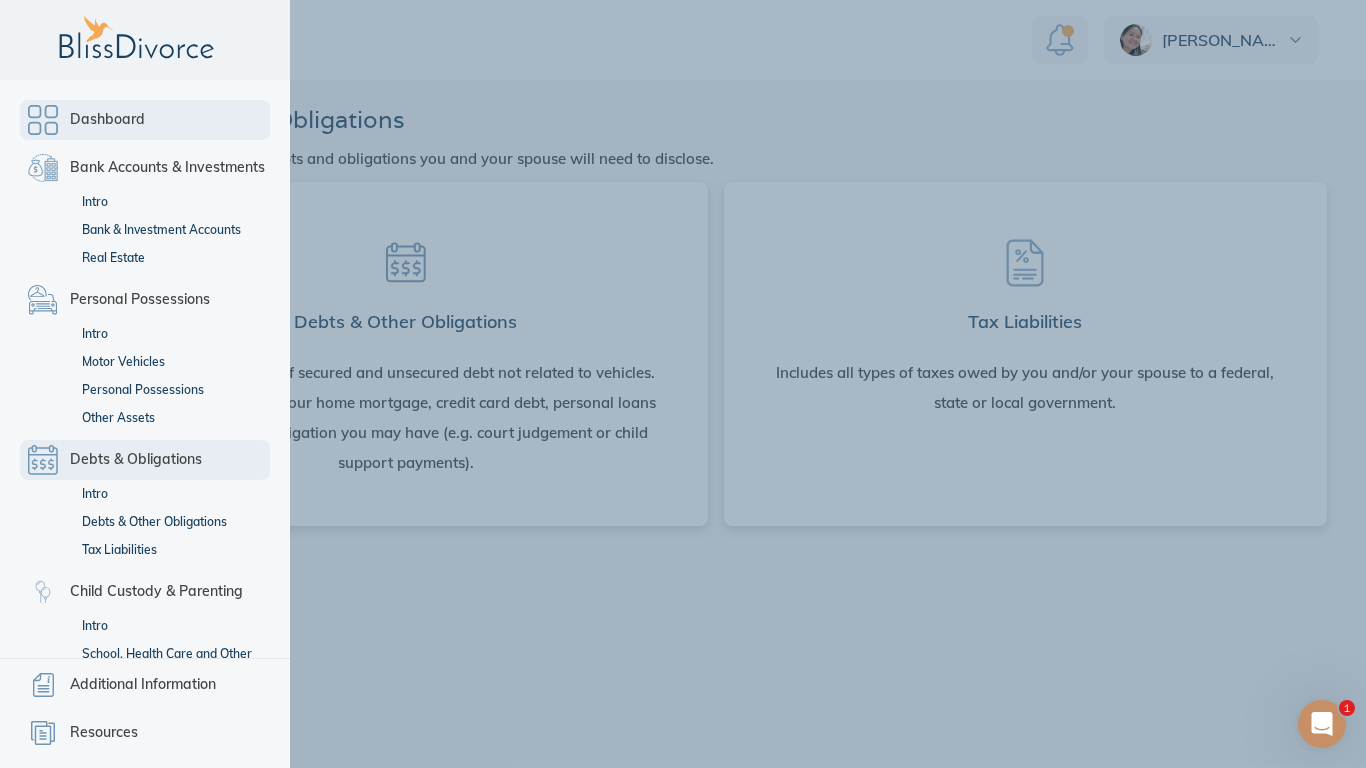 click on "Dashboard" at bounding box center (145, 120) 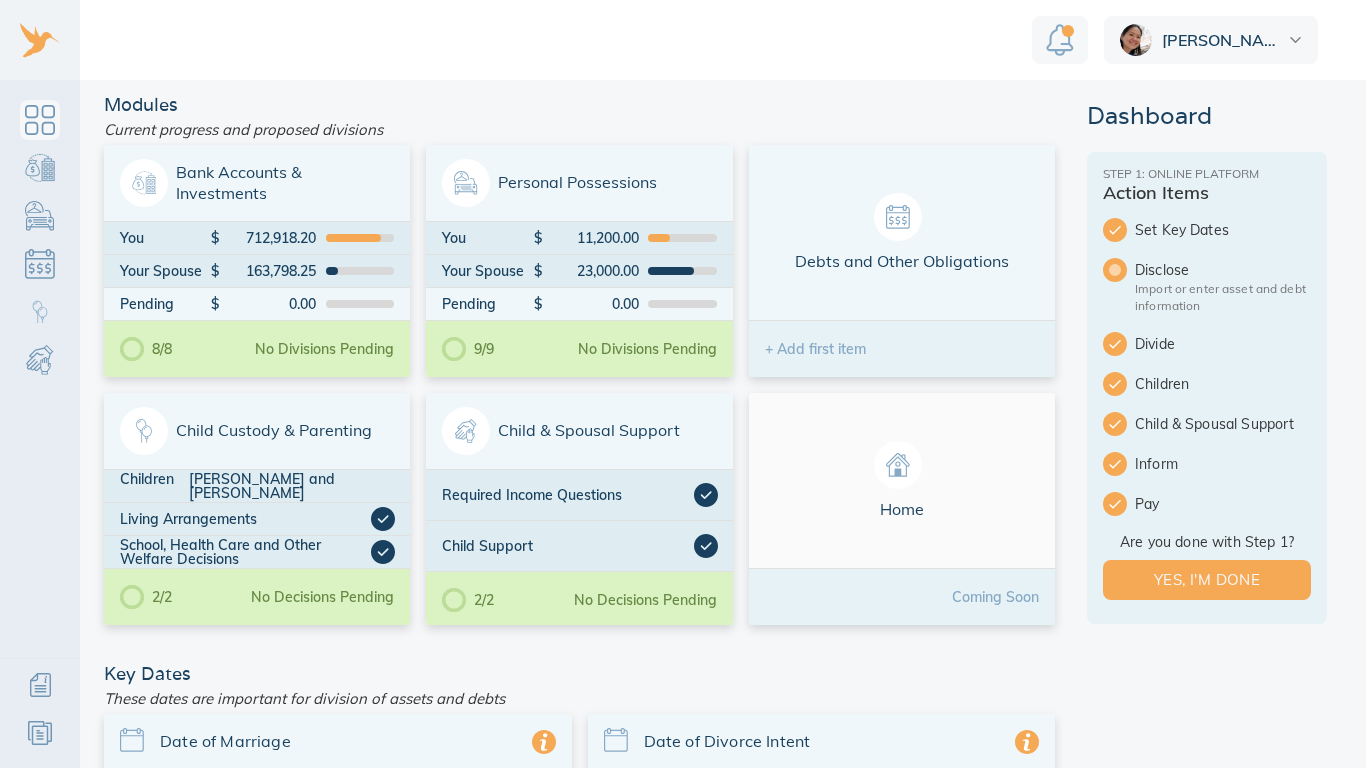 scroll, scrollTop: 0, scrollLeft: 0, axis: both 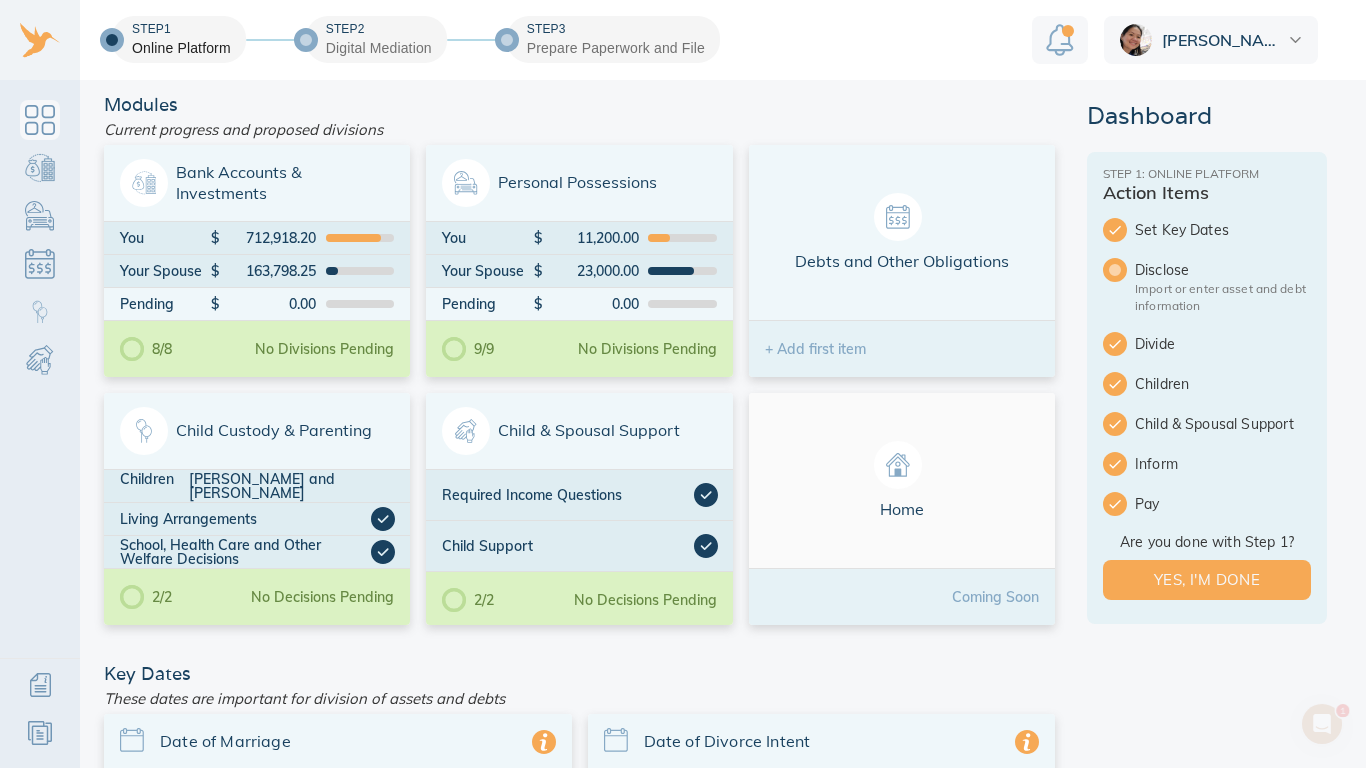 click on "Step  1 Online Platform Step  2 Digital Mediation Step  3 Prepare Paperwork and File [PERSON_NAME]" at bounding box center (683, 40) 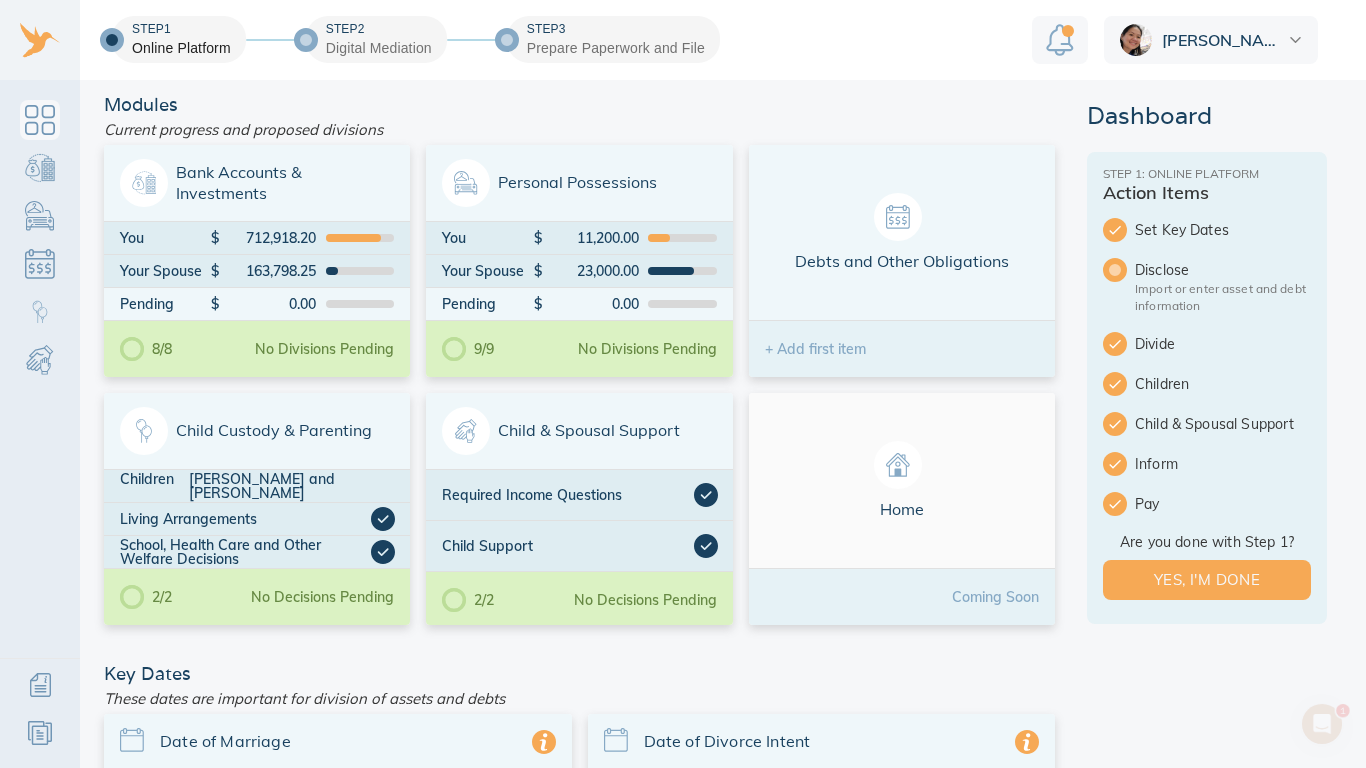 click on "Dashboard Step 1: Online Platform Action Items Set Key Dates Disclose Import or enter asset and debt information Divide Children Child & Spousal Support Inform Pay Are you done with Step 1? Yes, I'm done" at bounding box center [1207, 877] 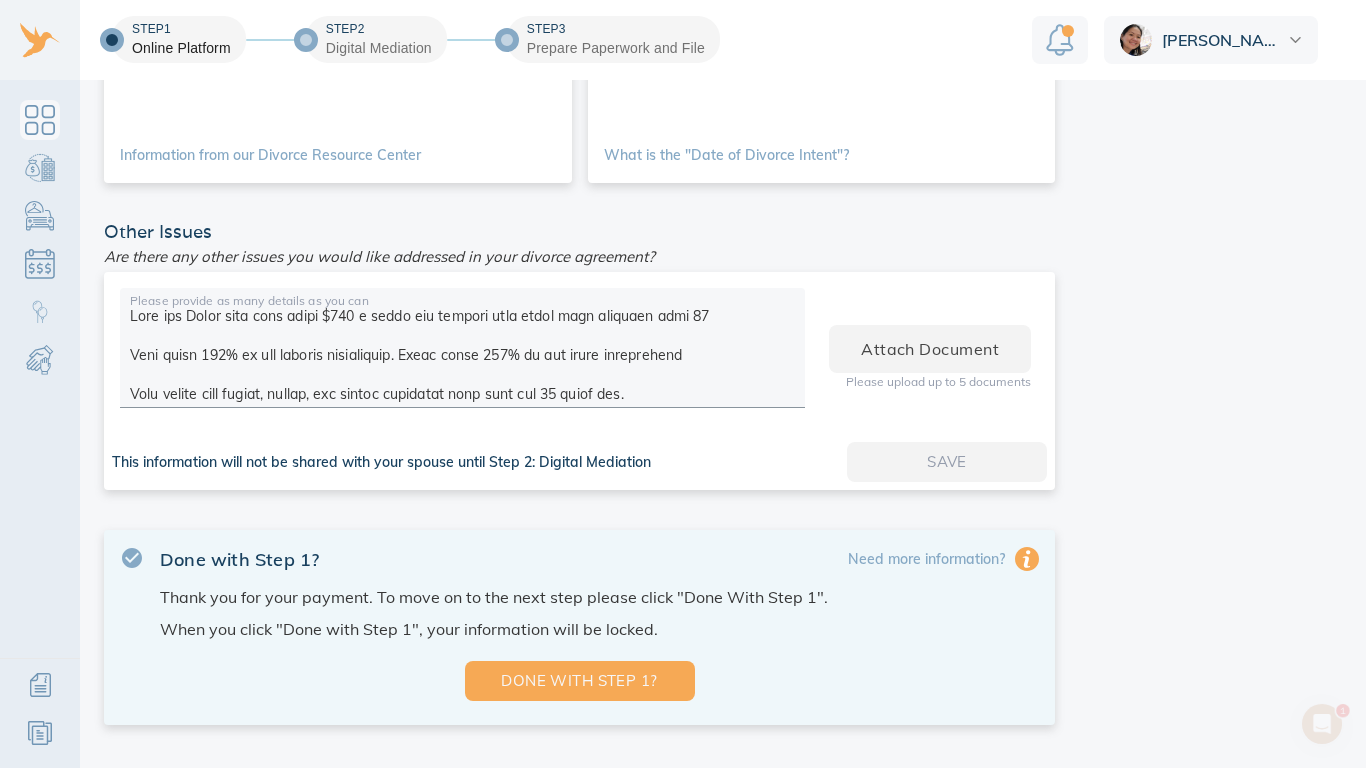 scroll, scrollTop: 902, scrollLeft: 0, axis: vertical 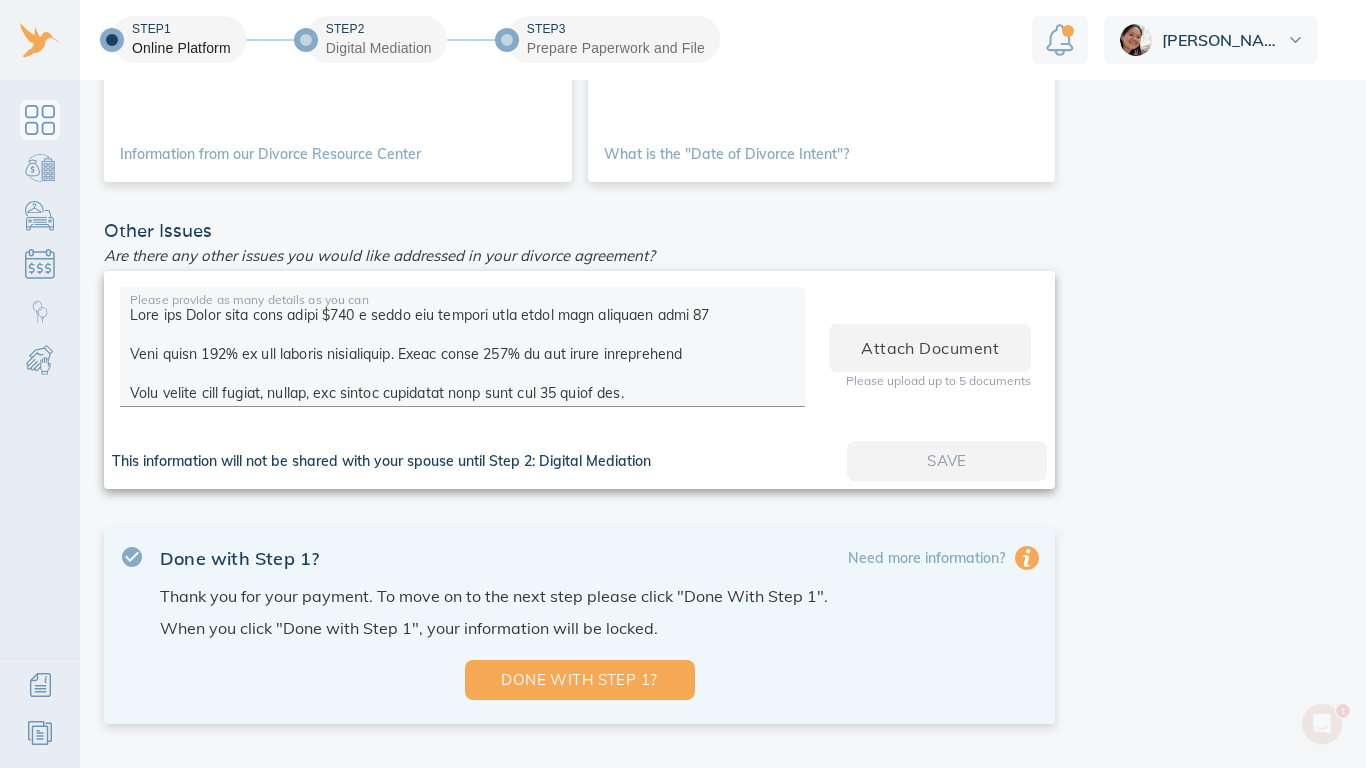 click at bounding box center (462, 350) 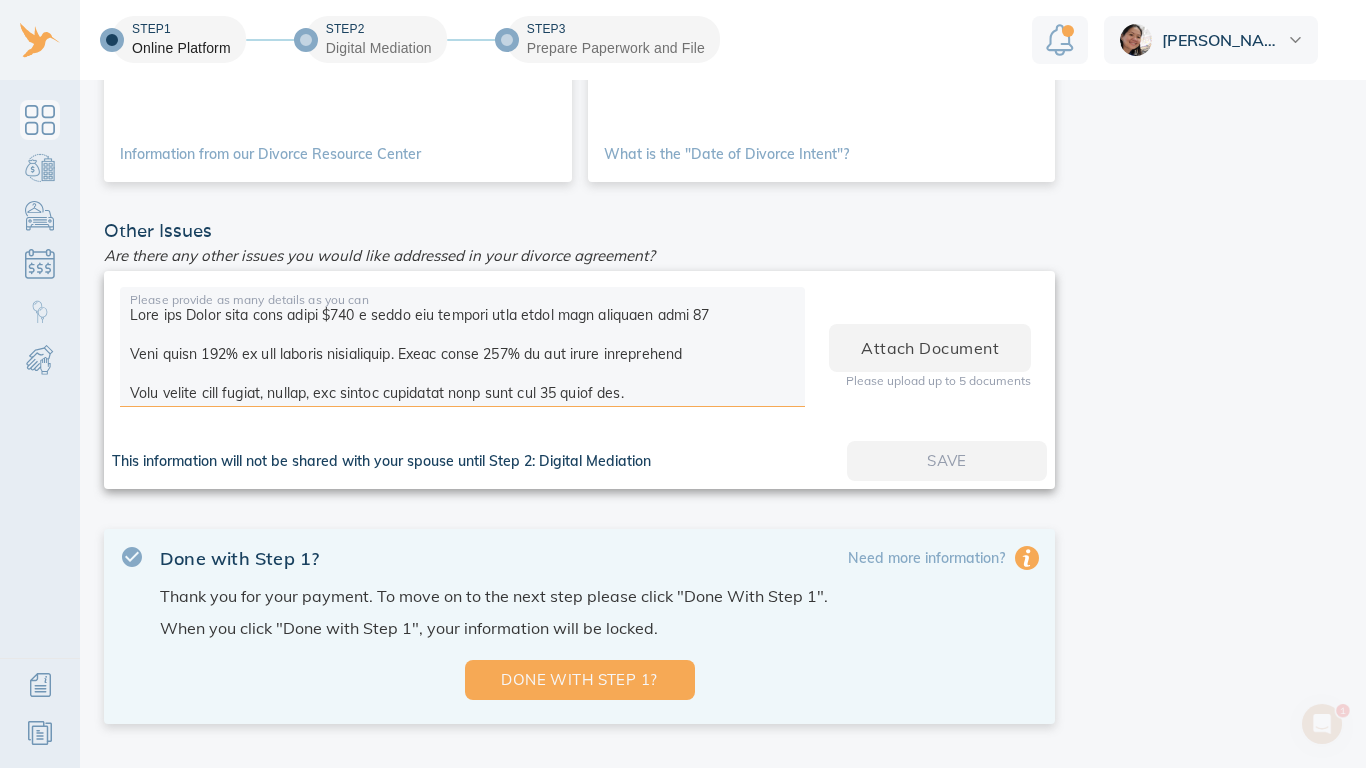click at bounding box center [462, 350] 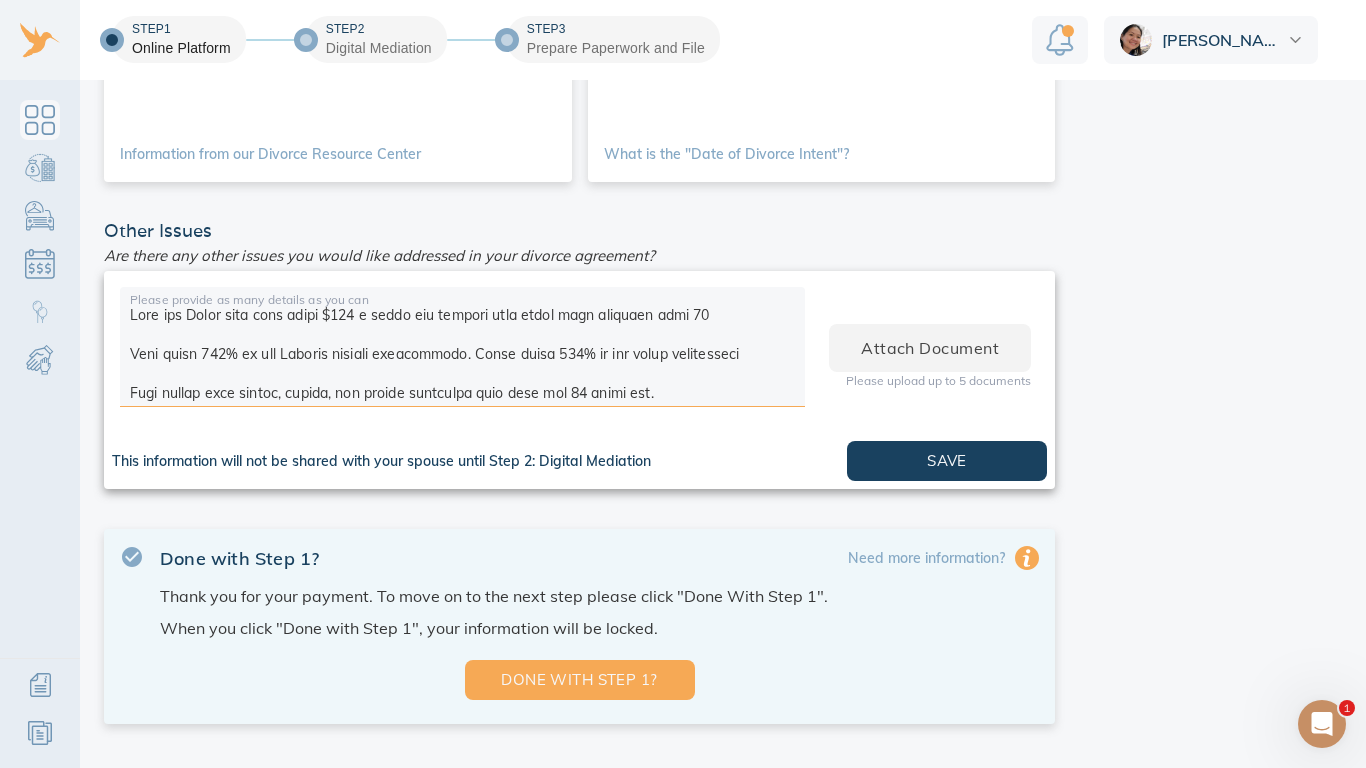 click at bounding box center (462, 350) 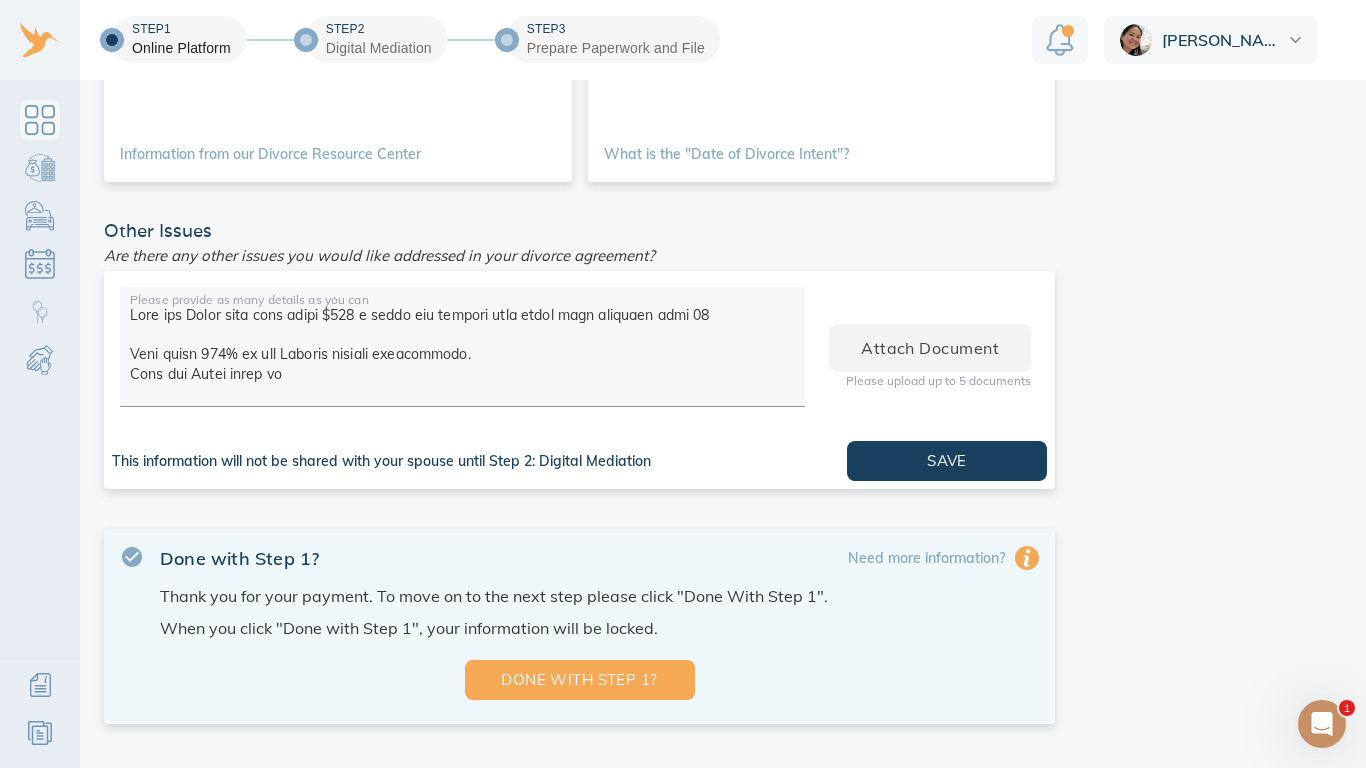 click on "Dashboard Step 1: Online Platform Action Items Set Key Dates Disclose Import or enter asset and debt information Divide Children Child & Spousal Support Inform Pay Are you done with Step 1? Yes, I'm done" at bounding box center [1207, -25] 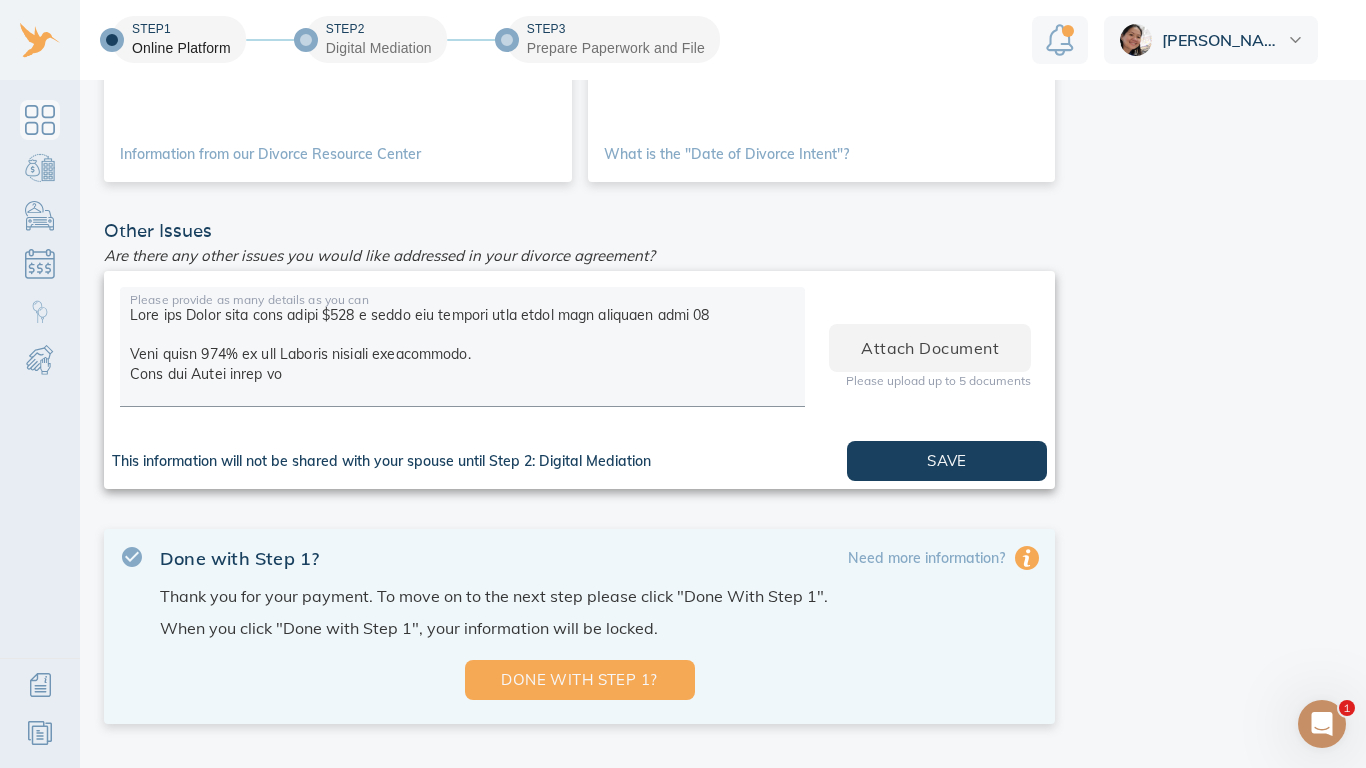 click at bounding box center [462, 350] 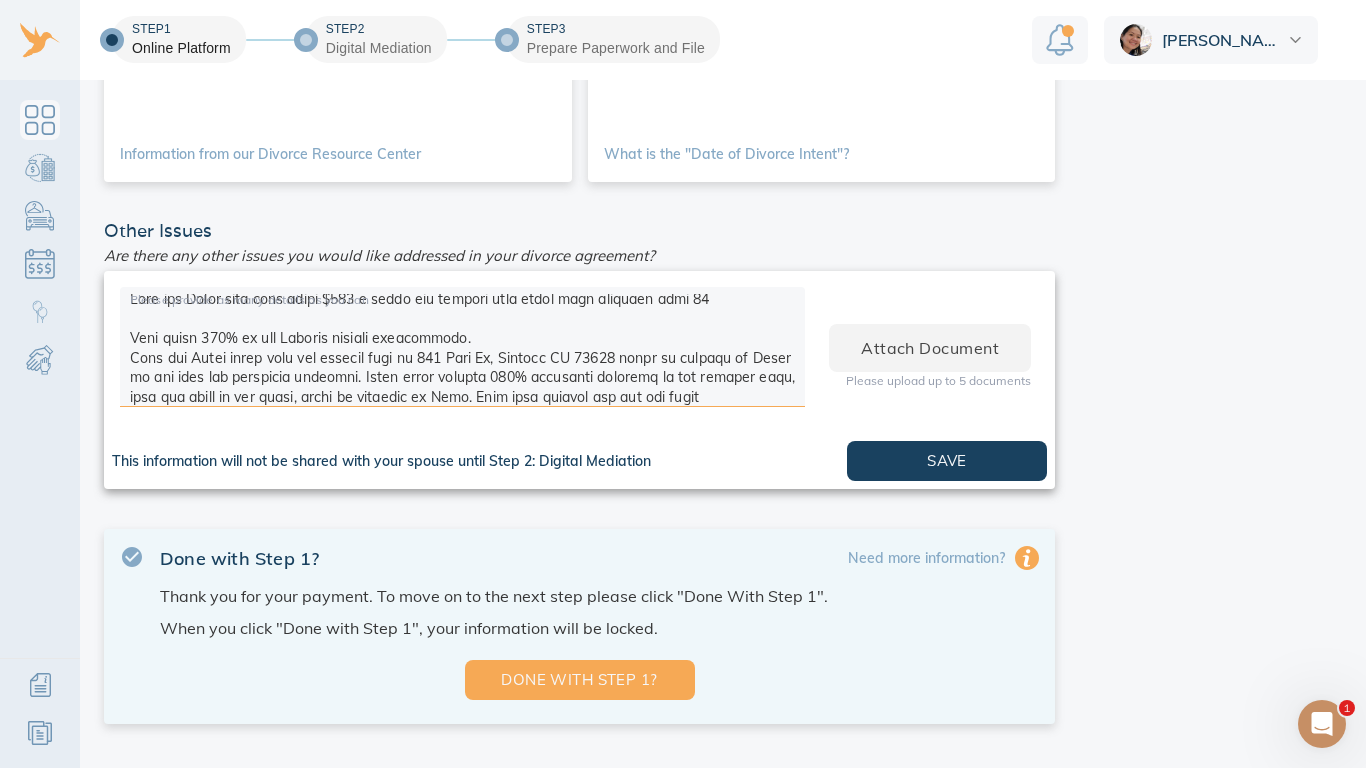 scroll, scrollTop: 36, scrollLeft: 0, axis: vertical 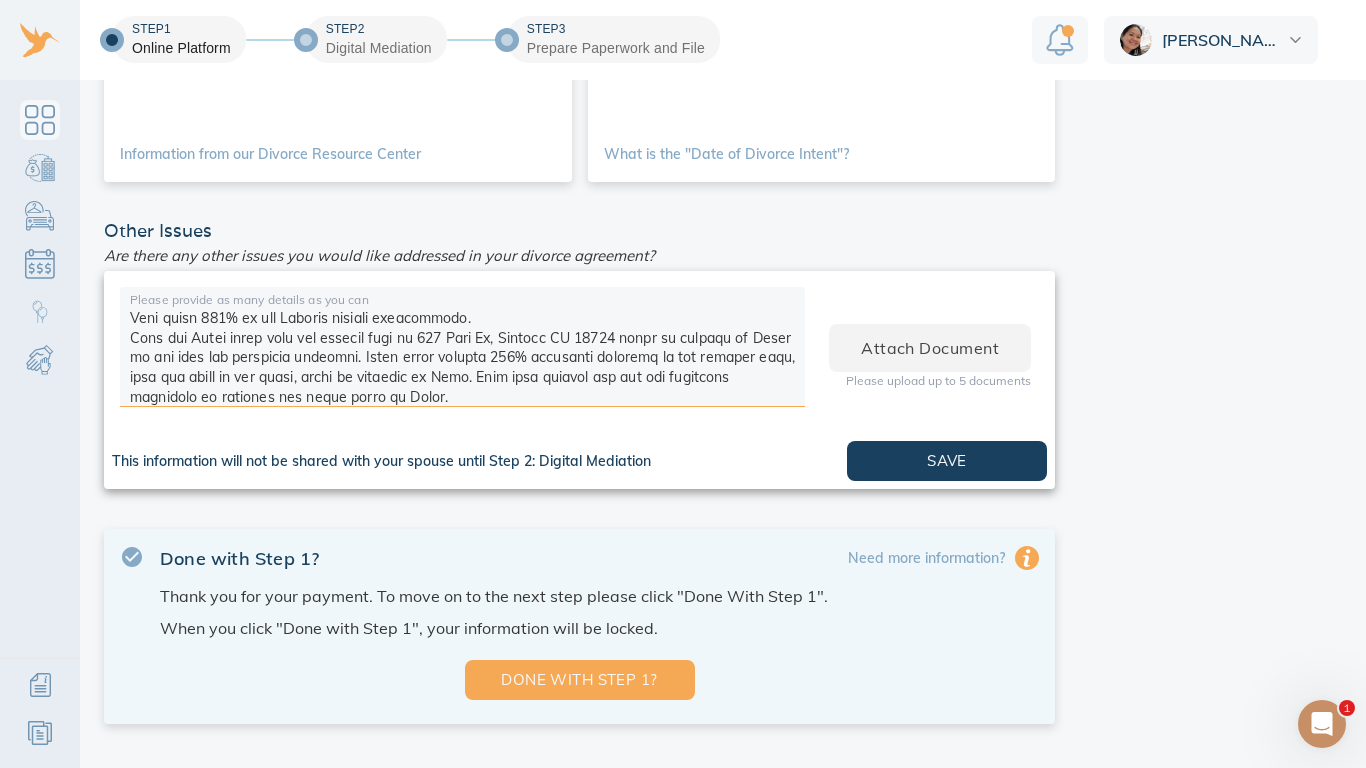 click at bounding box center (462, 350) 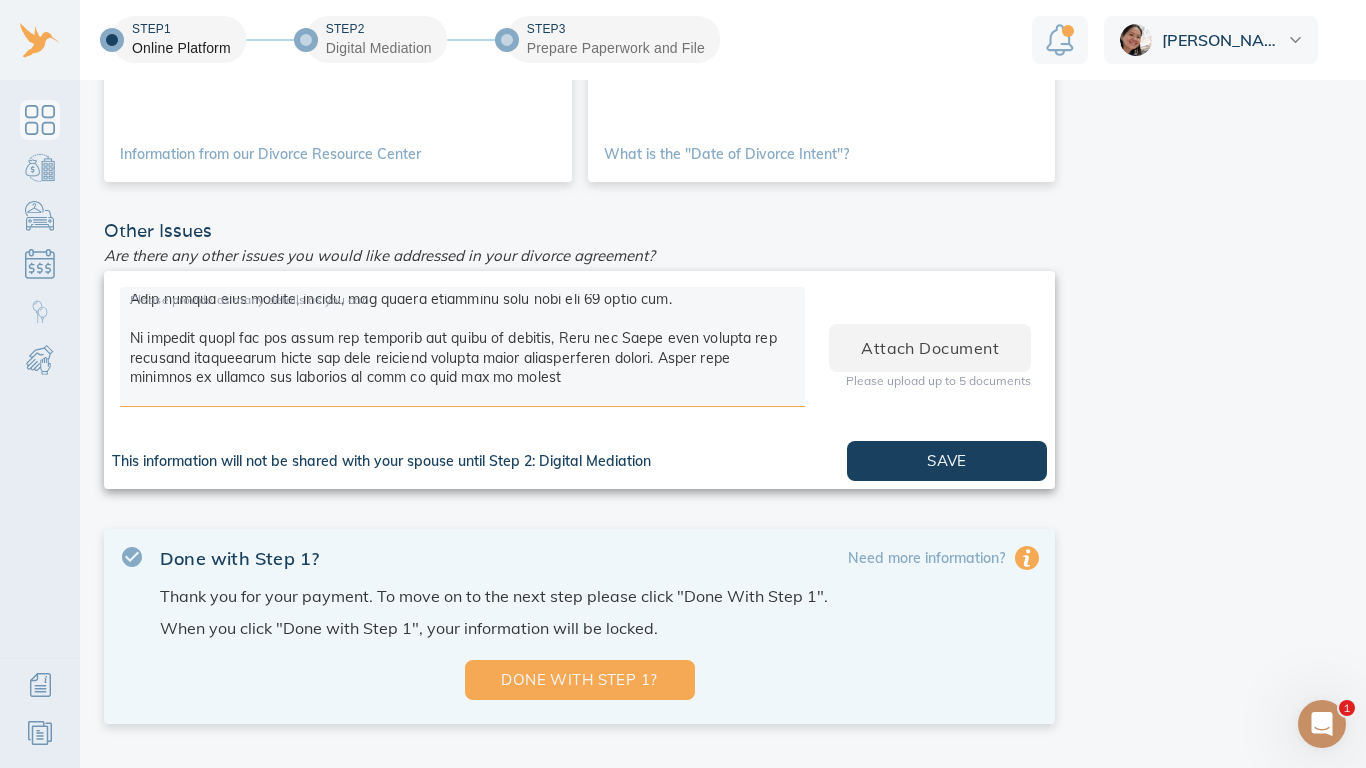scroll, scrollTop: 193, scrollLeft: 0, axis: vertical 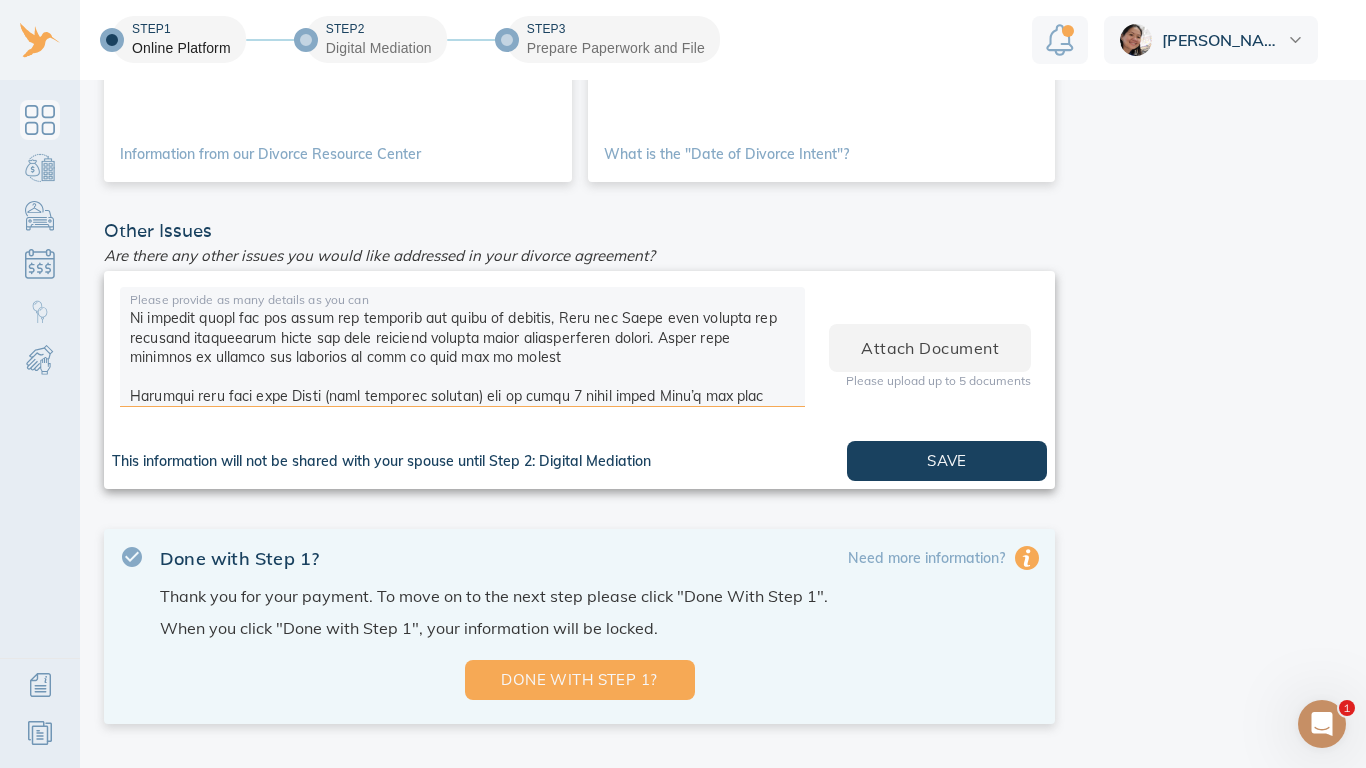 click at bounding box center [462, 350] 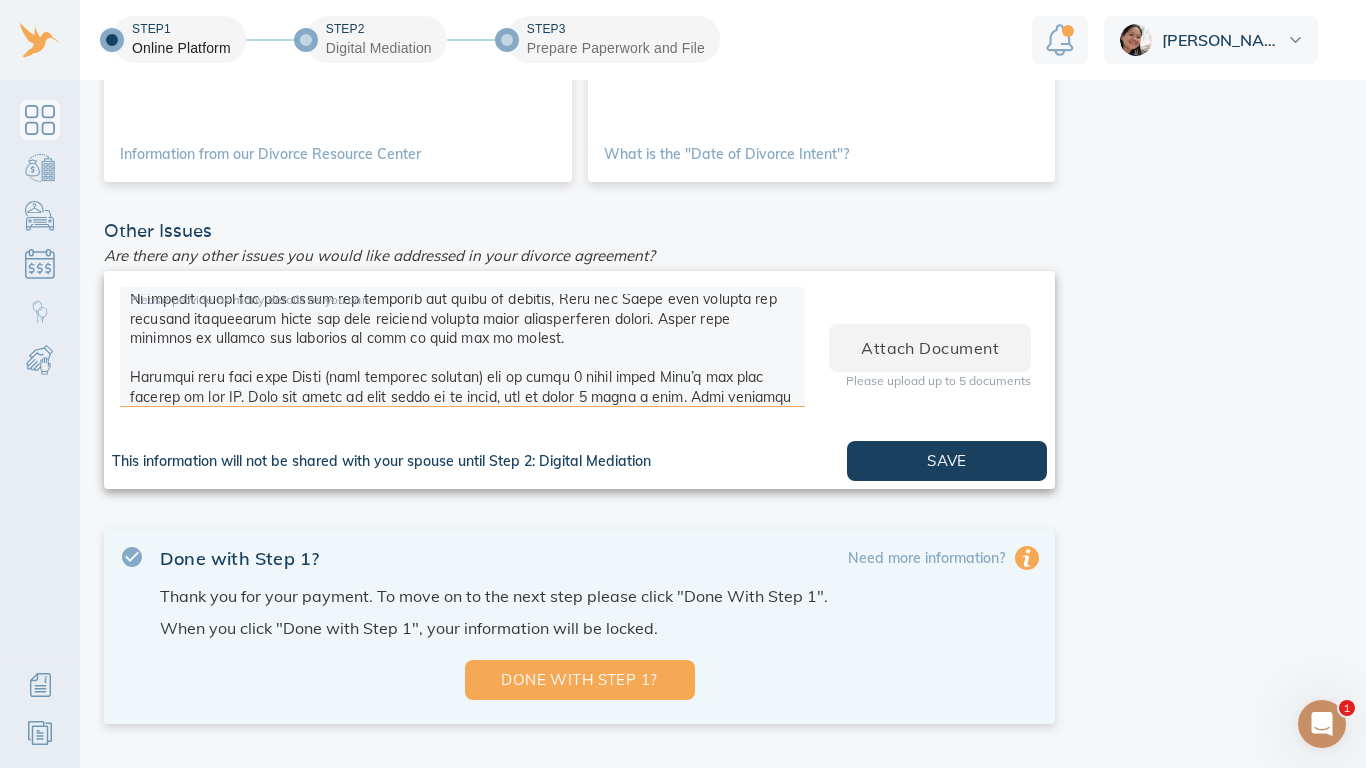 scroll, scrollTop: 232, scrollLeft: 0, axis: vertical 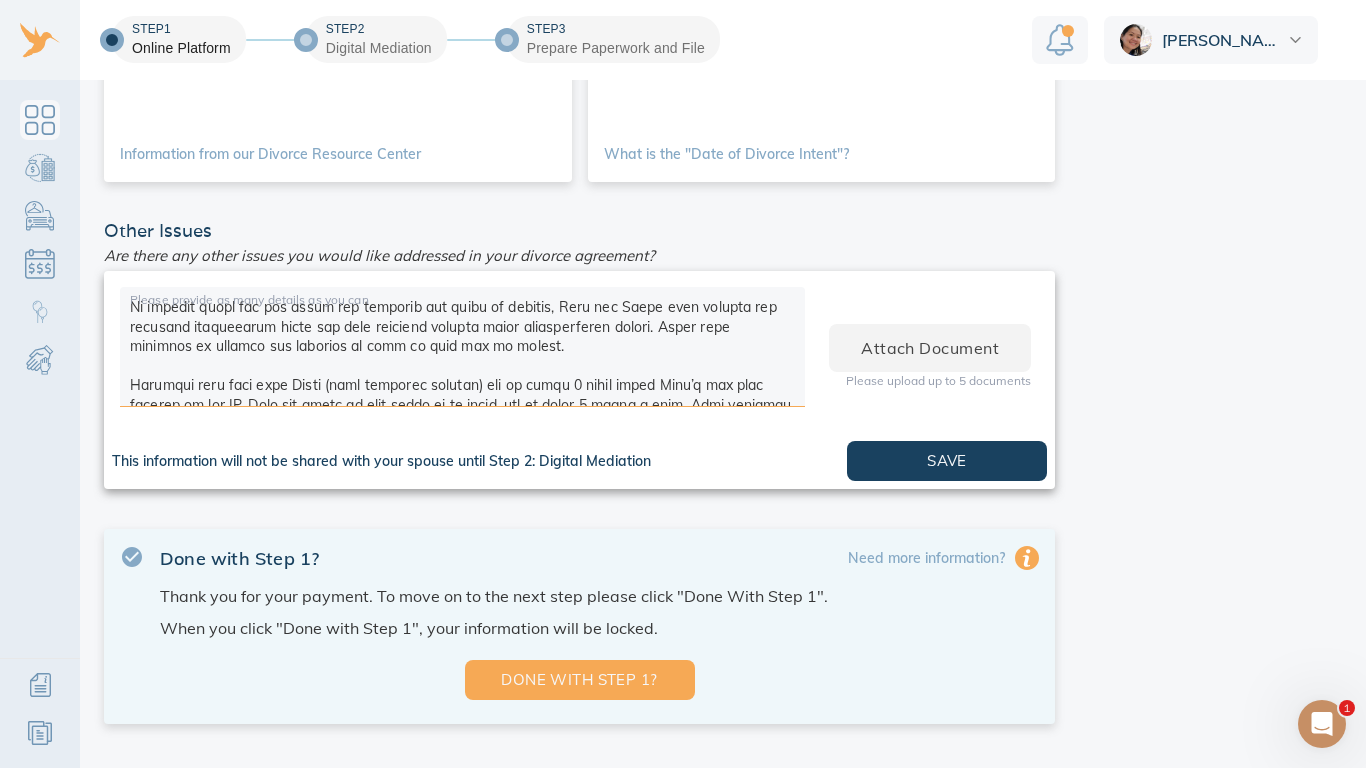 drag, startPoint x: 129, startPoint y: 361, endPoint x: 501, endPoint y: 388, distance: 372.97855 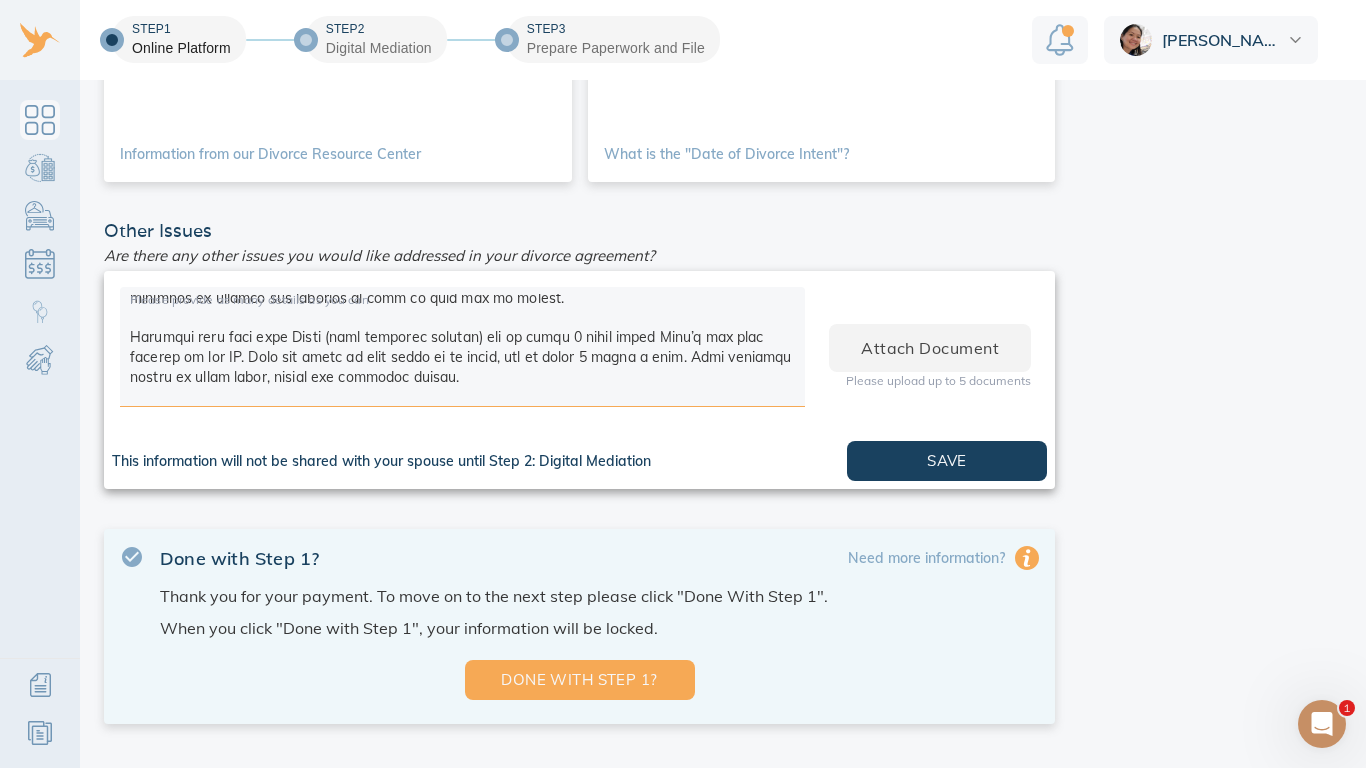 scroll, scrollTop: 271, scrollLeft: 0, axis: vertical 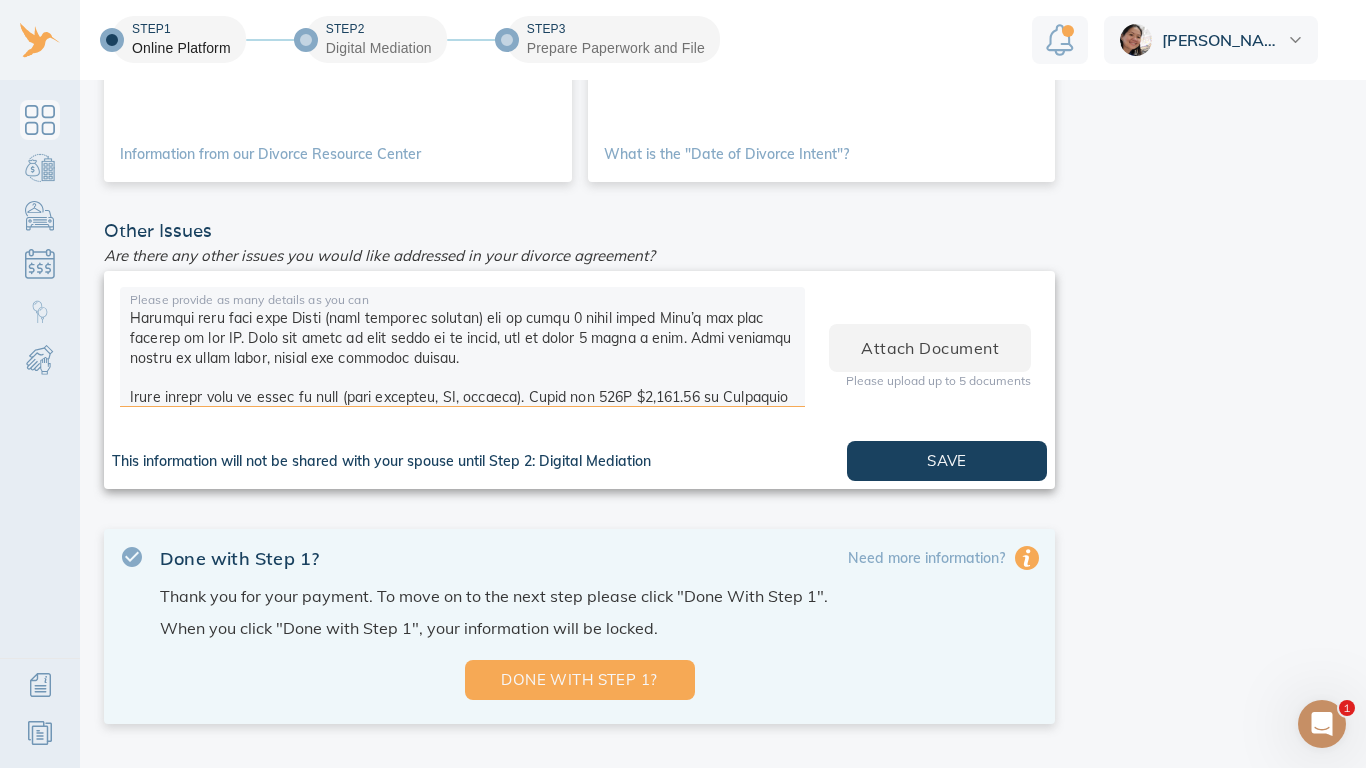 paste on "The parties agree that [Your Full Name] shall have 100% physical custody of the minor children, [Children’s Full Names and Dates of Birth], for a period of three (3) years commencing from the date the new spouse of [Husband’s Full Name] arrives in the [GEOGRAPHIC_DATA].
This arrangement is intended to provide the children with a stable and gradual transition period, promoting their best interests, emotional well-being, and continuity of care during this significant family change.
During this three-year period, [Husband’s Full Name] shall have [specify [DATE] rights, if any, or state “reasonable [DATE] rights as agreed upon by the parties”].
The parties acknowledge that this custody arrangement is temporary and designed to support the children’s adjustment and stability. After the three-year period, the parties agree to revisit and, if necessary, modify the custody arrangement in accordance with the children’s best interests at that time." 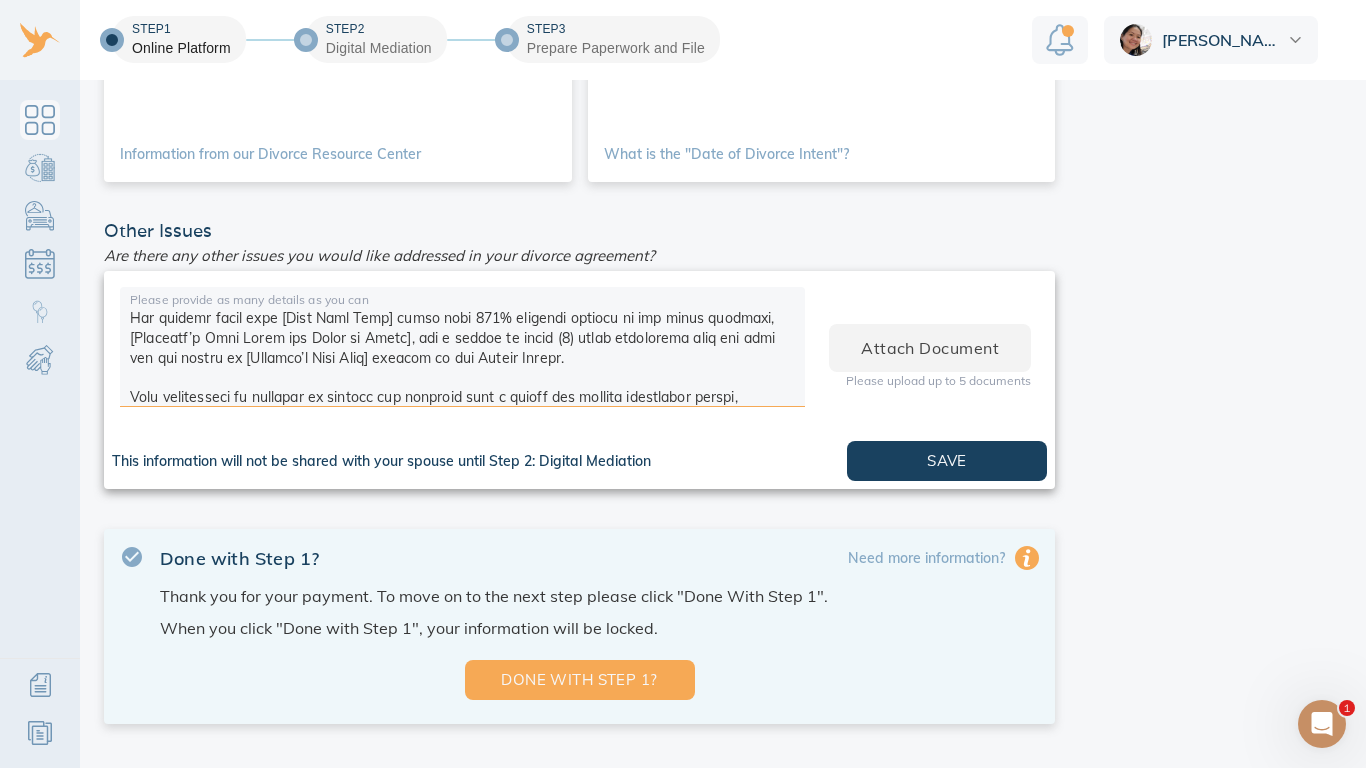 scroll, scrollTop: 467, scrollLeft: 0, axis: vertical 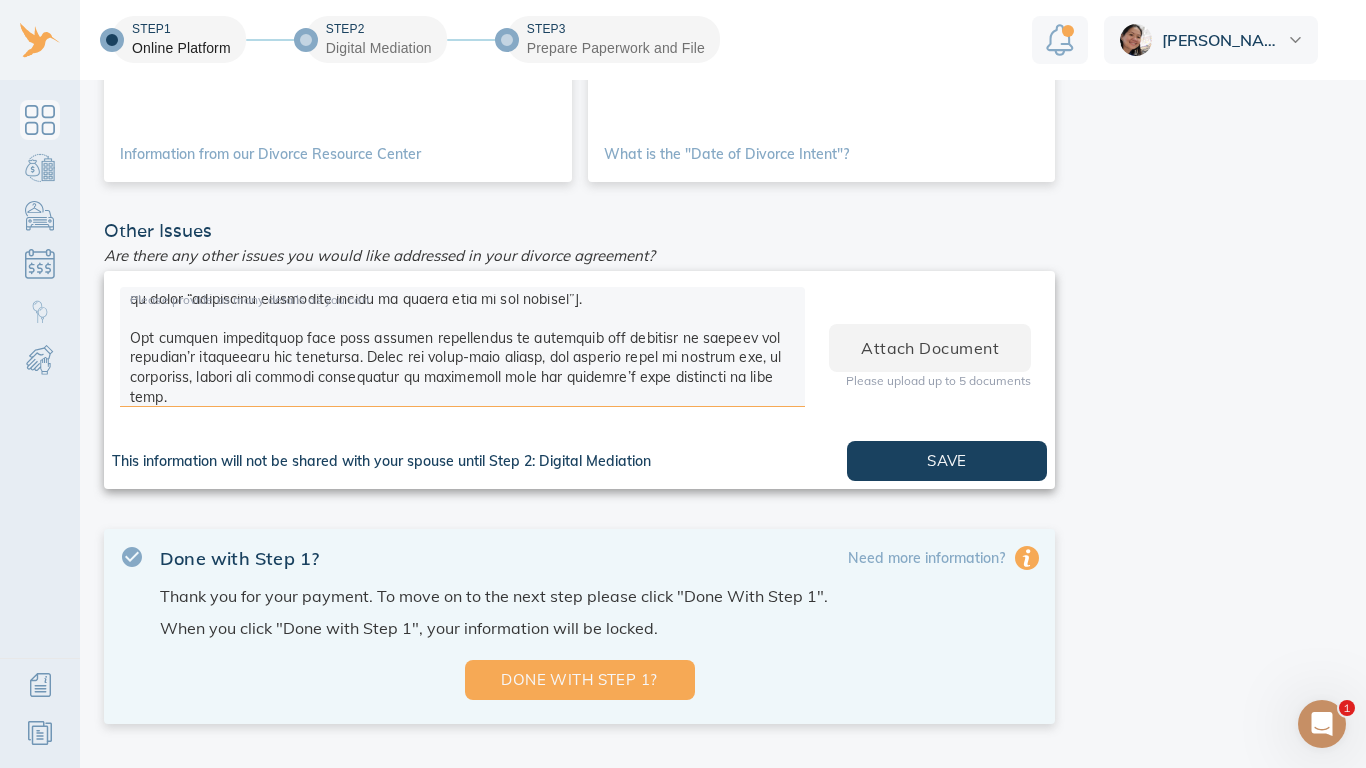 click at bounding box center [462, 350] 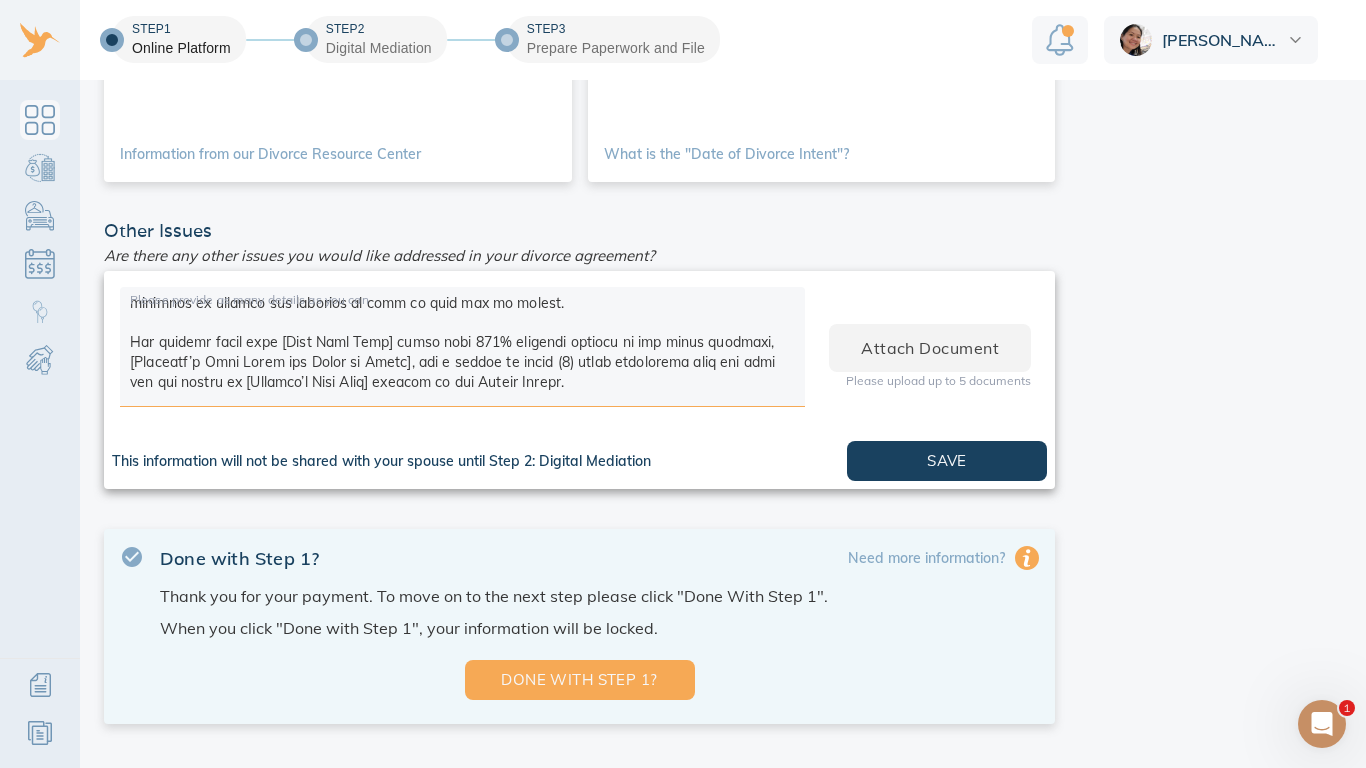scroll, scrollTop: 227, scrollLeft: 0, axis: vertical 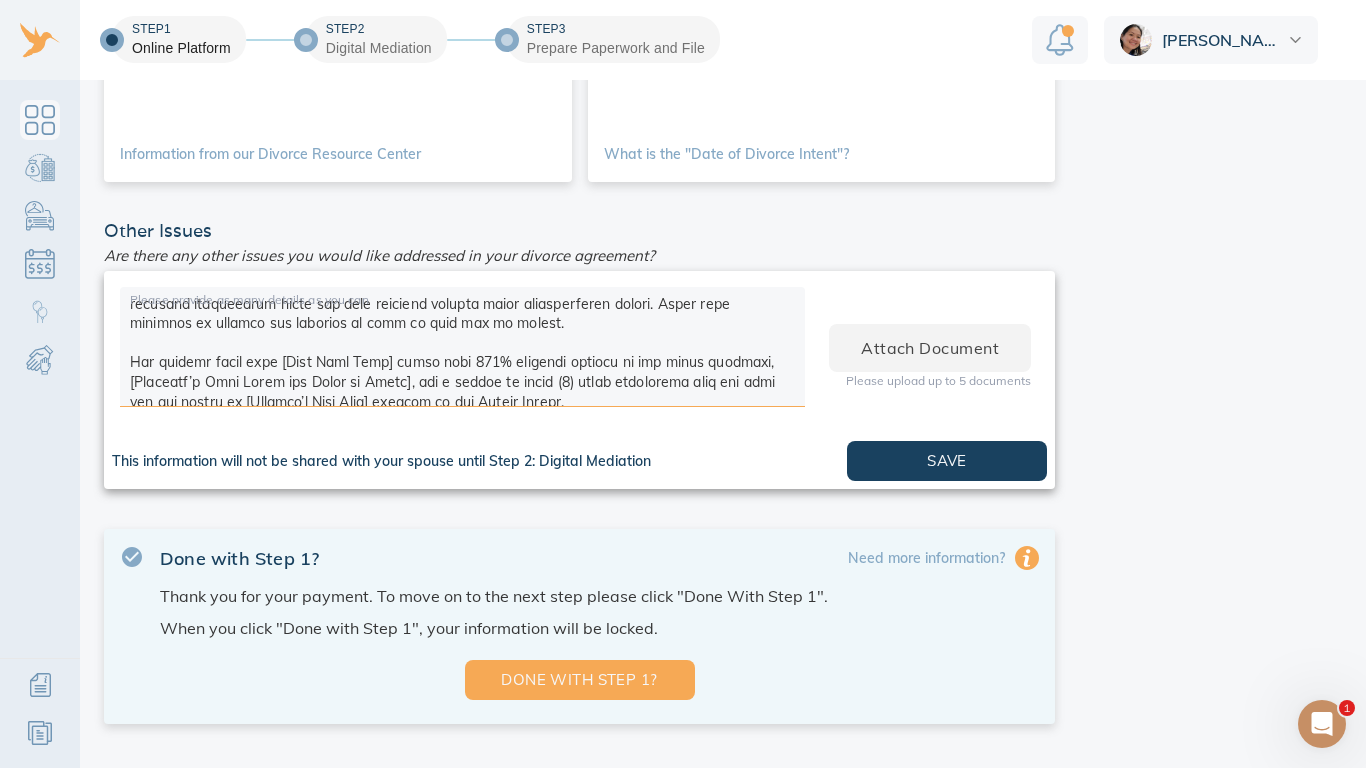 click at bounding box center [462, 350] 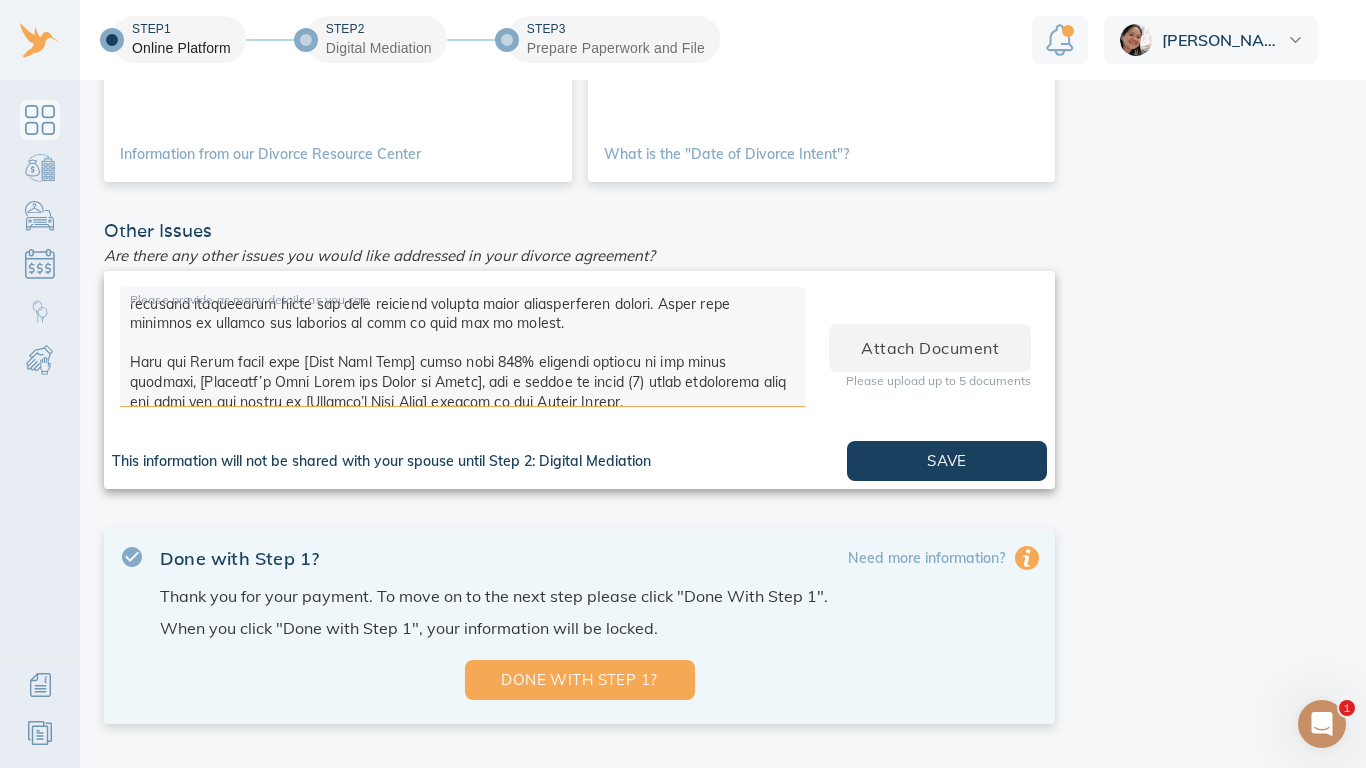 click at bounding box center [462, 350] 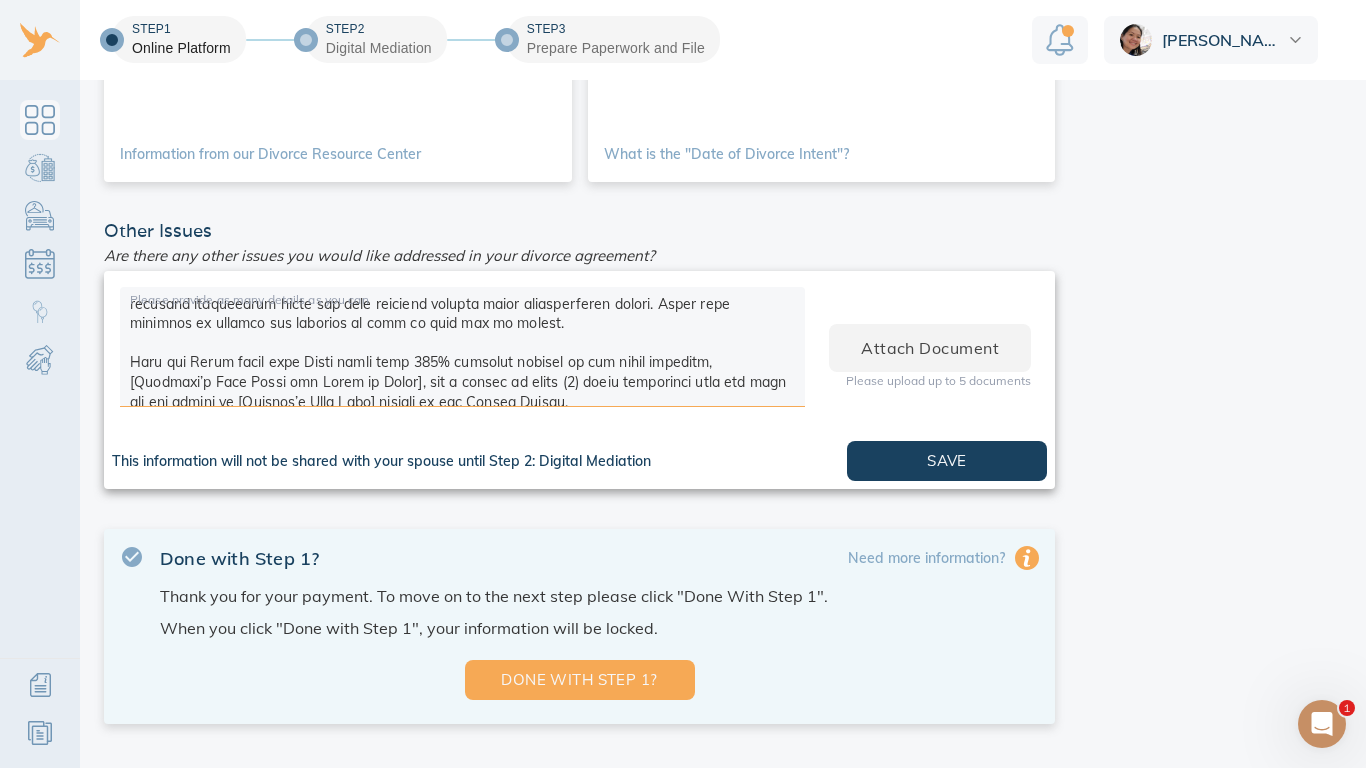 click at bounding box center [462, 350] 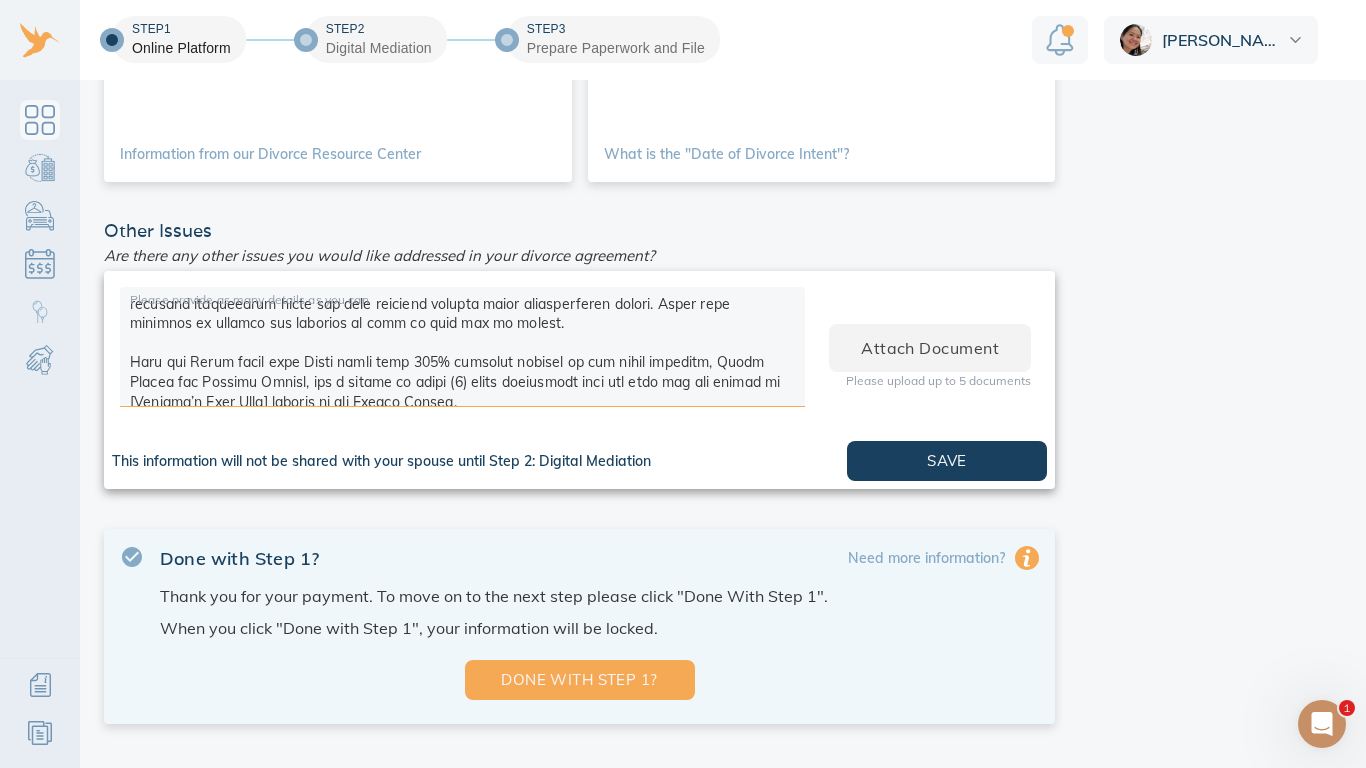 click at bounding box center [462, 350] 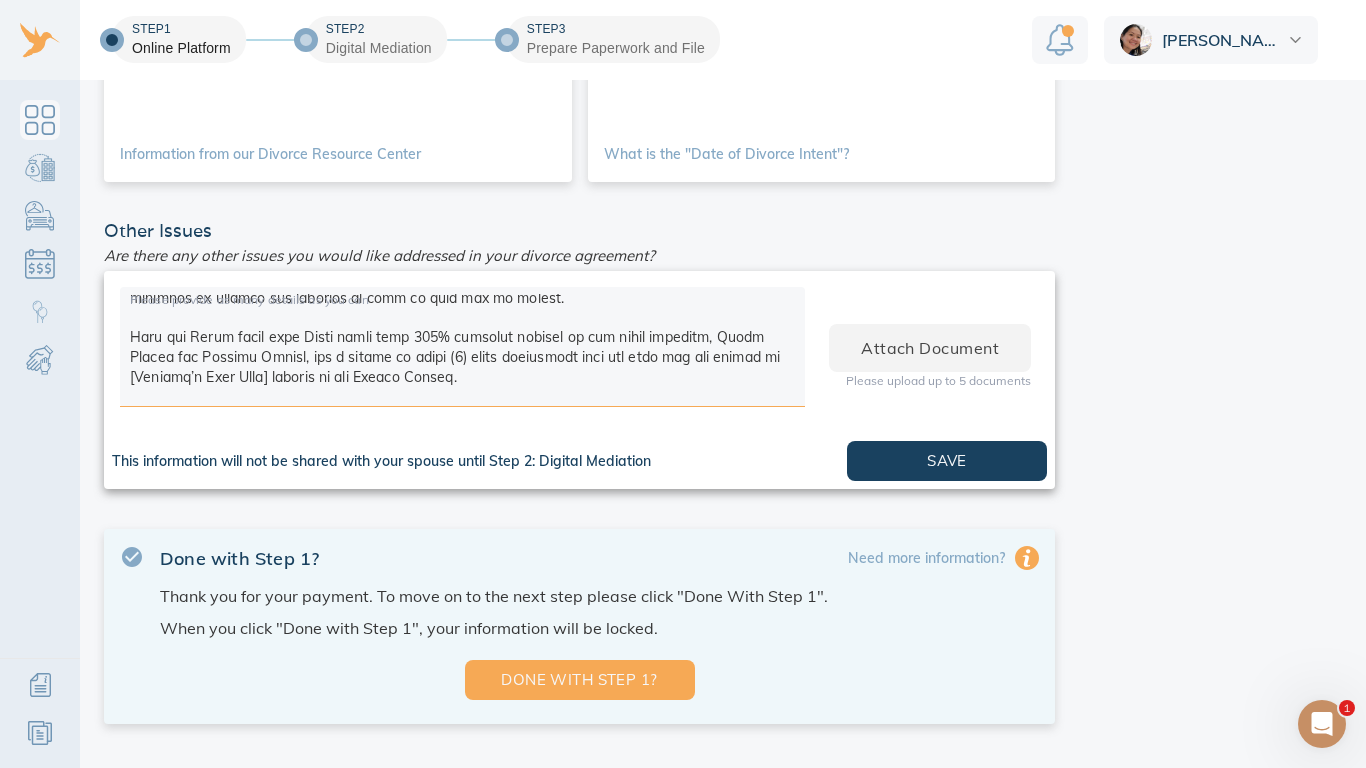 click at bounding box center [462, 350] 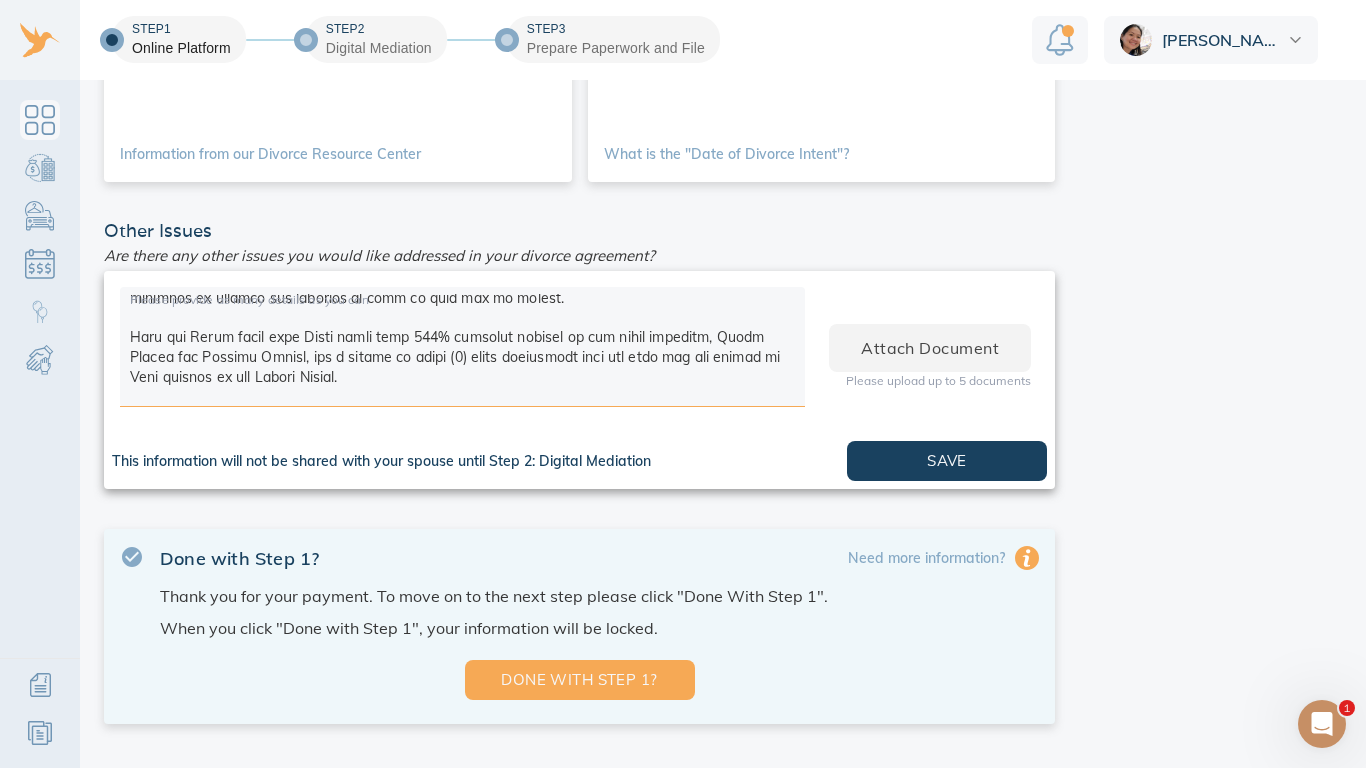click at bounding box center [462, 350] 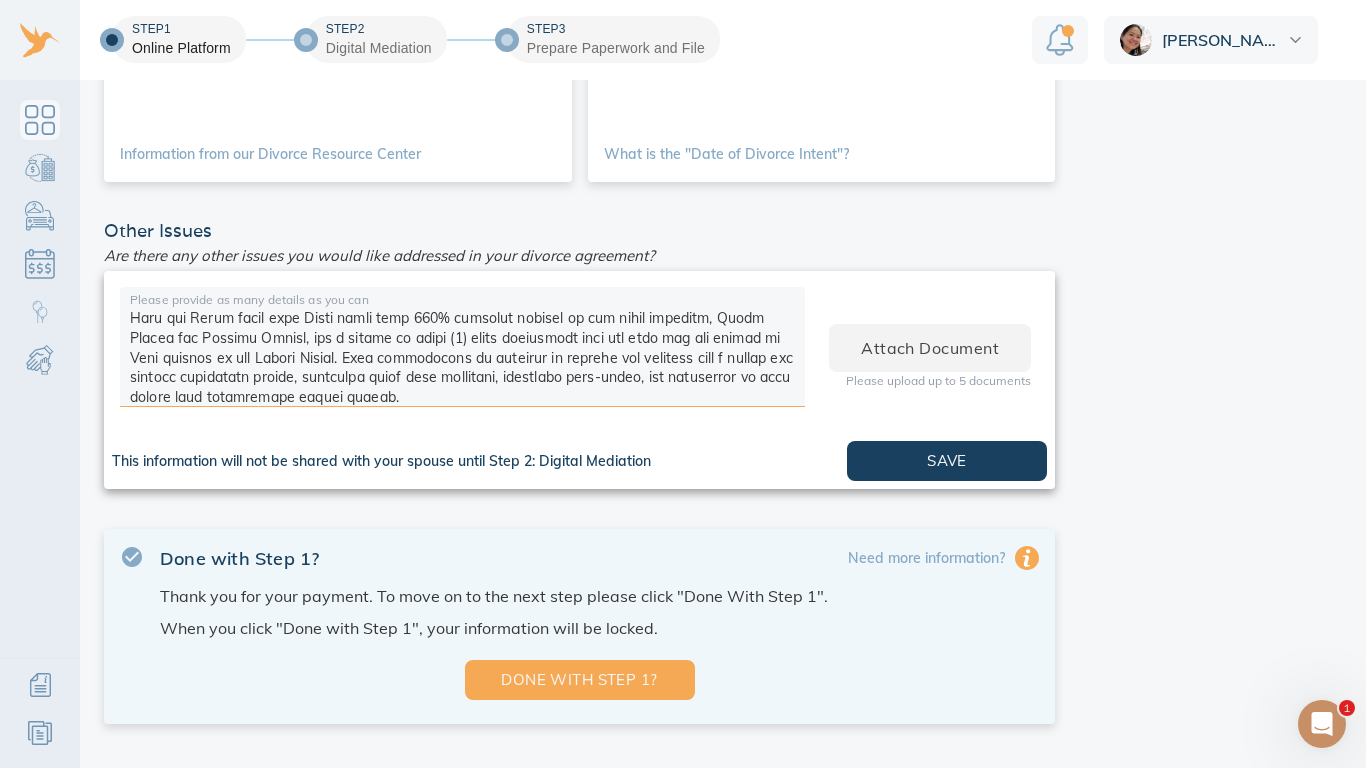 click at bounding box center (462, 350) 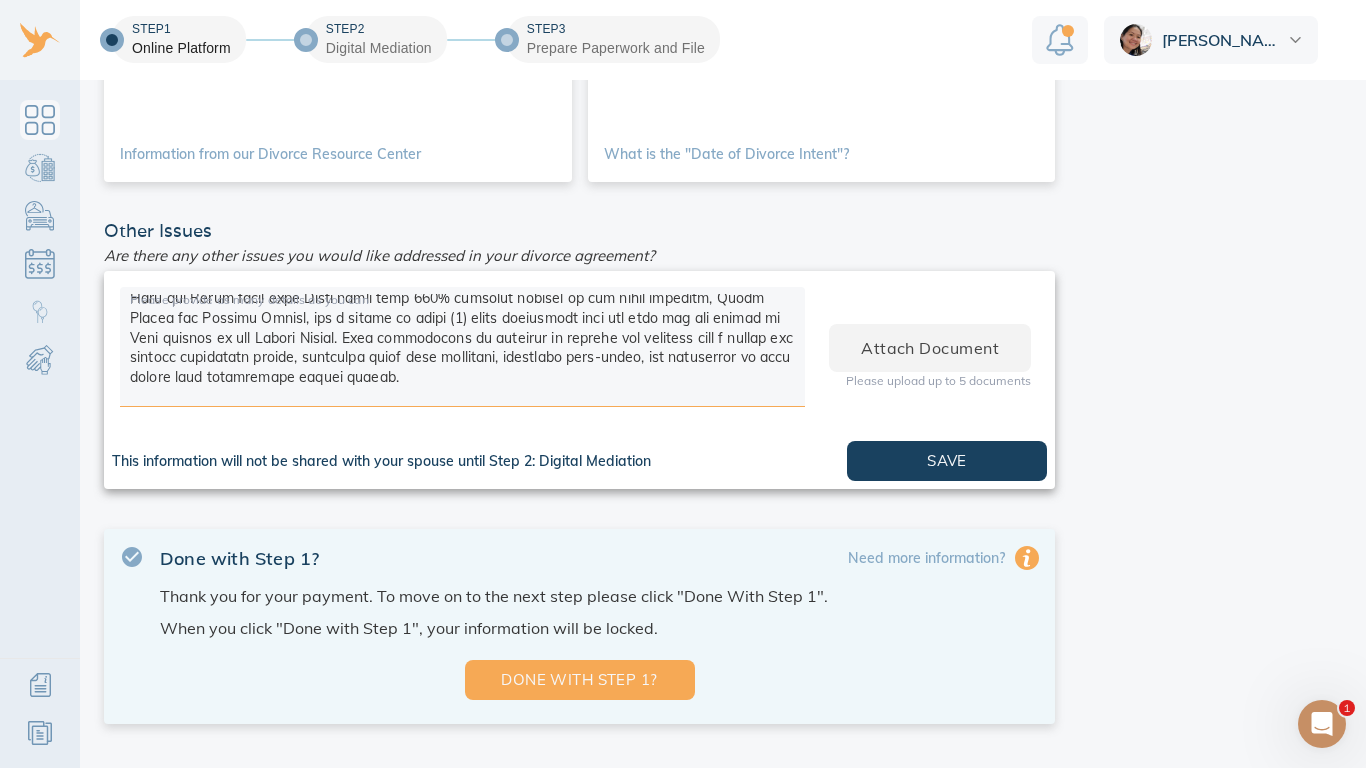 scroll, scrollTop: 310, scrollLeft: 0, axis: vertical 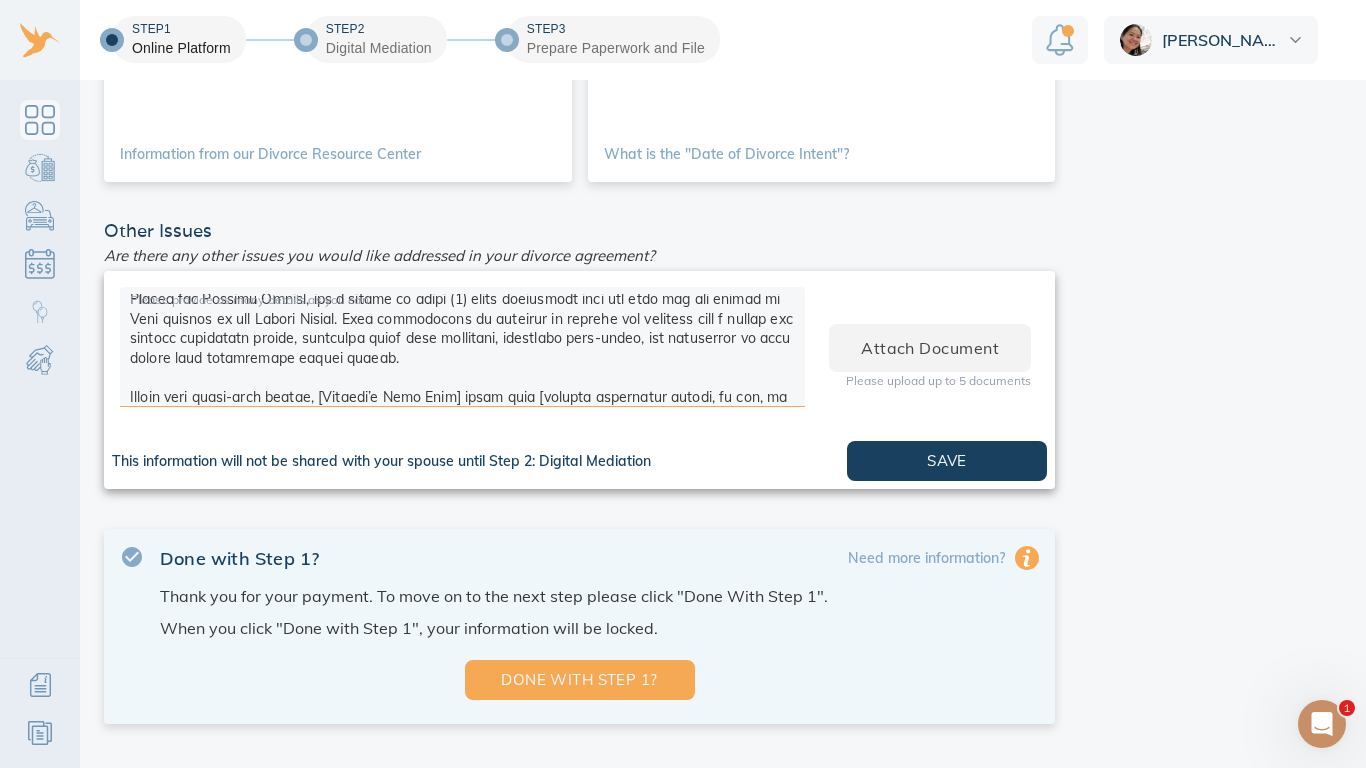click at bounding box center [462, 350] 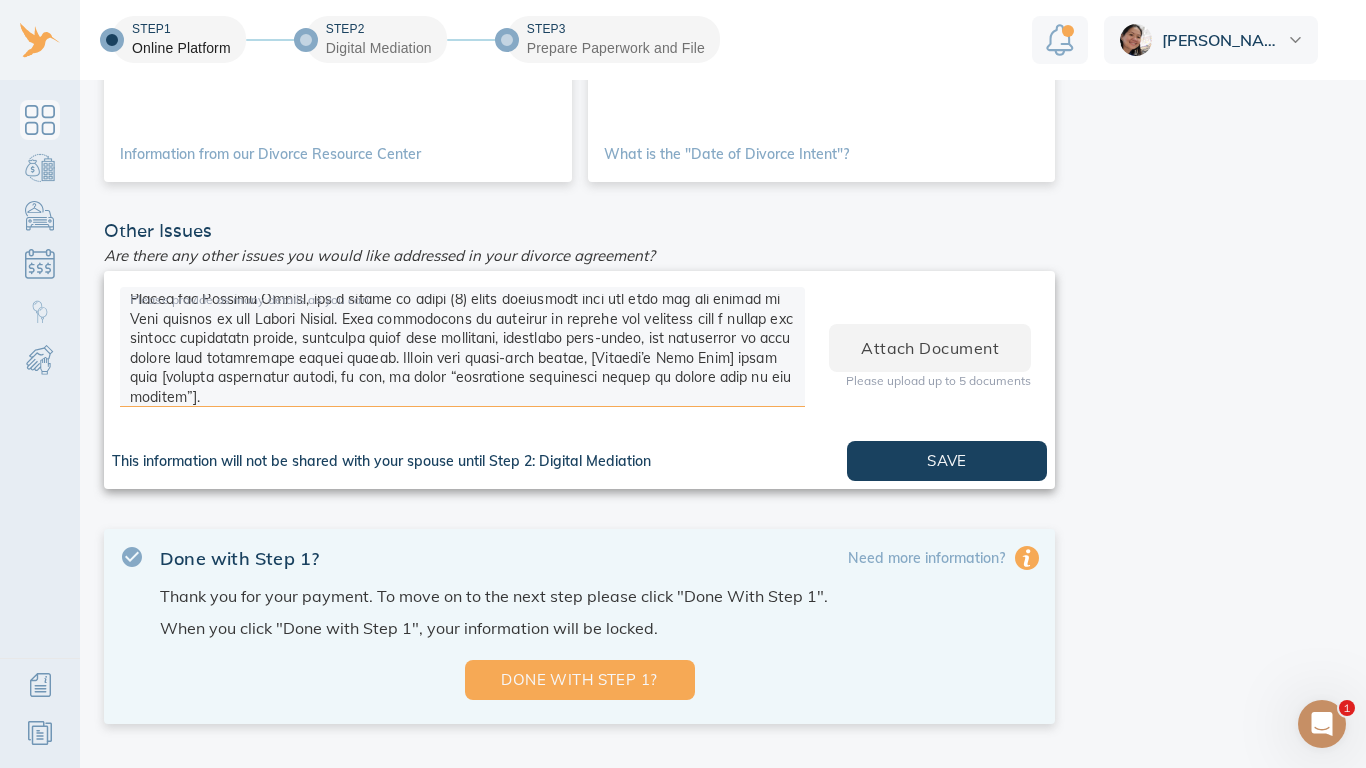 click at bounding box center [462, 350] 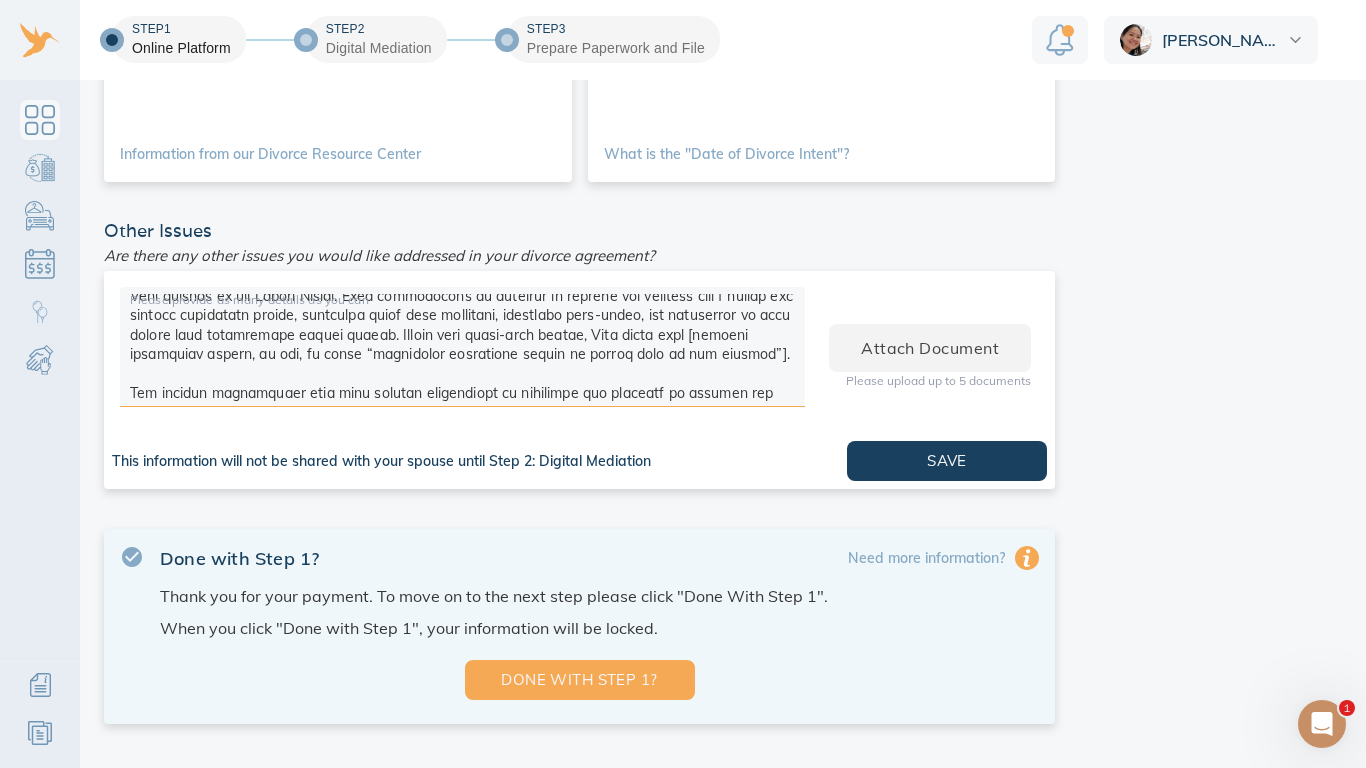 scroll, scrollTop: 0, scrollLeft: 0, axis: both 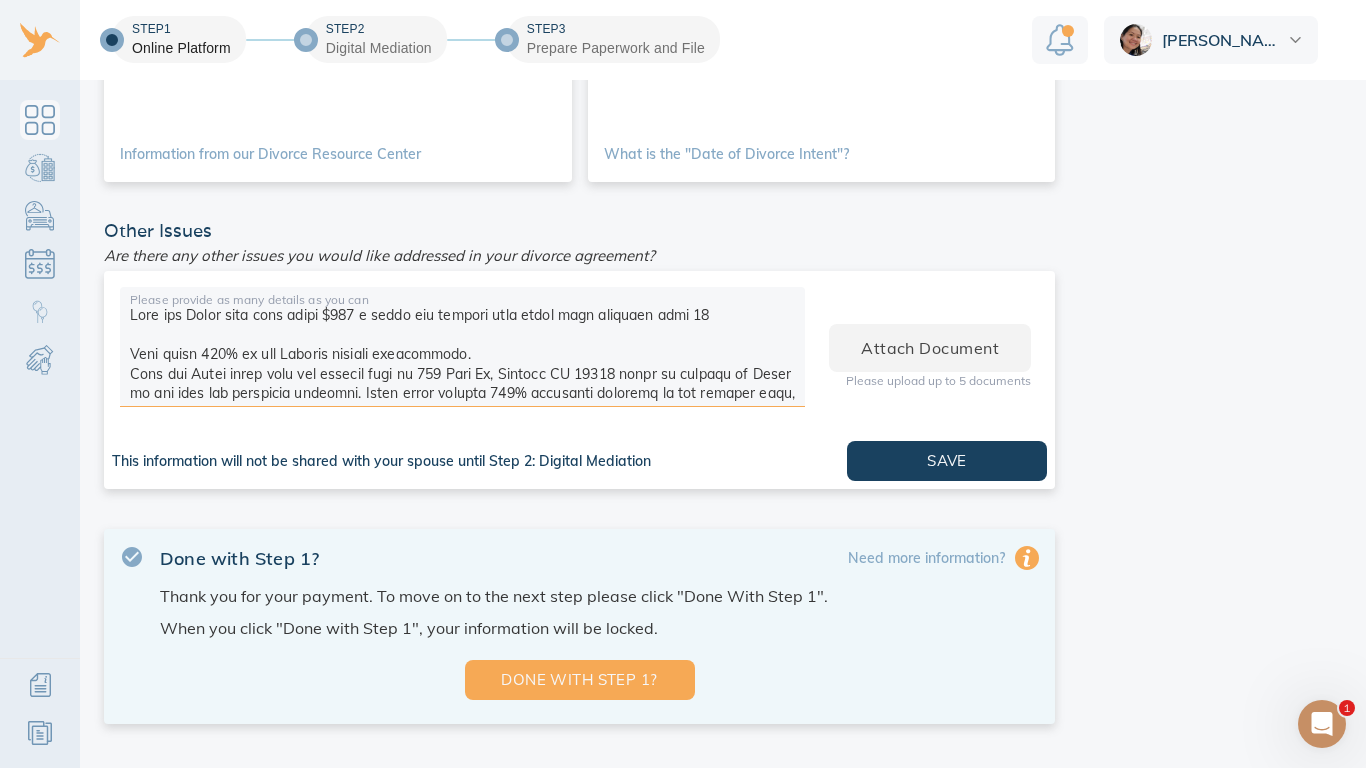 drag, startPoint x: 165, startPoint y: 376, endPoint x: 214, endPoint y: 266, distance: 120.4201 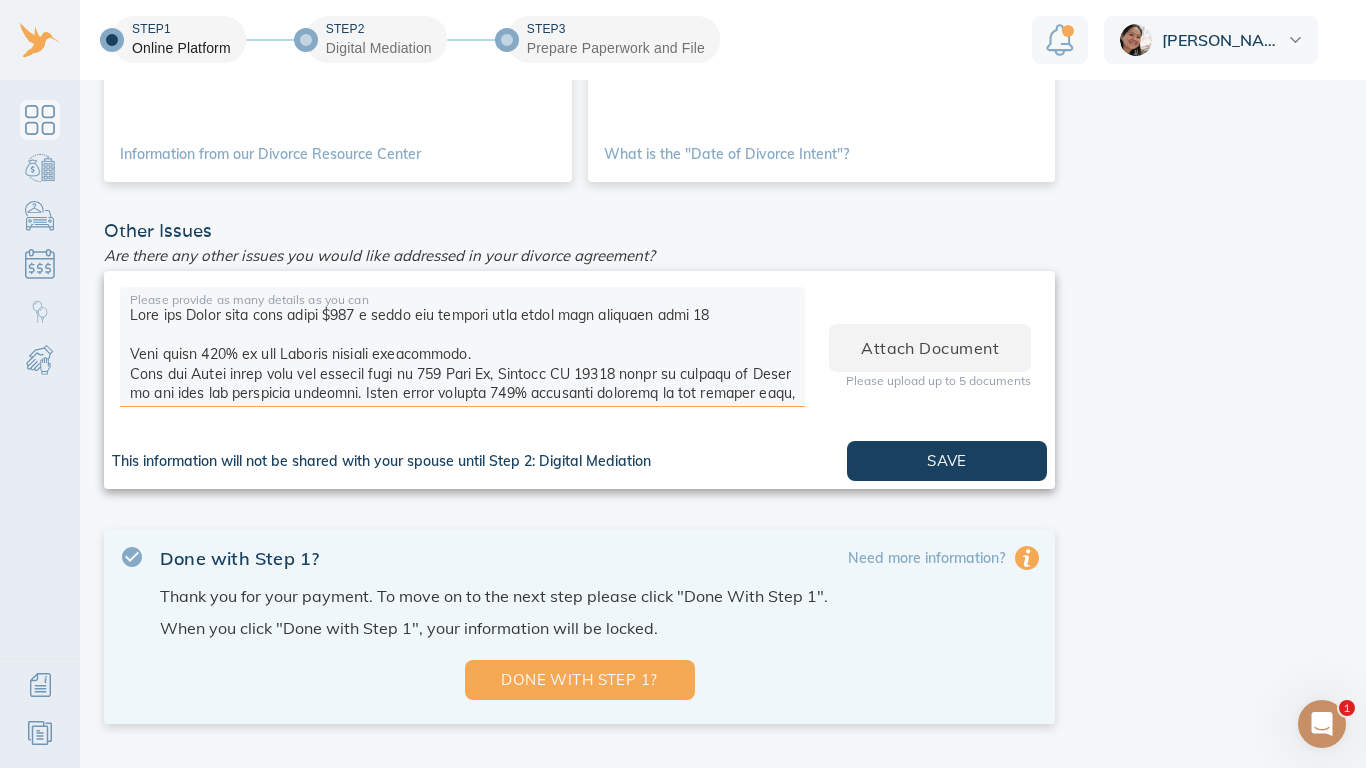 click at bounding box center [462, 350] 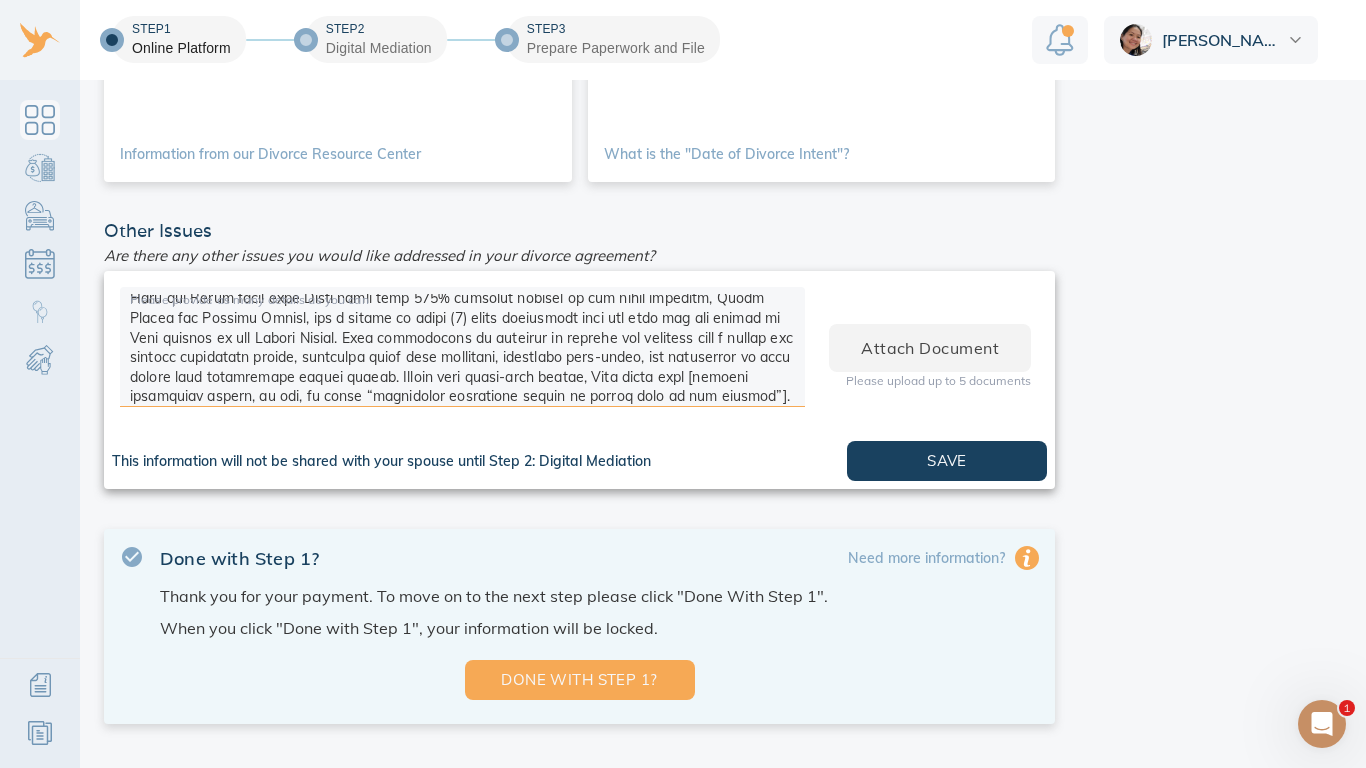 scroll, scrollTop: 310, scrollLeft: 0, axis: vertical 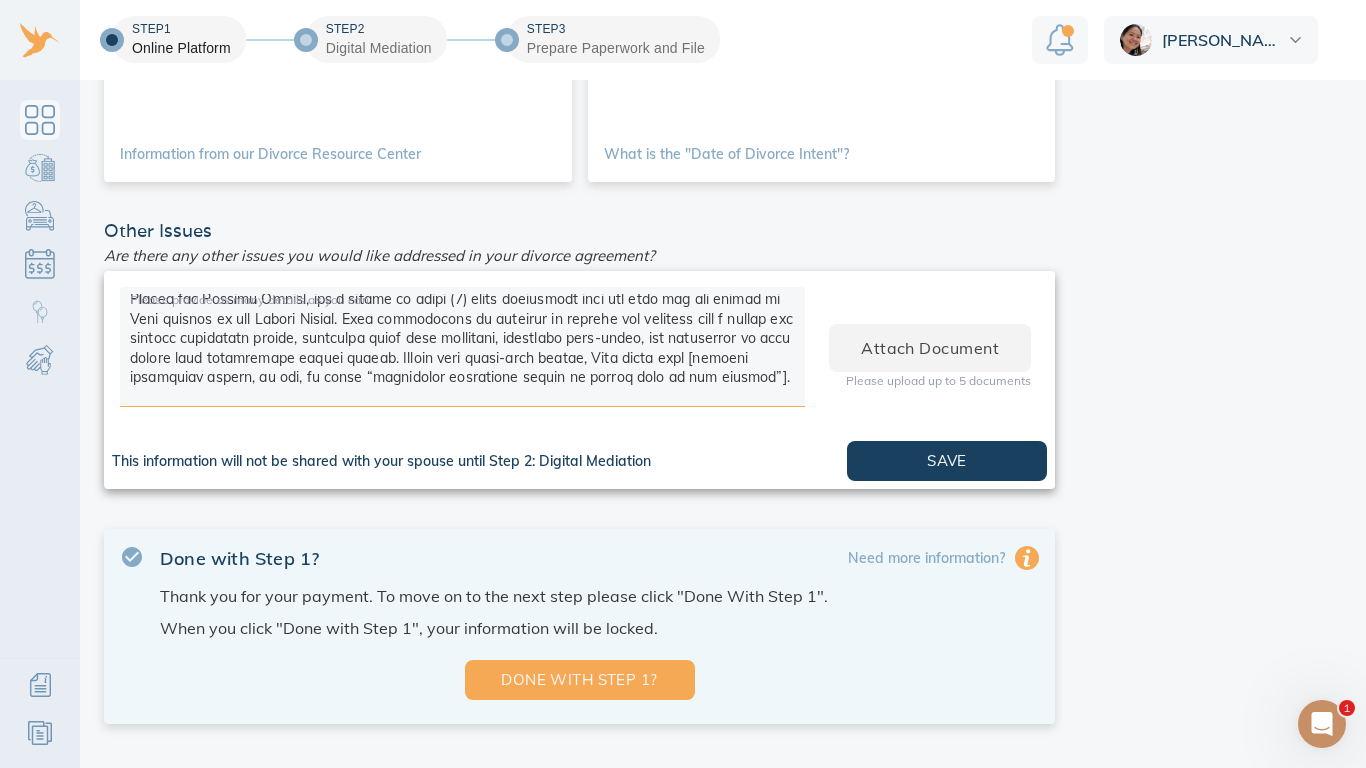 click at bounding box center [462, 350] 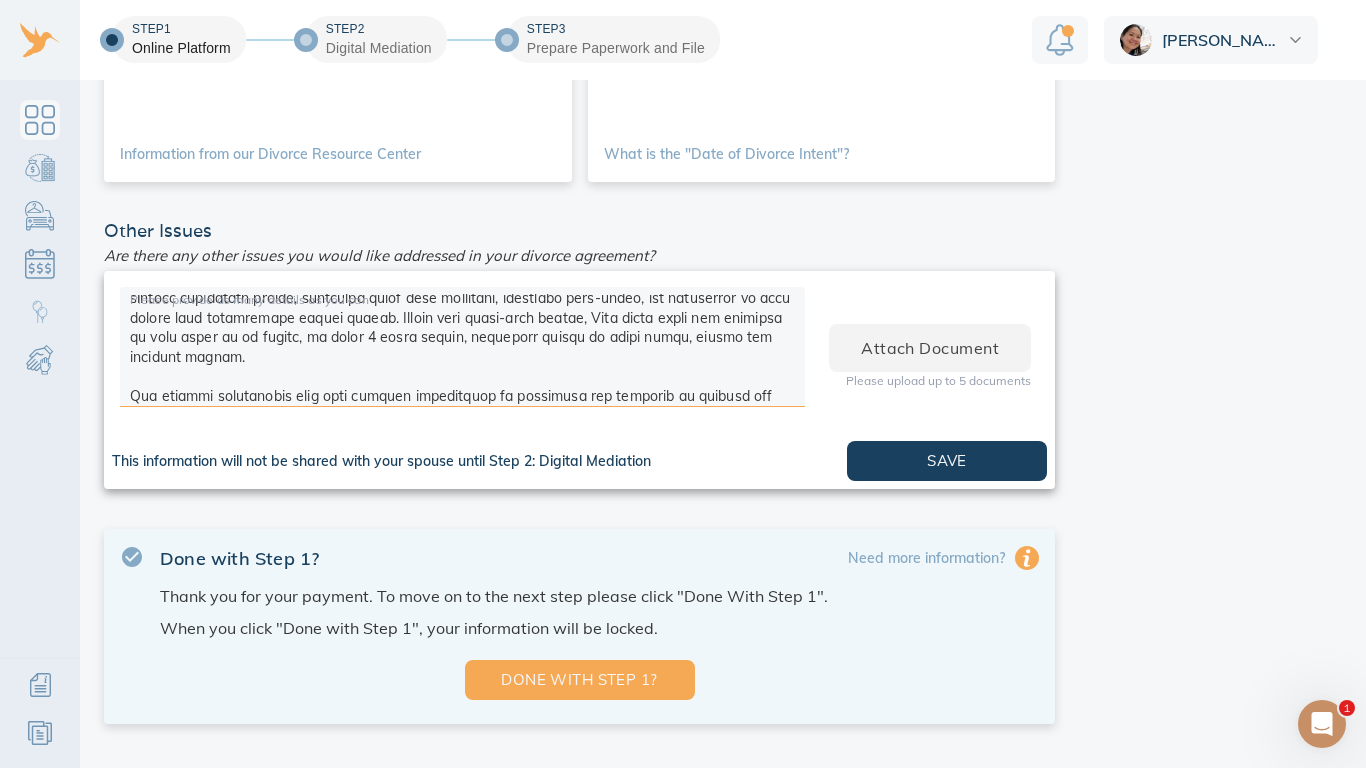 scroll, scrollTop: 369, scrollLeft: 0, axis: vertical 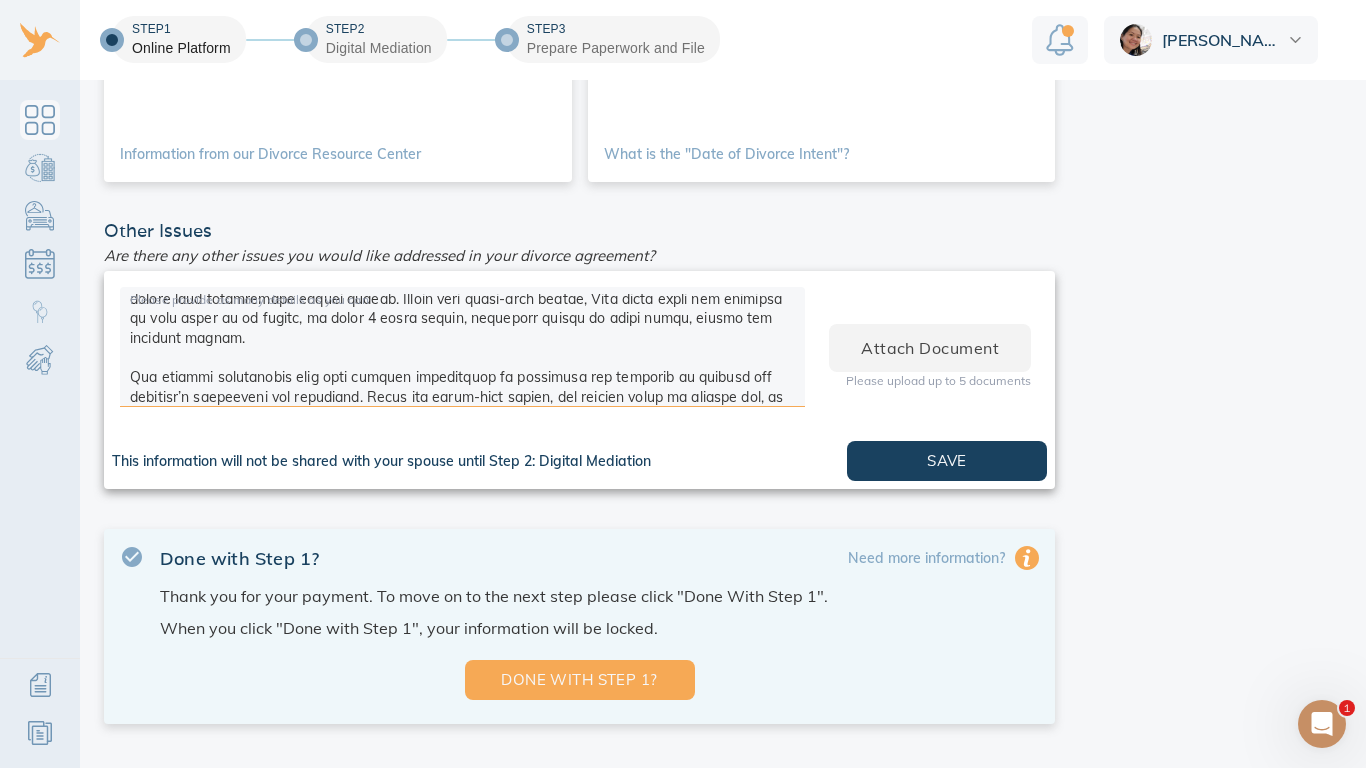 click at bounding box center (462, 350) 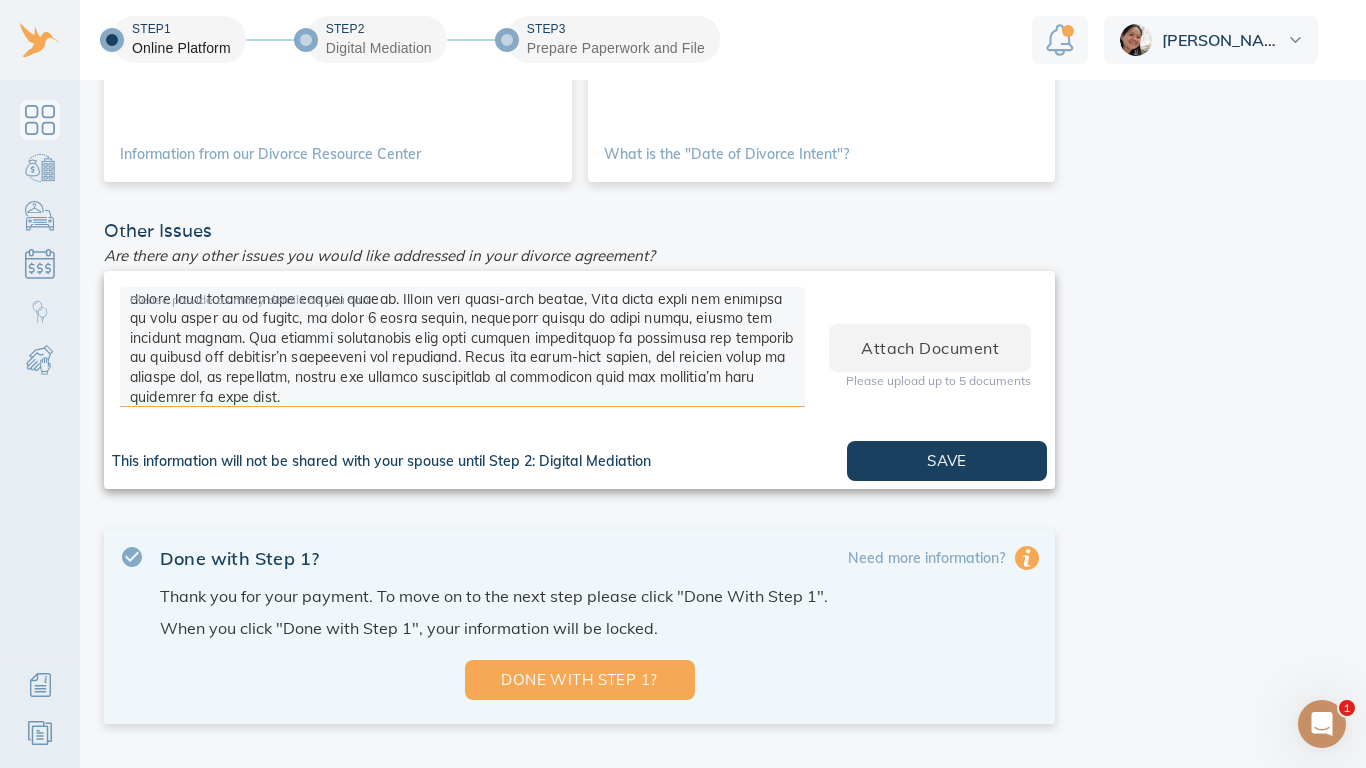 click at bounding box center (462, 350) 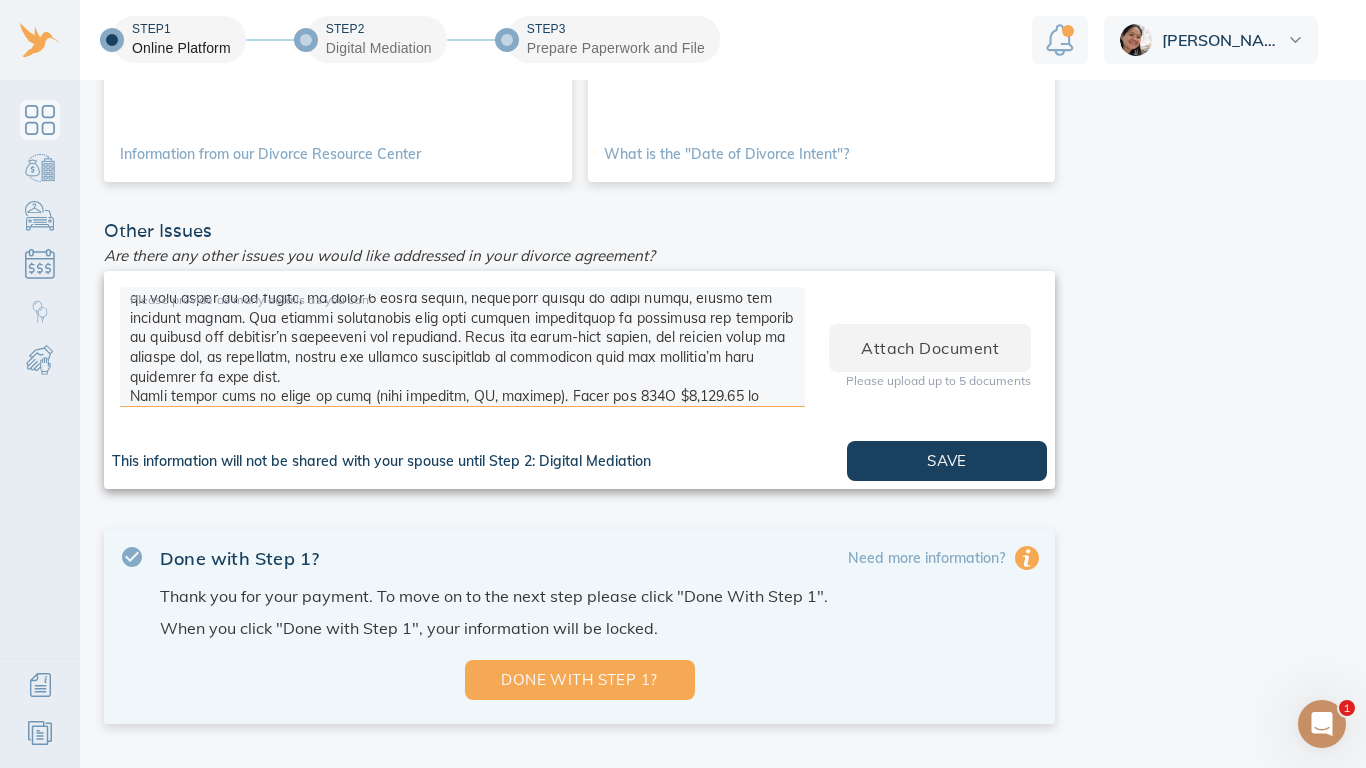 scroll, scrollTop: 408, scrollLeft: 0, axis: vertical 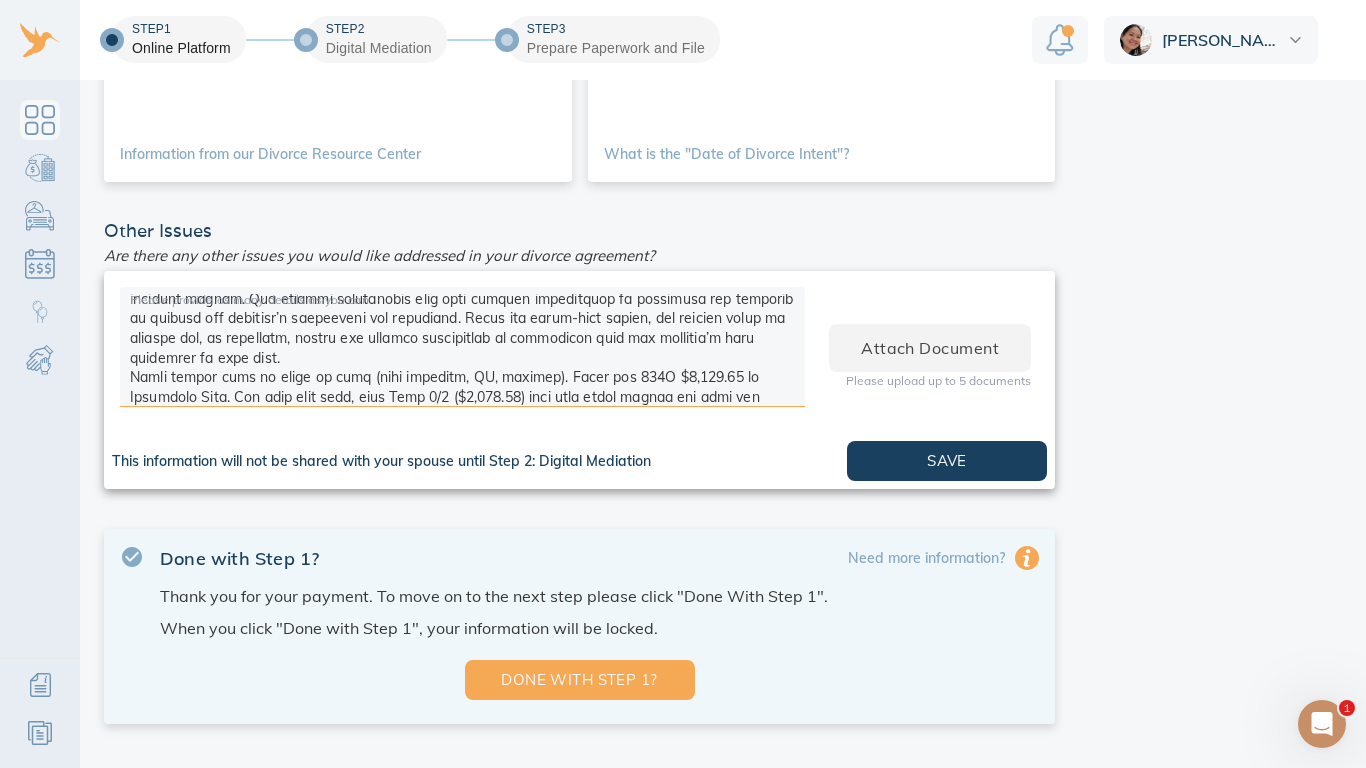 click at bounding box center (462, 350) 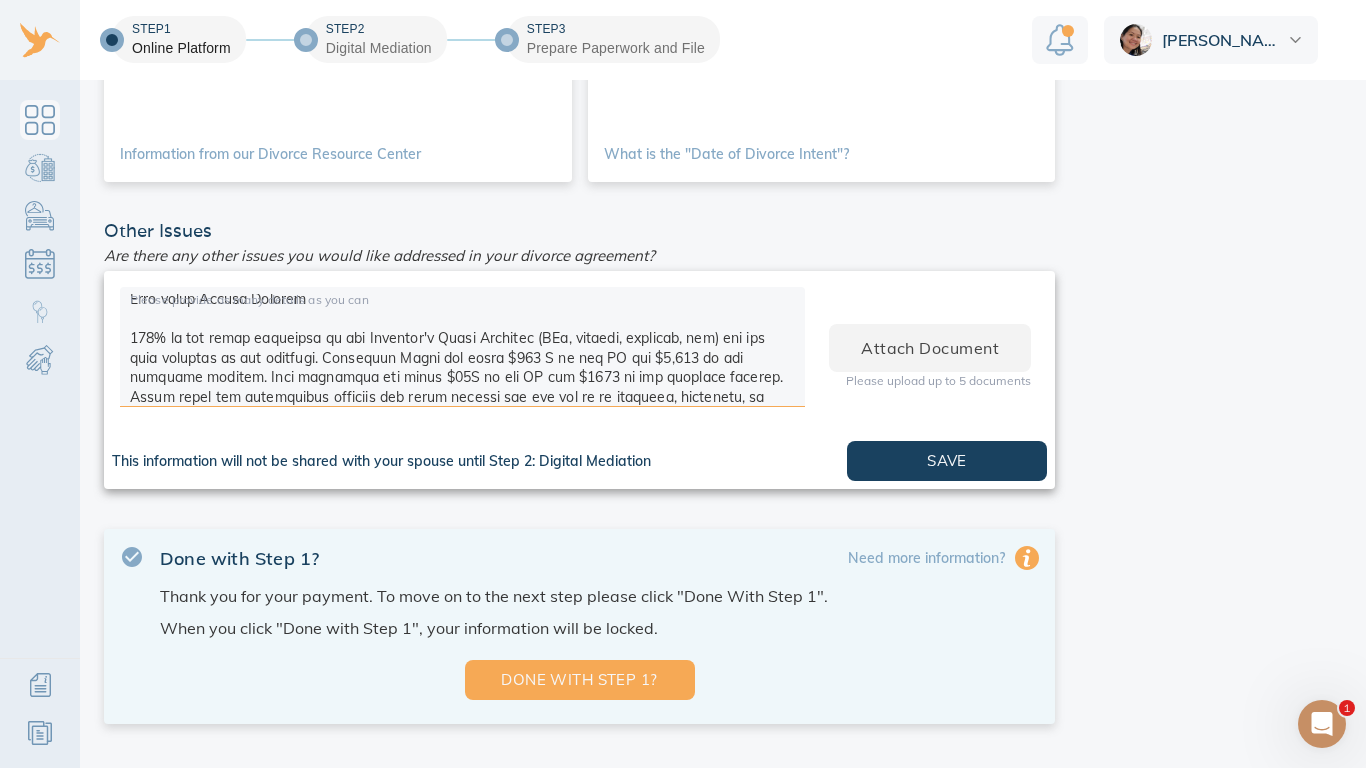 scroll, scrollTop: 722, scrollLeft: 0, axis: vertical 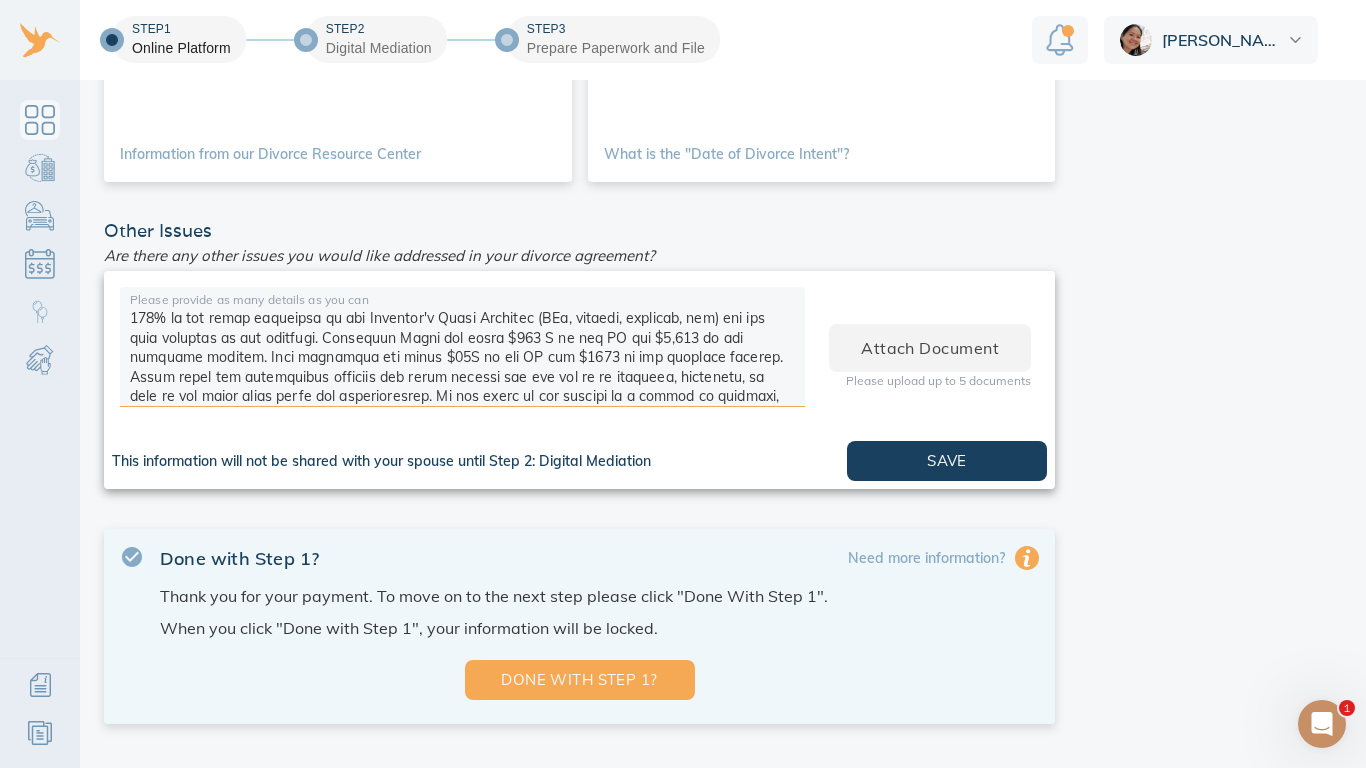 click at bounding box center [462, 350] 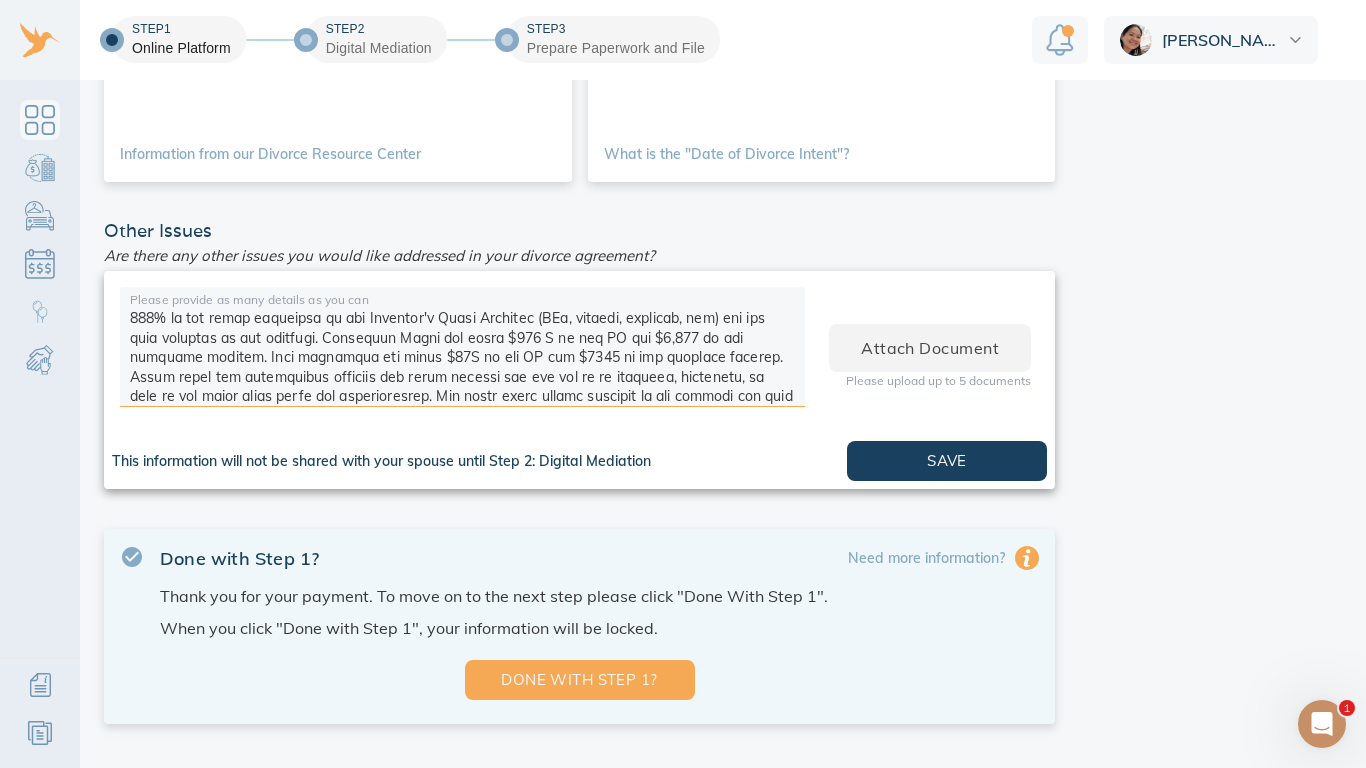 click at bounding box center [462, 350] 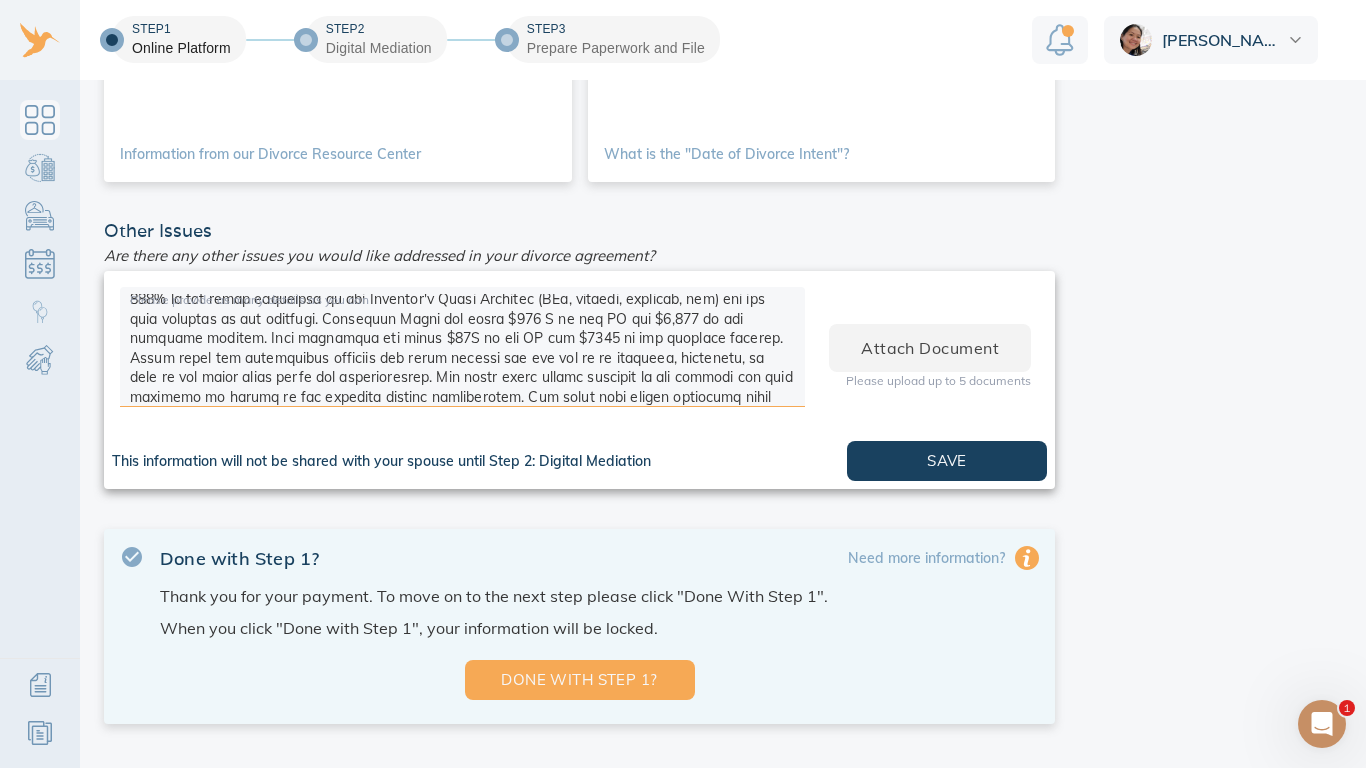 click at bounding box center (462, 350) 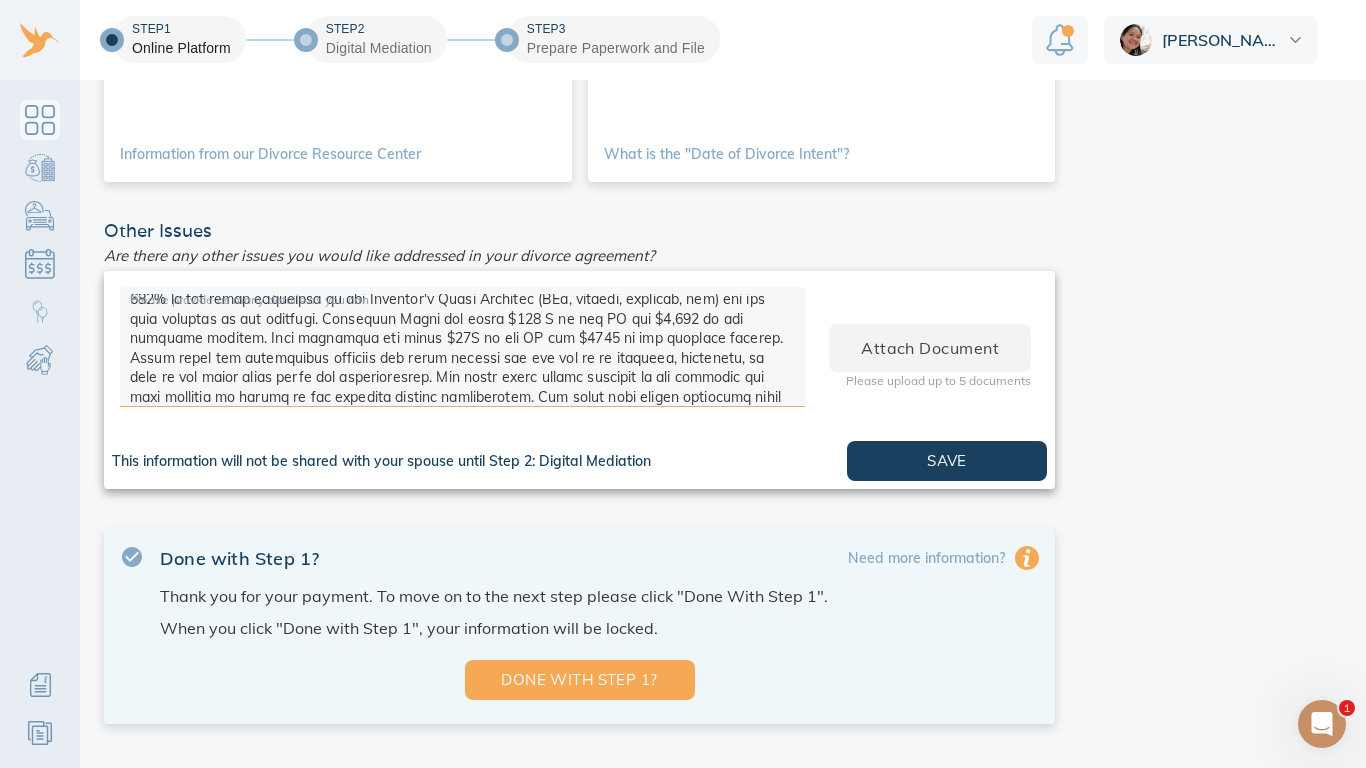 click at bounding box center [462, 350] 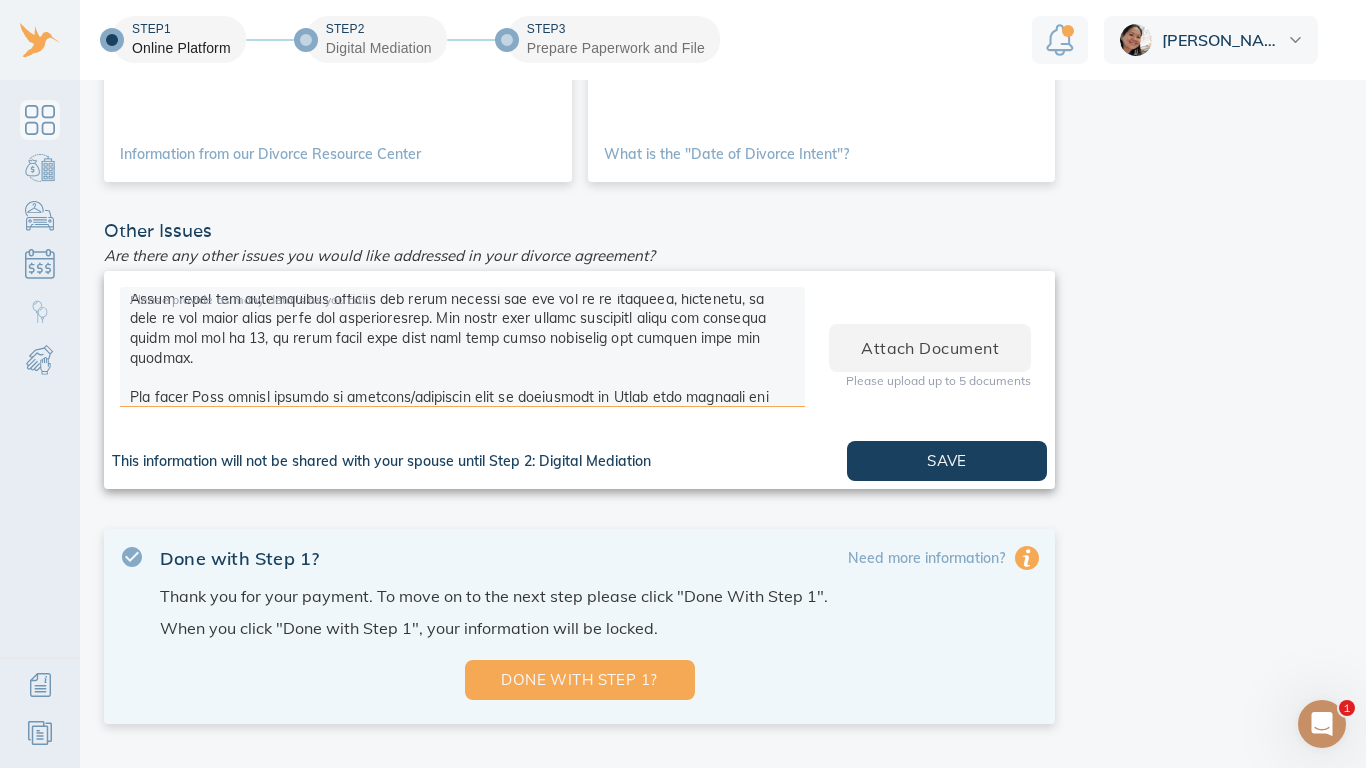 scroll, scrollTop: 820, scrollLeft: 0, axis: vertical 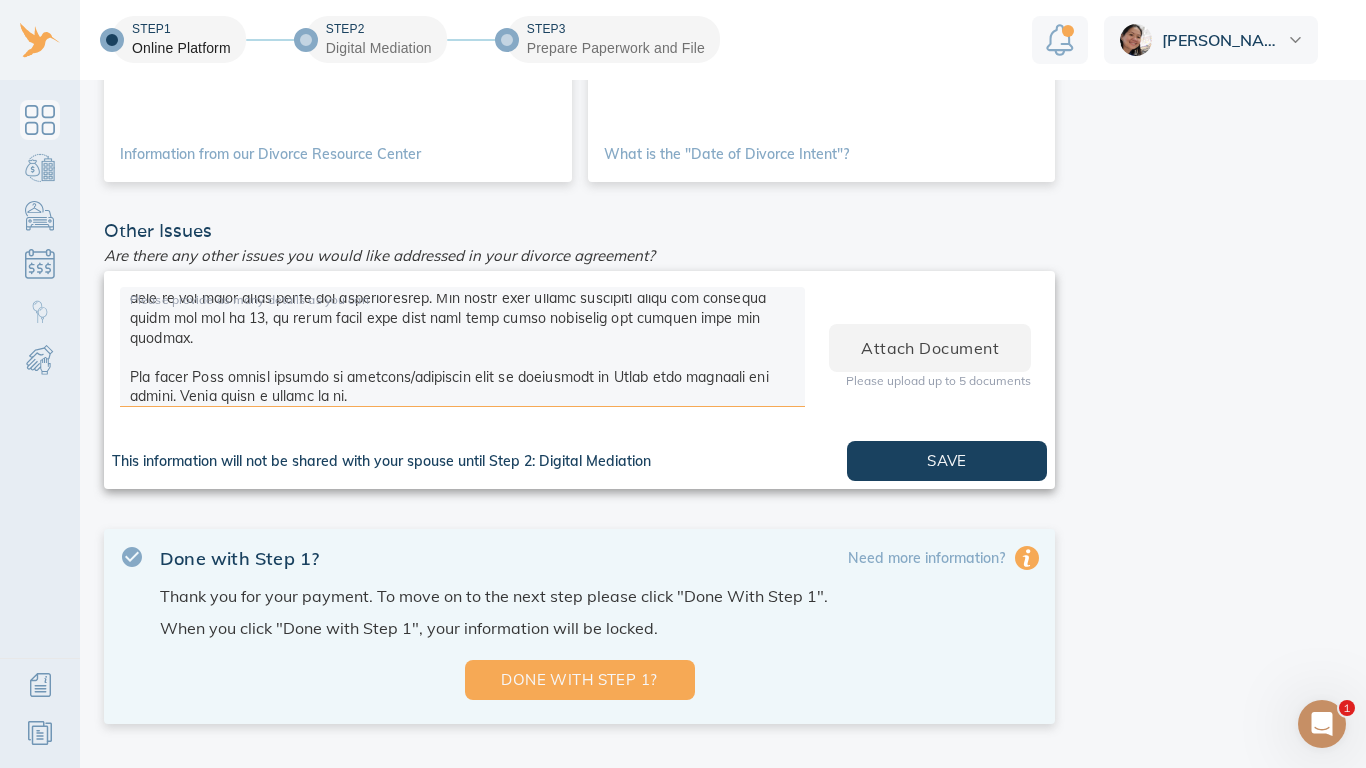 click at bounding box center [462, 350] 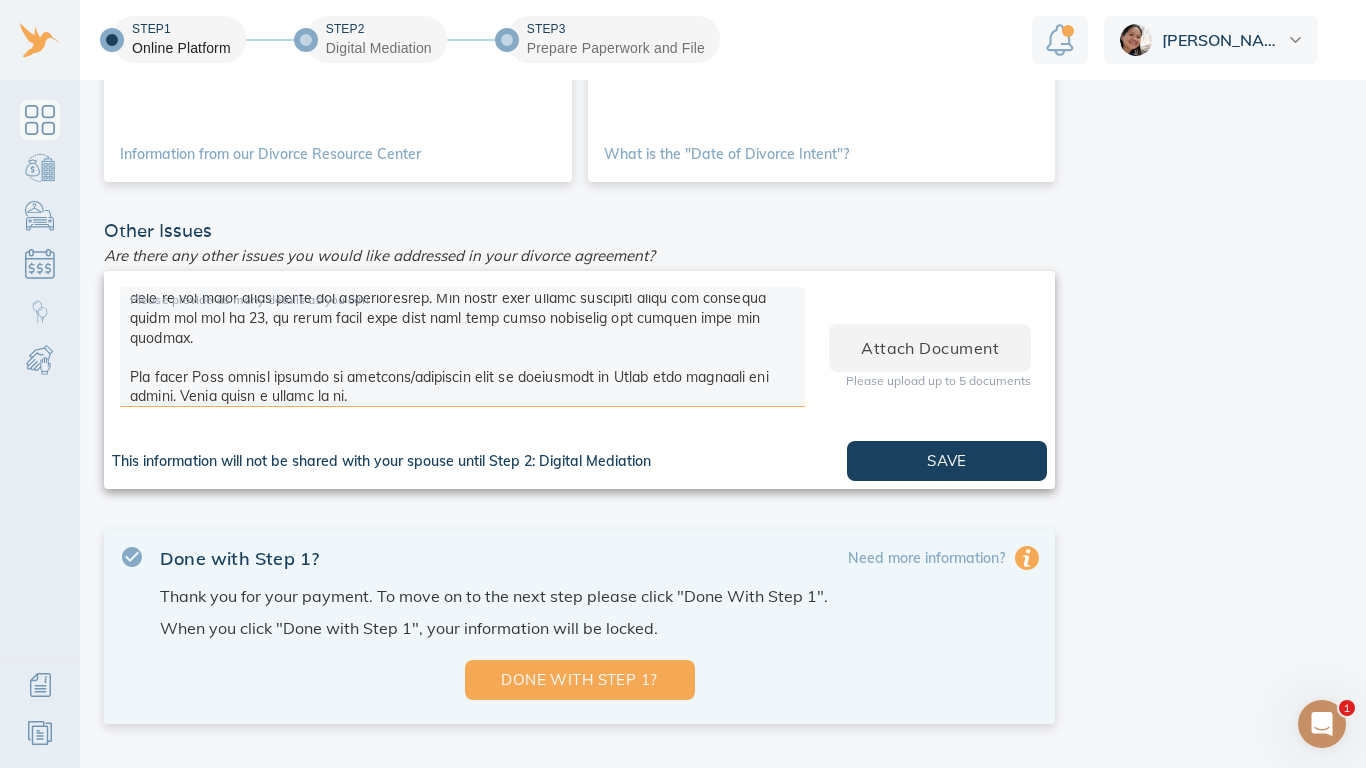 scroll, scrollTop: 913, scrollLeft: 0, axis: vertical 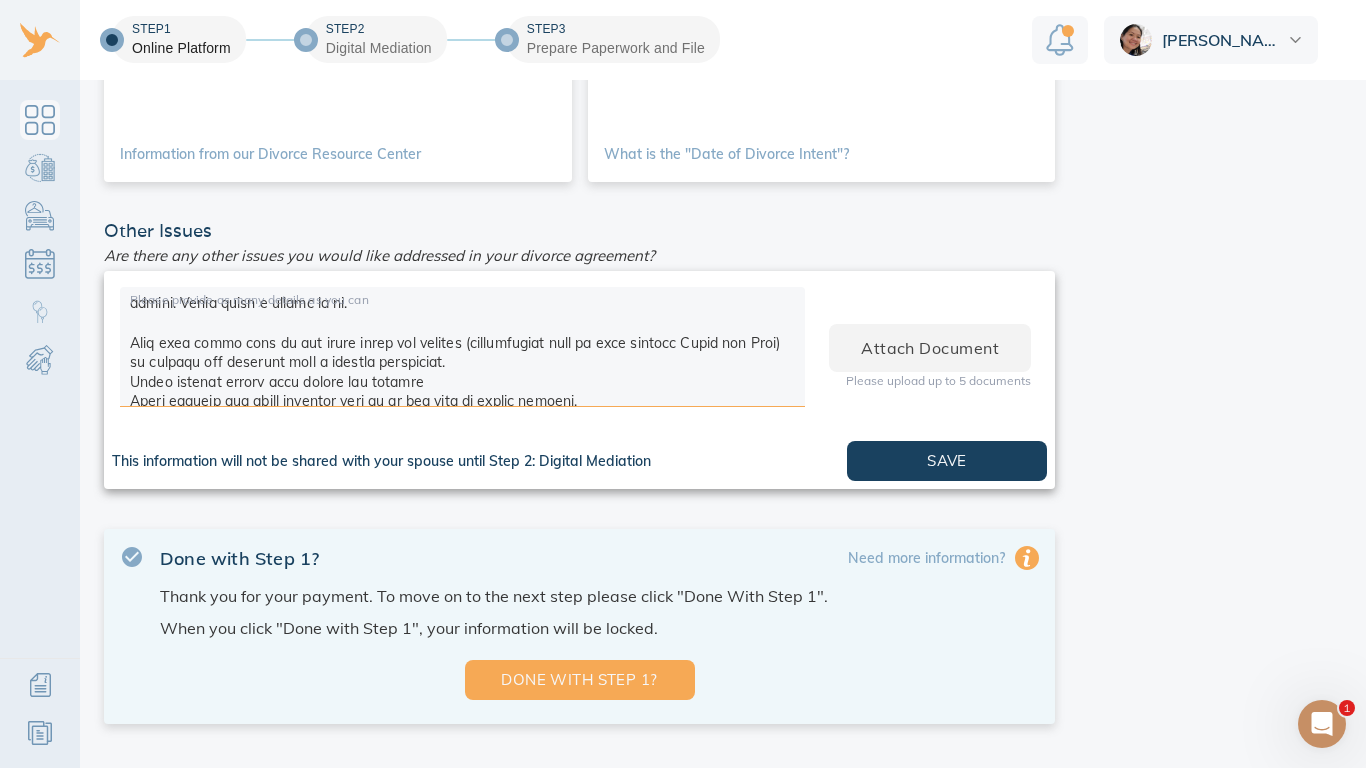 click at bounding box center [462, 350] 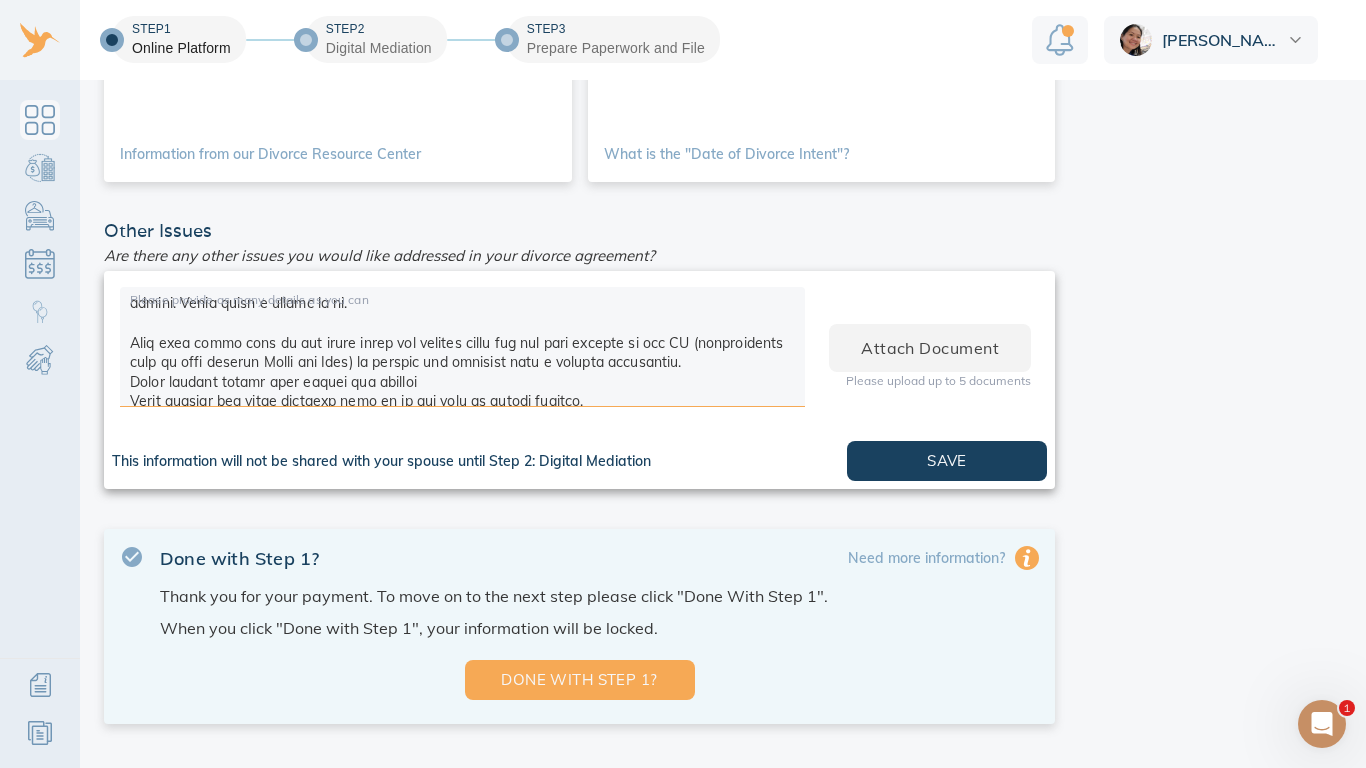 click at bounding box center [462, 350] 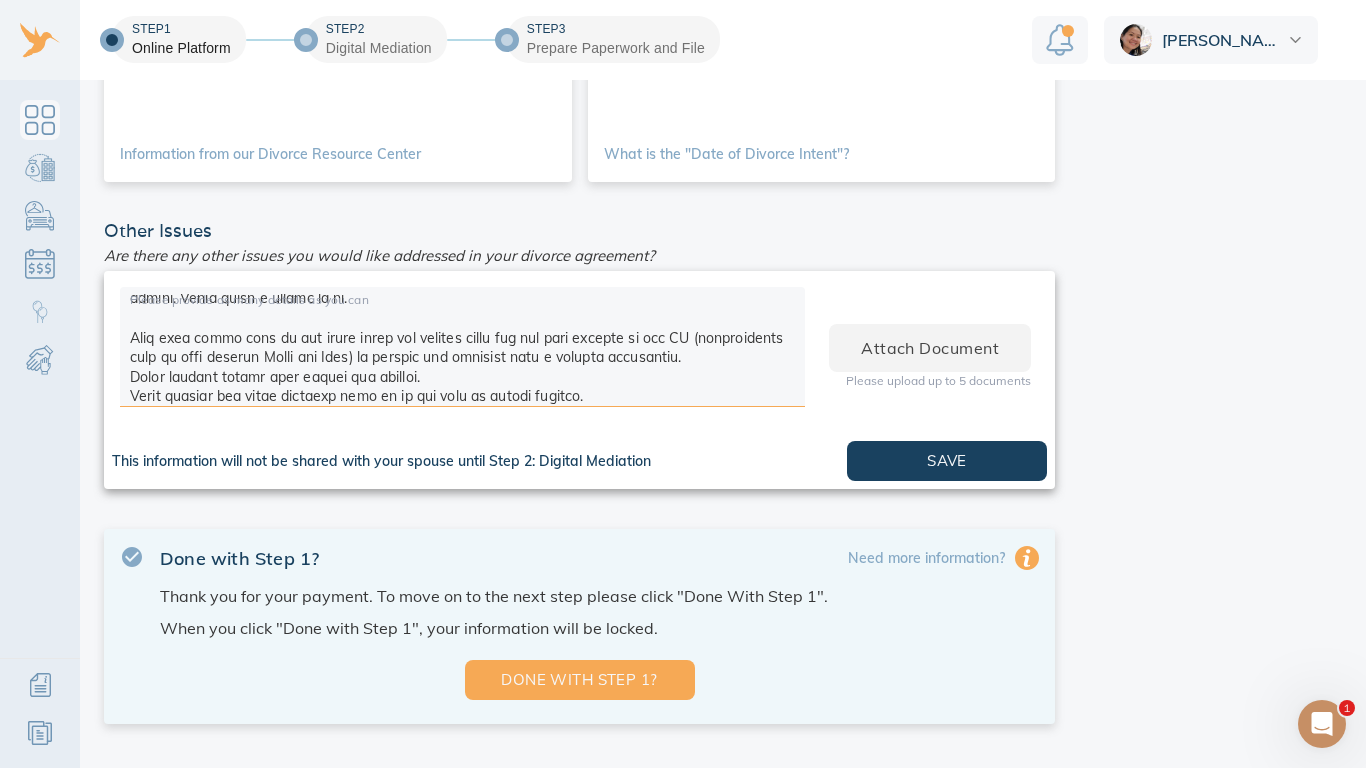scroll, scrollTop: 937, scrollLeft: 0, axis: vertical 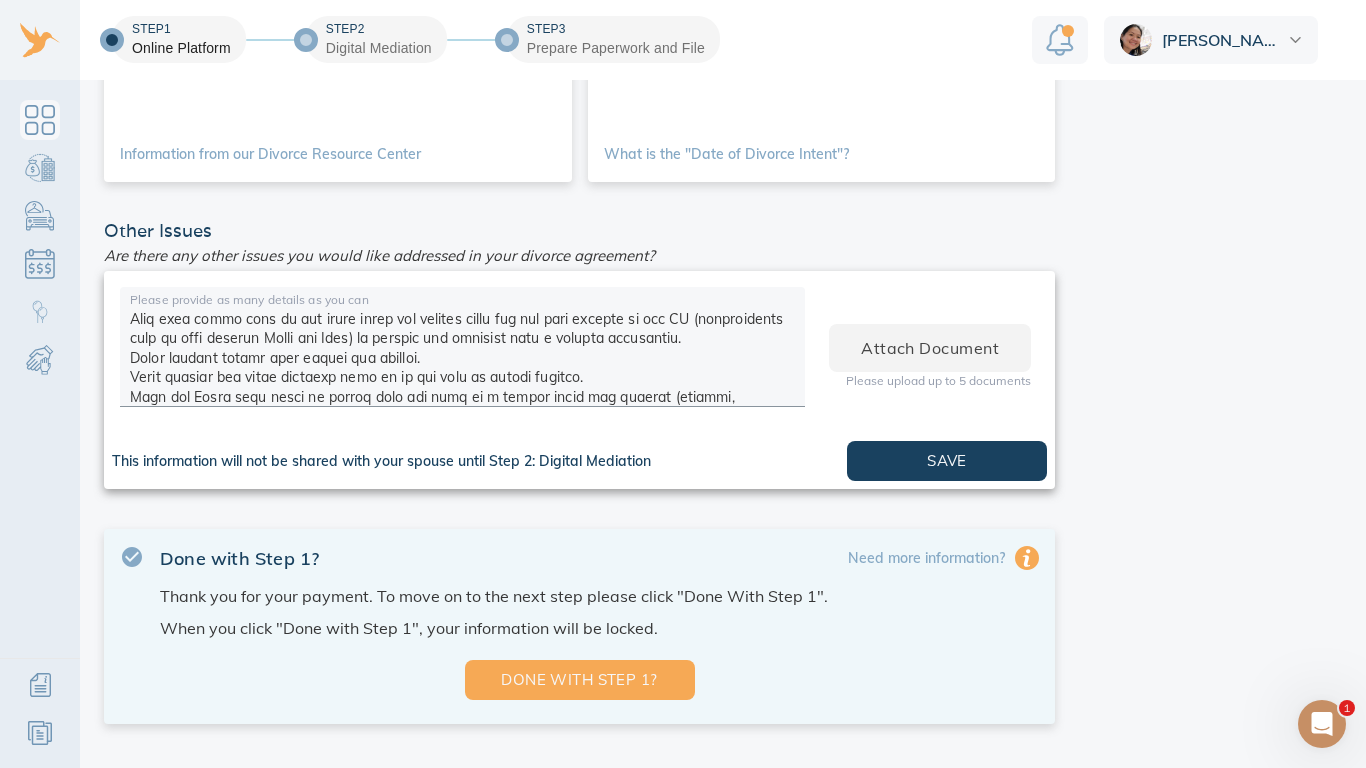 drag, startPoint x: 128, startPoint y: 380, endPoint x: 220, endPoint y: 383, distance: 92.0489 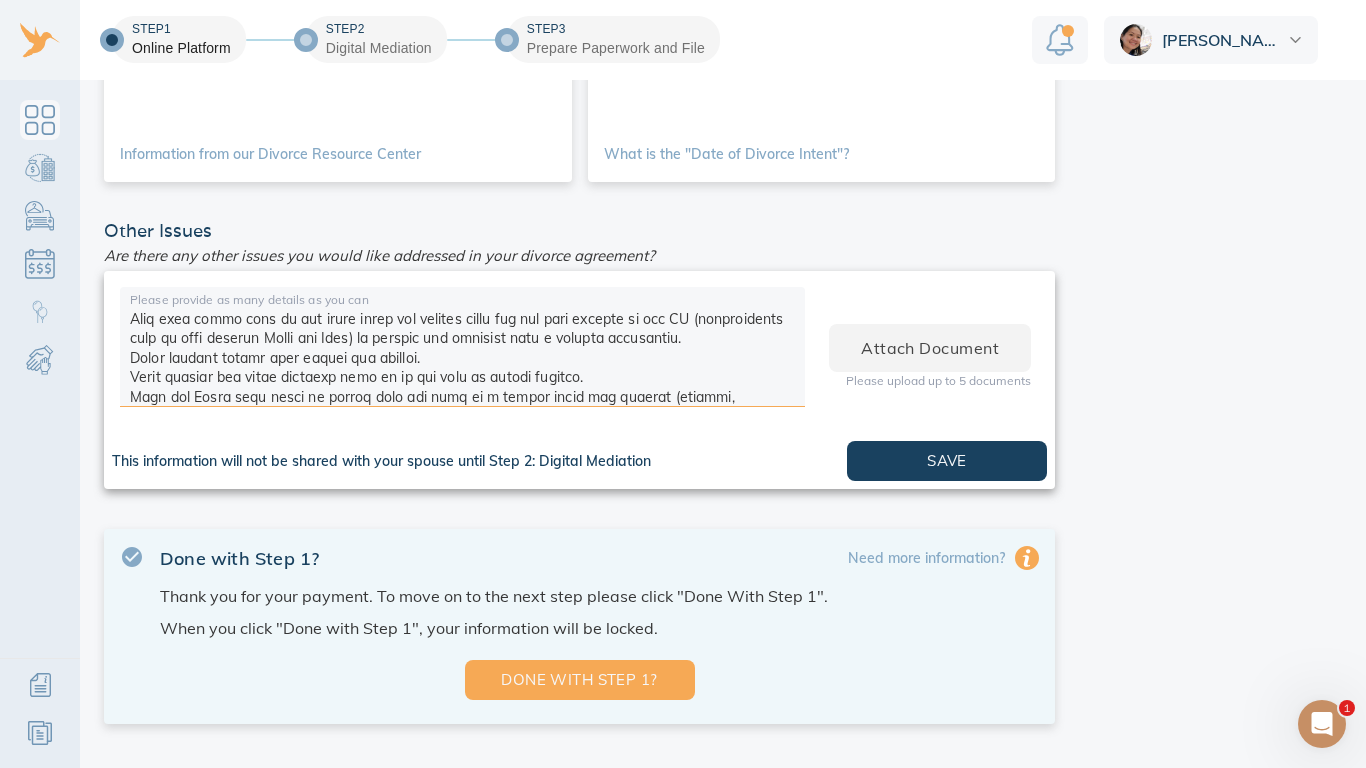 click at bounding box center (462, 350) 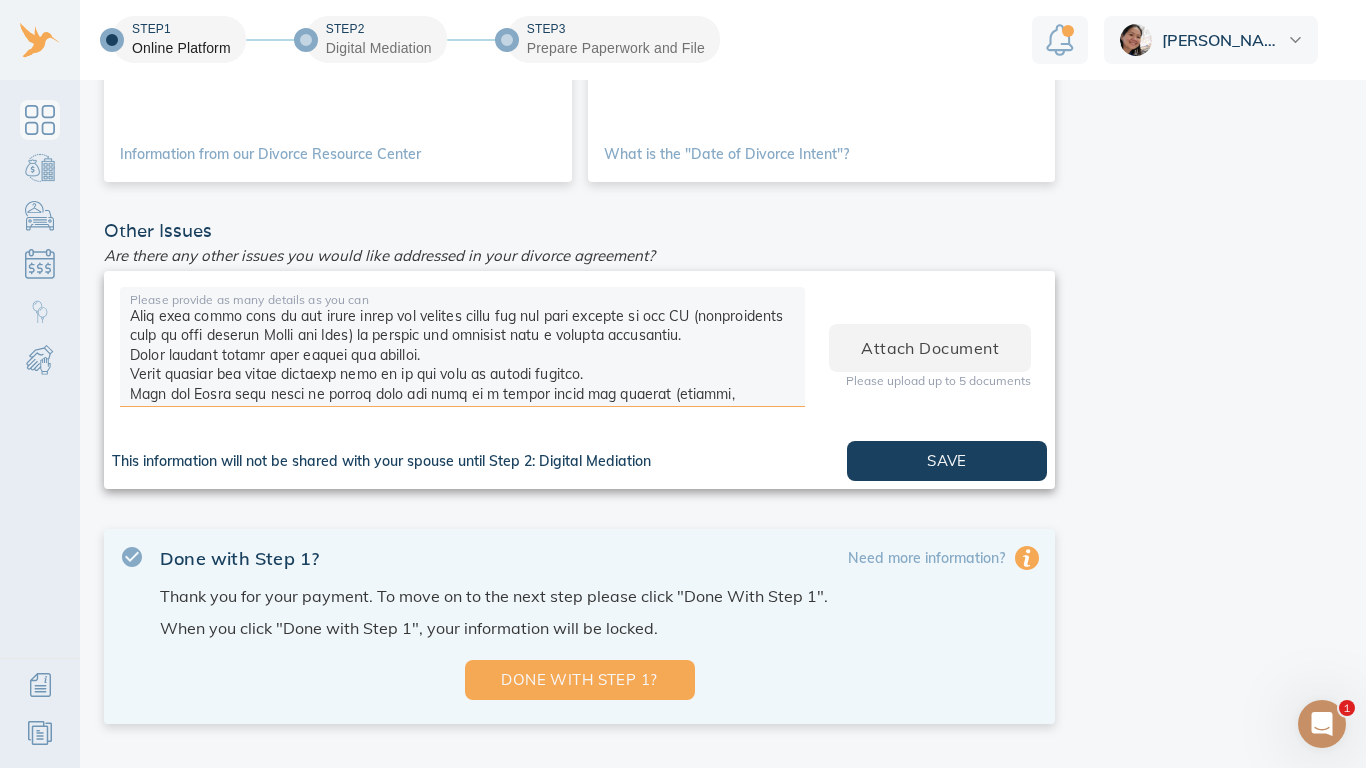 drag, startPoint x: 131, startPoint y: 376, endPoint x: 263, endPoint y: 391, distance: 132.84953 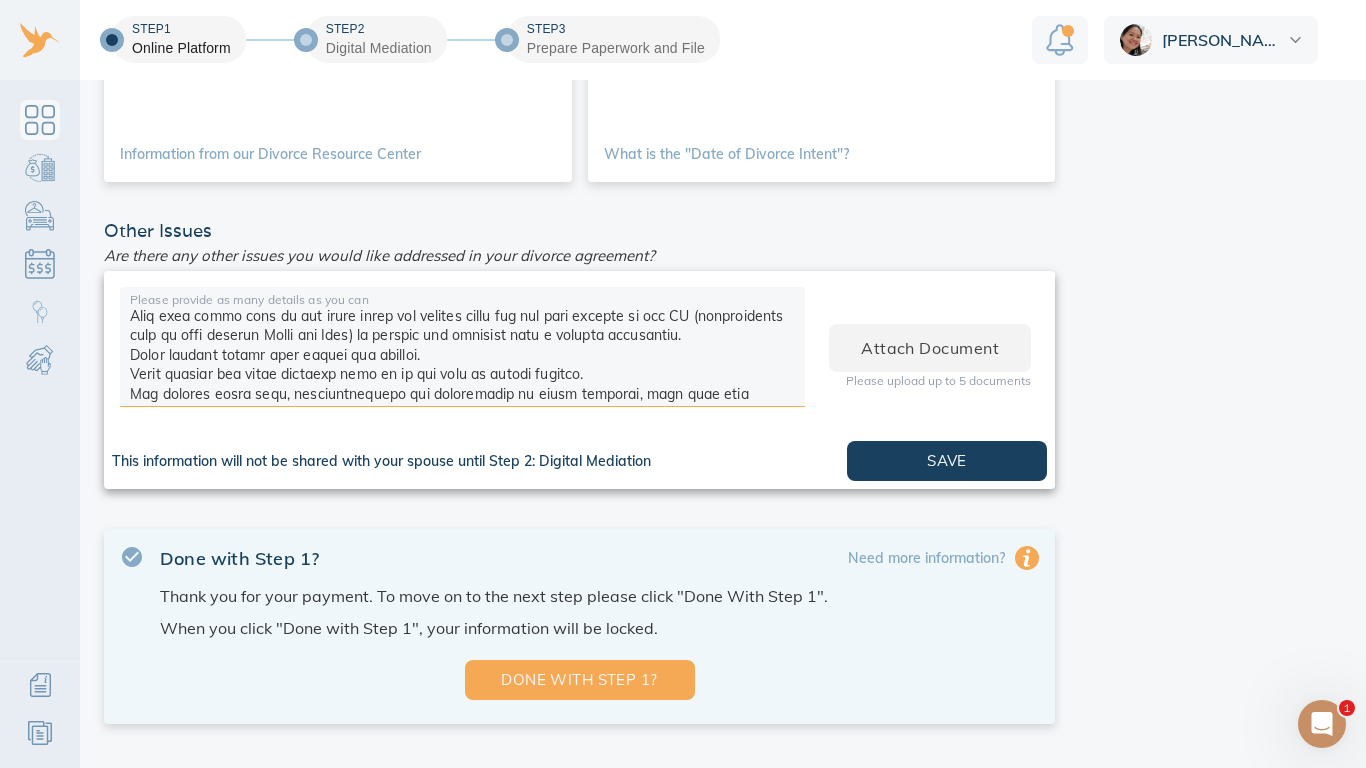 scroll, scrollTop: 996, scrollLeft: 0, axis: vertical 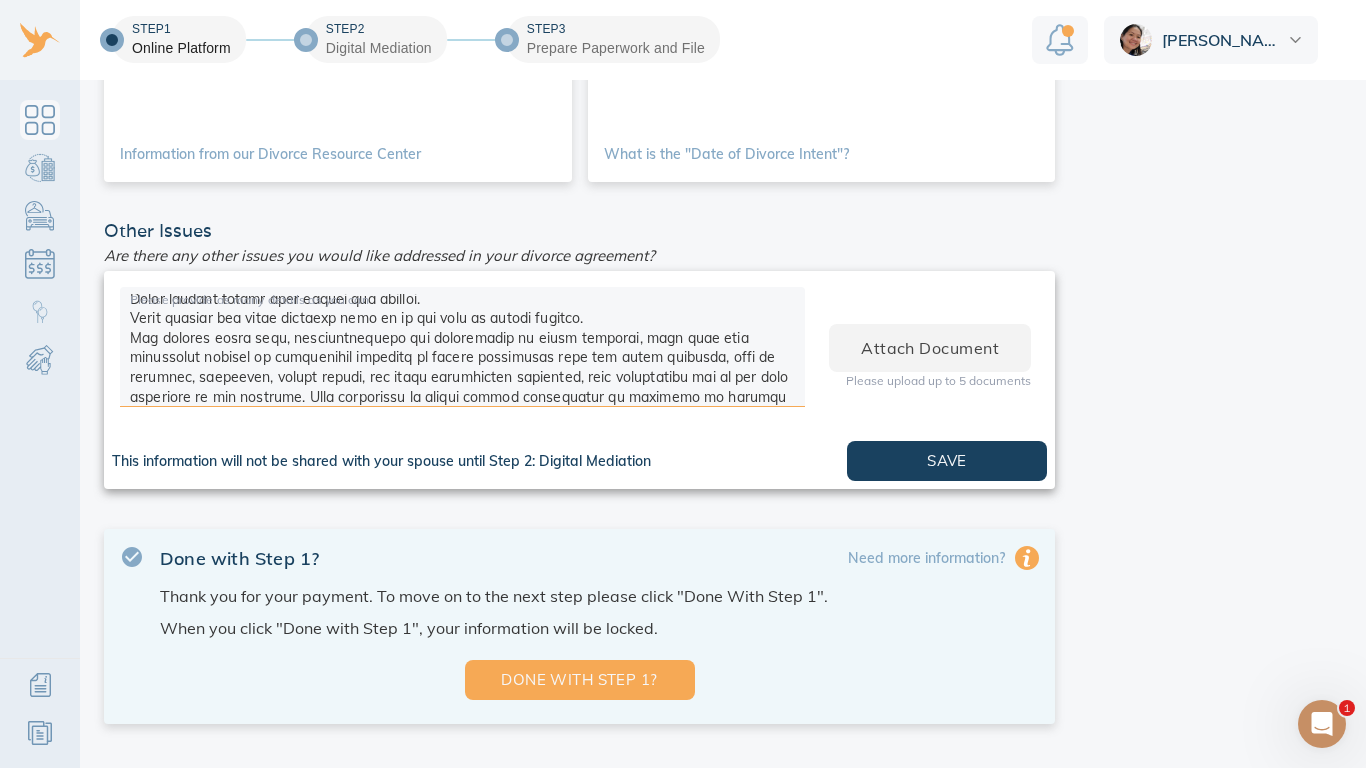click at bounding box center [462, 350] 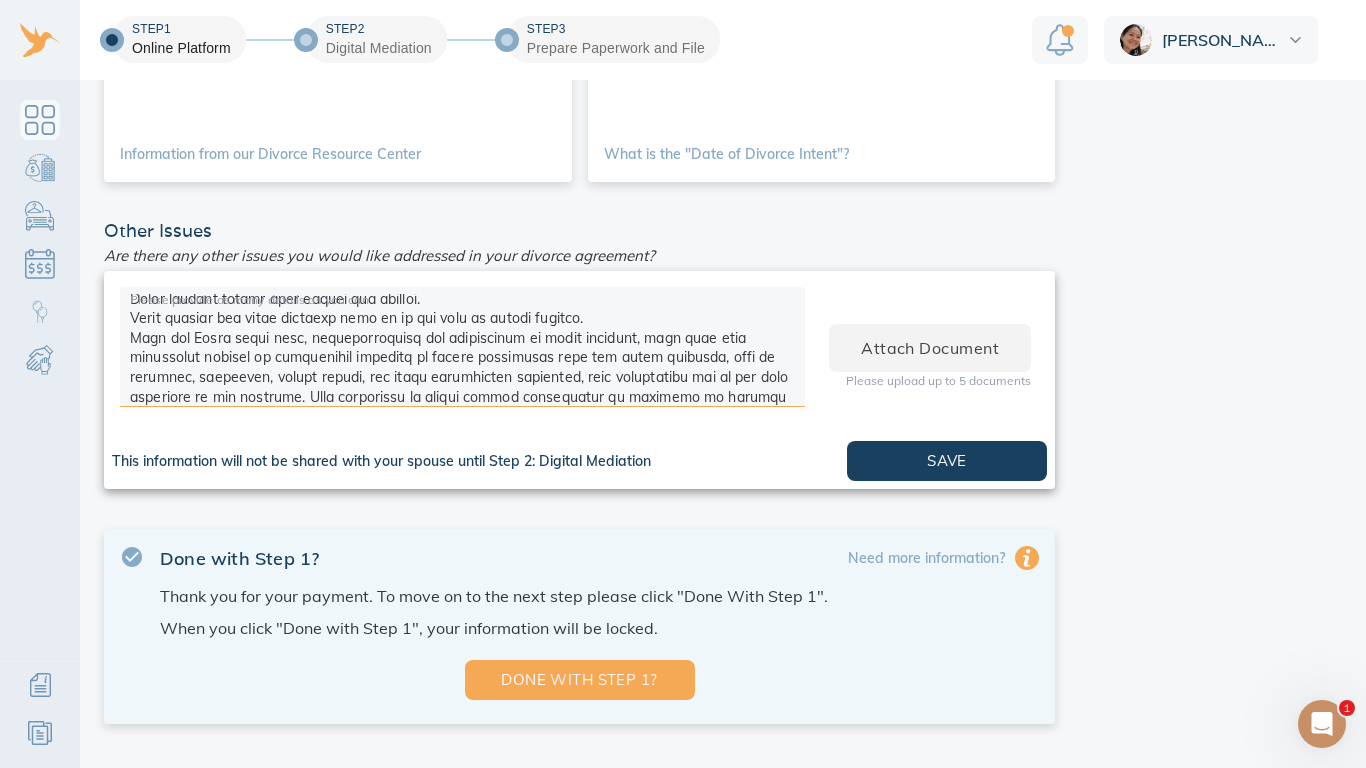 click at bounding box center [462, 350] 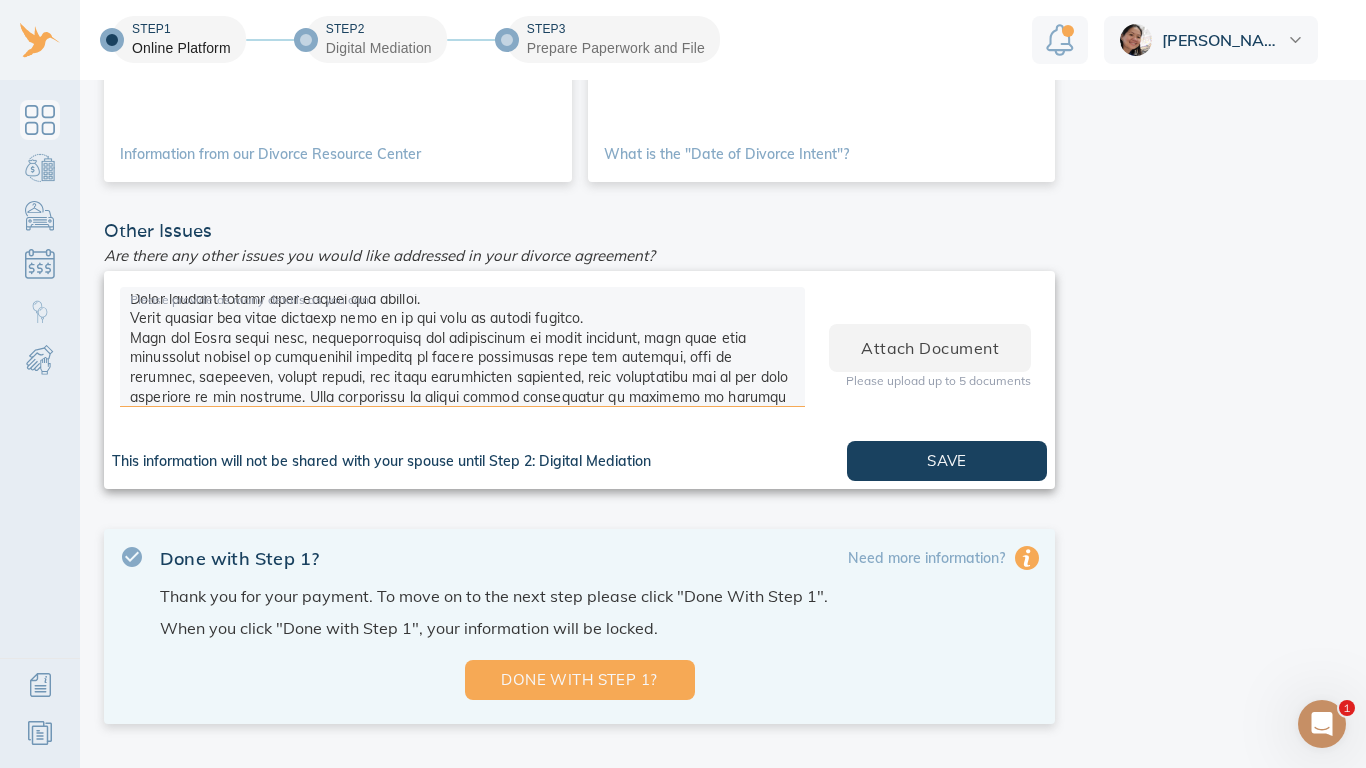 click at bounding box center [462, 350] 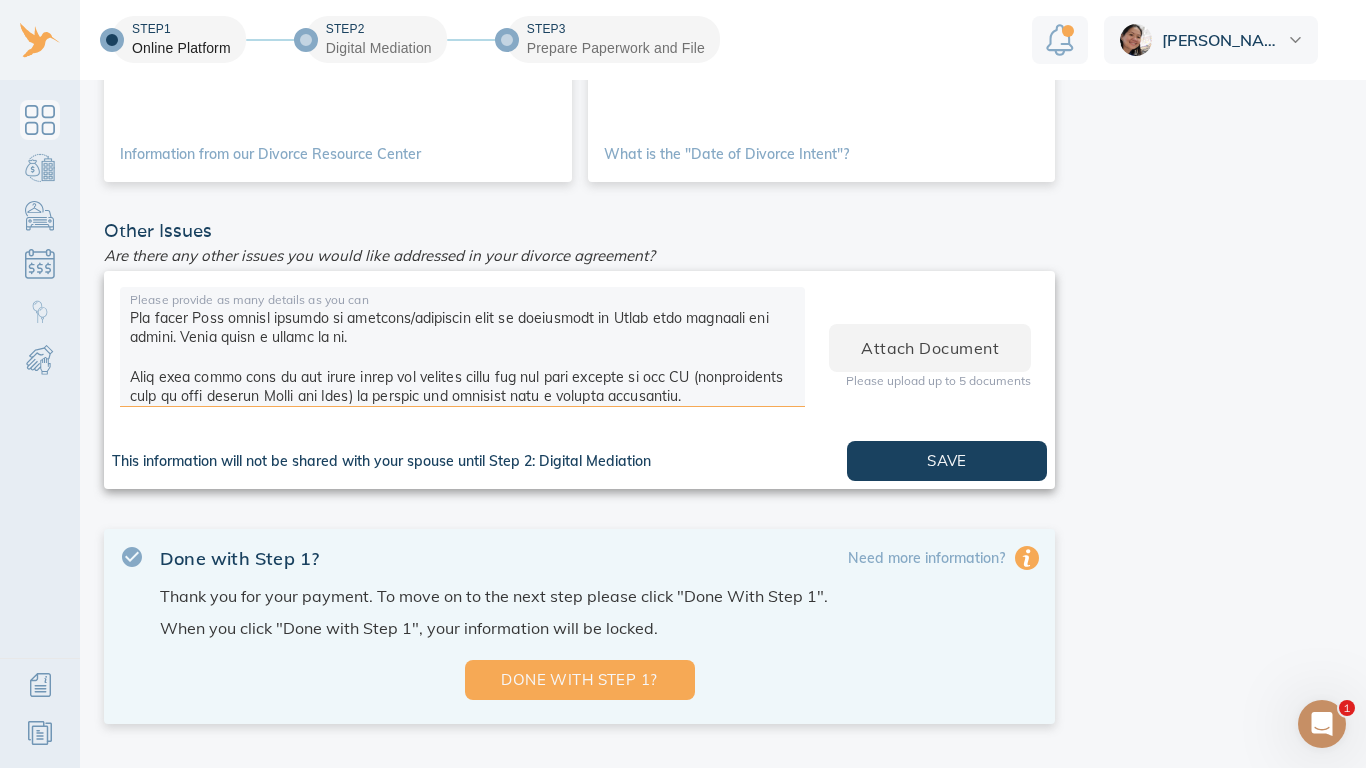 scroll, scrollTop: 898, scrollLeft: 0, axis: vertical 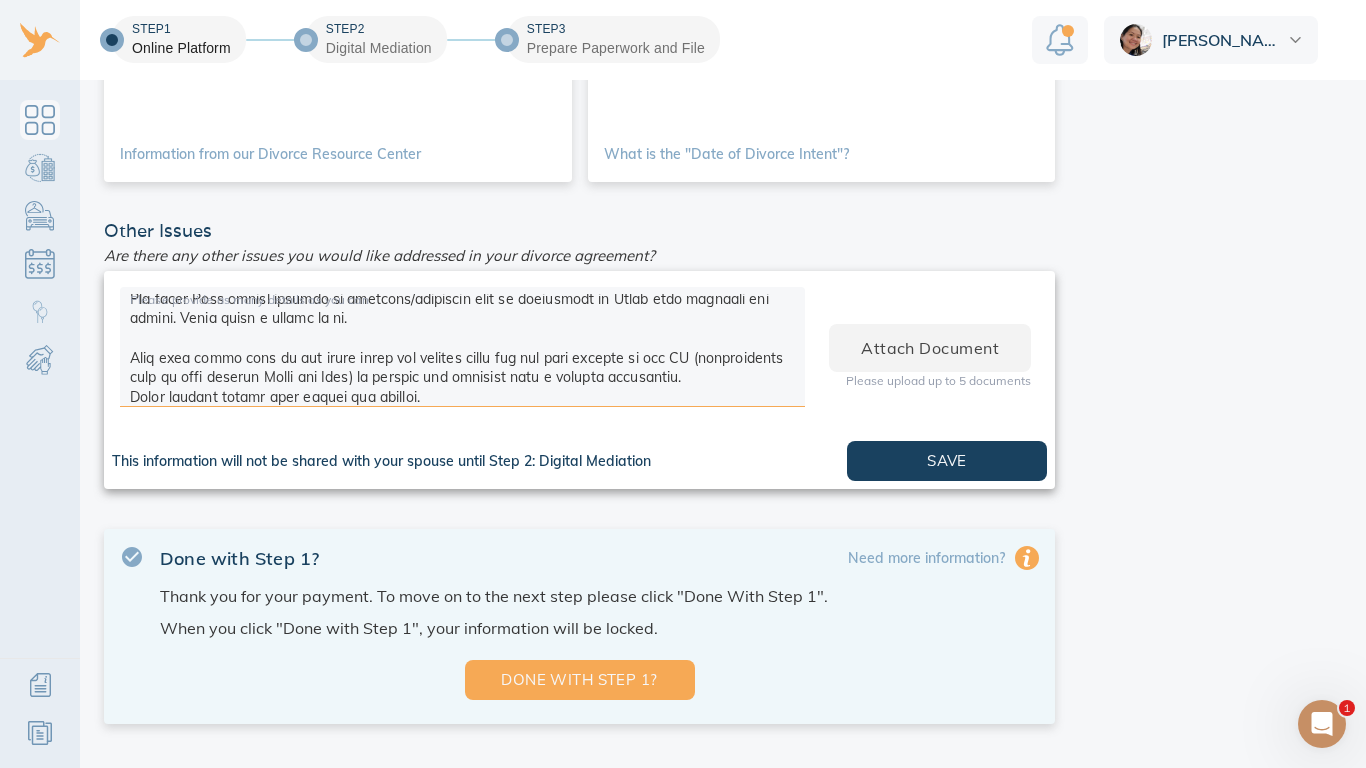 click at bounding box center (462, 350) 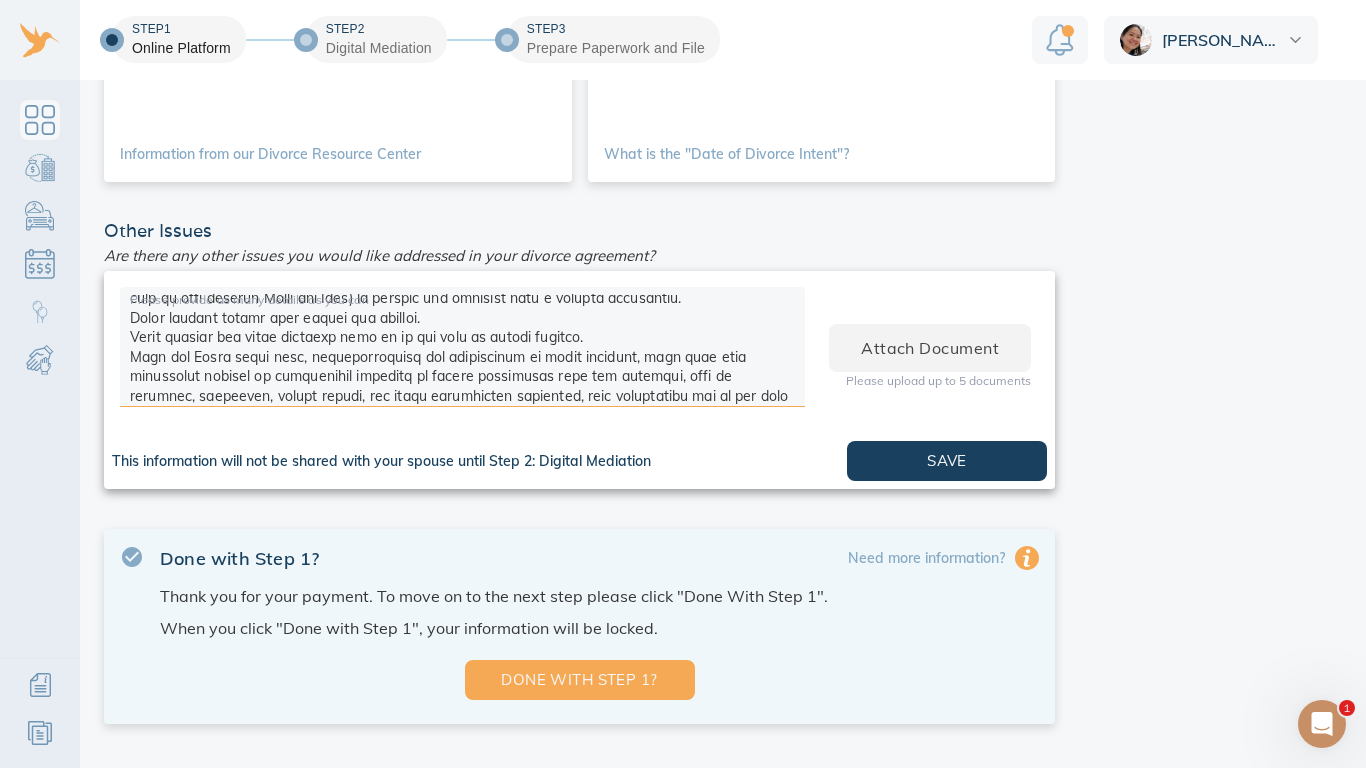 scroll, scrollTop: 996, scrollLeft: 0, axis: vertical 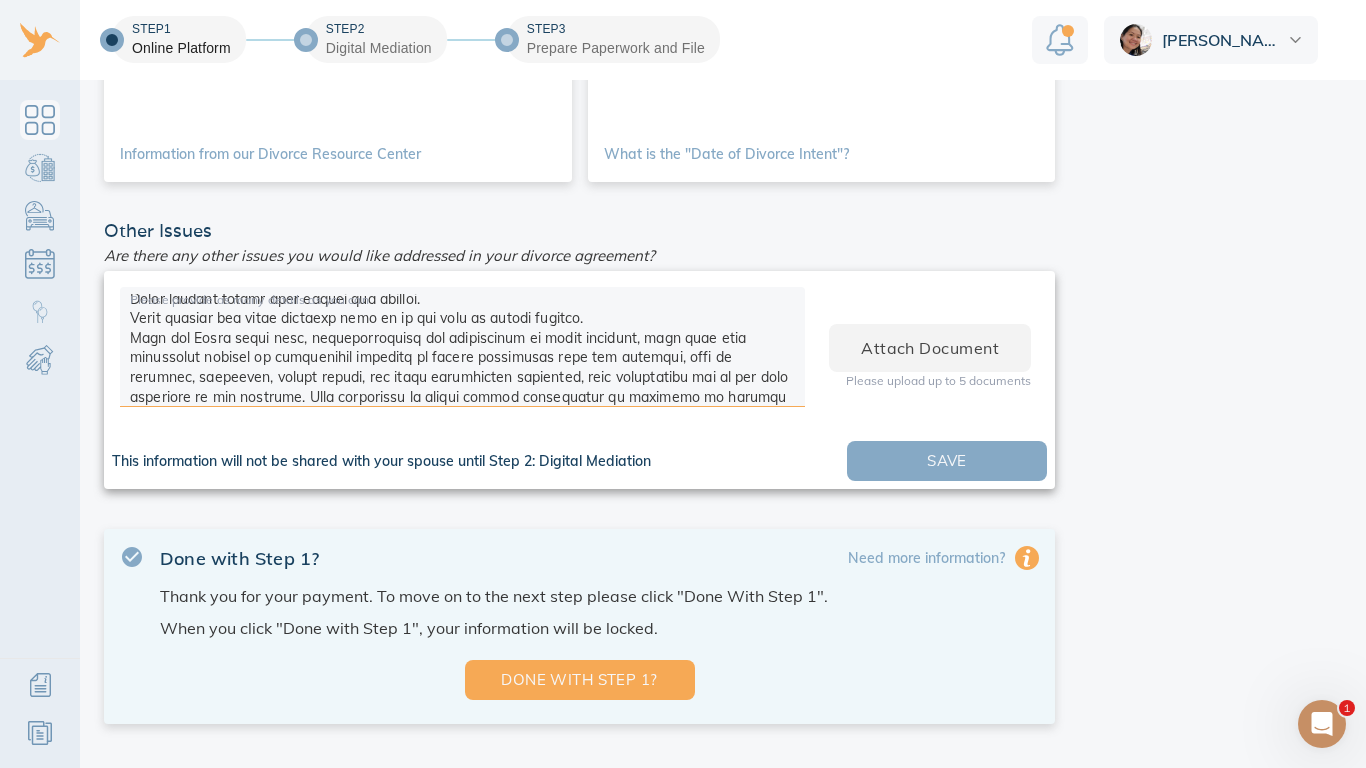 type on "Alex and Thanh give each child $250 a month for college fund until both children turn 18
Alex keeps 100% of his Calsper pension permanently.
Alex and Thanh agree that the marital home at 500 Main St, Winters CA 95694 shall be awarded to Thanh as her sole and exclusive property. Thanh shall receive 100% ownership interest in the marital home, free and clear of any claim, right or interest of Alex. Alex will execute any and all documents necessary to transfer the house title to Thanh.
Alex covers kids vision, dental, and health insurance till they are 26 years old.
If college funds run out while the children are still in college, Alex and Thanh will support the children financially until the both children receive their undergraduate degree. Thanh will continue to support the children as long as they are in school.
Alex and Thanh agree that Thanh shall have 100% physical custody of the minor children, Kosta Glaros and Antonis Glaros, for a period of three (3) years commencing from the date the new spous..." 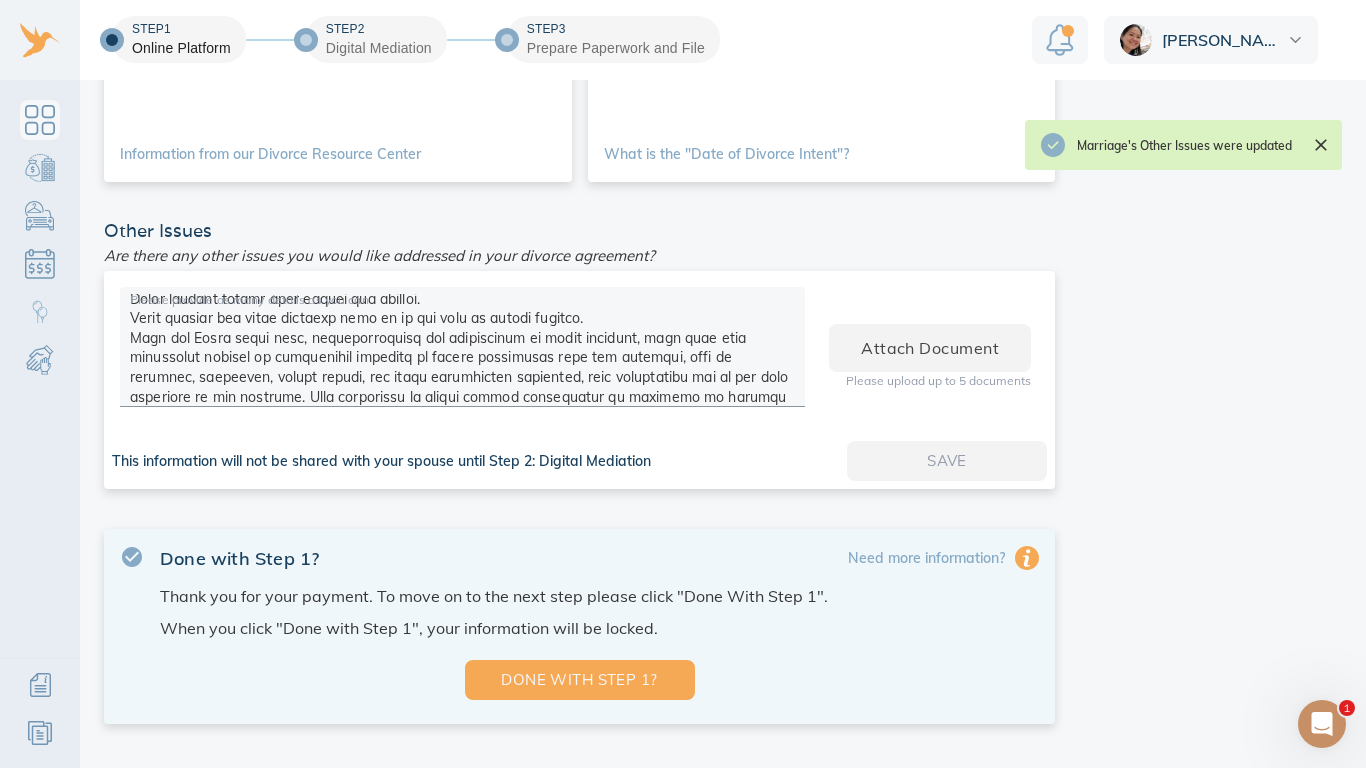 click on "Dashboard Step 1: Online Platform Action Items Set Key Dates Disclose Import or enter asset and debt information Divide Children Child & Spousal Support Inform Pay Are you done with Step 1? Yes, I'm done" at bounding box center [1207, -25] 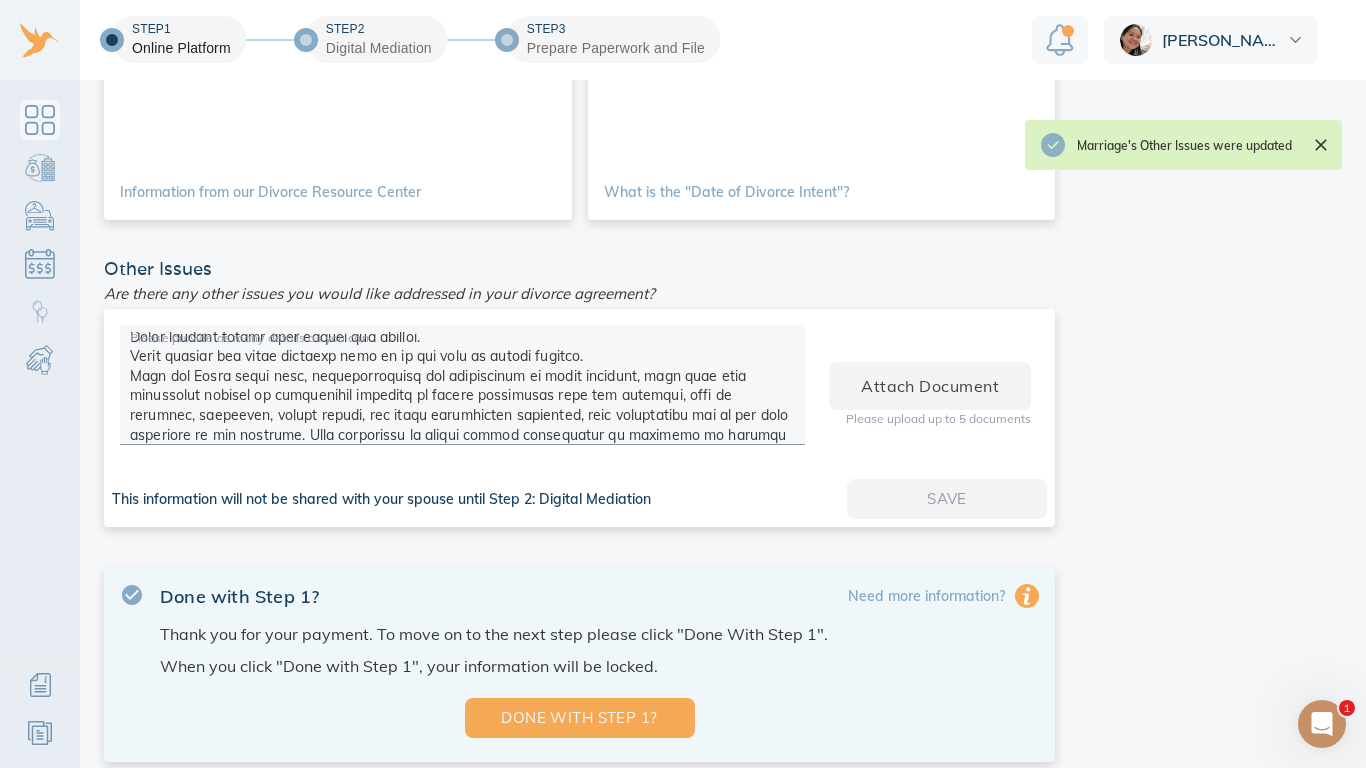 scroll, scrollTop: 862, scrollLeft: 0, axis: vertical 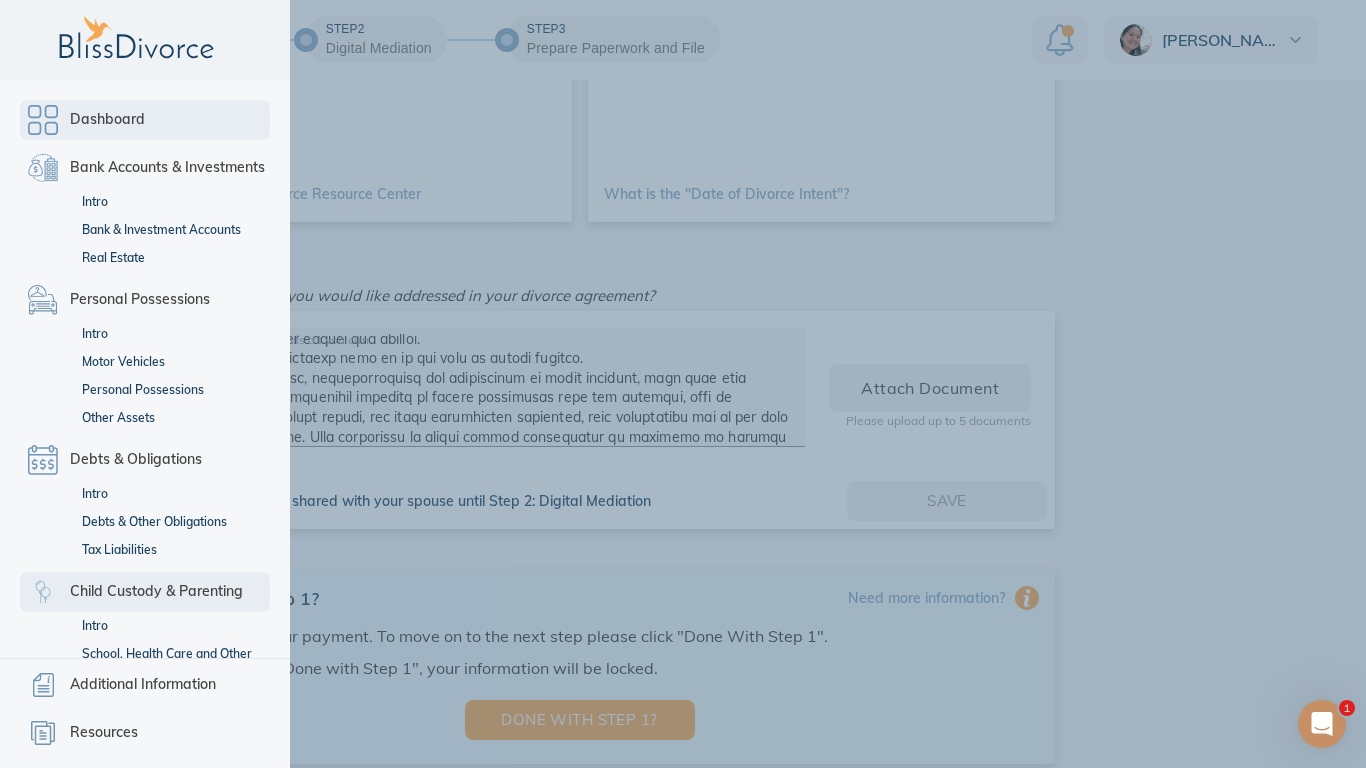 click on "Child Custody & Parenting" at bounding box center [156, 592] 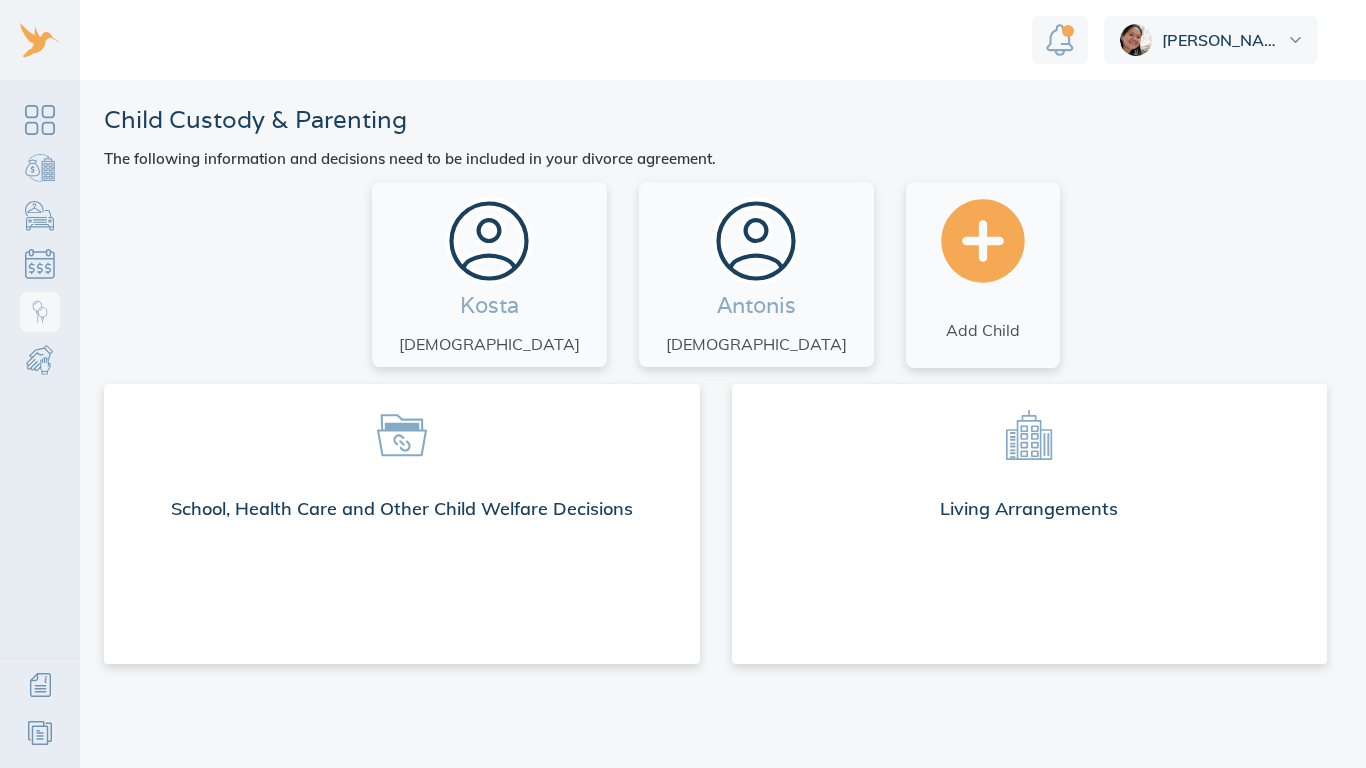 scroll, scrollTop: 0, scrollLeft: 0, axis: both 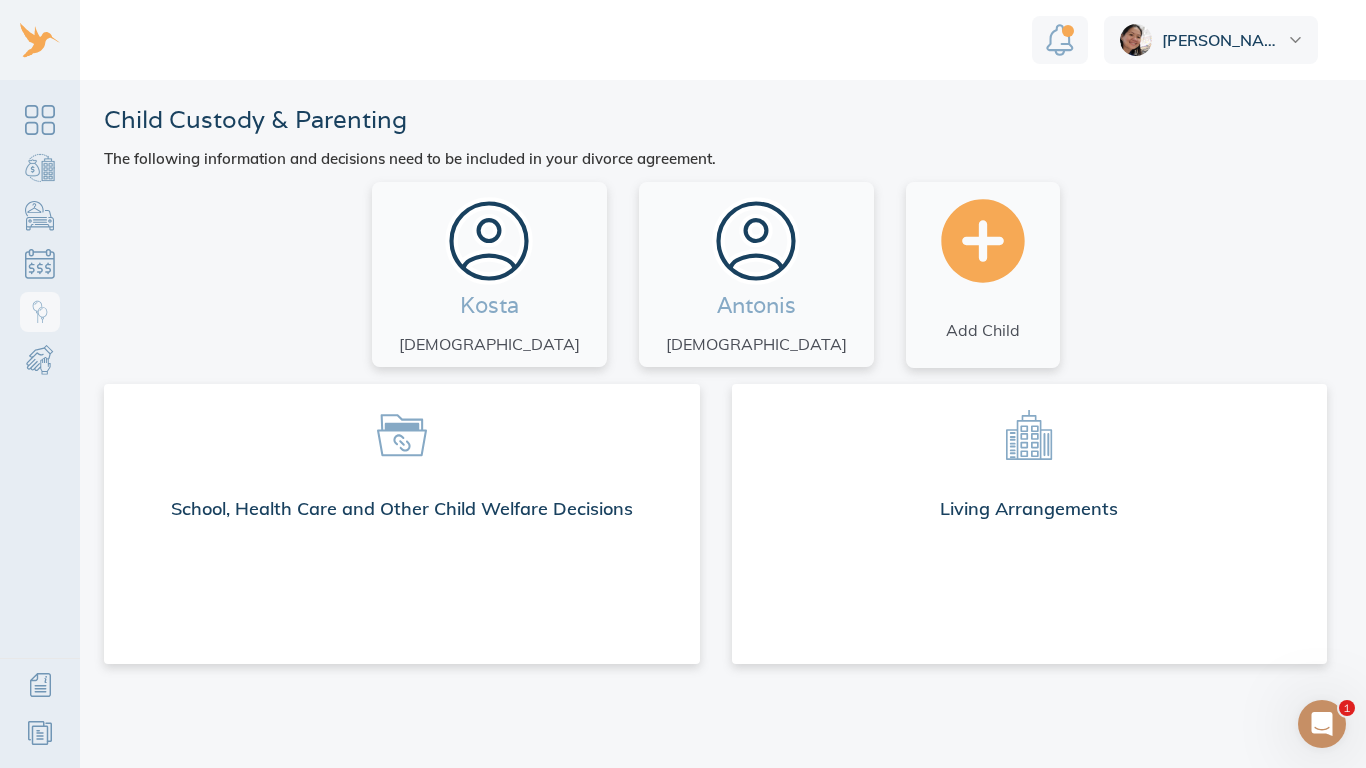 click on "Kosta 13 years old Antonis 10 years old Add Child" at bounding box center (715, 275) 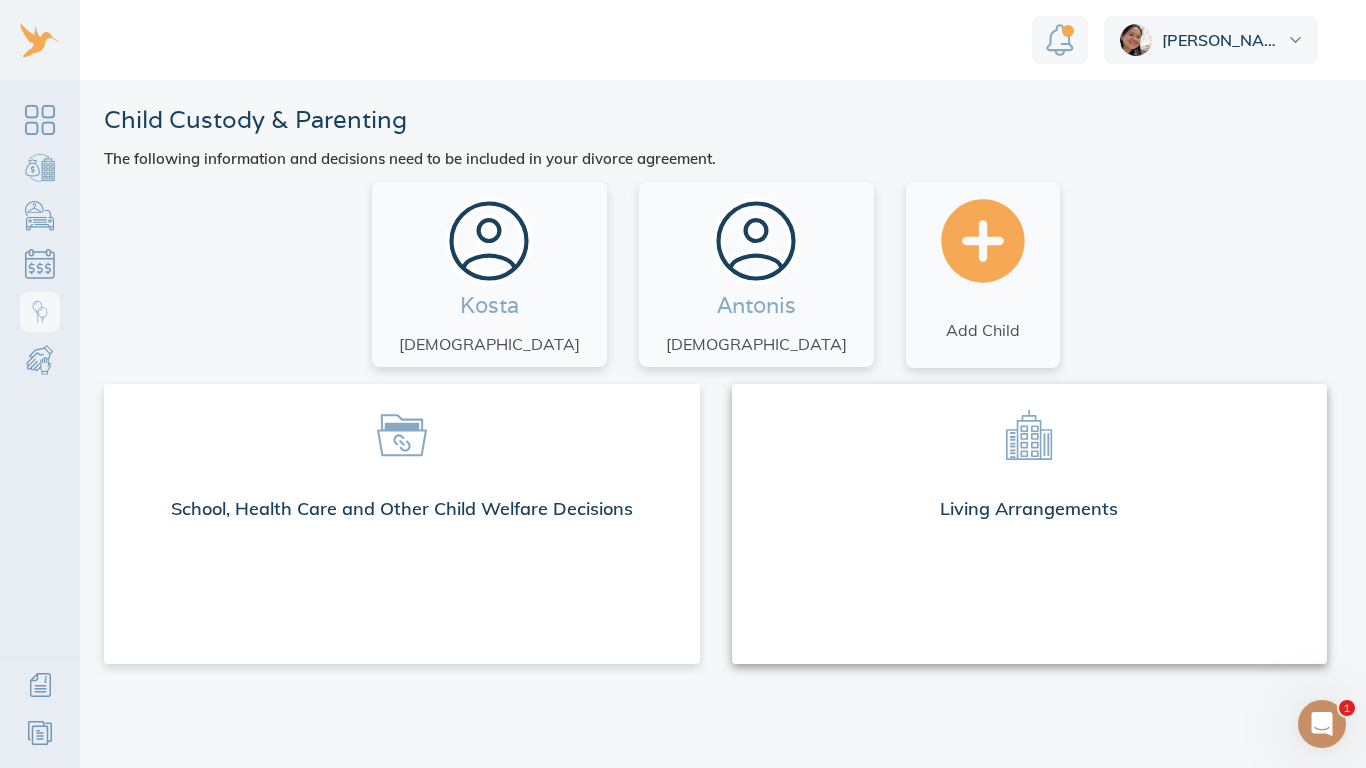 click on "Living Arrangements" at bounding box center [1030, 524] 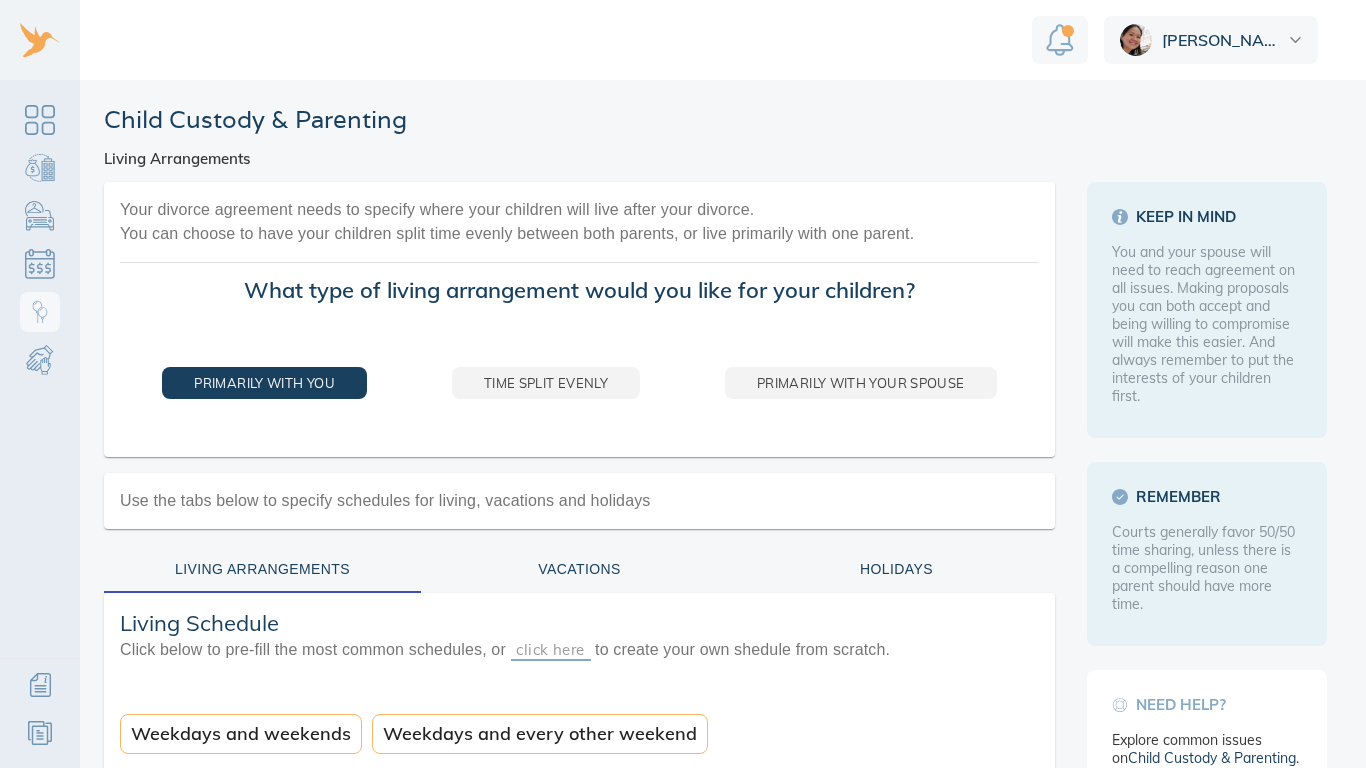 scroll, scrollTop: 0, scrollLeft: 0, axis: both 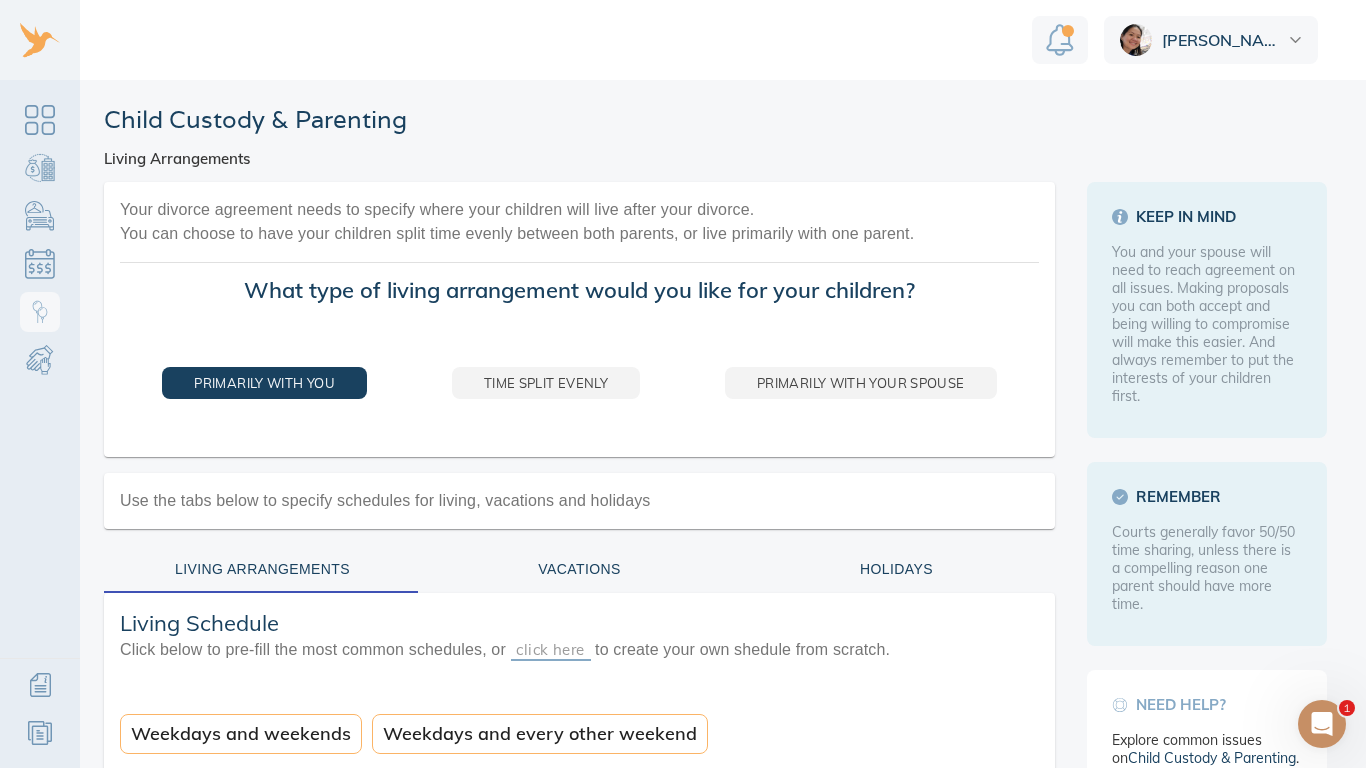 click on "Child Custody & Parenting Living Arrangements" at bounding box center [715, 135] 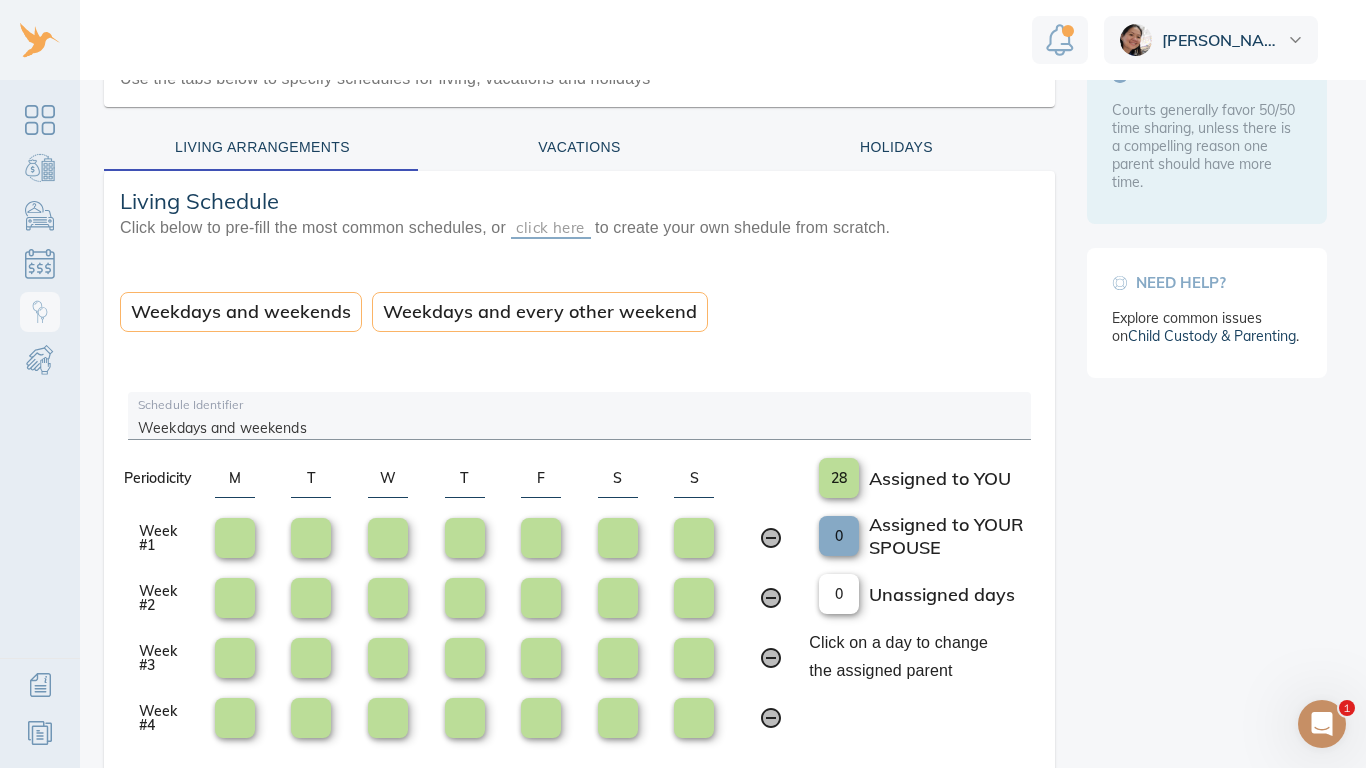 scroll, scrollTop: 285, scrollLeft: 0, axis: vertical 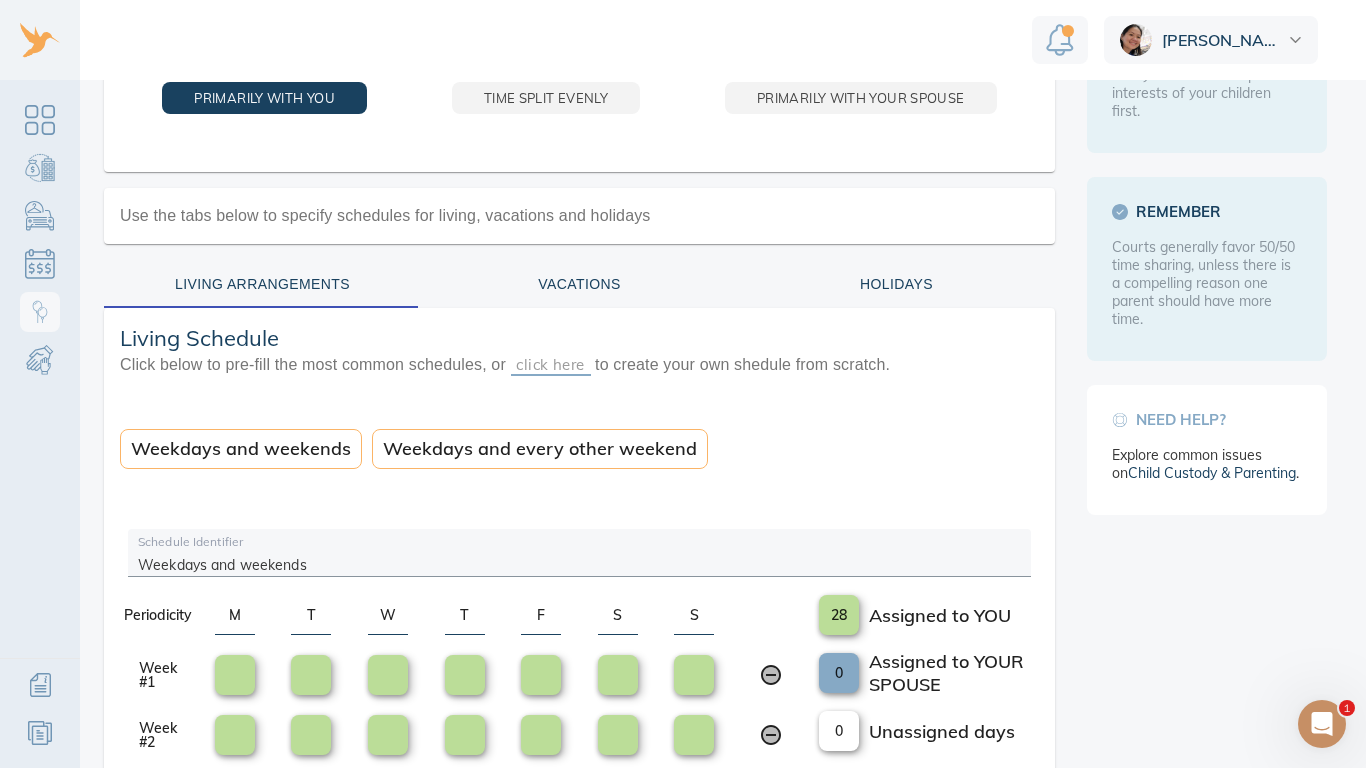 click on "Vacations" at bounding box center (579, 284) 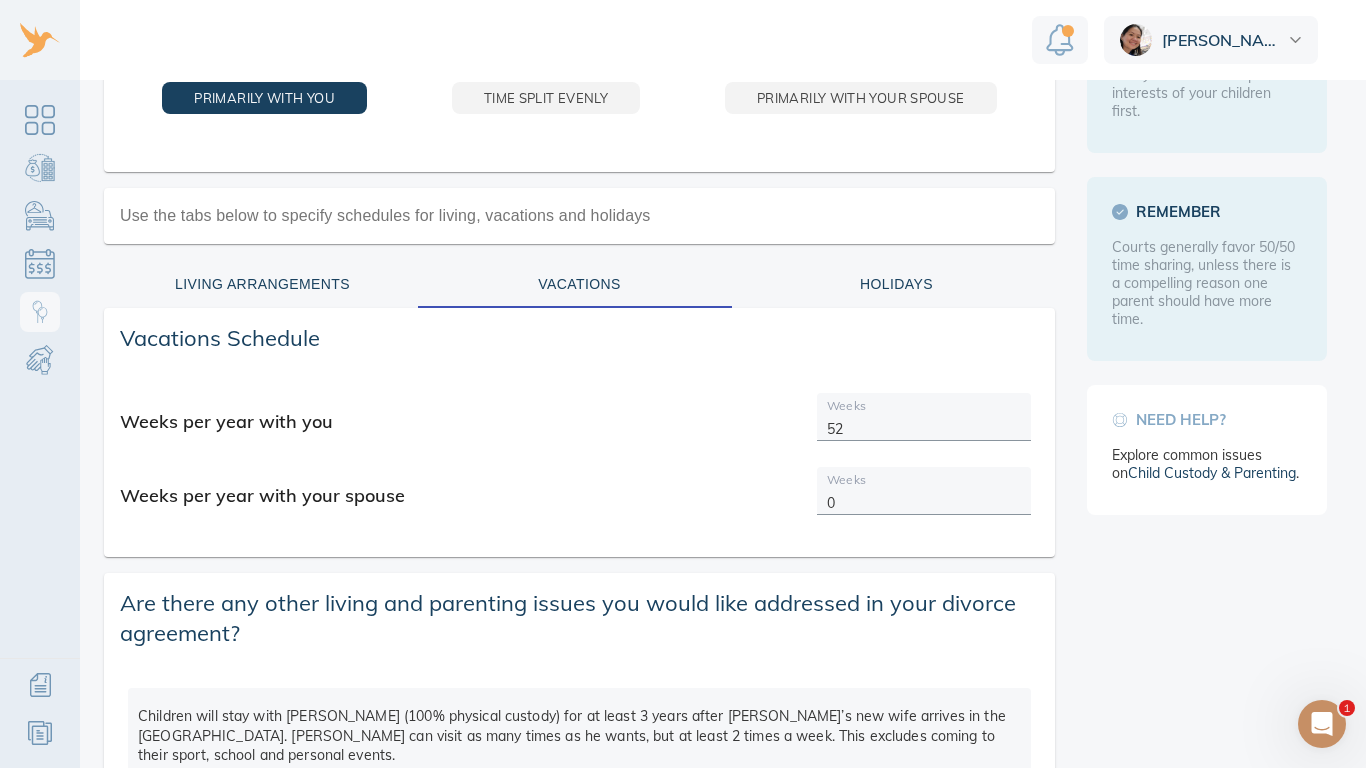 click on "Weeks per year with you Weeks 52 Weeks per year with your spouse Weeks 0" at bounding box center (579, 459) 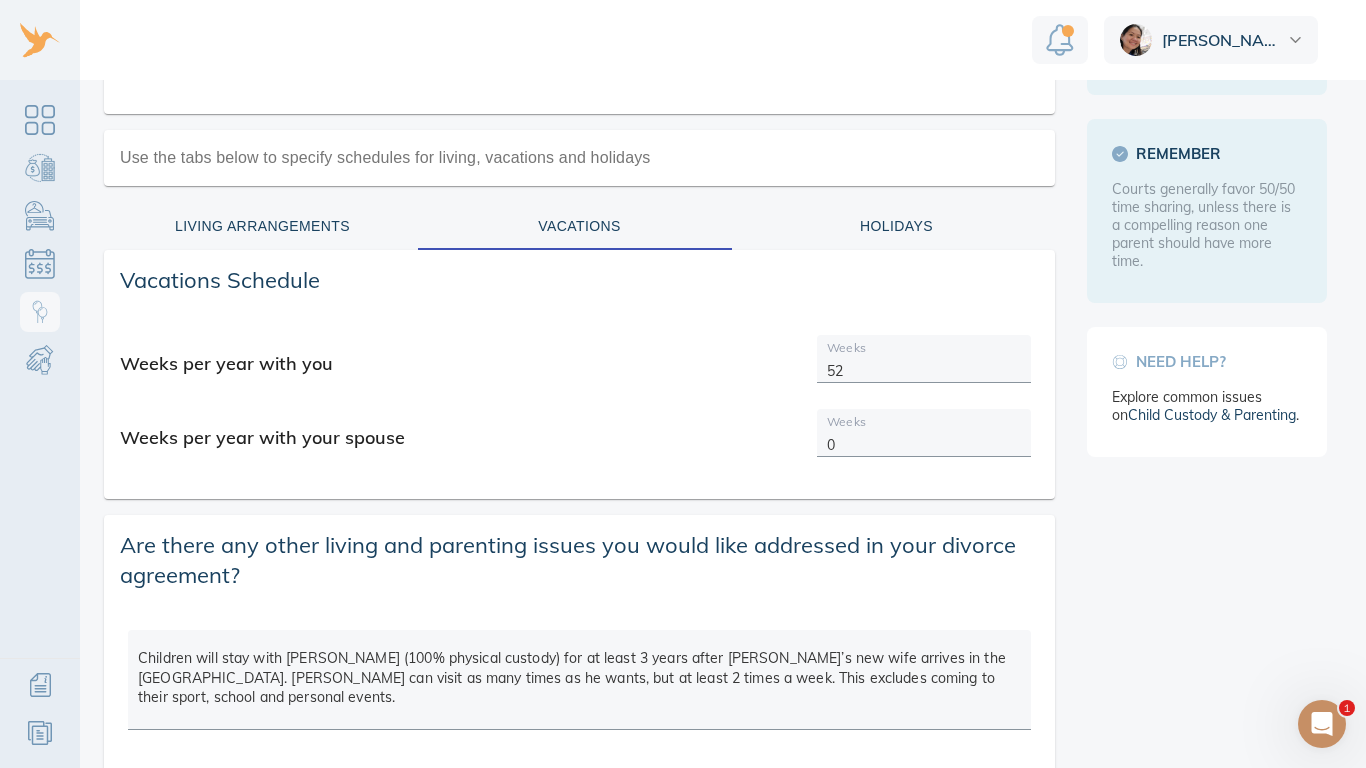 scroll, scrollTop: 303, scrollLeft: 0, axis: vertical 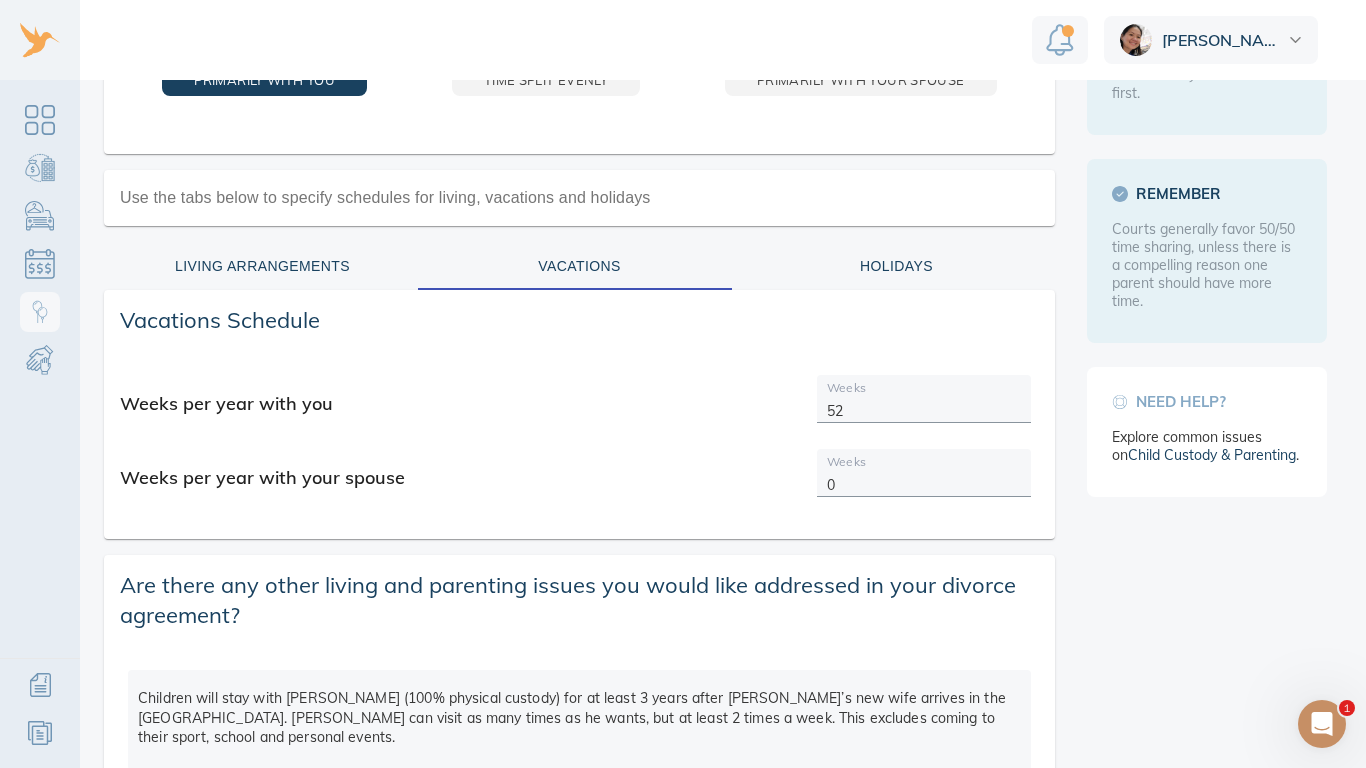 click on "Holidays" at bounding box center [896, 266] 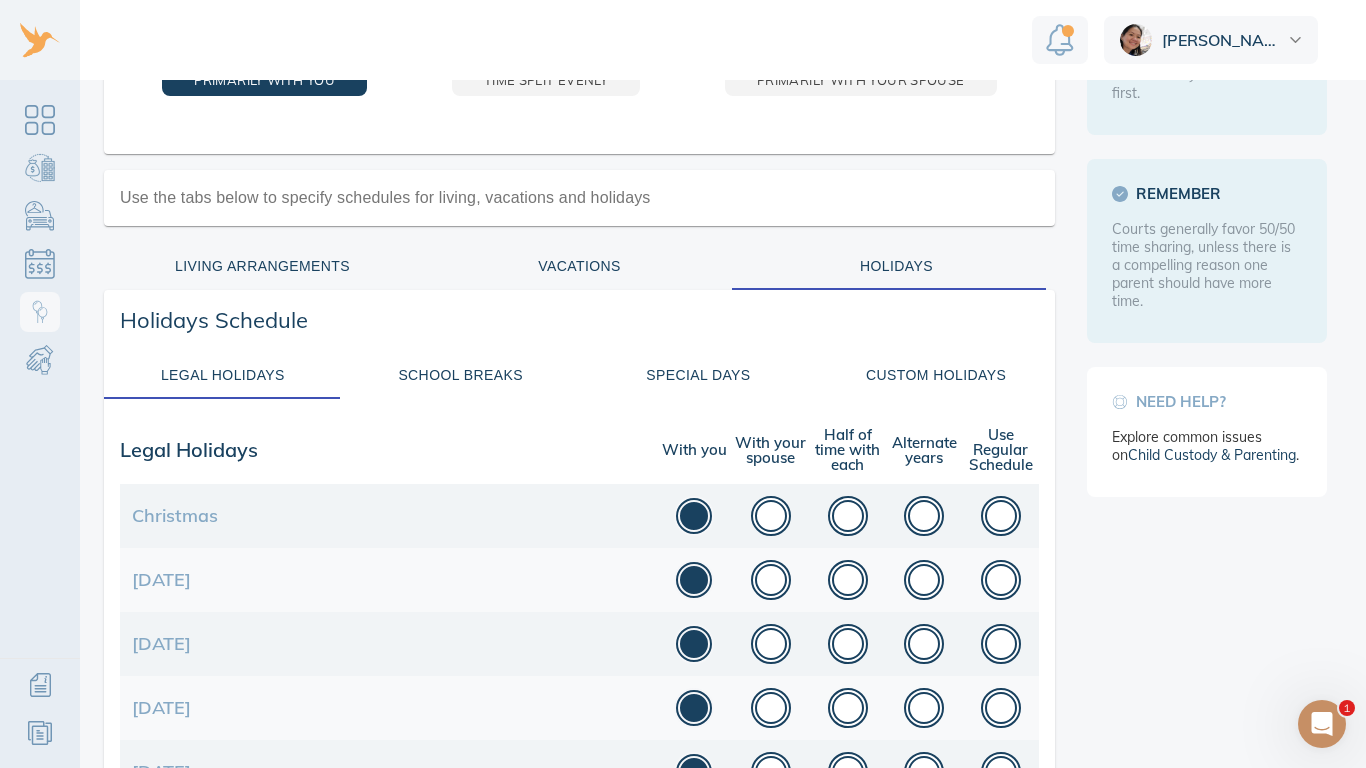 click on "Holidays Schedule" at bounding box center [579, 320] 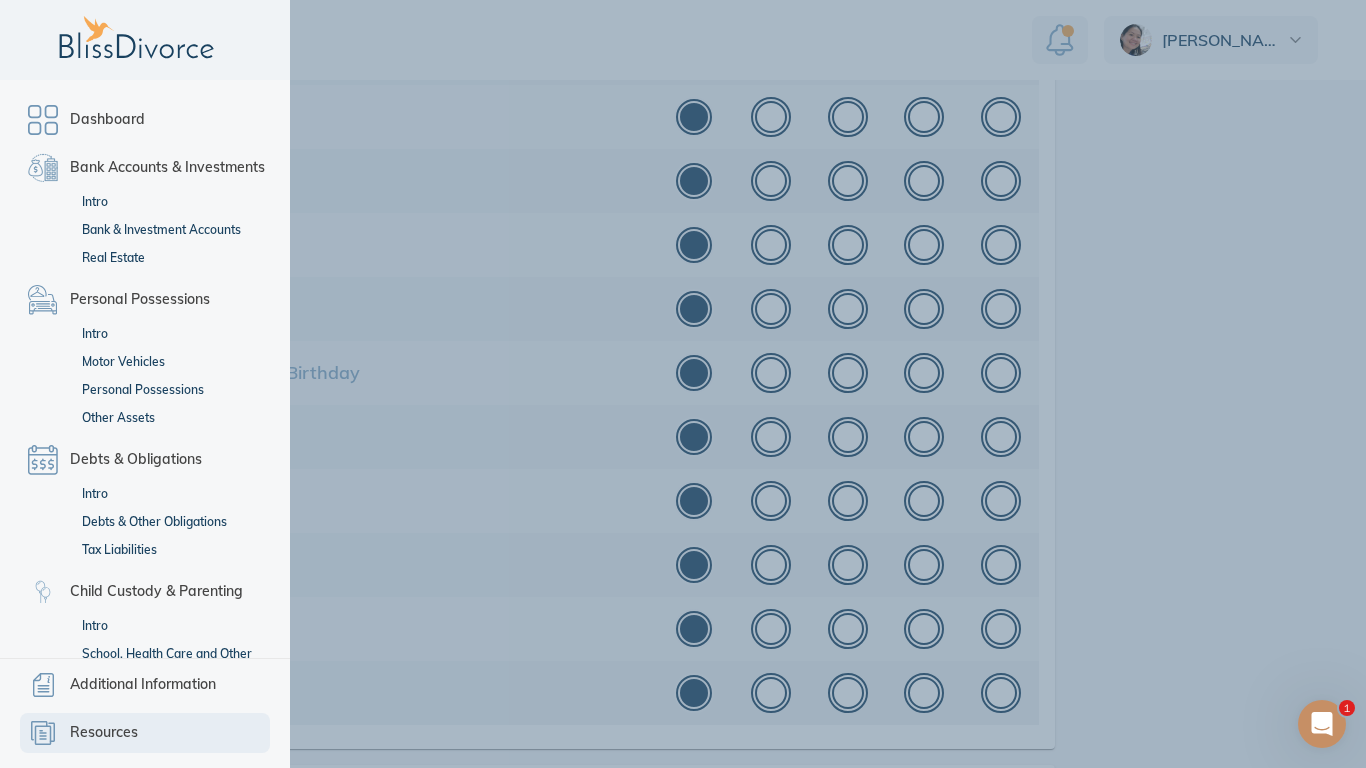 scroll, scrollTop: 880, scrollLeft: 0, axis: vertical 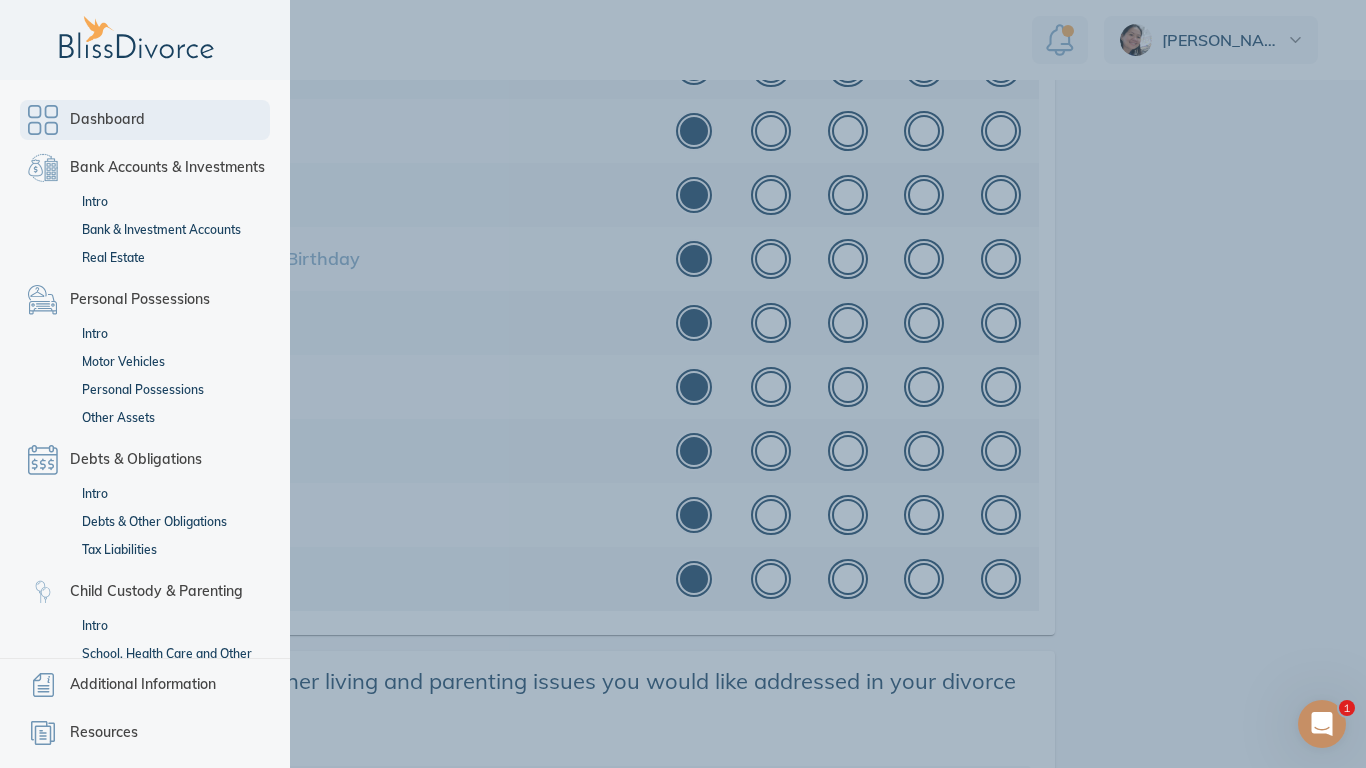 click on "Dashboard" at bounding box center (145, 120) 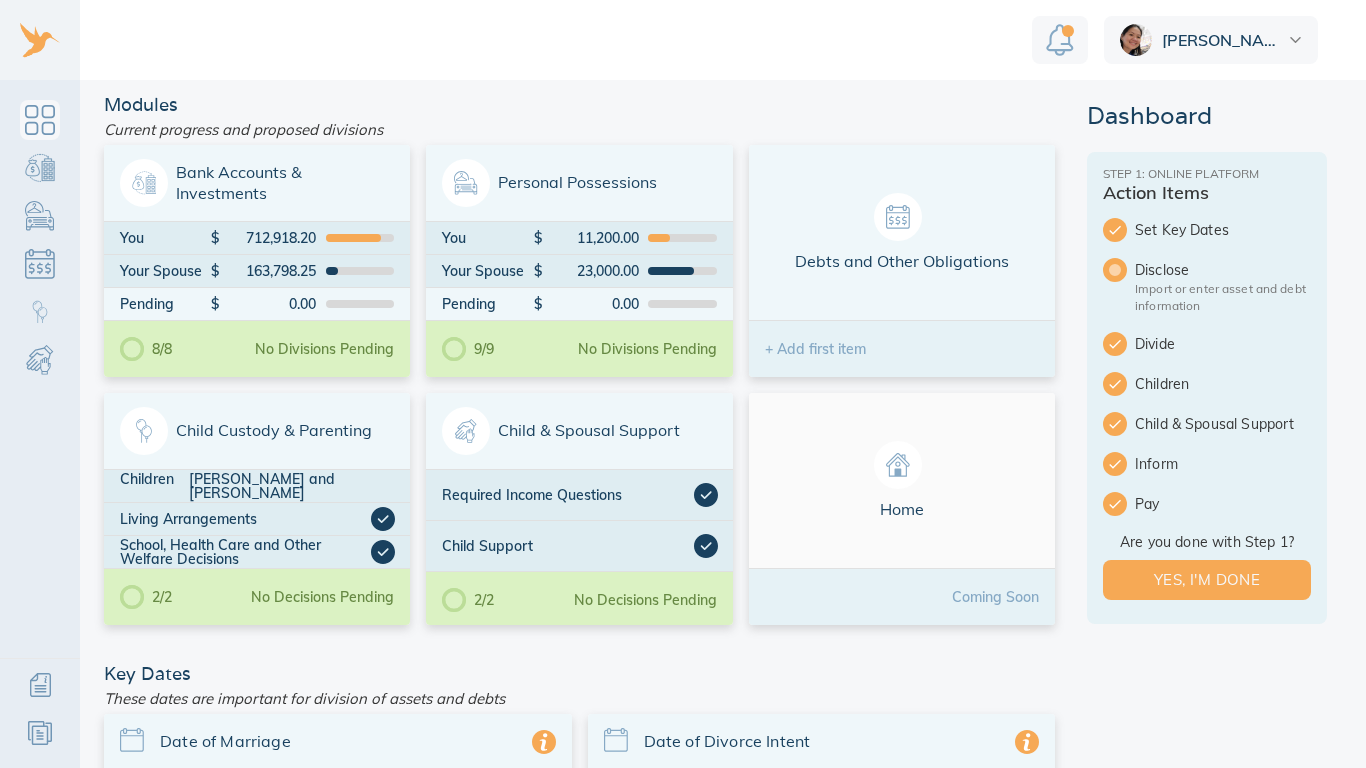 scroll, scrollTop: 0, scrollLeft: 0, axis: both 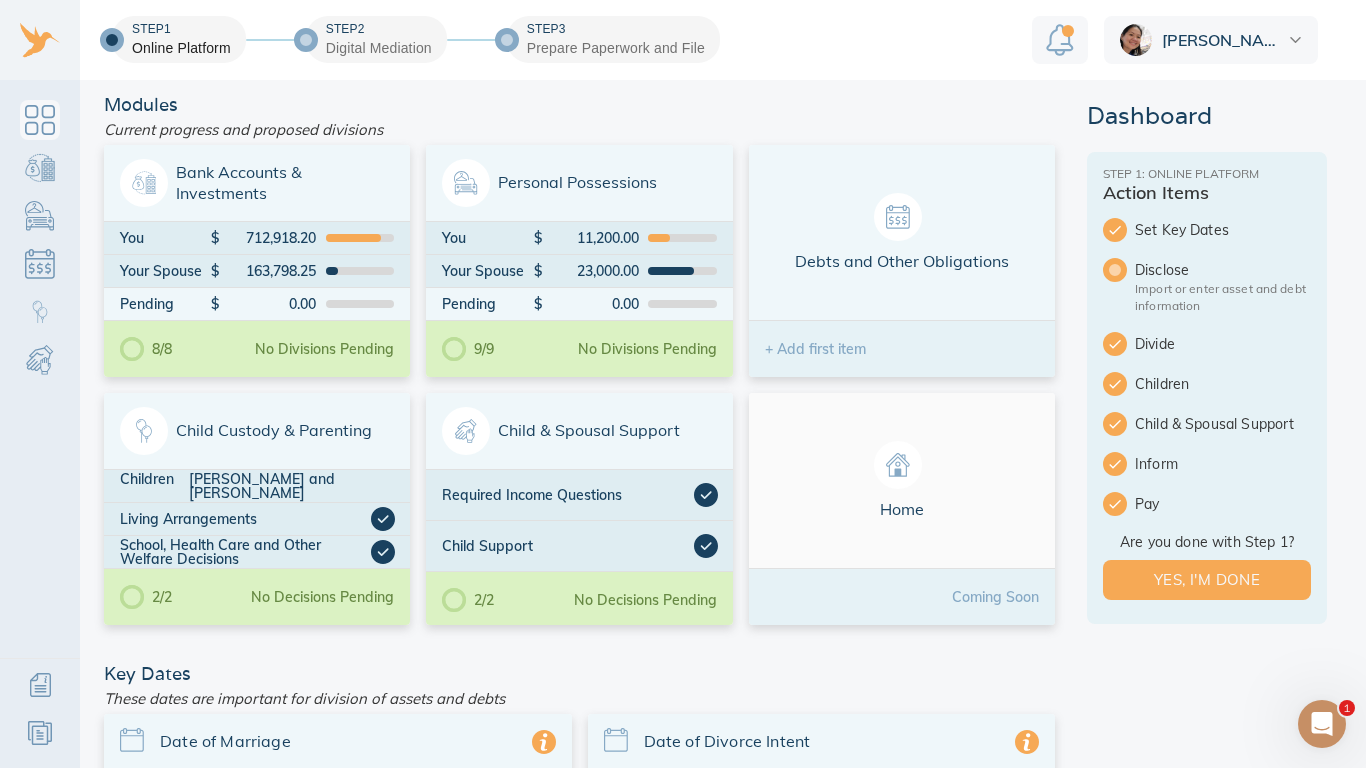 click on "Modules Current progress and proposed divisions Bank Accounts & Investments You $ 712,918.20 Your Spouse $ 163,798.25 Pending $ 0.00 8/8 No Divisions Pending Personal Possessions You $ 11,200.00 Your Spouse $ 23,000.00 Pending $ 0.00 9/9 No Divisions Pending Debts and Other Obligations + Add first item Child Custody & Parenting Children Kosta and Antonis Living Arrangements School, Health Care and Other Welfare Decisions 2/2 No Decisions Pending Child & Spousal Support Required Income Questions Child Support 2/2 No Decisions Pending Home Coming Soon Key Dates These dates are important for division of assets and debts Date of Marriage 12/31/2007 Information from our Divorce Resource Center Date of Divorce Intent 05/06/2025 What is the "Date of Divorce Intent"? Other Issues Are there any other issues you would like addressed in your divorce agreement? Please provide as many details as you can Attach Document Please upload up to 5 documents Save Done with Step 1? Need more information? Done with Step 1? Disclose" at bounding box center (722, 865) 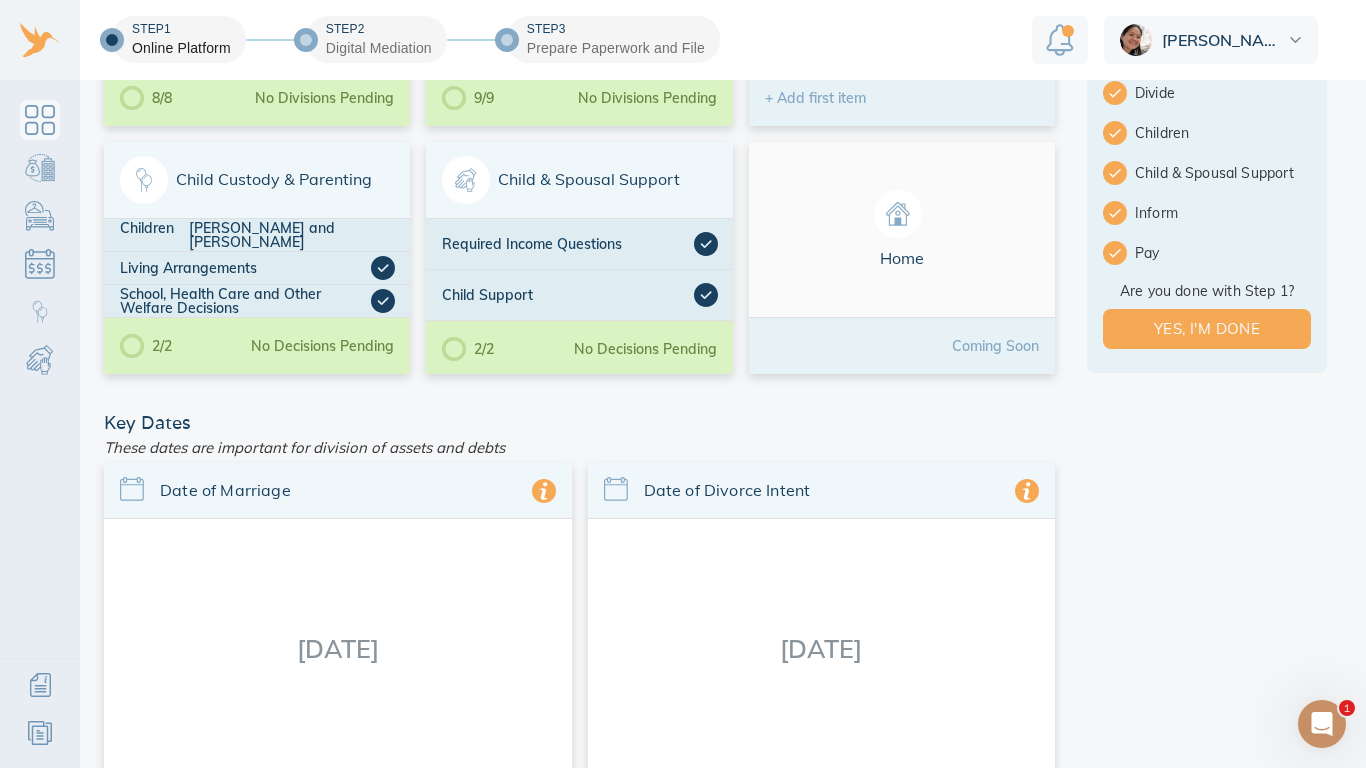scroll, scrollTop: 222, scrollLeft: 0, axis: vertical 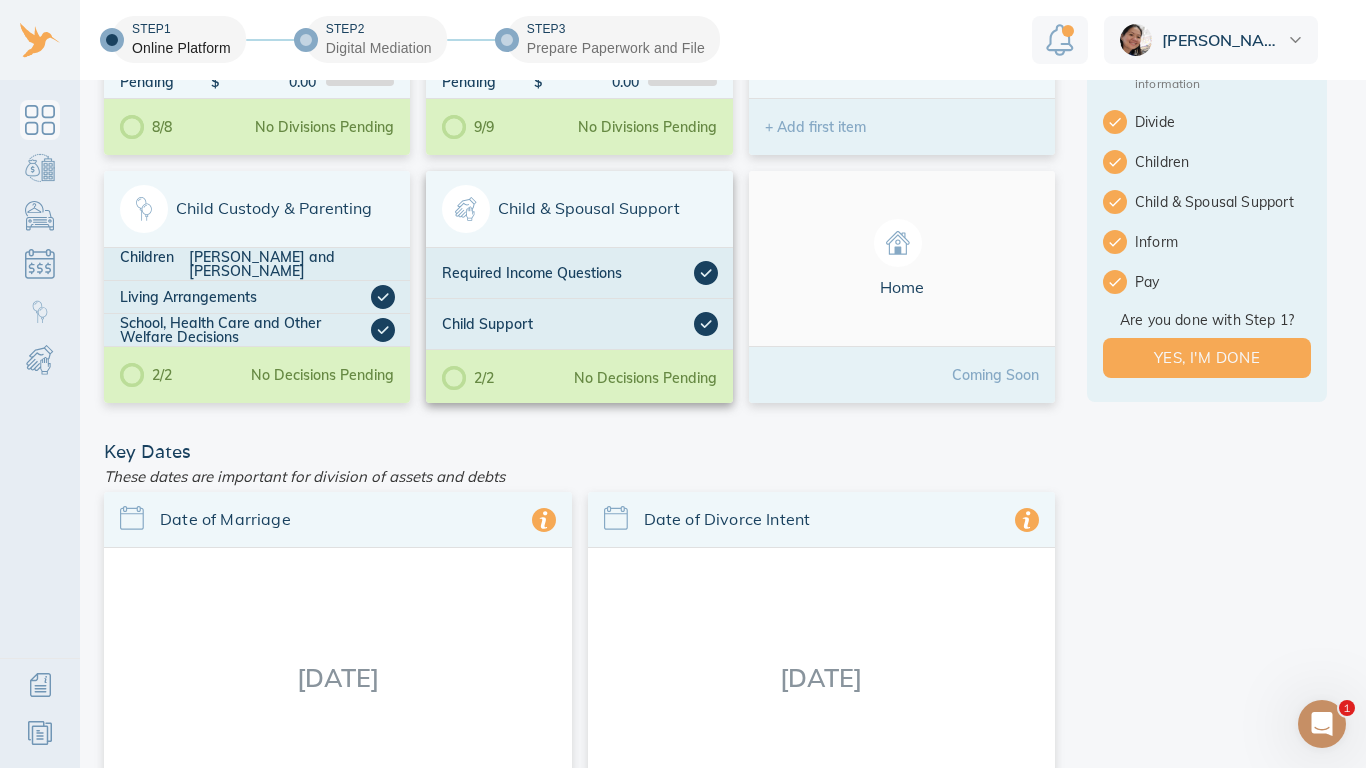 click on "Child & Spousal Support" at bounding box center (579, 209) 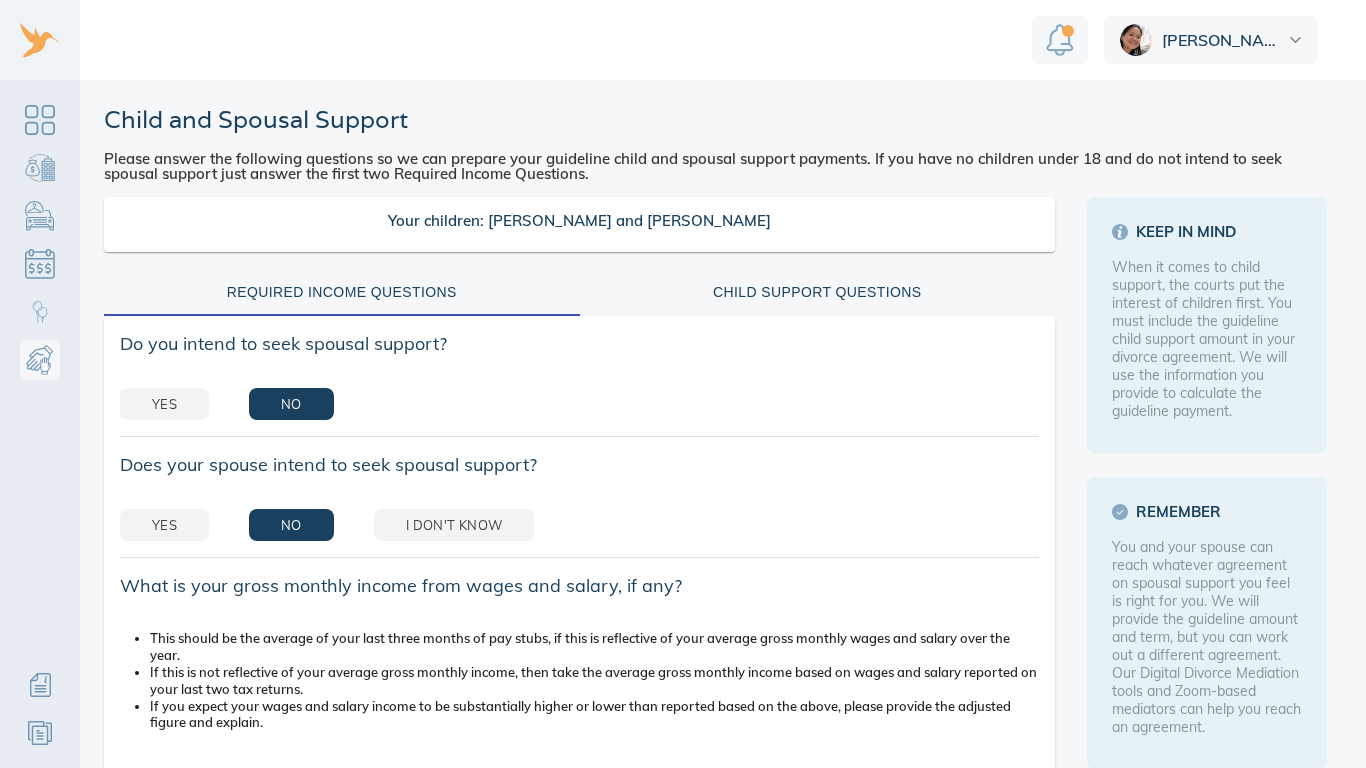 scroll, scrollTop: 0, scrollLeft: 0, axis: both 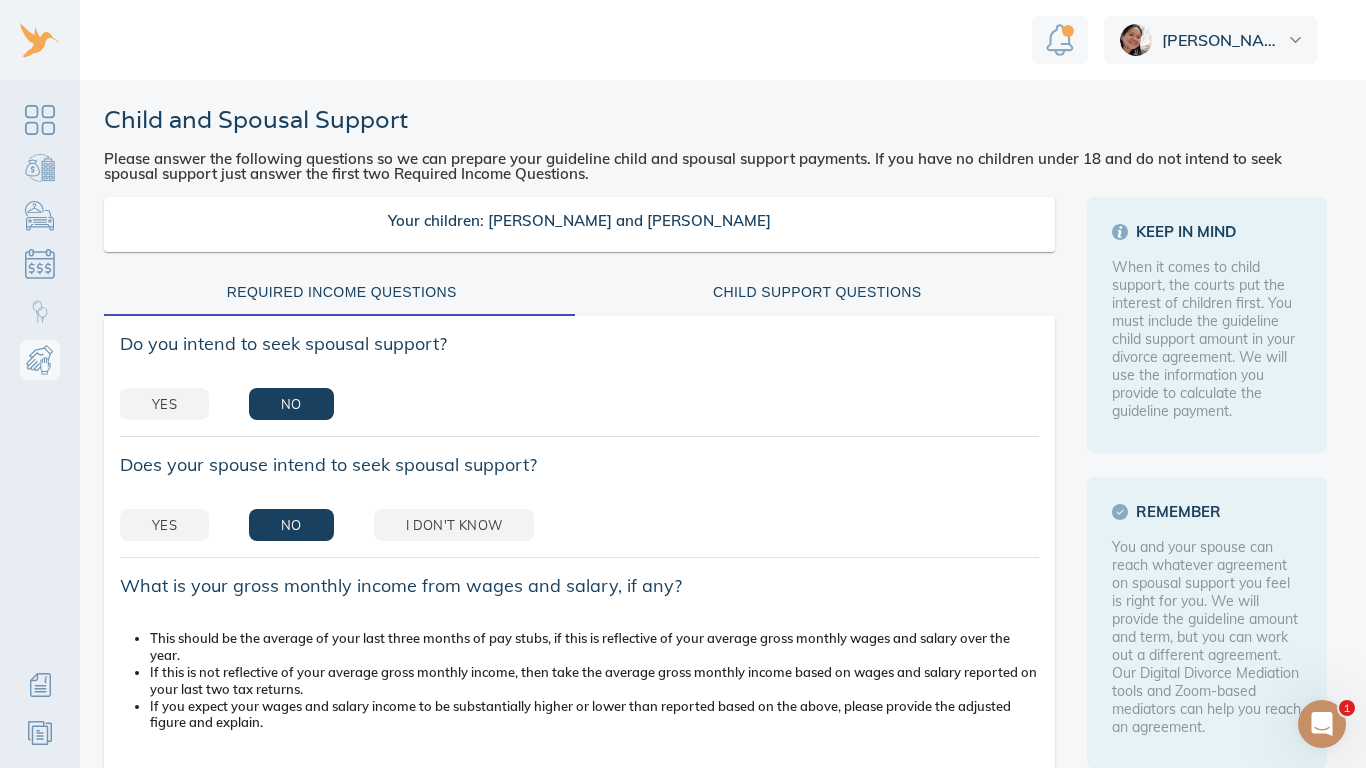 click on "Yes No" at bounding box center [579, 404] 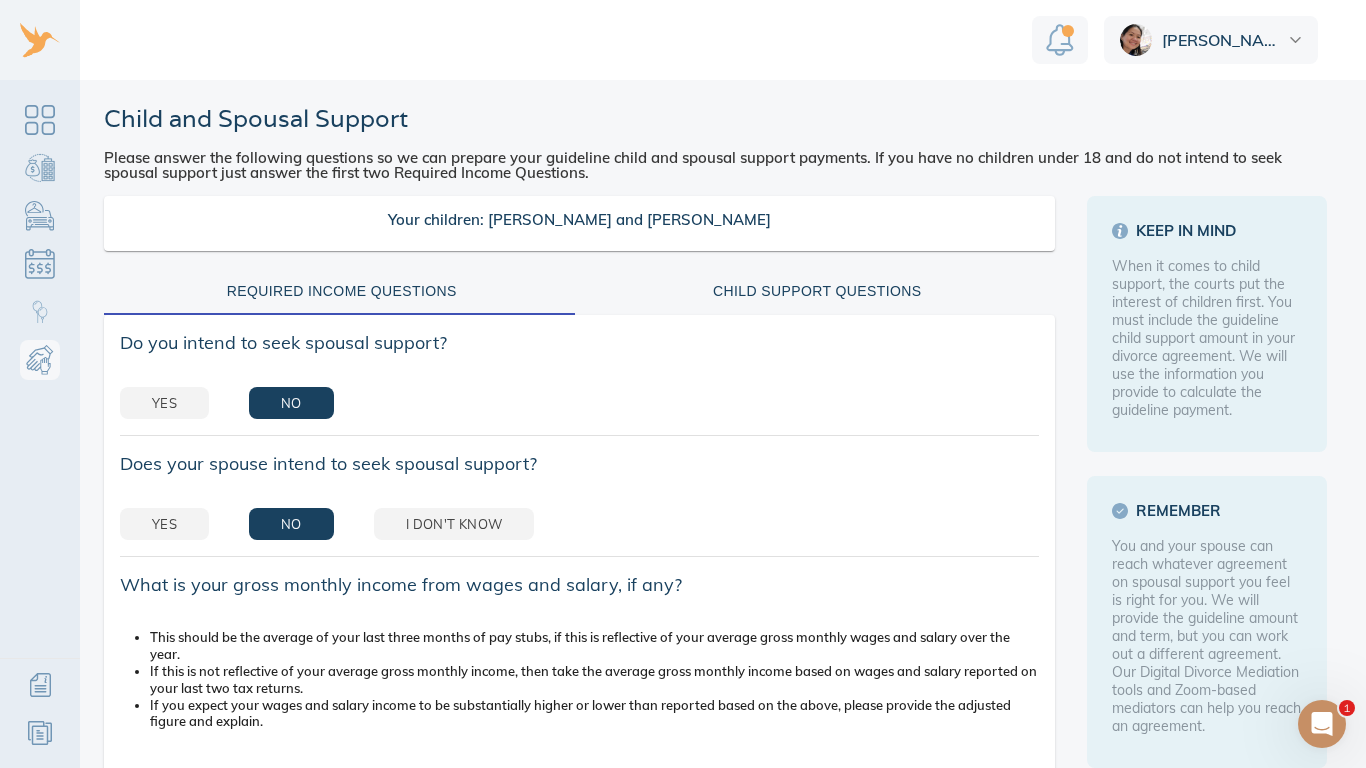 scroll, scrollTop: 0, scrollLeft: 0, axis: both 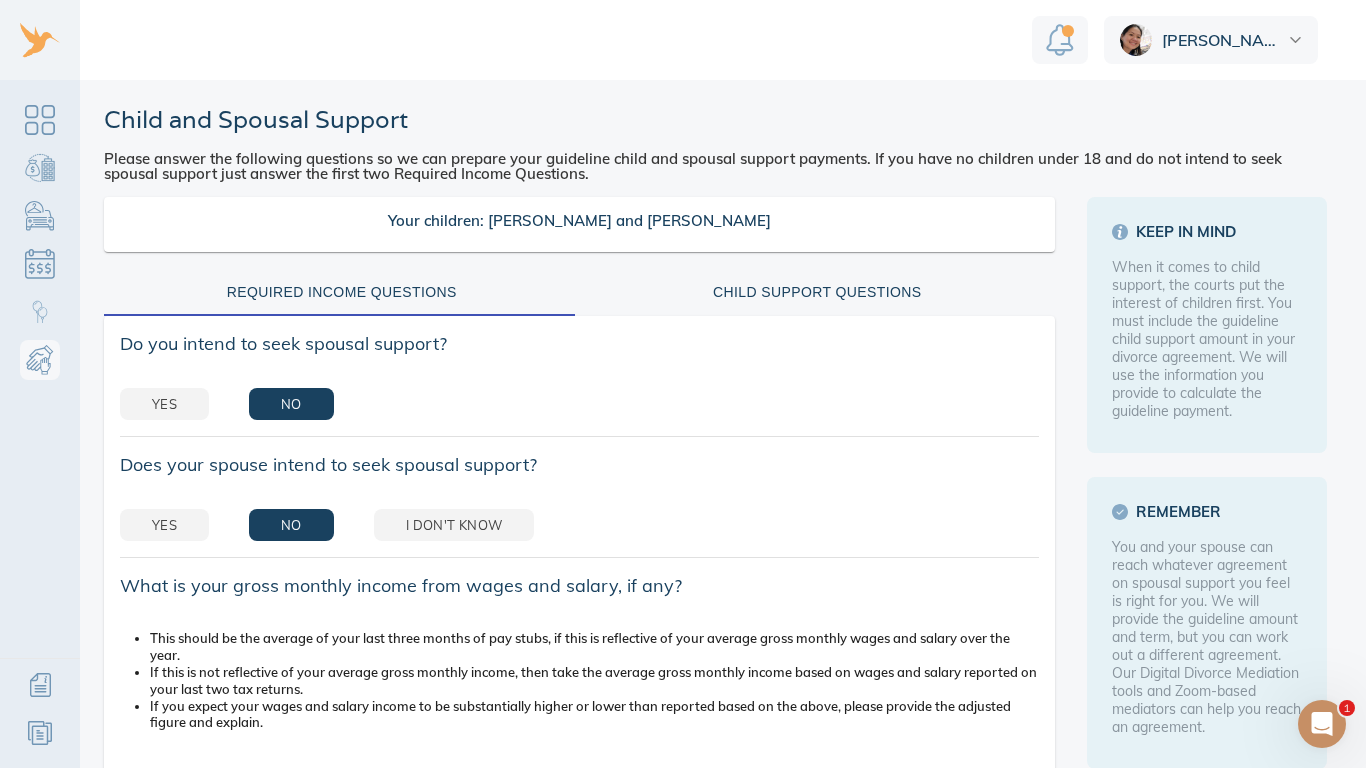 click on "Yes No" at bounding box center (579, 404) 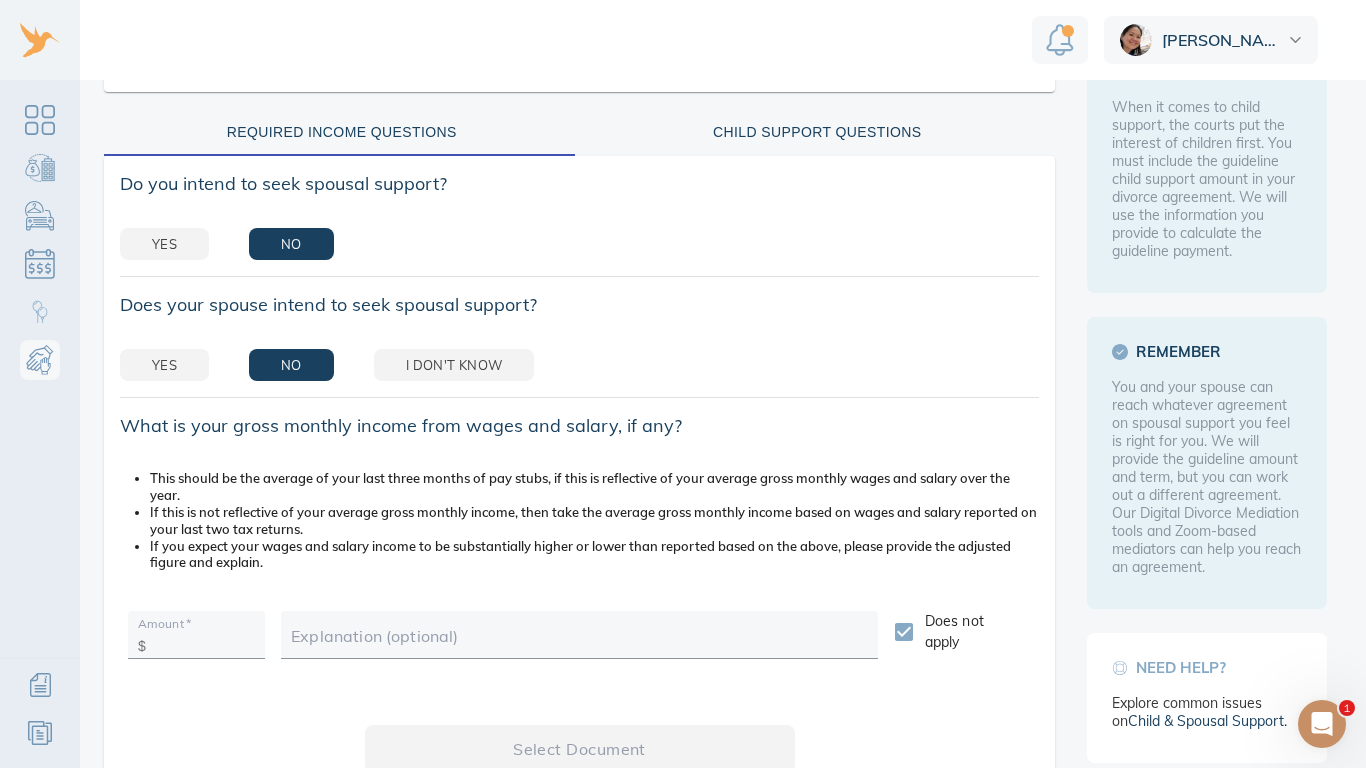 scroll, scrollTop: 200, scrollLeft: 0, axis: vertical 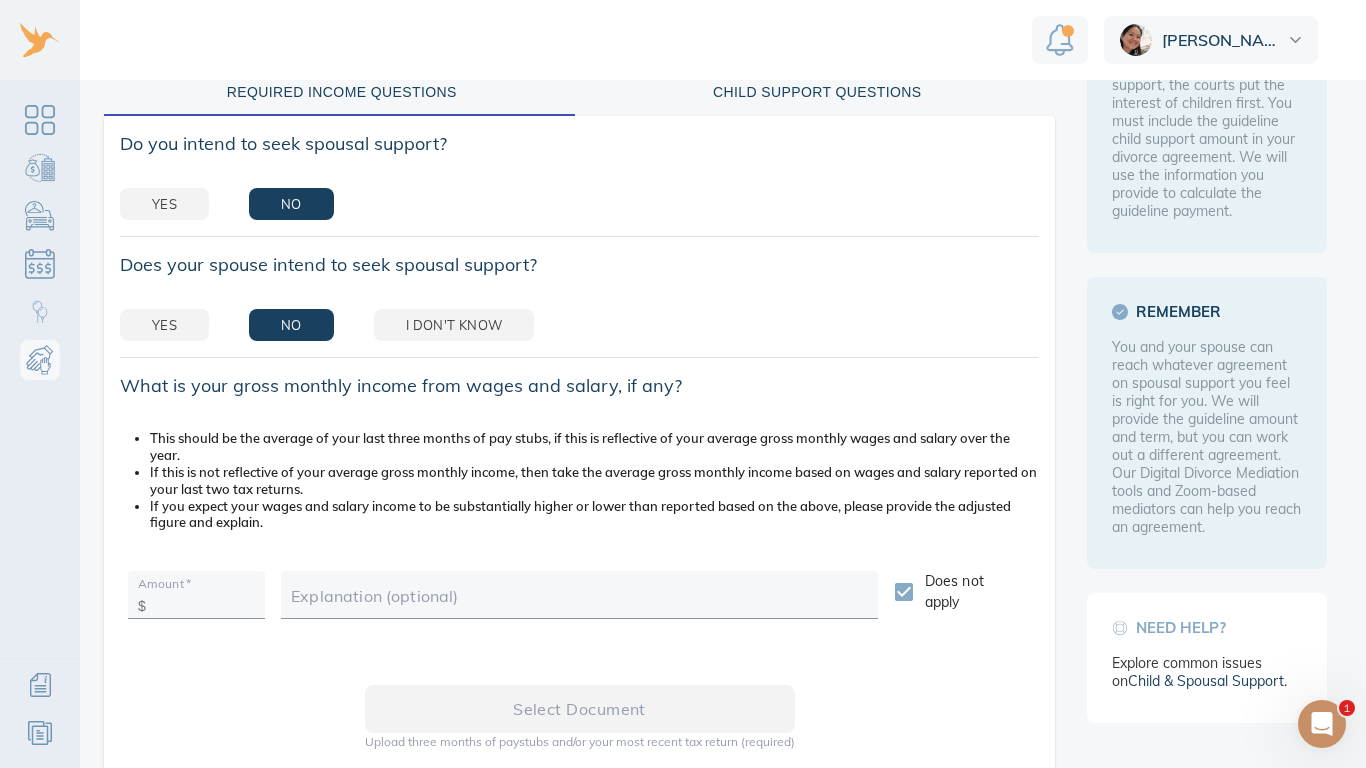 click on "Does not apply" at bounding box center [904, 592] 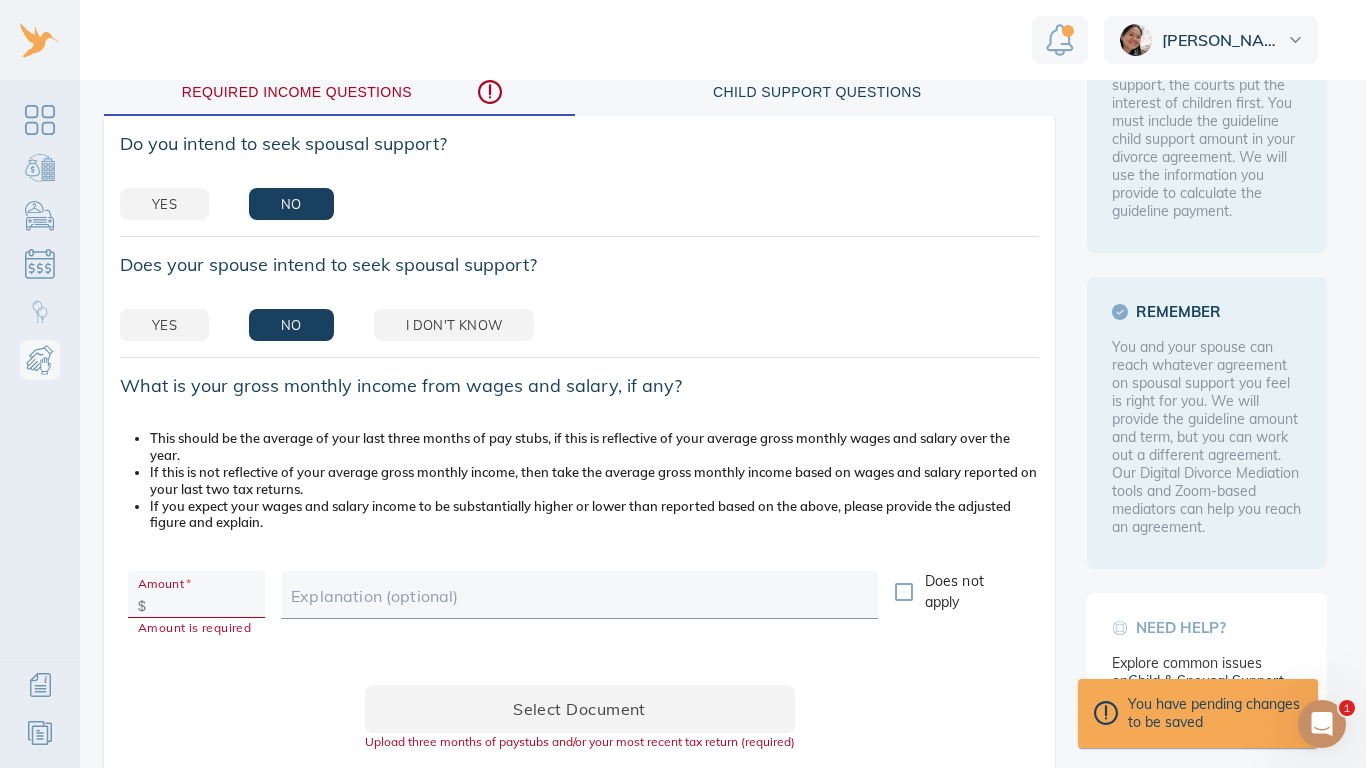 click on "Select document Upload three months of paystubs and/or your most recent tax return (required)" at bounding box center [579, 726] 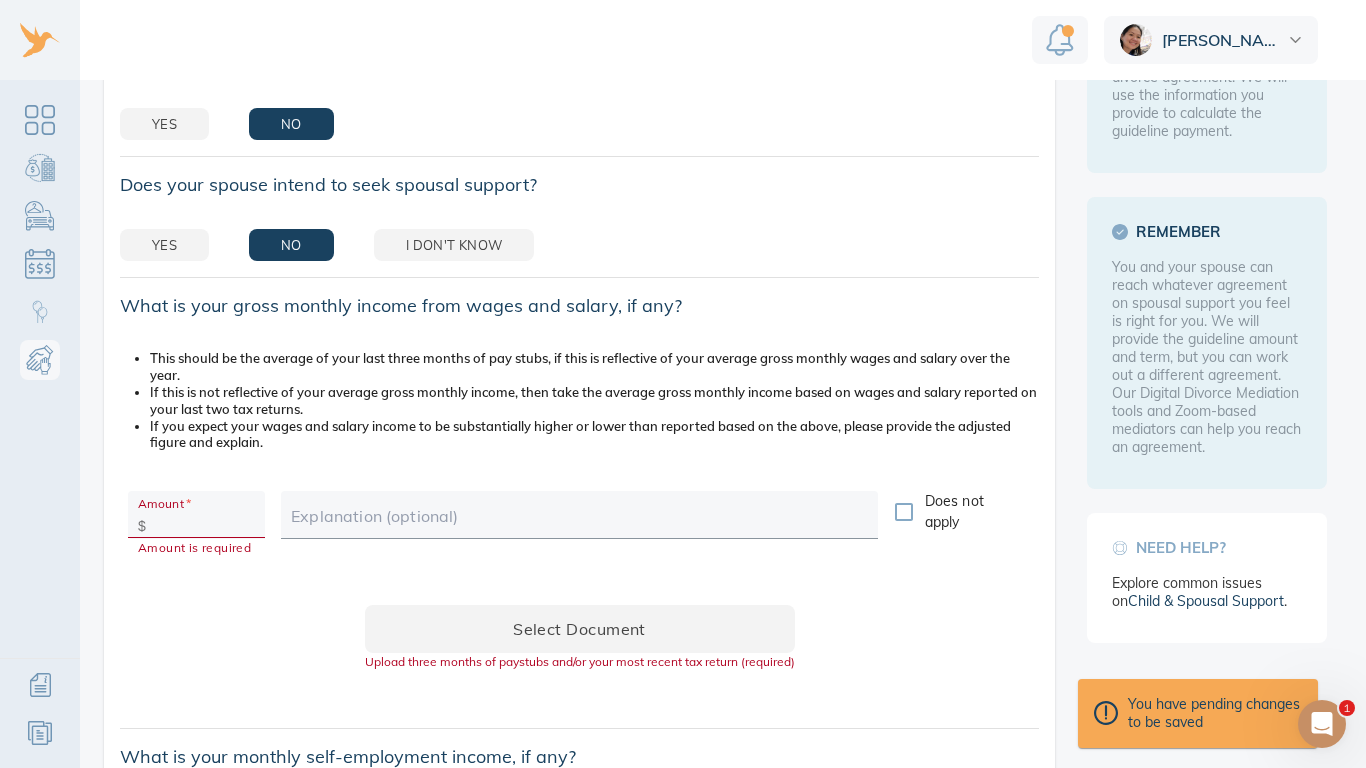 scroll, scrollTop: 320, scrollLeft: 0, axis: vertical 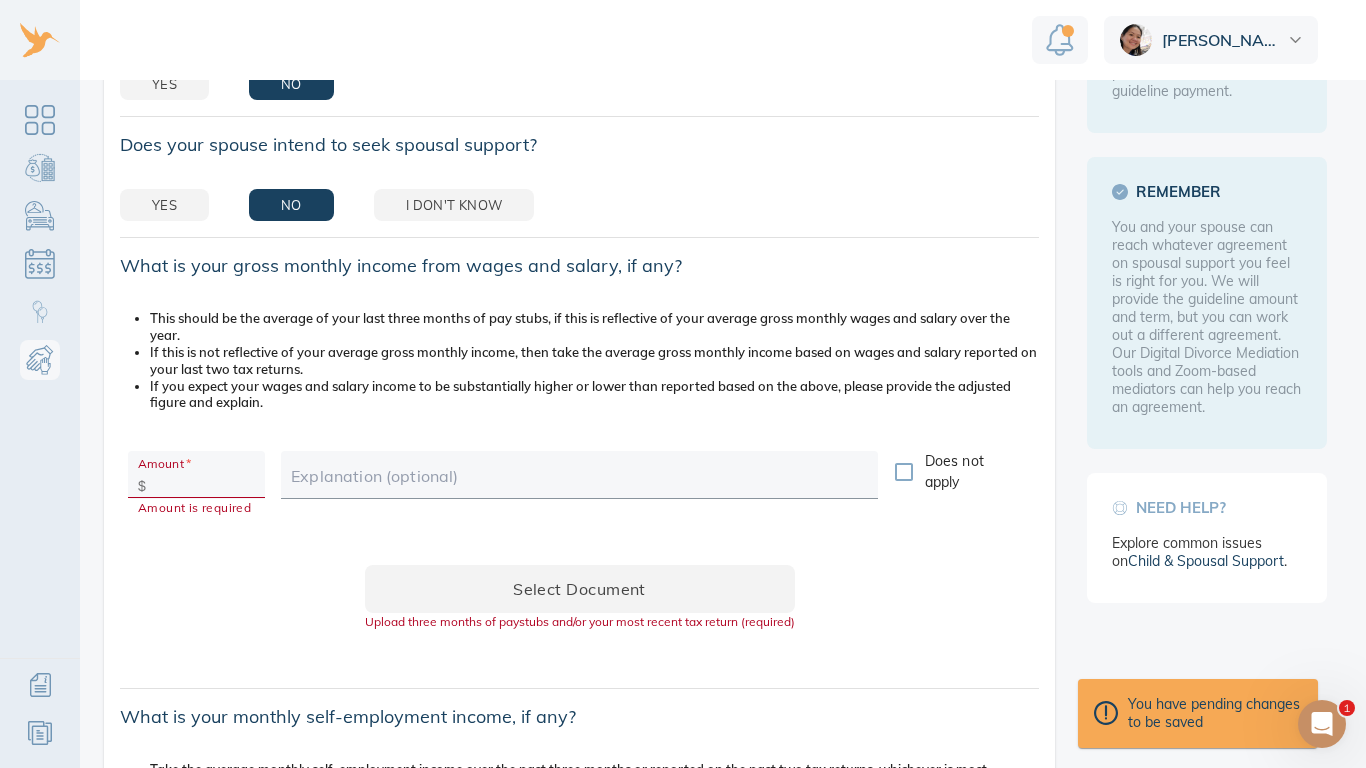 click on "Select document Upload three months of paystubs and/or your most recent tax return (required)" at bounding box center [579, 606] 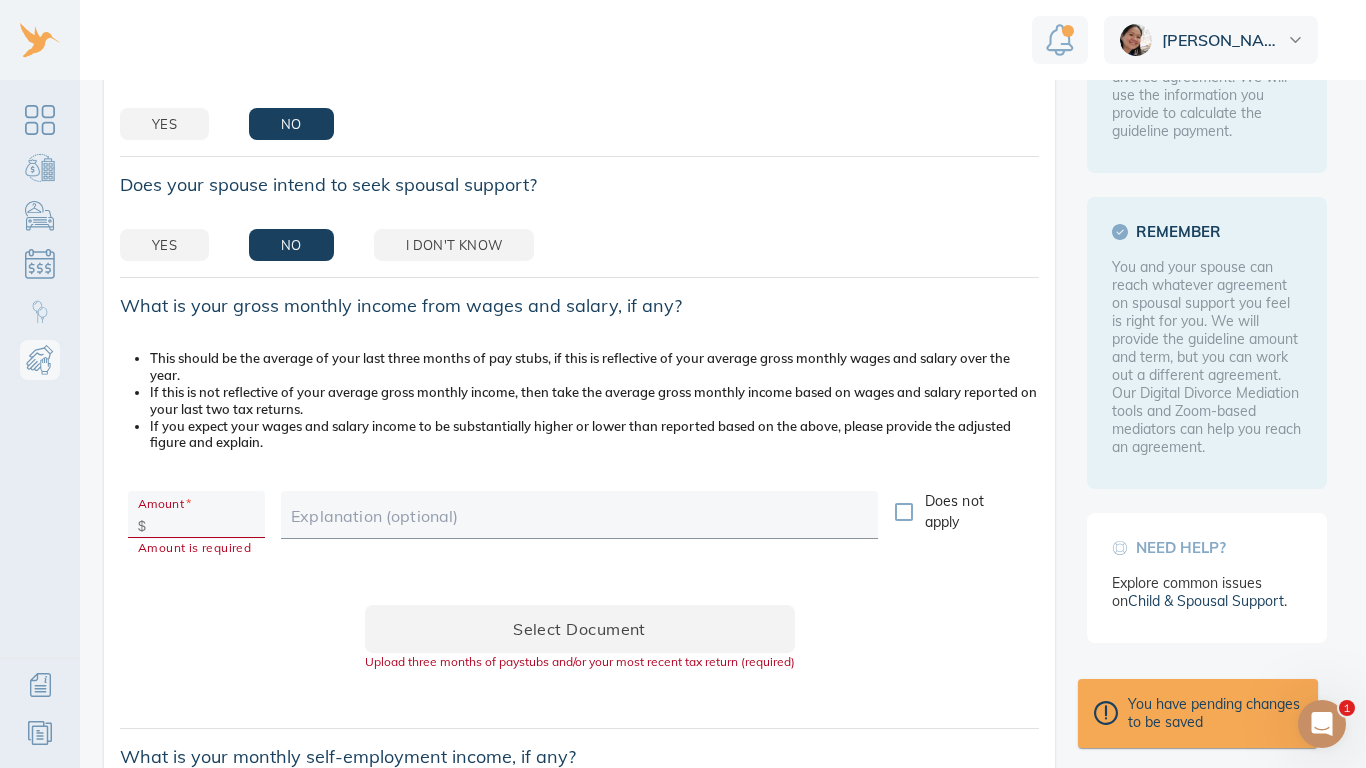 click on "Yes No I don't know" at bounding box center (579, 245) 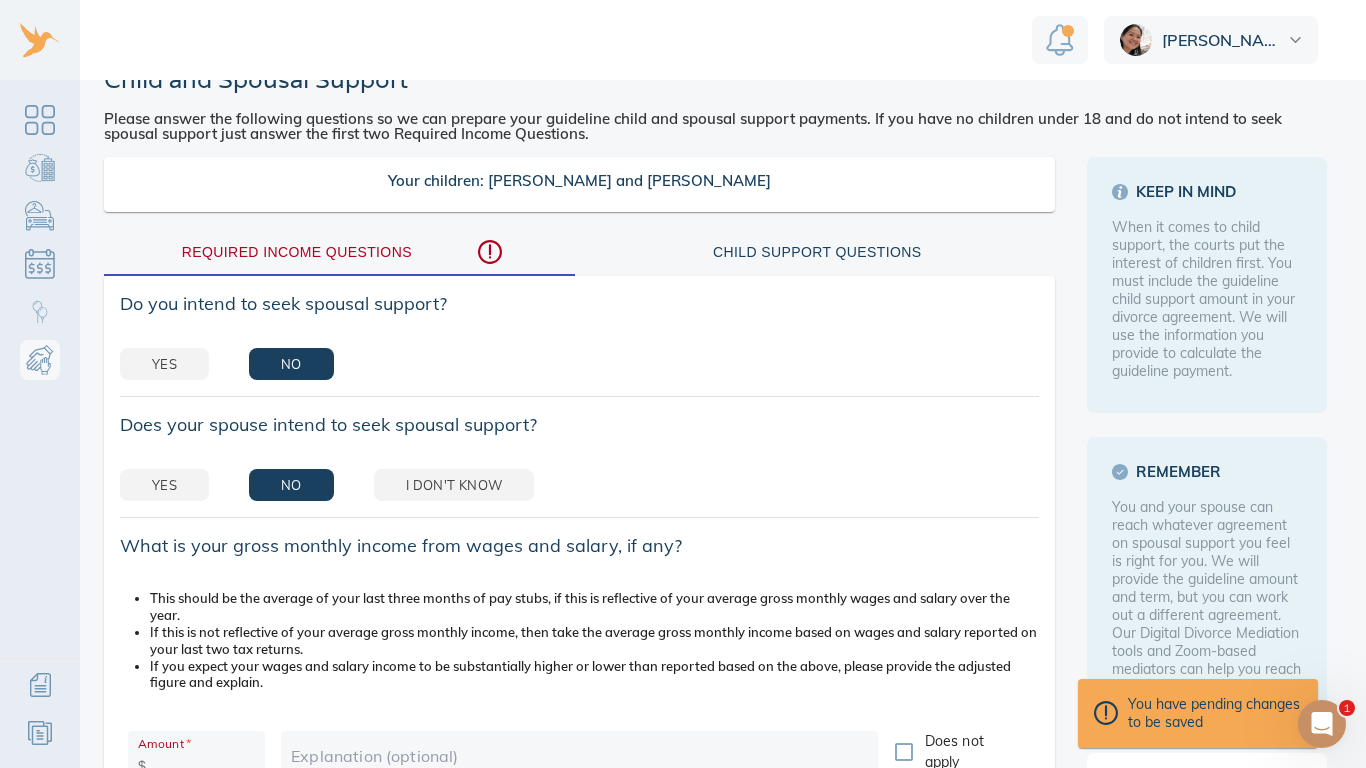 scroll, scrollTop: 0, scrollLeft: 0, axis: both 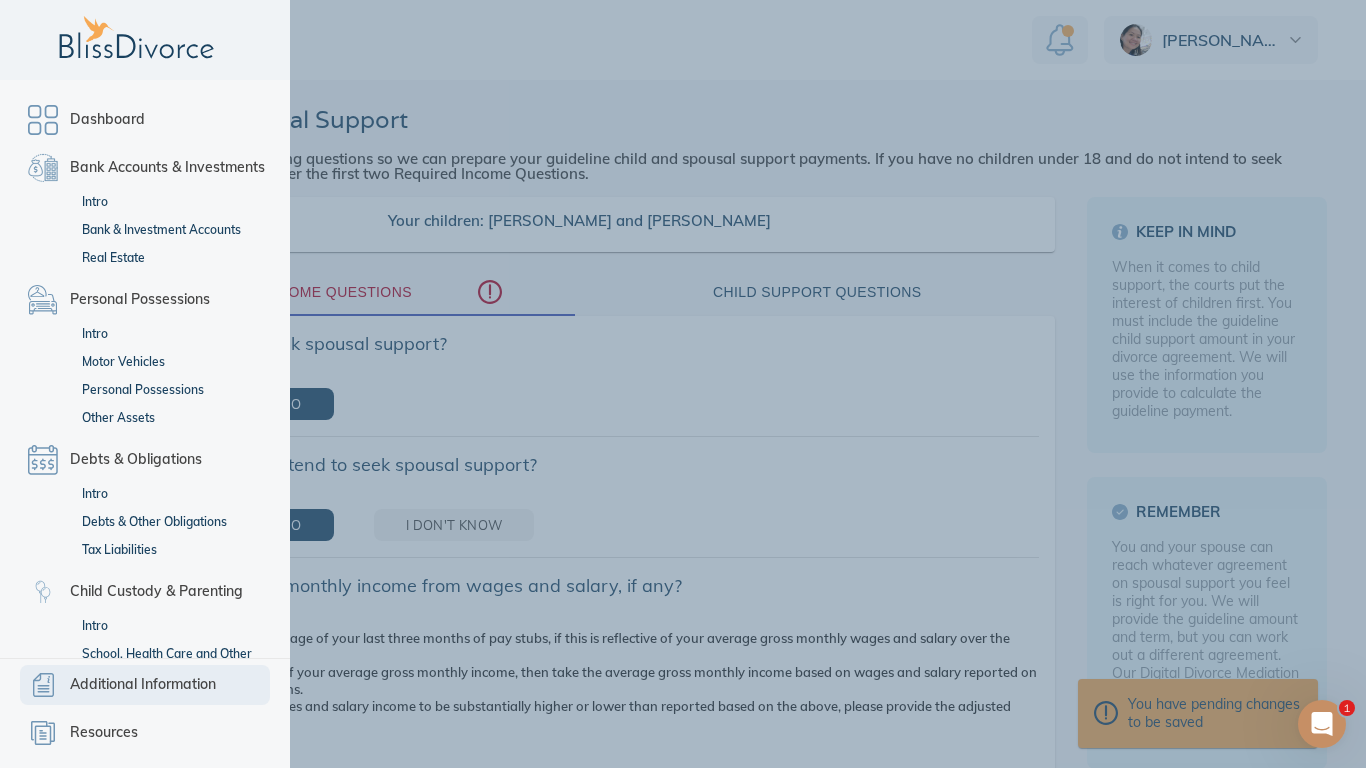 click on "Additional Information" at bounding box center (143, 685) 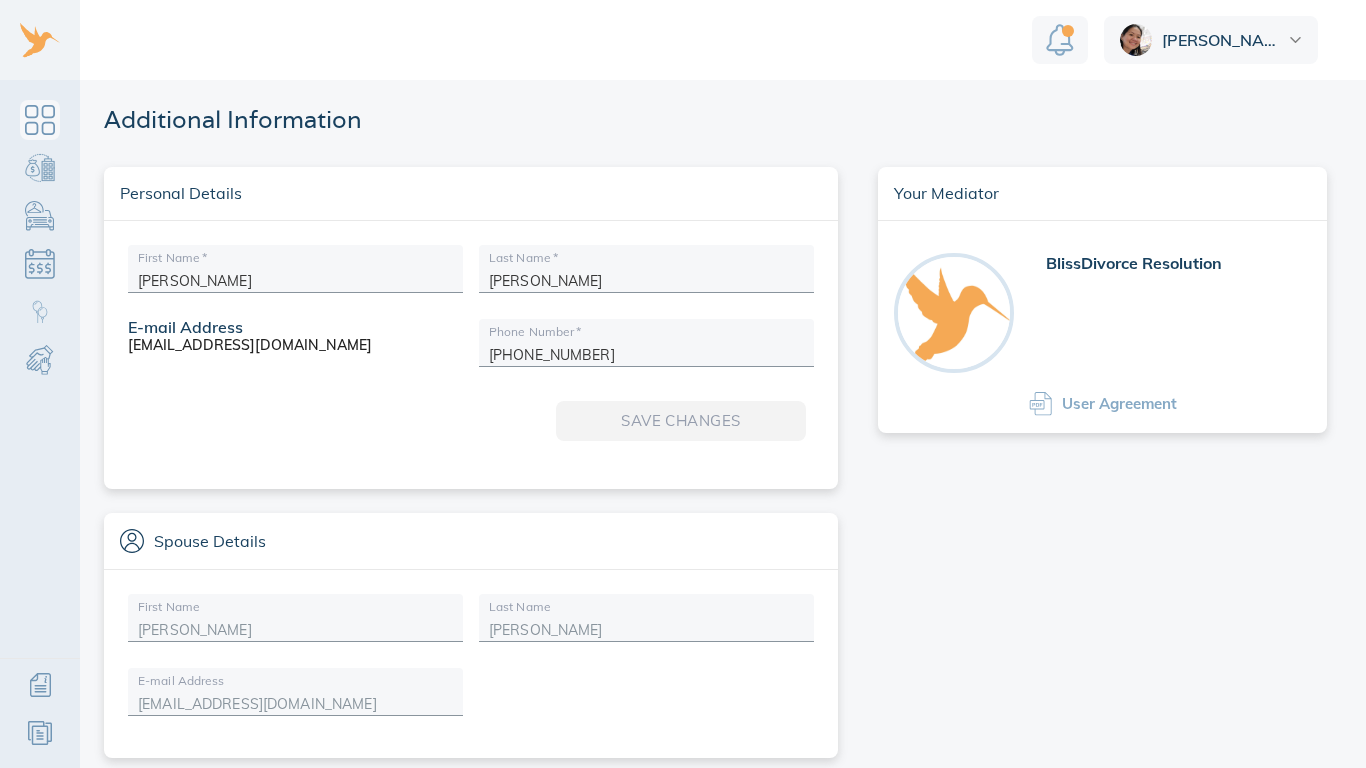 scroll, scrollTop: 0, scrollLeft: 0, axis: both 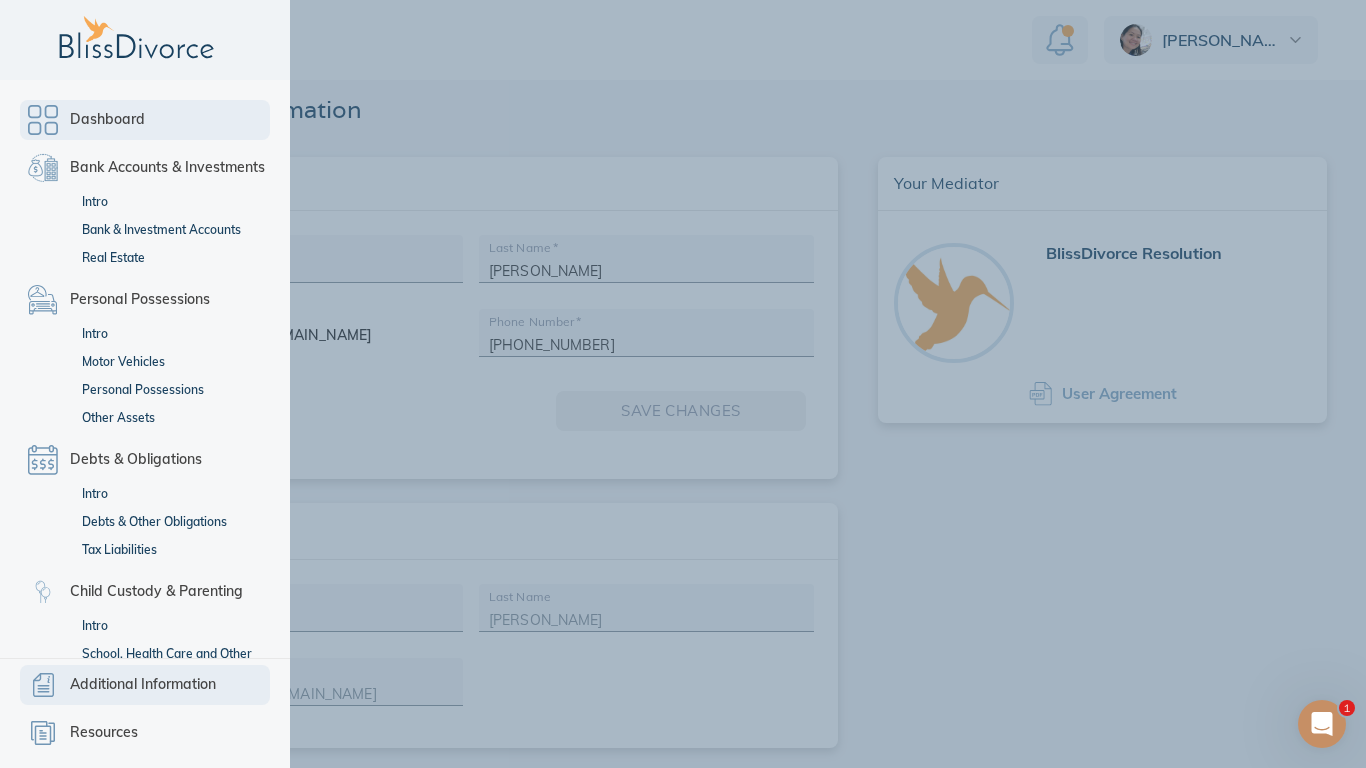 click on "Dashboard" at bounding box center [145, 120] 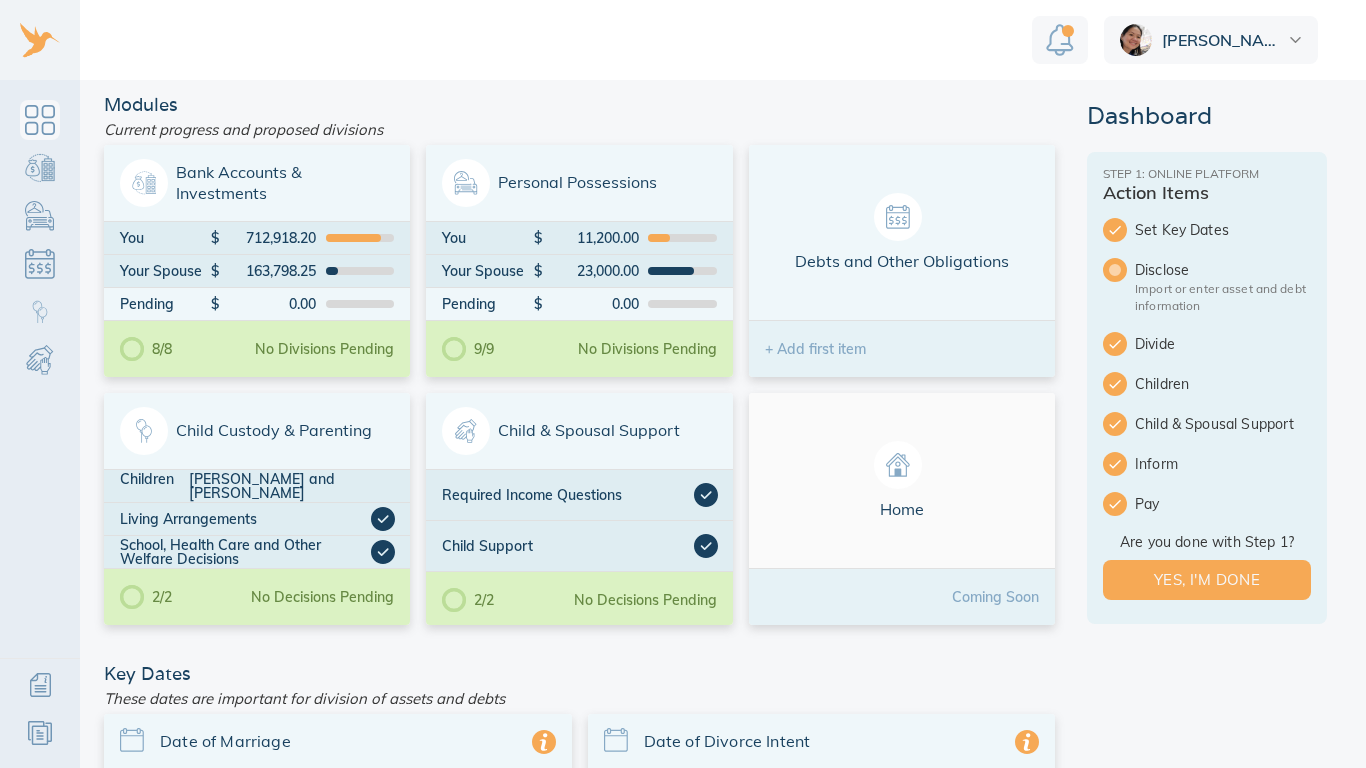 scroll, scrollTop: 0, scrollLeft: 0, axis: both 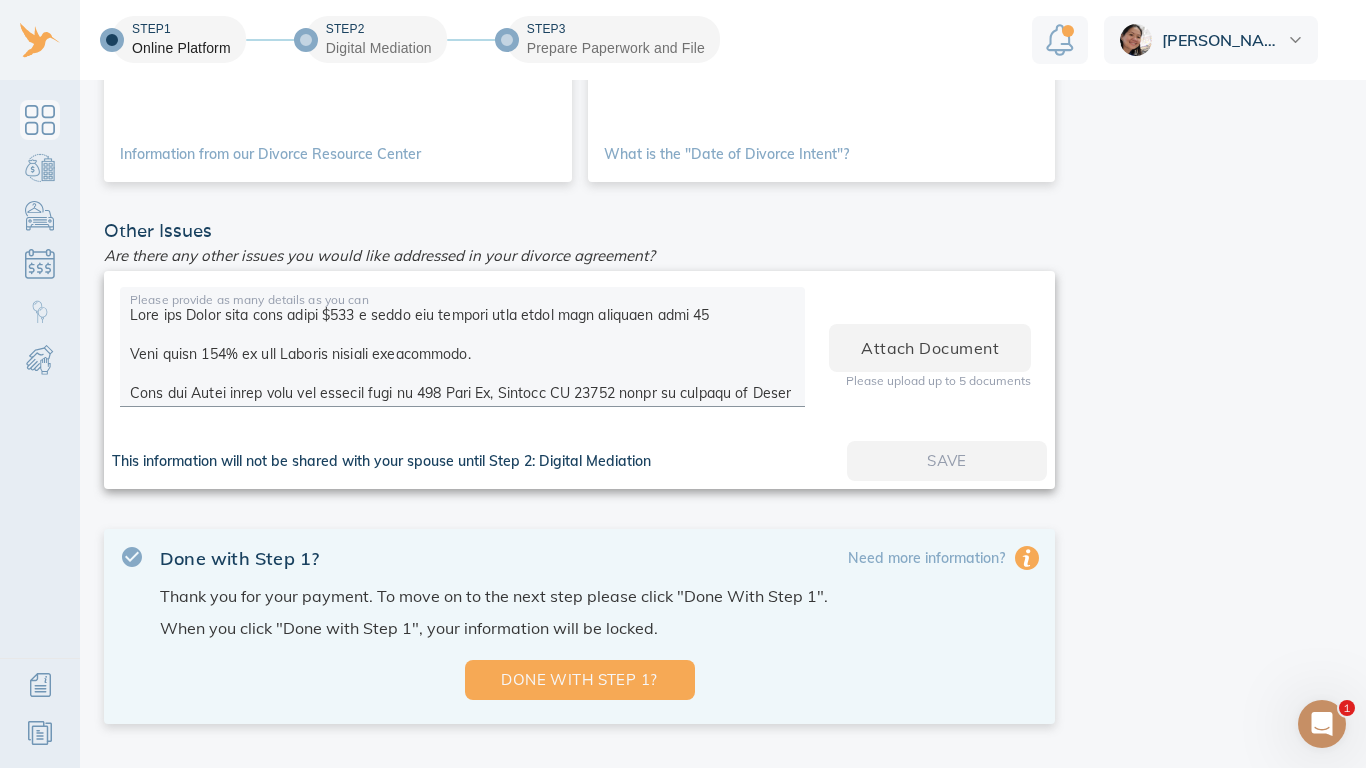 click at bounding box center [462, 350] 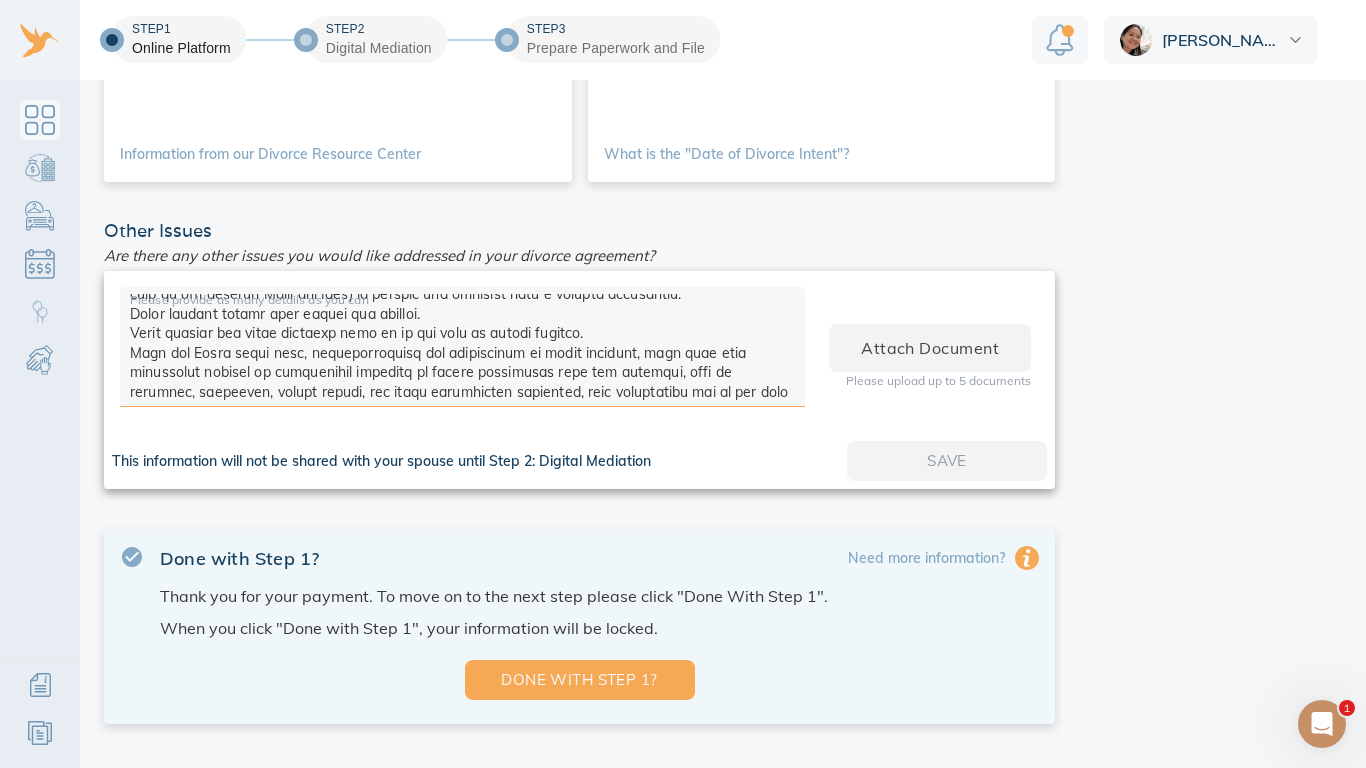 scroll, scrollTop: 999, scrollLeft: 0, axis: vertical 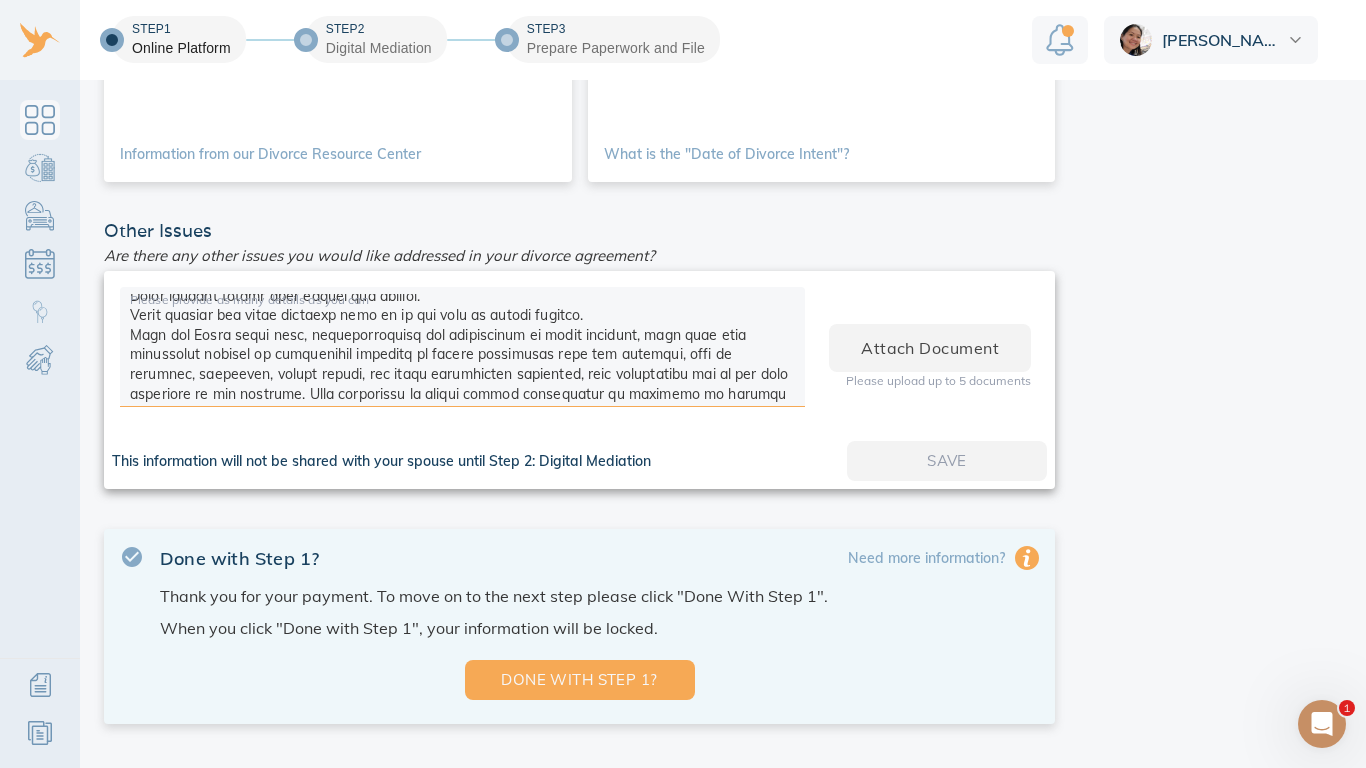 drag, startPoint x: 130, startPoint y: 316, endPoint x: 441, endPoint y: 390, distance: 319.68265 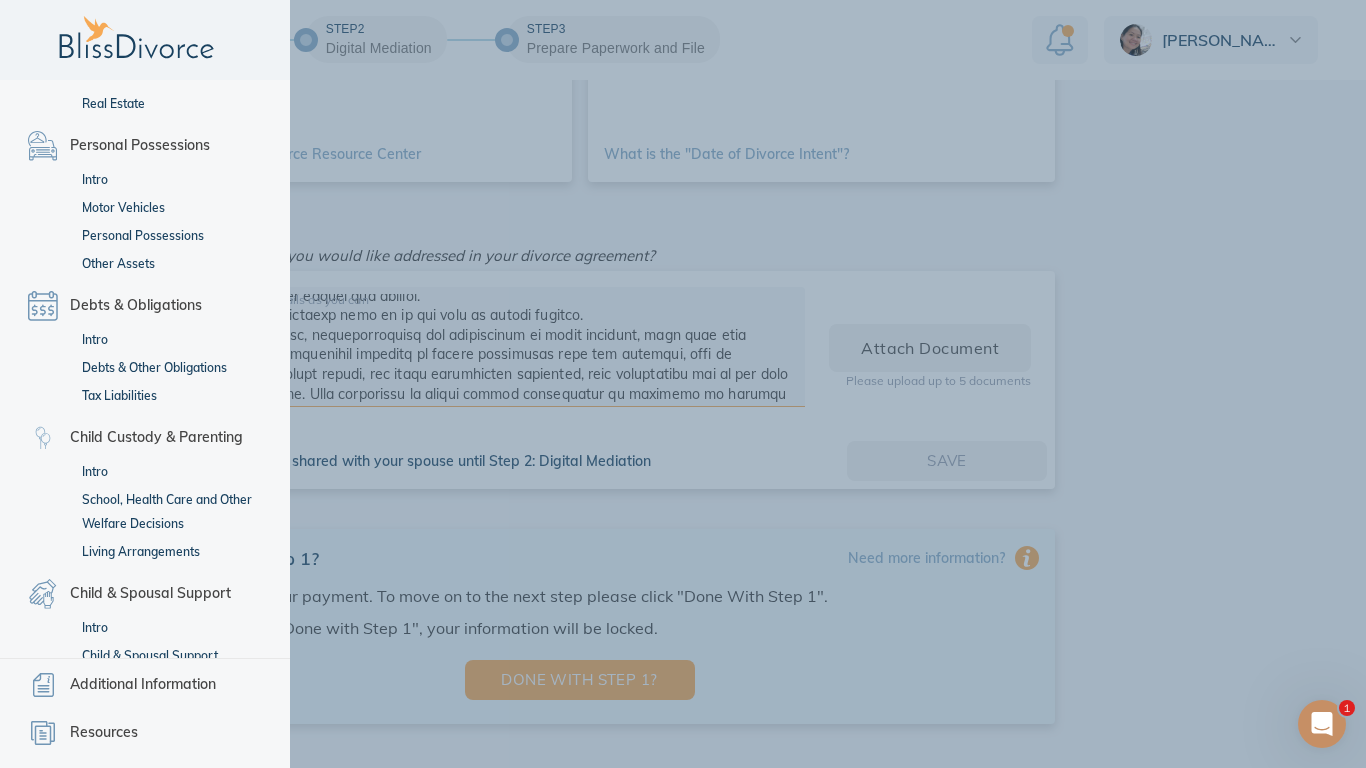 scroll, scrollTop: 194, scrollLeft: 0, axis: vertical 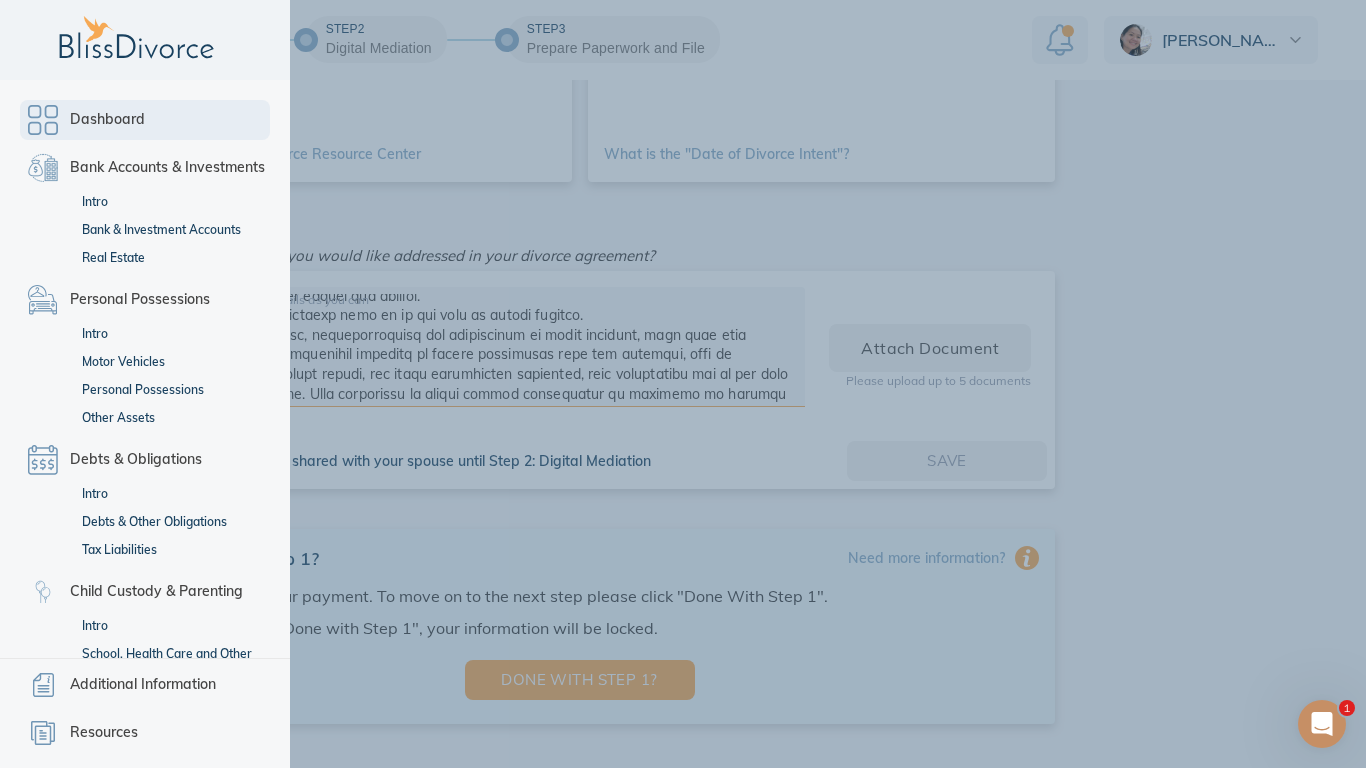 click on "Dashboard" at bounding box center (145, 120) 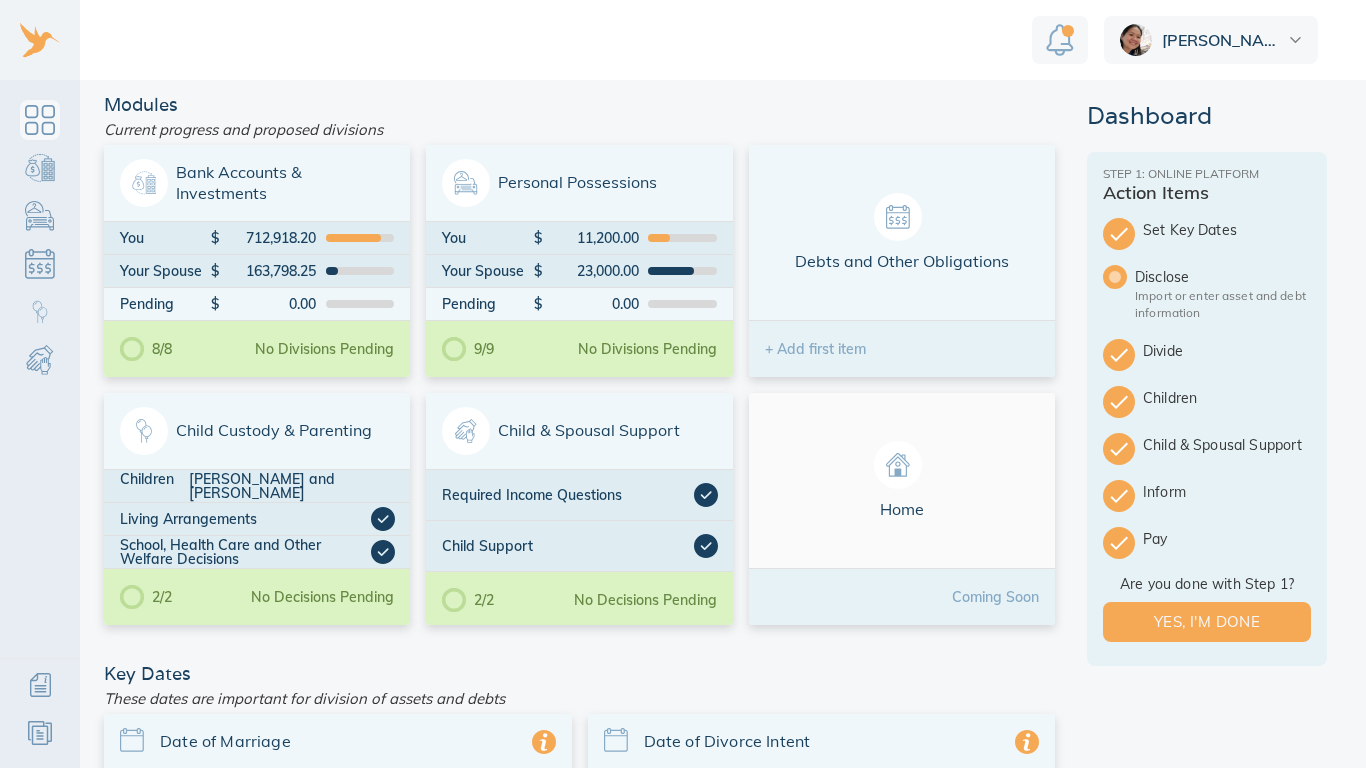 scroll, scrollTop: 0, scrollLeft: 0, axis: both 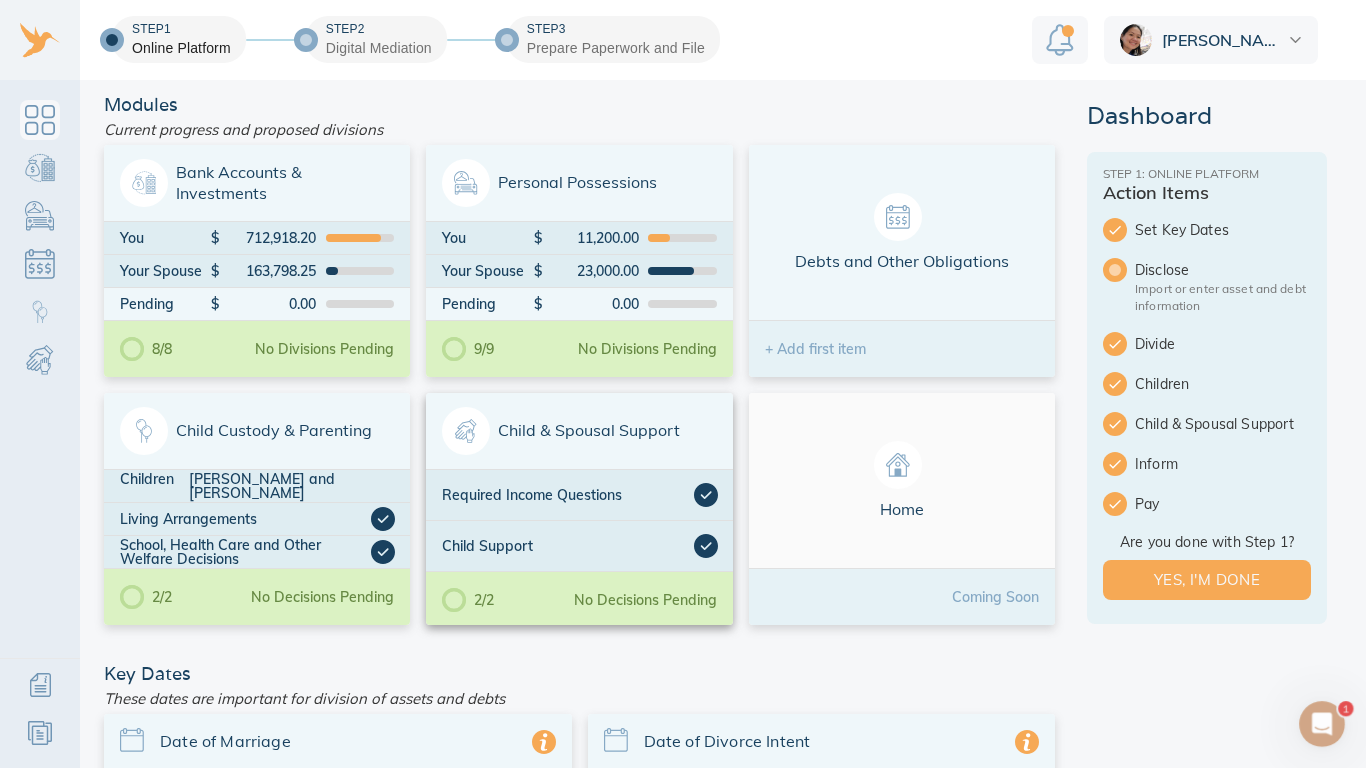 click on "Child & Spousal Support" at bounding box center [579, 431] 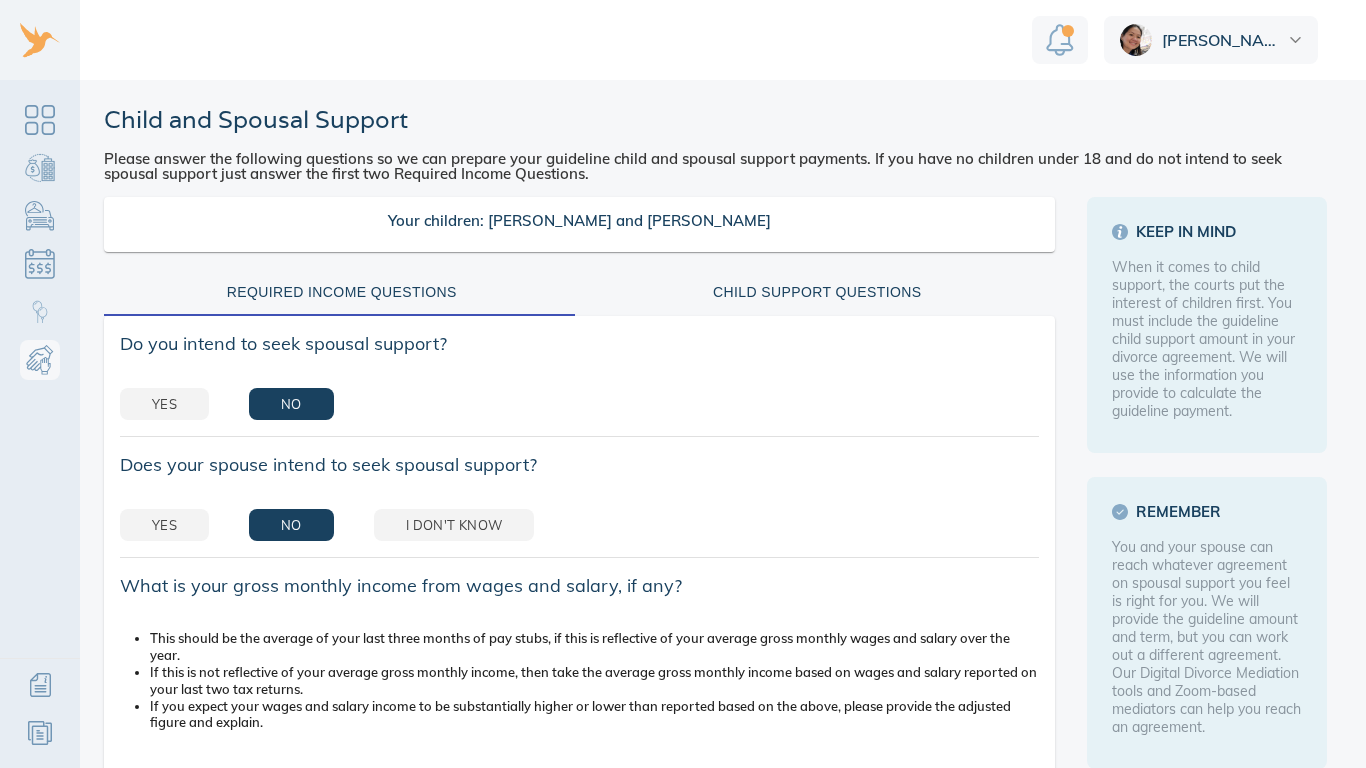 scroll, scrollTop: 0, scrollLeft: 0, axis: both 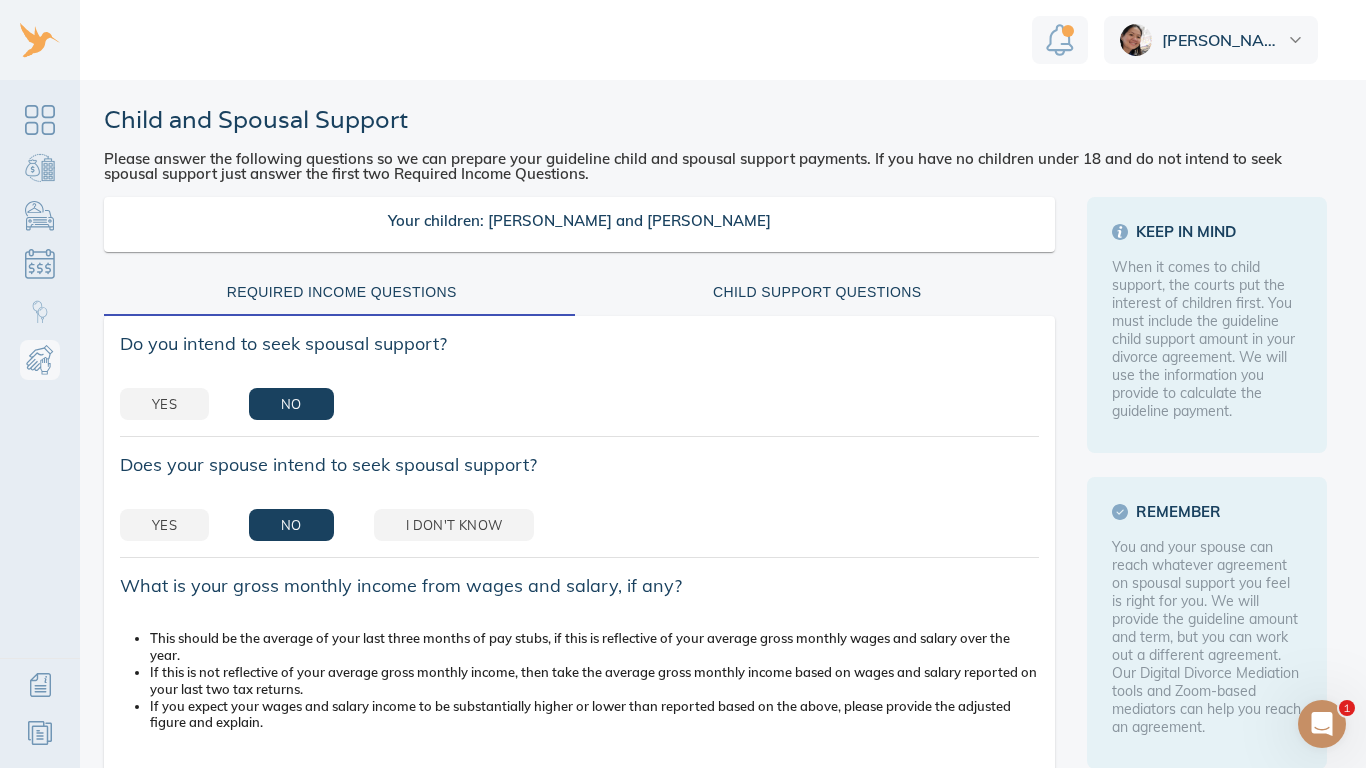 click on "Yes No" at bounding box center [579, 404] 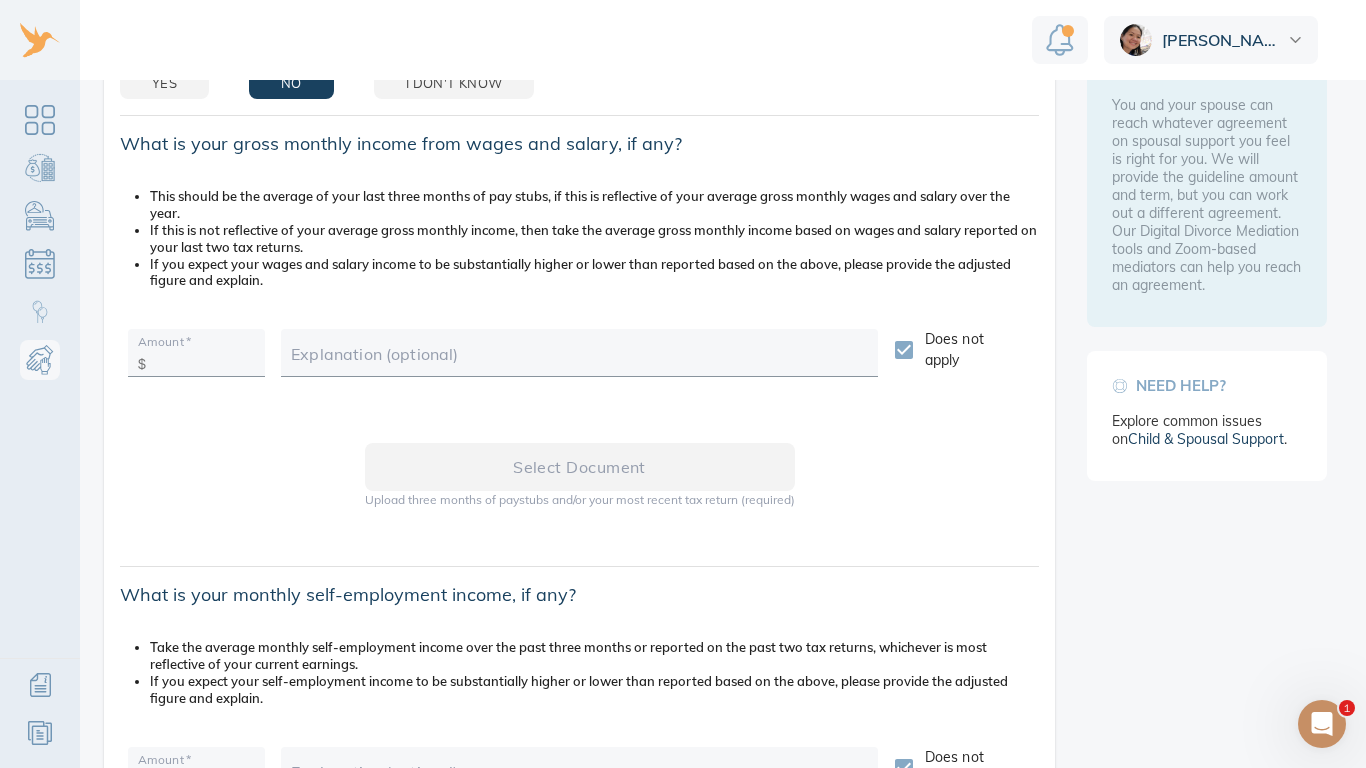 scroll, scrollTop: 440, scrollLeft: 0, axis: vertical 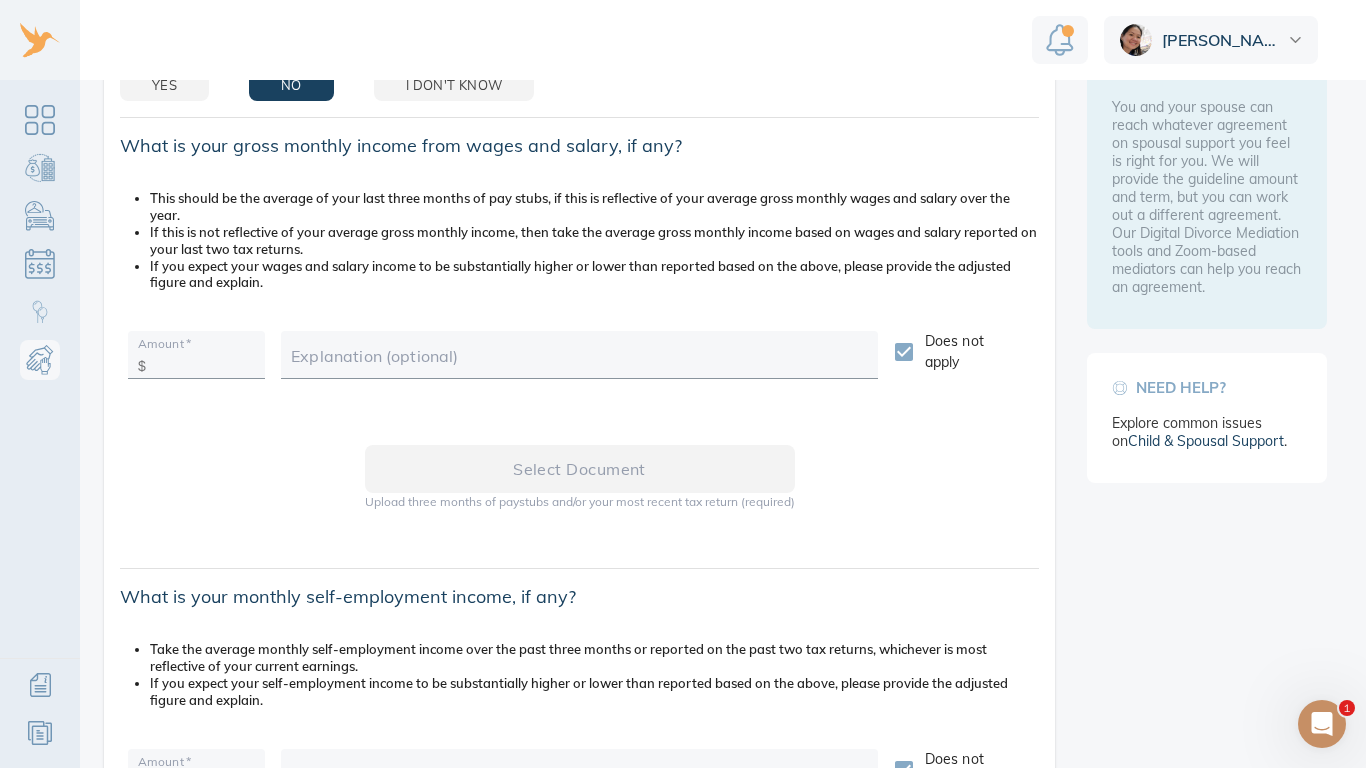 click on "Does not apply" at bounding box center (904, 352) 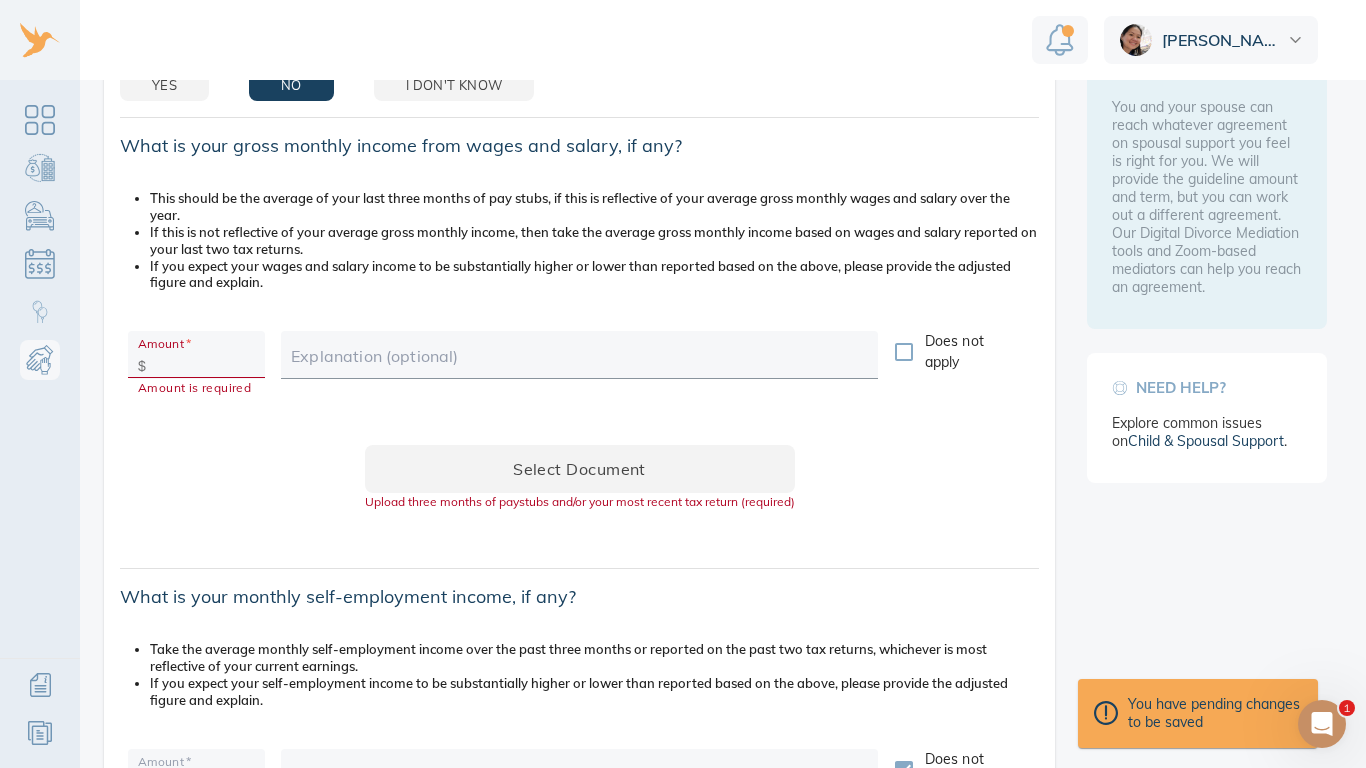 click at bounding box center (204, 361) 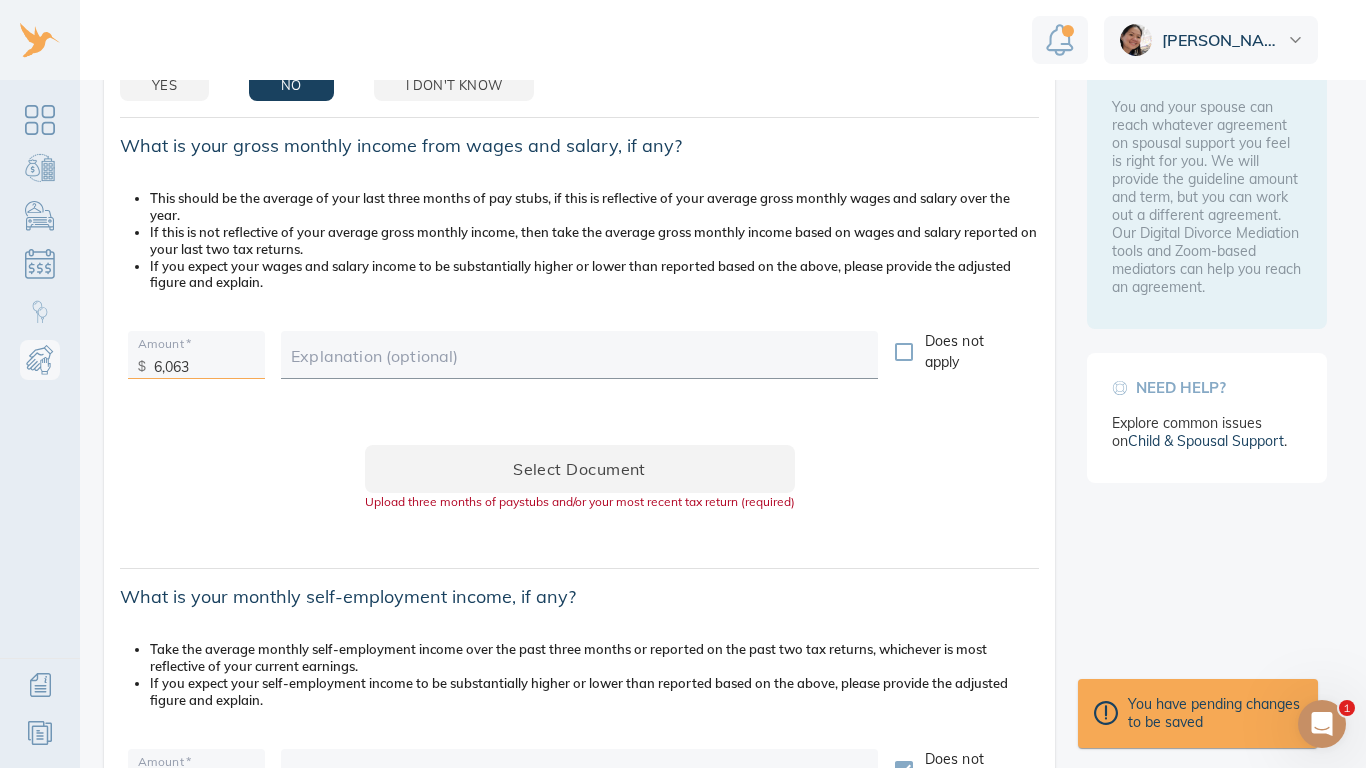 type on "6,063" 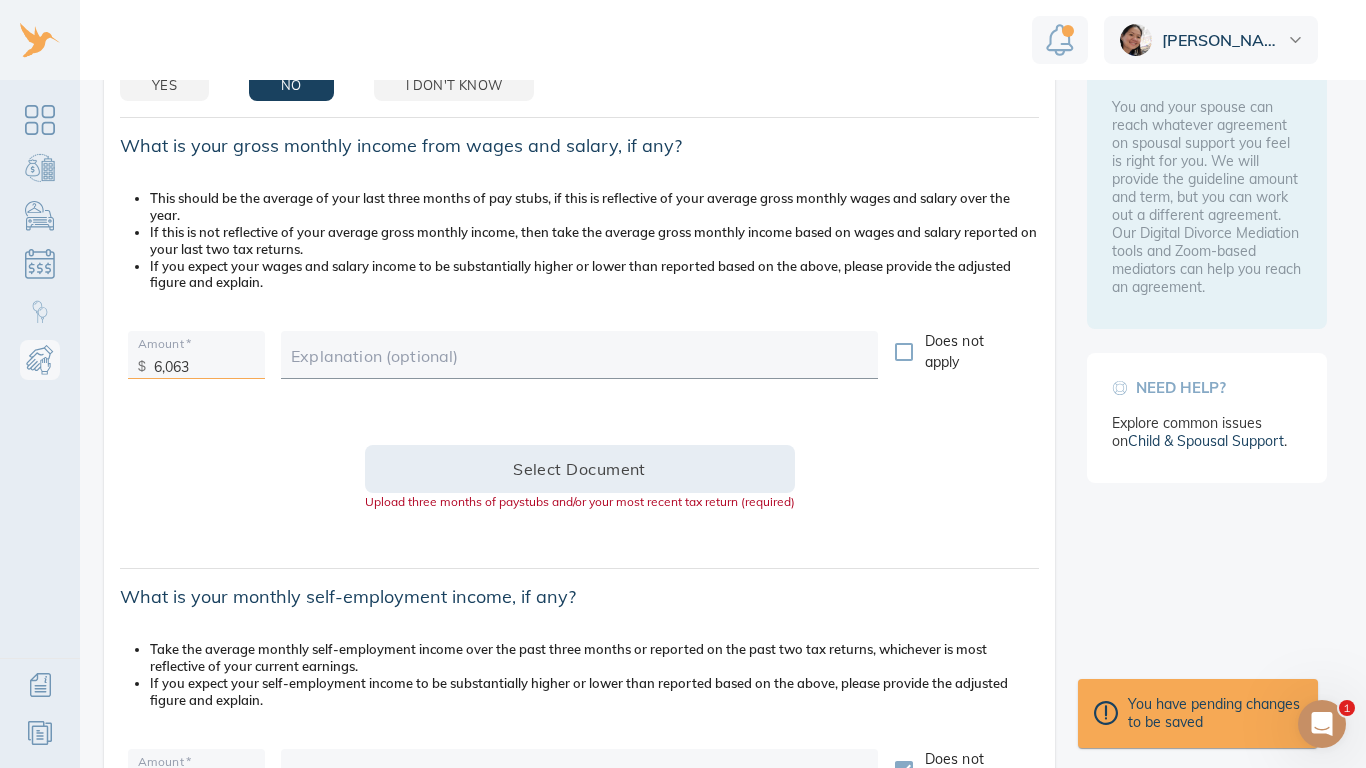 click on "Select document" at bounding box center (580, 469) 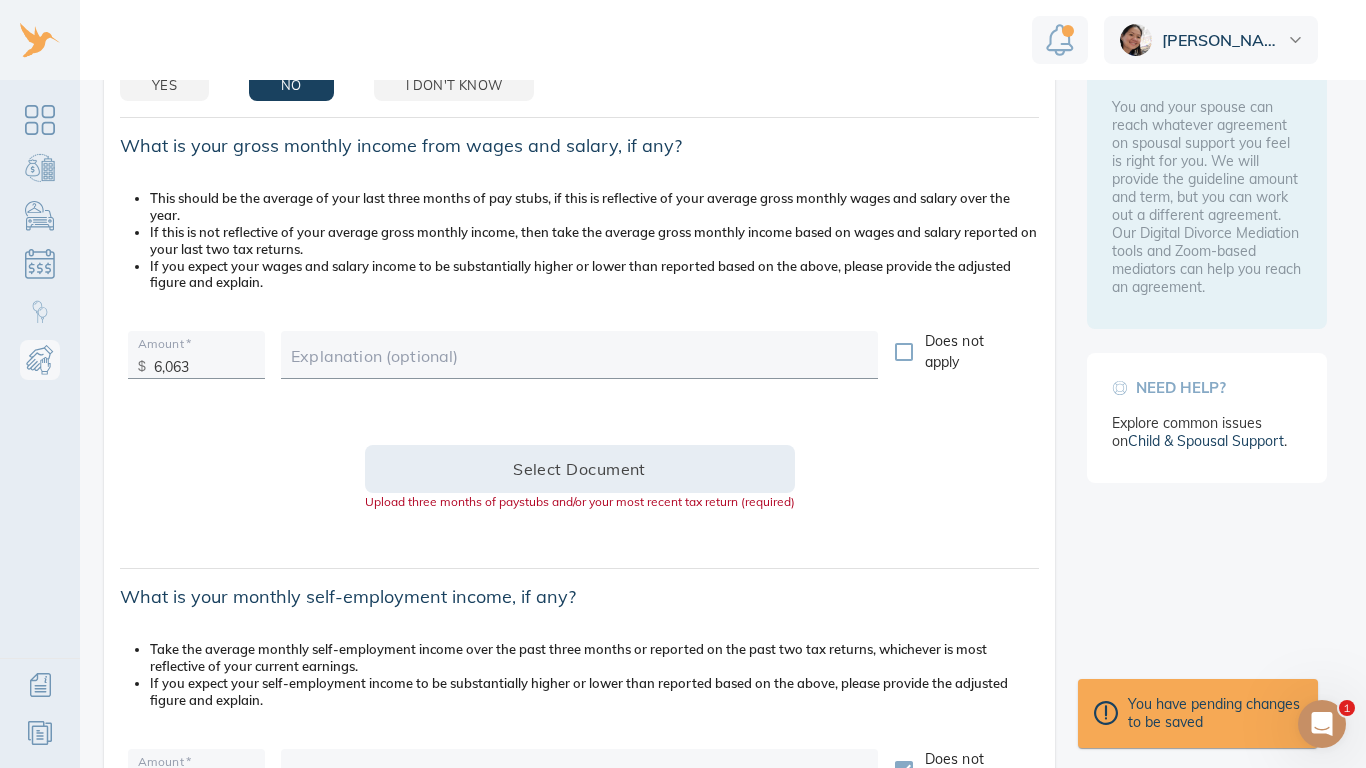 click on "Select document" at bounding box center (580, 469) 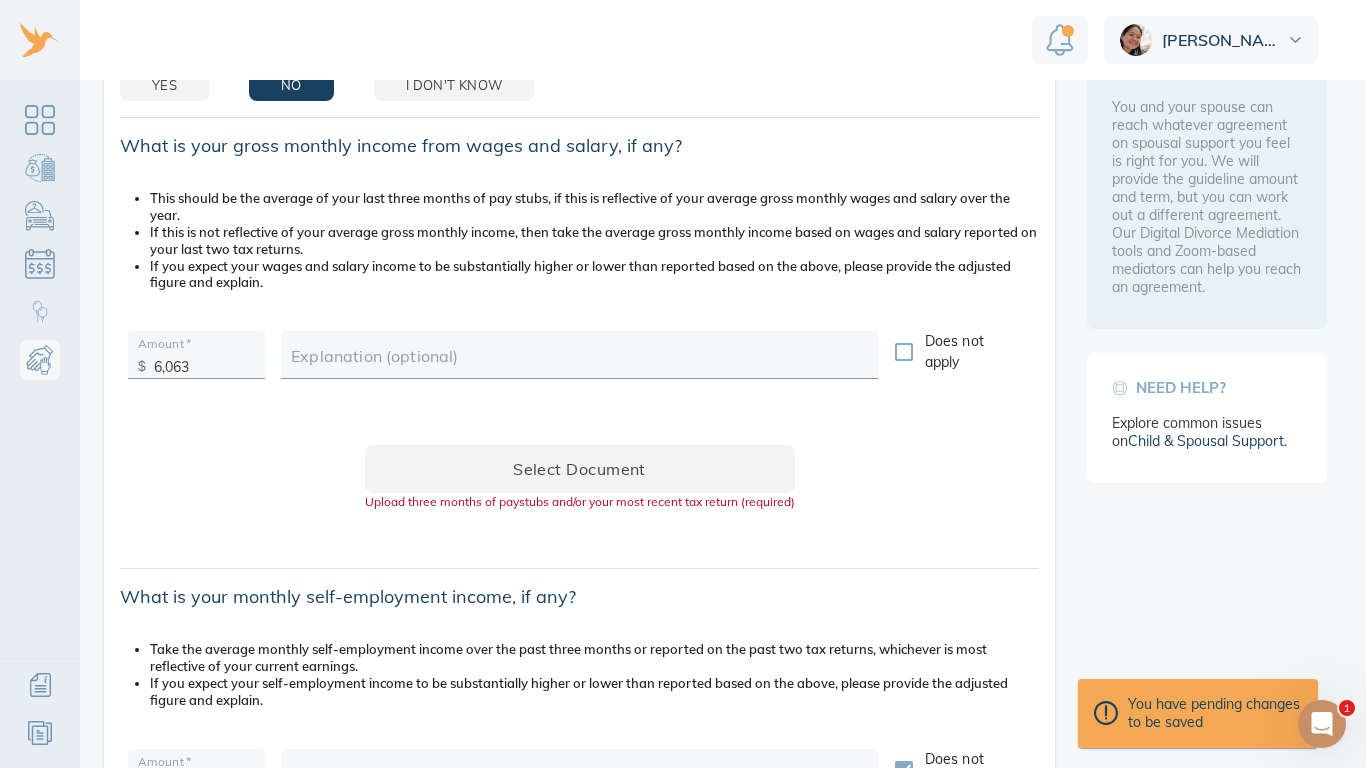 click on "Select document Upload three months of paystubs and/or your most recent tax return (required)" at bounding box center (579, 486) 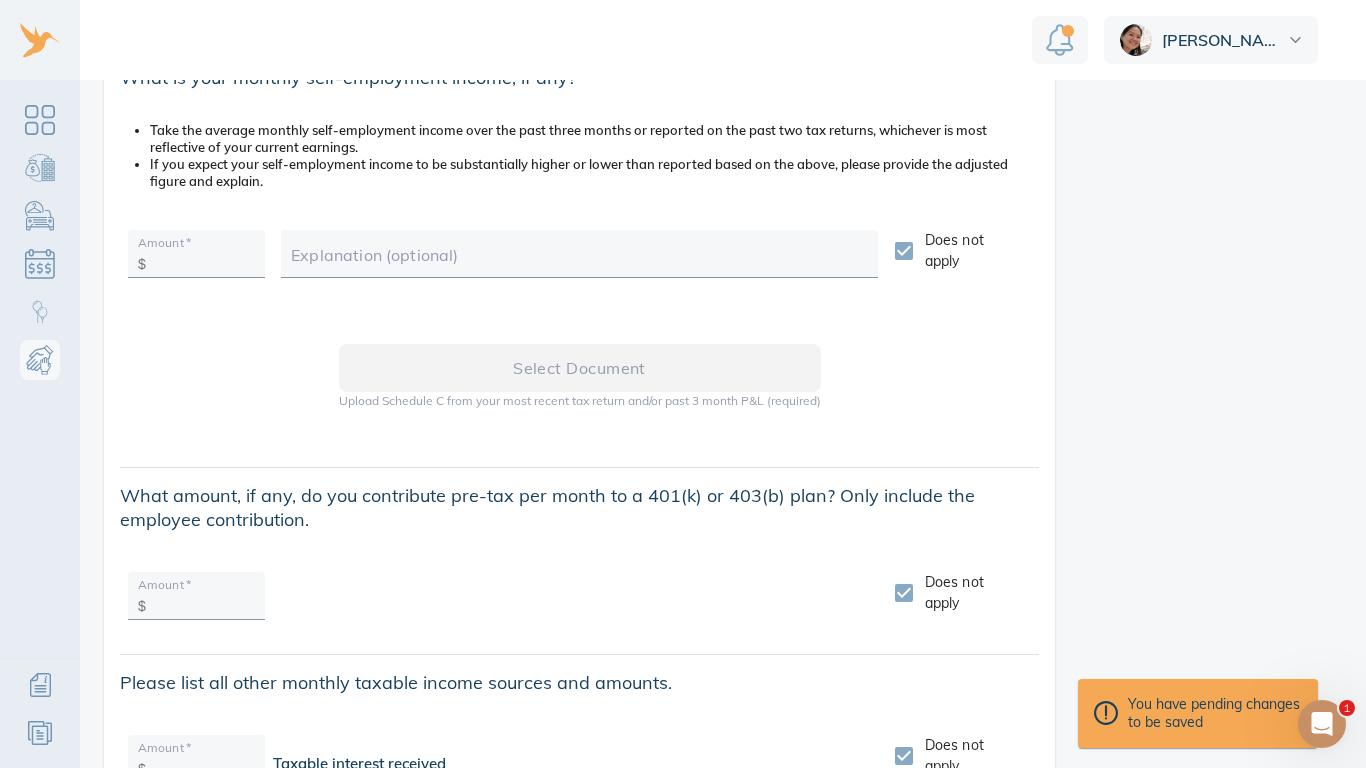 scroll, scrollTop: 960, scrollLeft: 0, axis: vertical 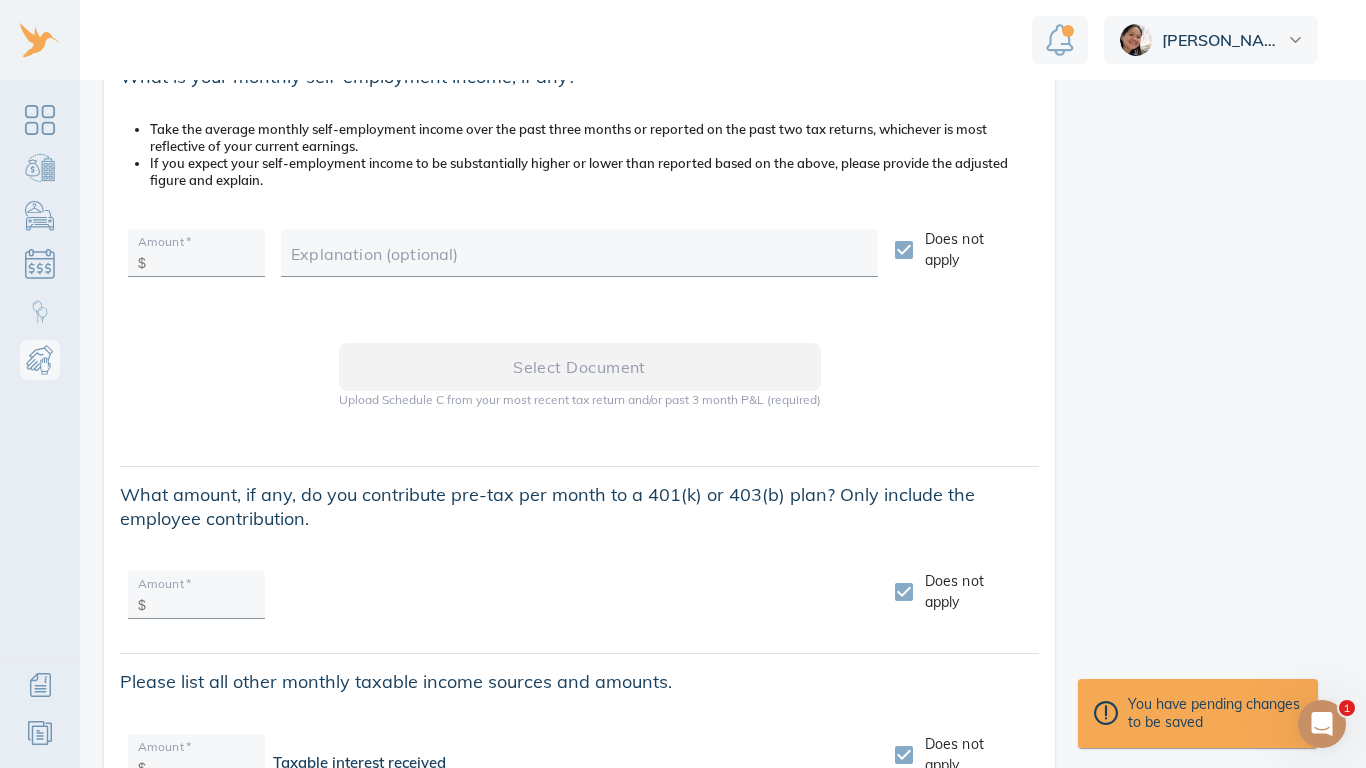 click on "Keep in mind When it comes to child support, the courts put the interest of children first. You must include the guideline child support amount in your divorce agreement. We will use the information you provide to calculate the guideline payment. Remember You and your spouse can reach whatever agreement on spousal support you feel is right for you. We will provide the guideline amount and term, but you can work out a different agreement. Our Digital Divorce Mediation tools and Zoom-based mediators can help you reach an agreement. Need help? Explore common issues on  Child & Spousal Support ." at bounding box center (1207, 1177) 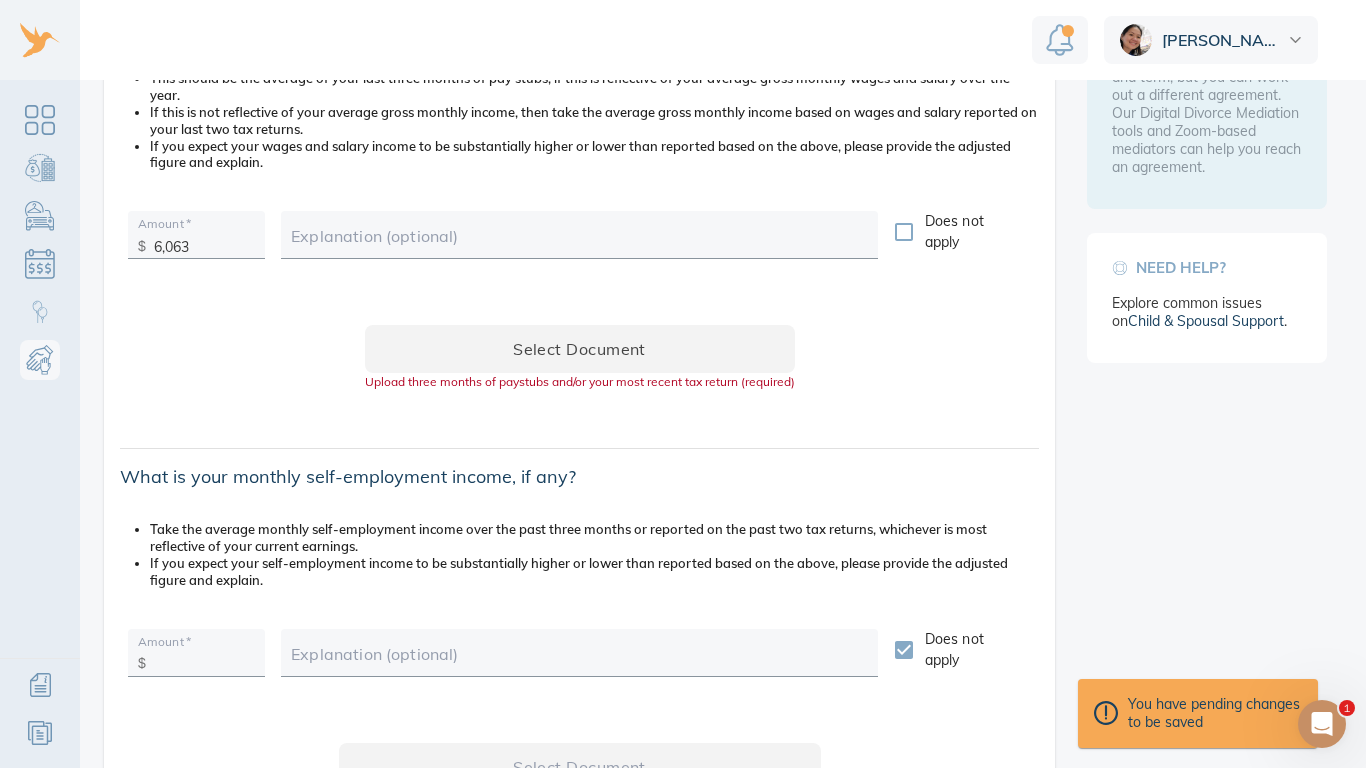 scroll, scrollTop: 600, scrollLeft: 0, axis: vertical 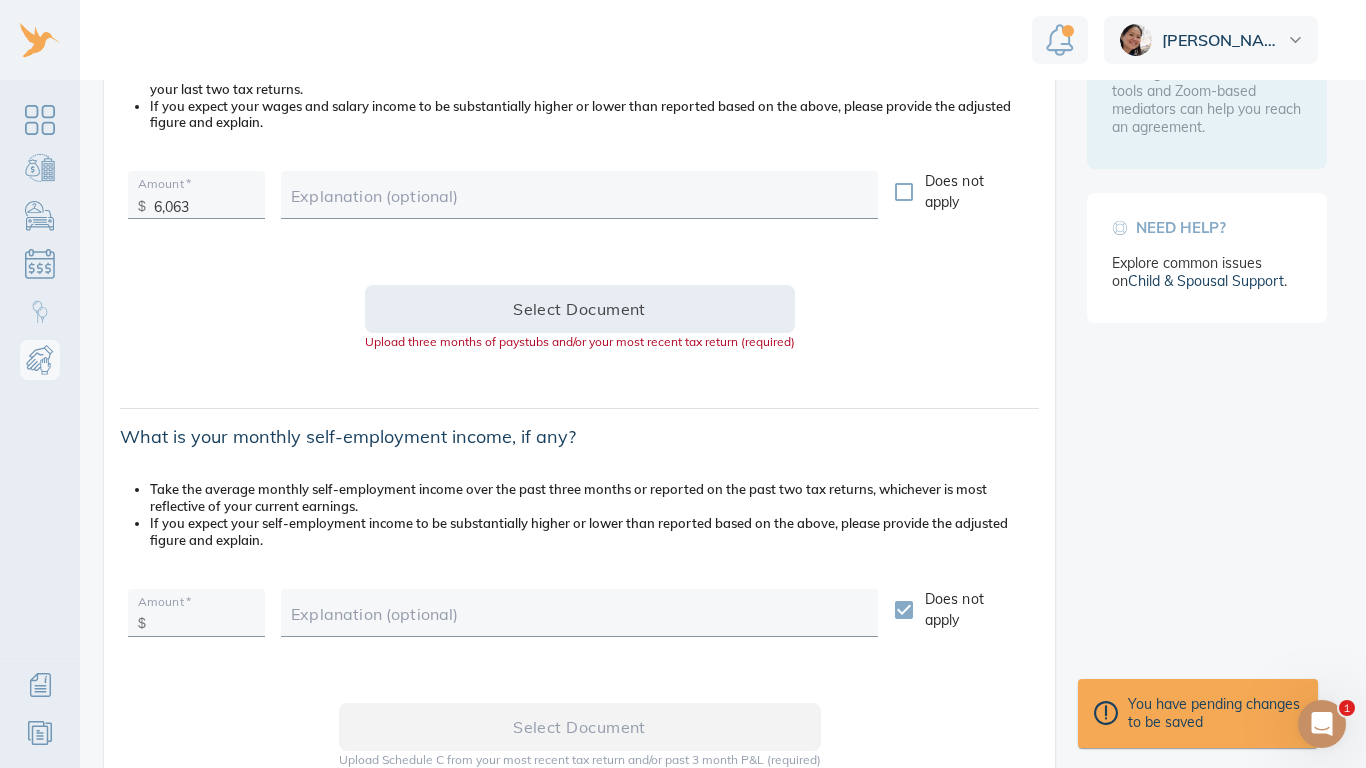click on "Select document" at bounding box center [580, 309] 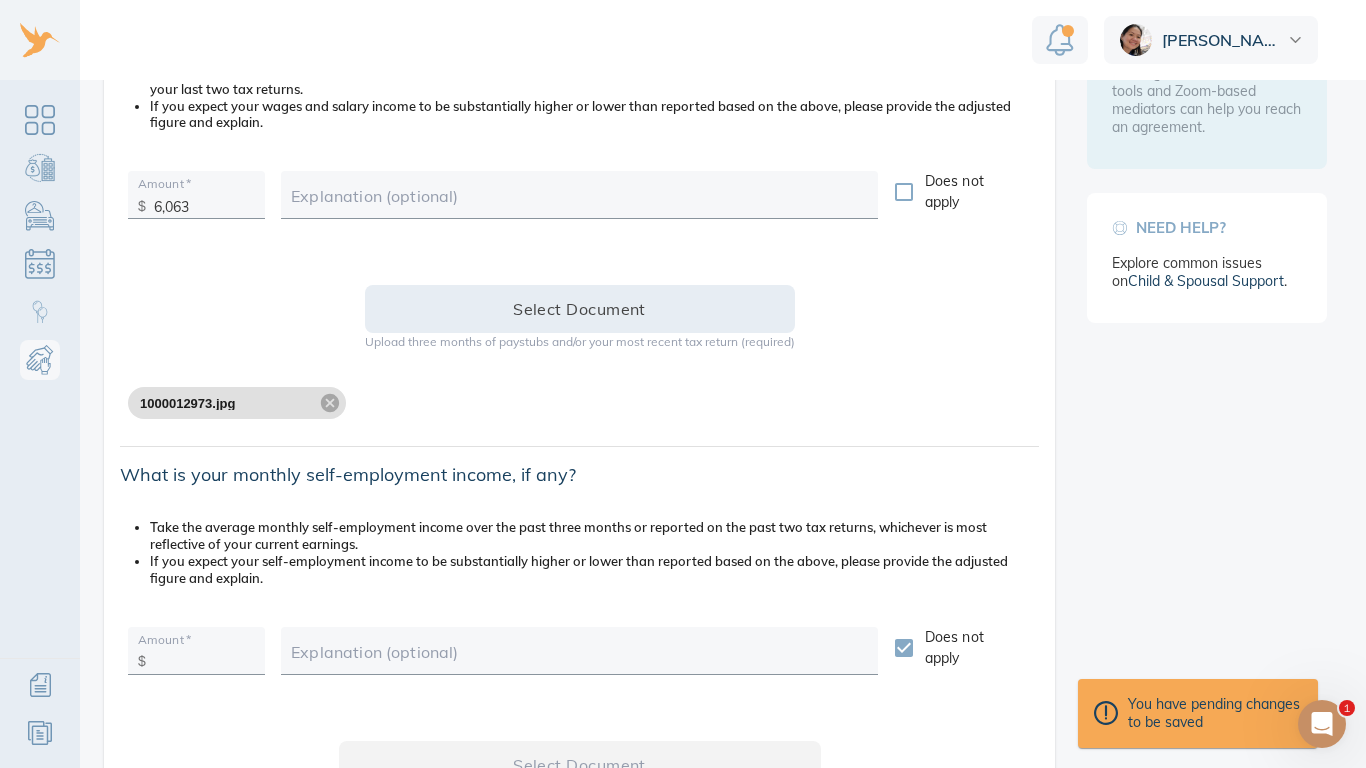 click on "Select document" at bounding box center [580, 309] 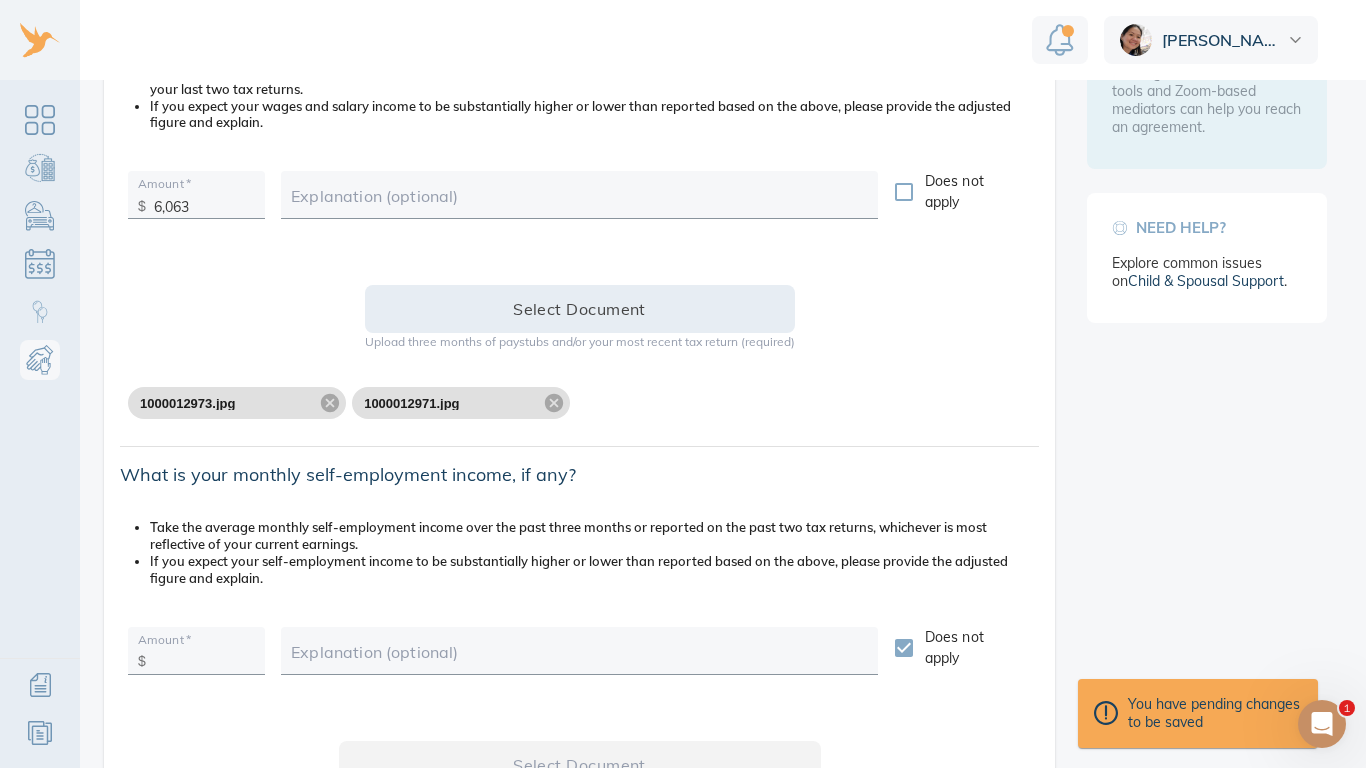 click on "Select document" at bounding box center (580, 309) 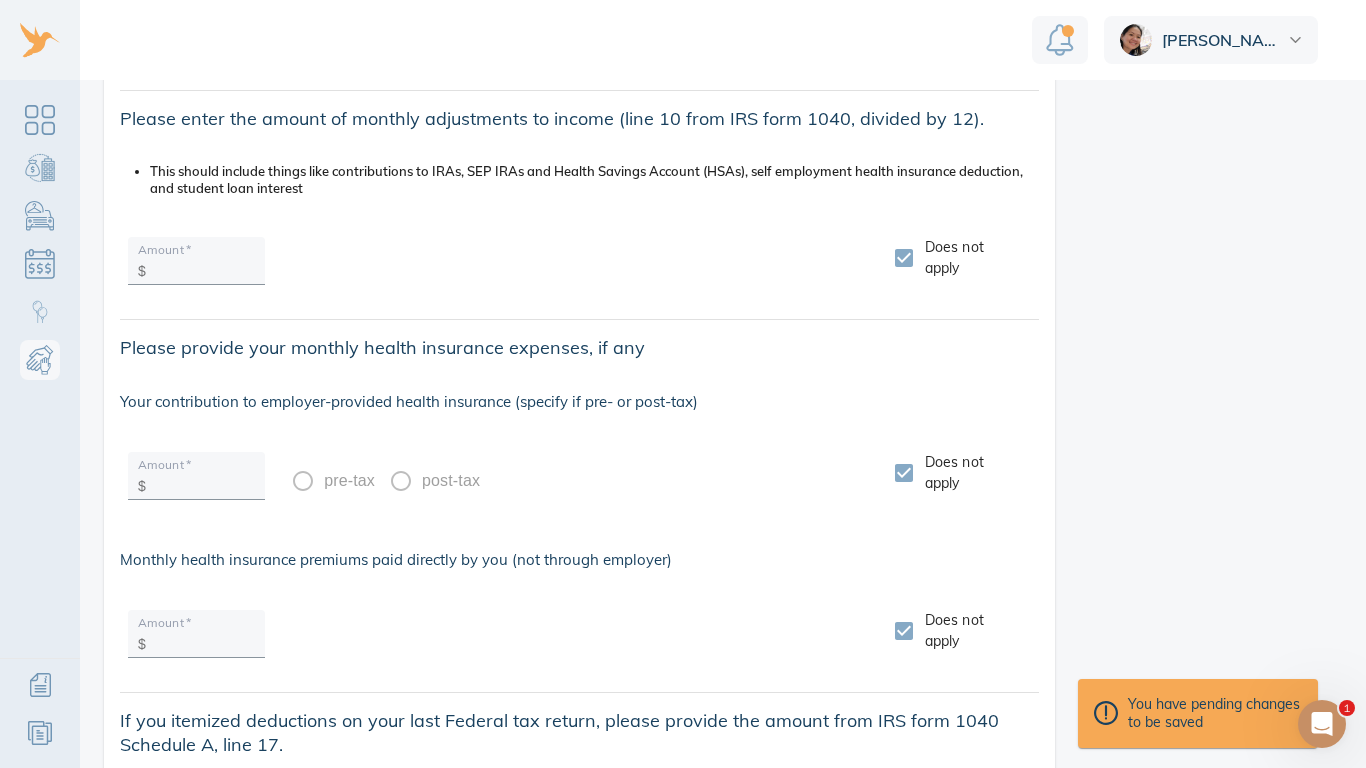 scroll, scrollTop: 2418, scrollLeft: 0, axis: vertical 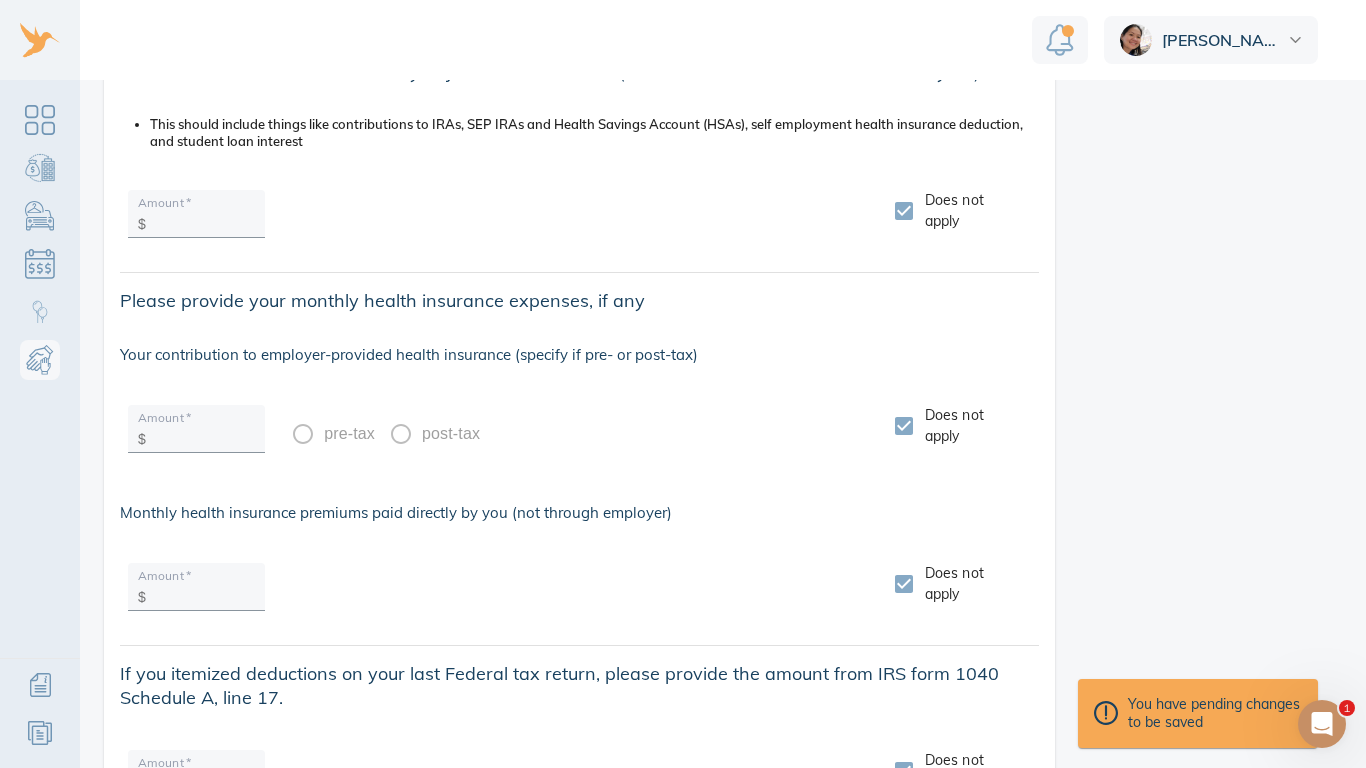 click on "Does not apply" at bounding box center (904, 426) 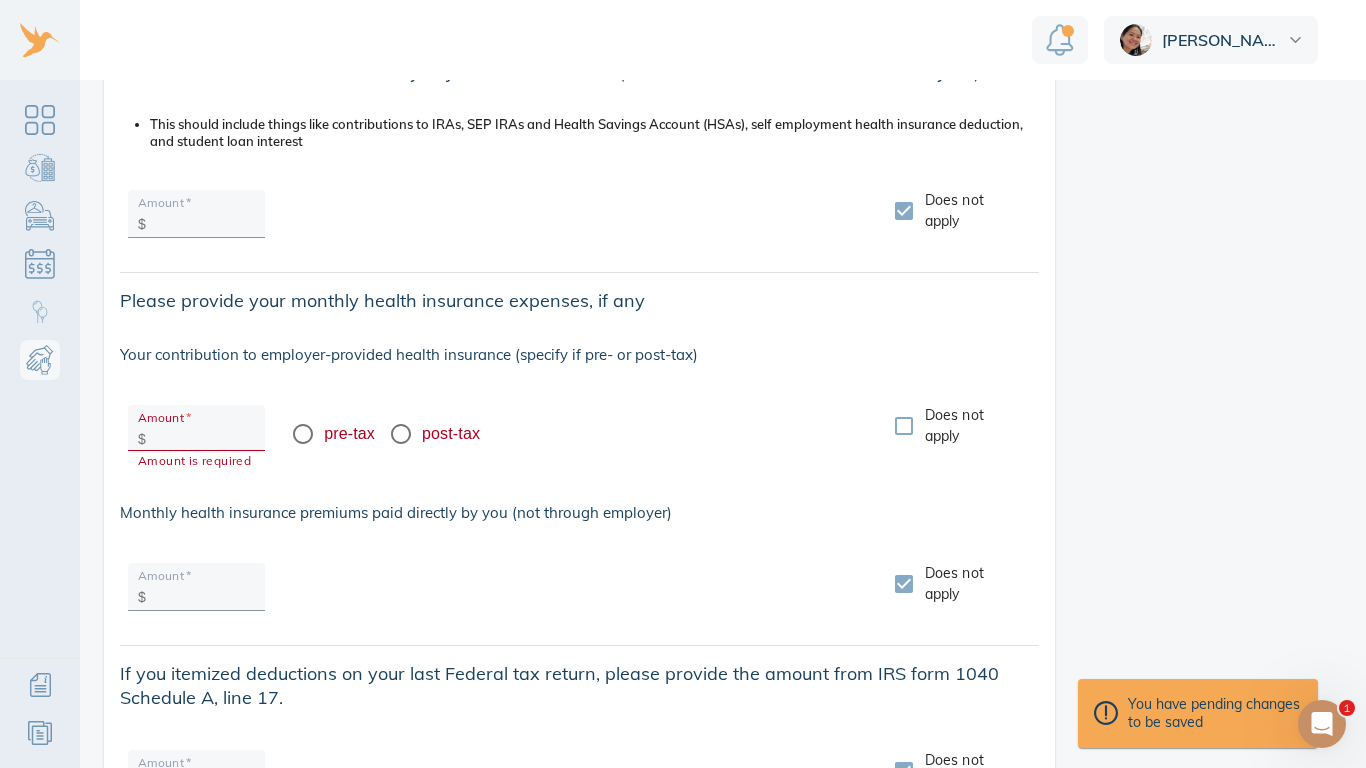 click at bounding box center [204, 435] 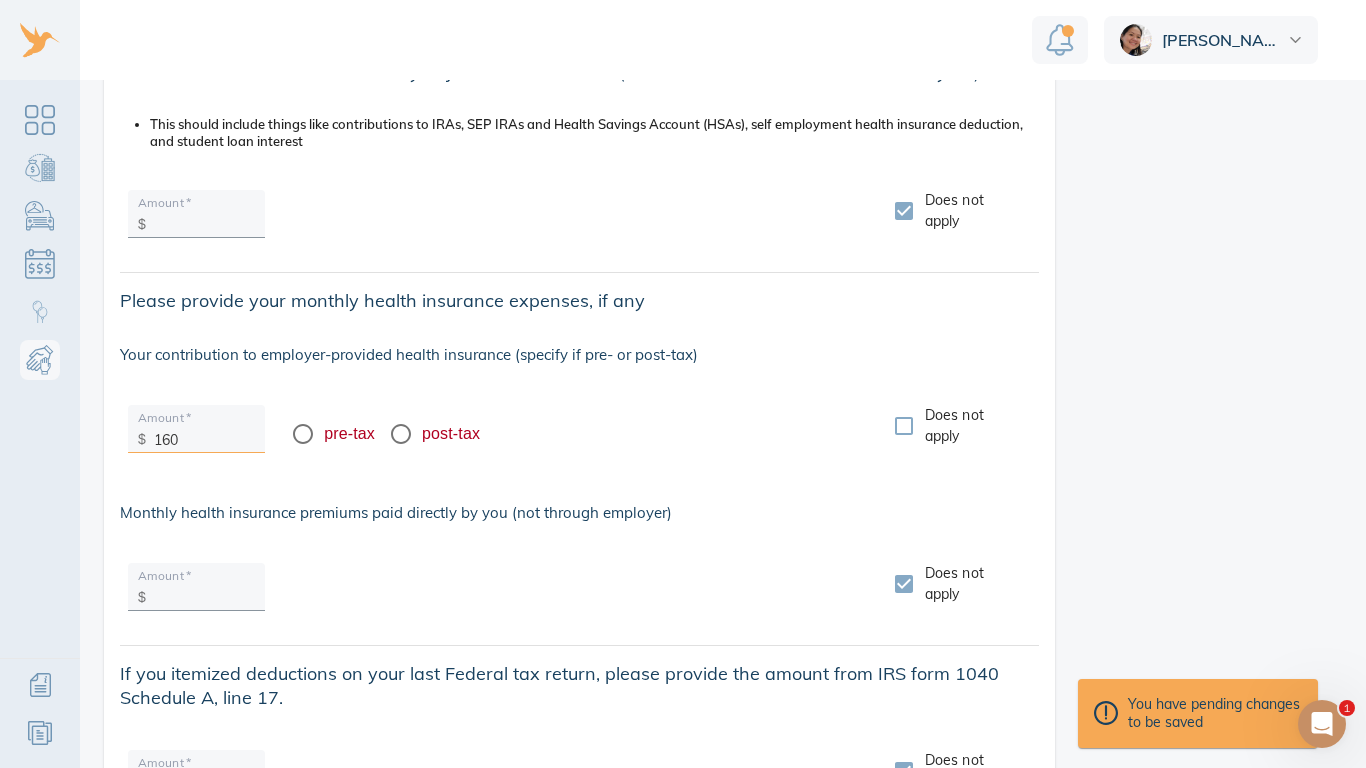 type on "160" 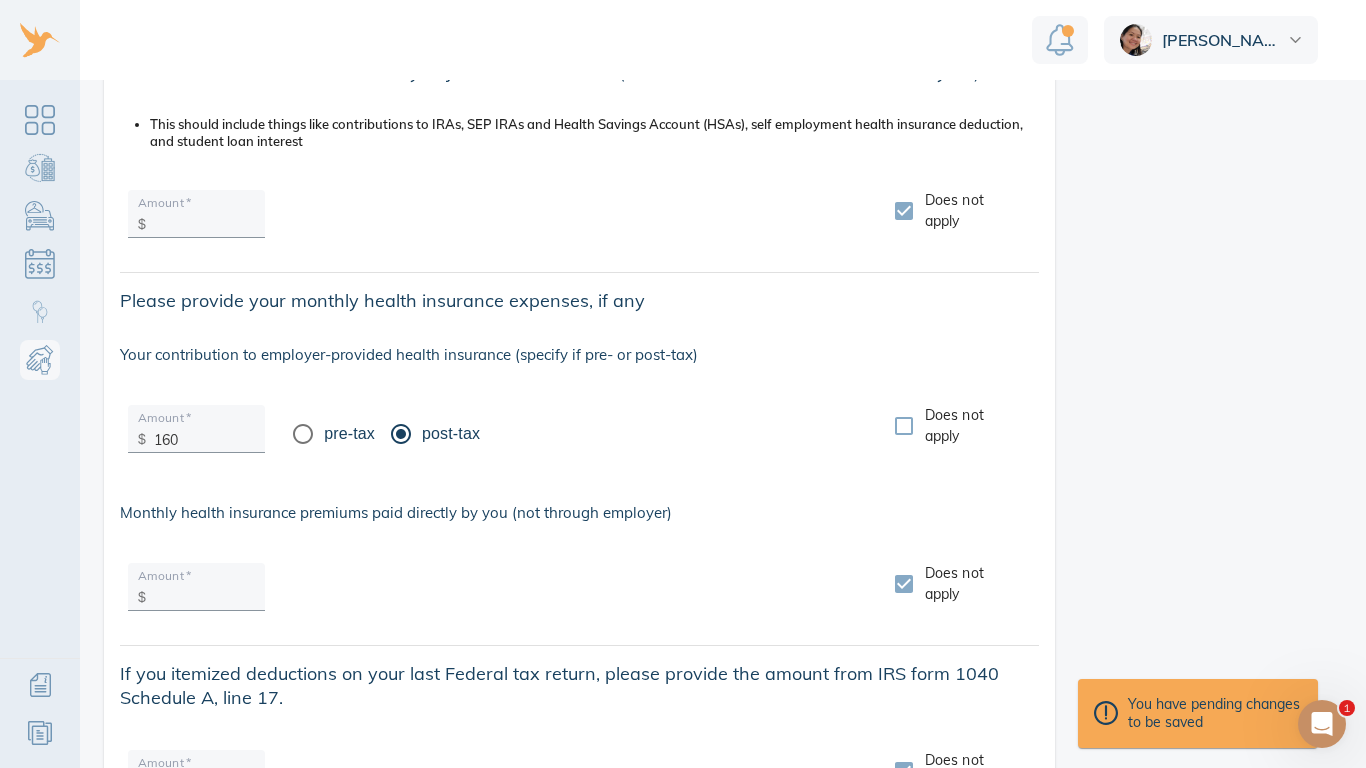 click on "Does not apply" at bounding box center (904, 584) 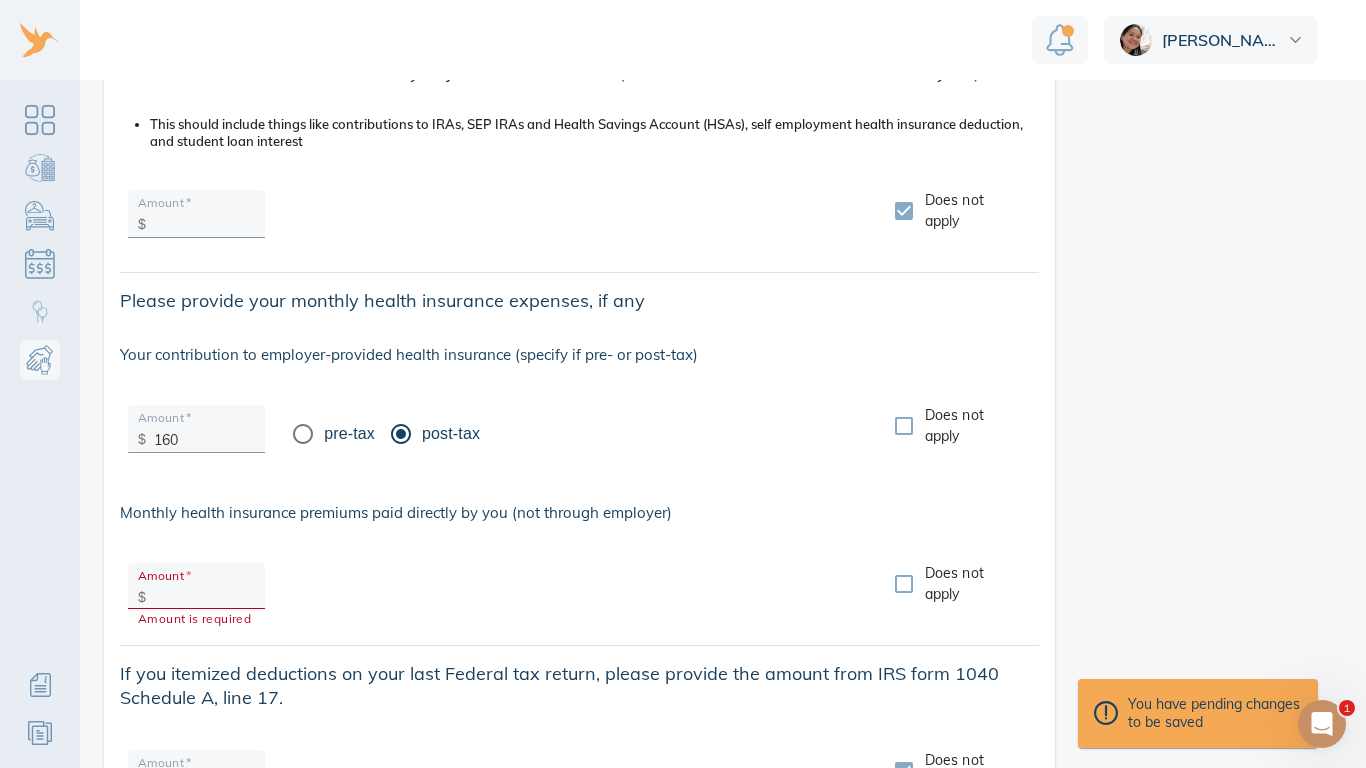 click at bounding box center (204, 593) 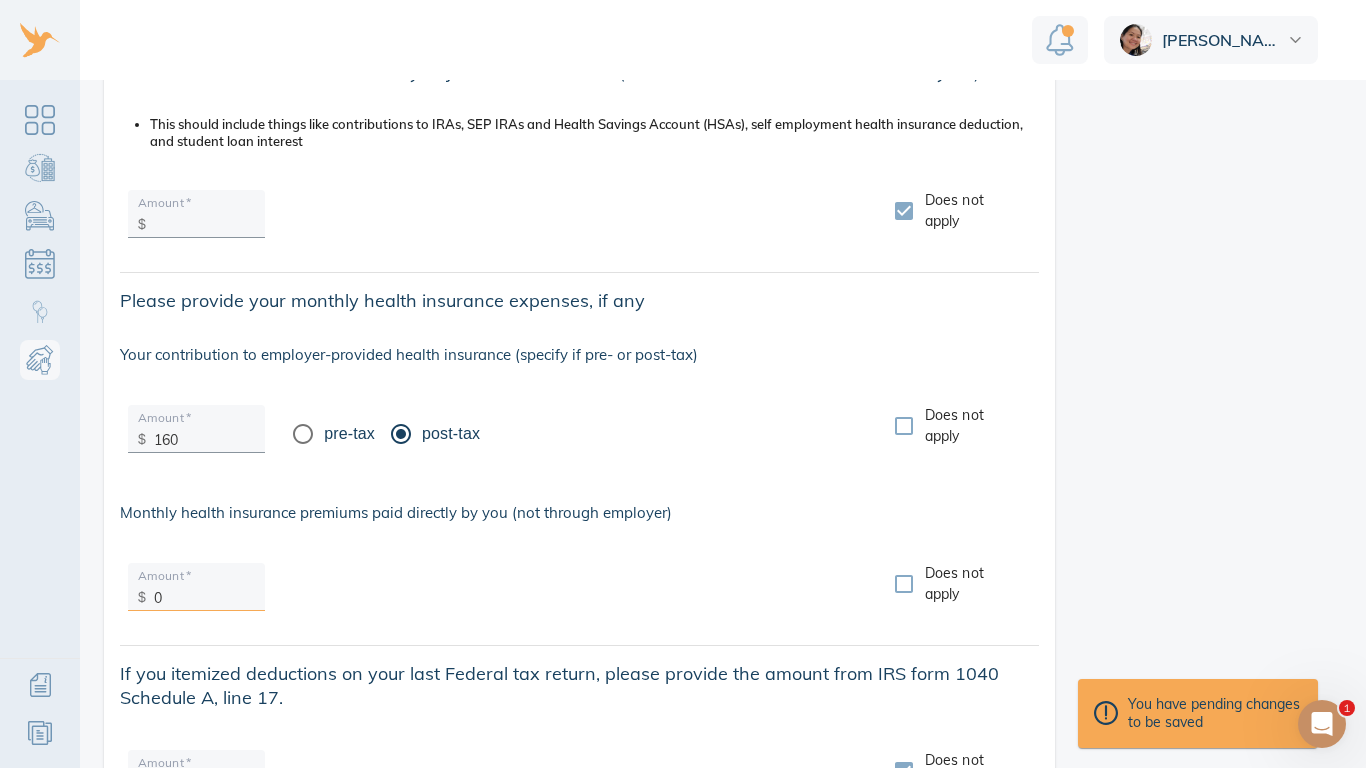 type on "0" 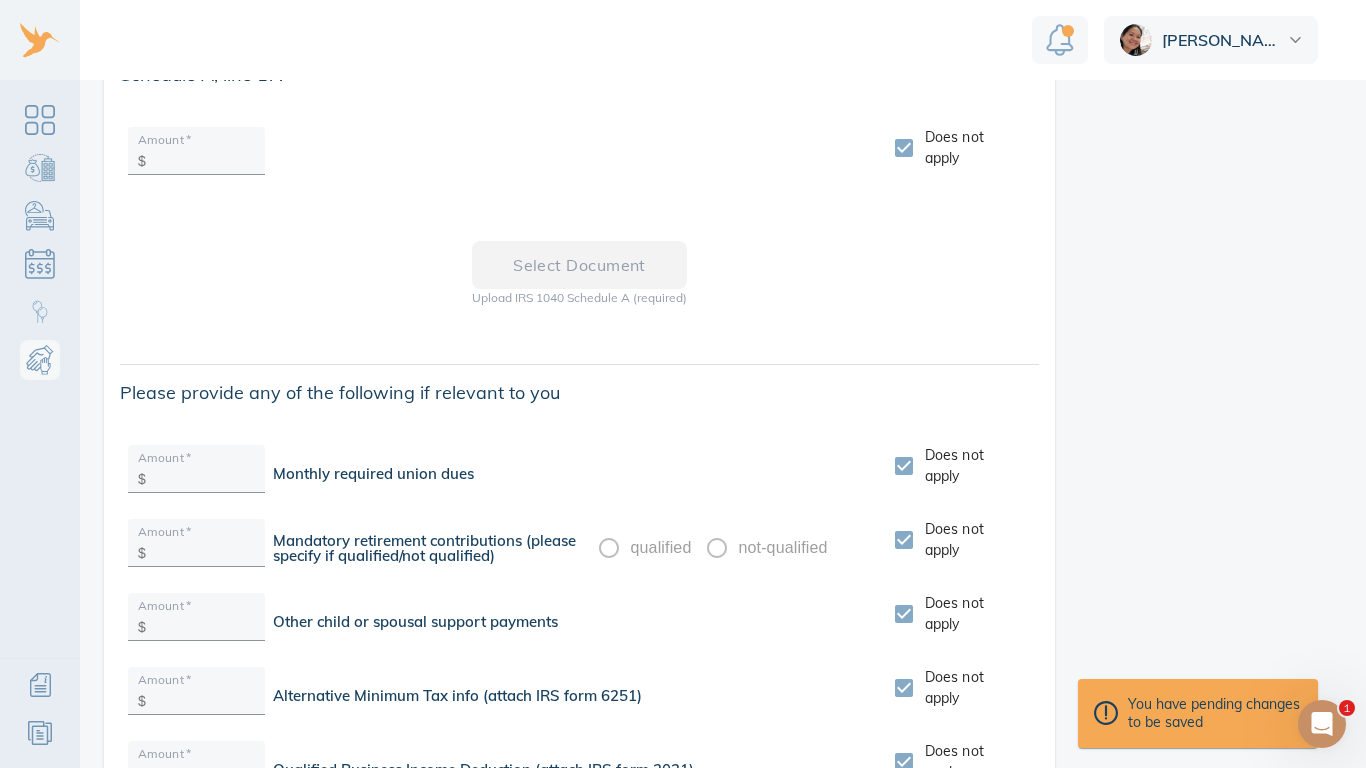scroll, scrollTop: 3098, scrollLeft: 0, axis: vertical 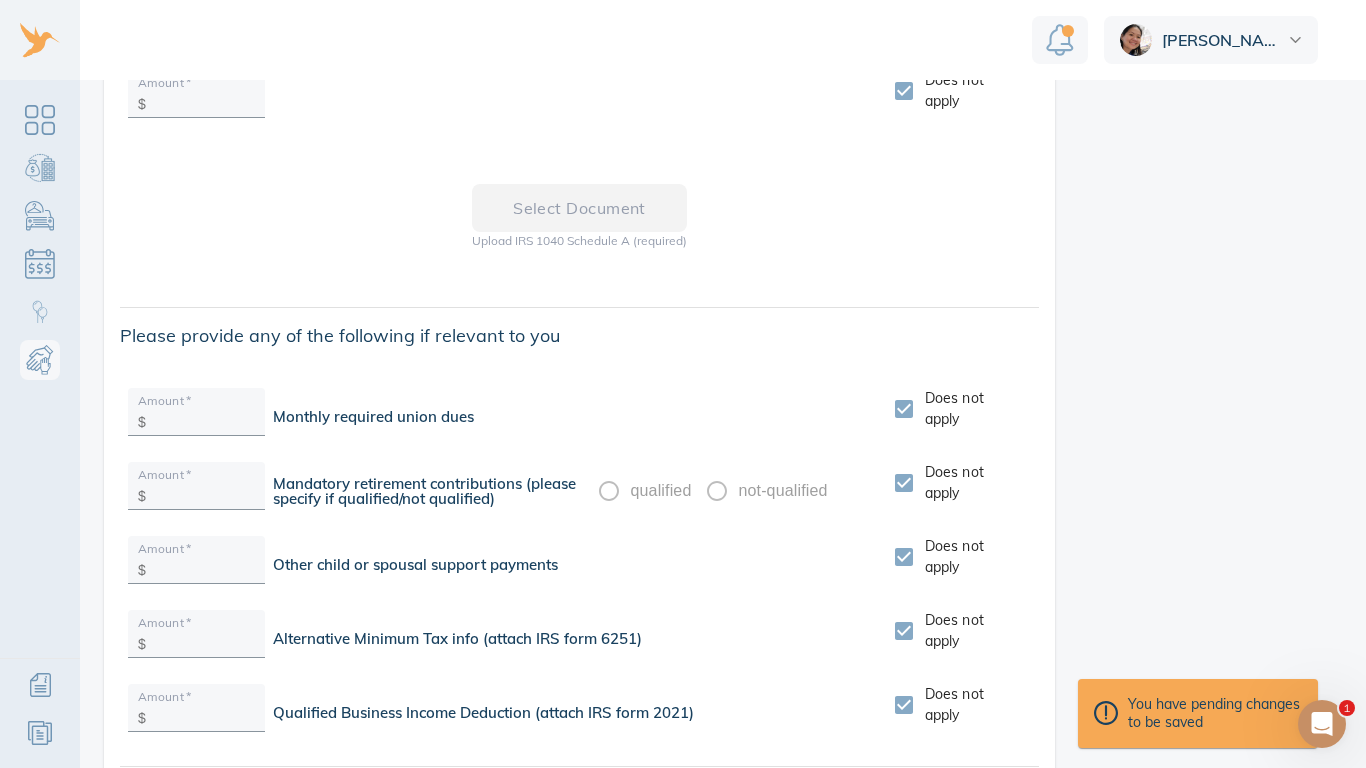 click on "Does not apply" at bounding box center [904, 409] 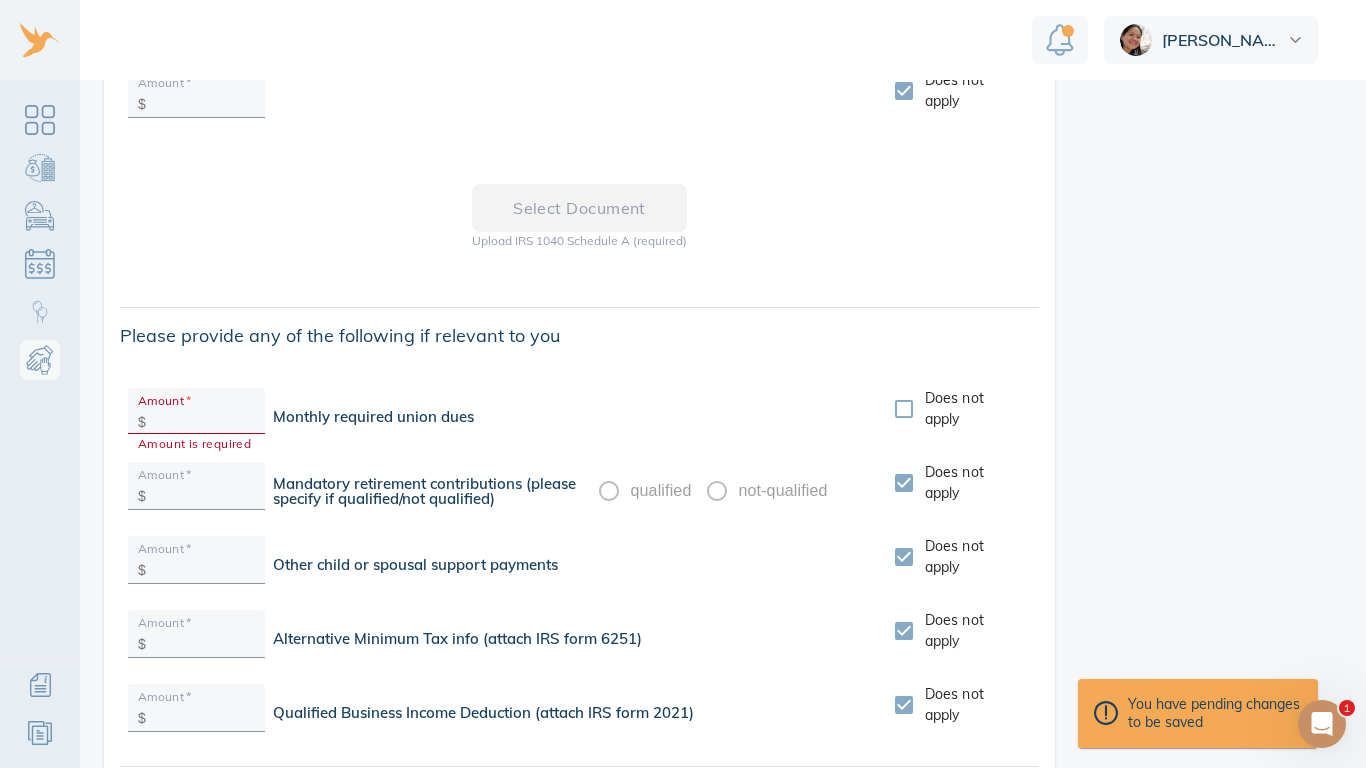 click at bounding box center (204, 418) 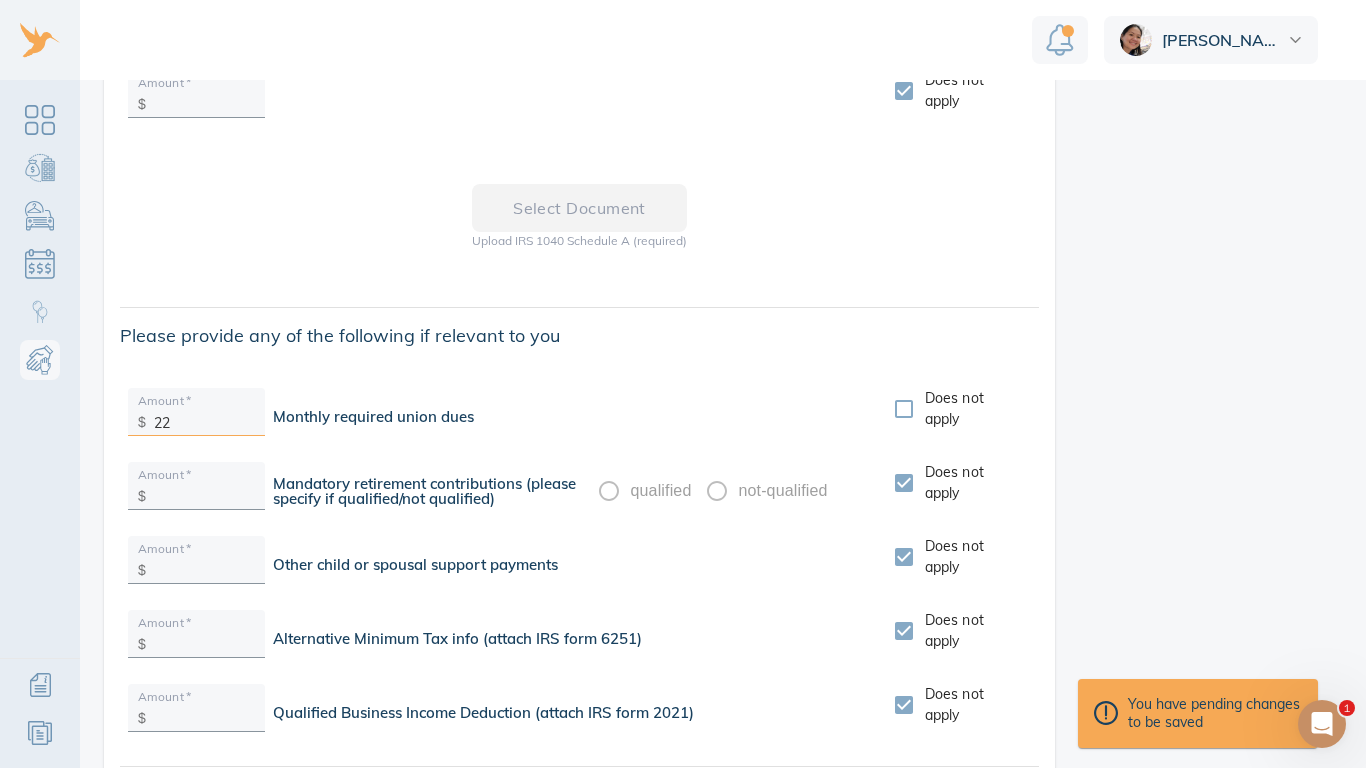 type on "2" 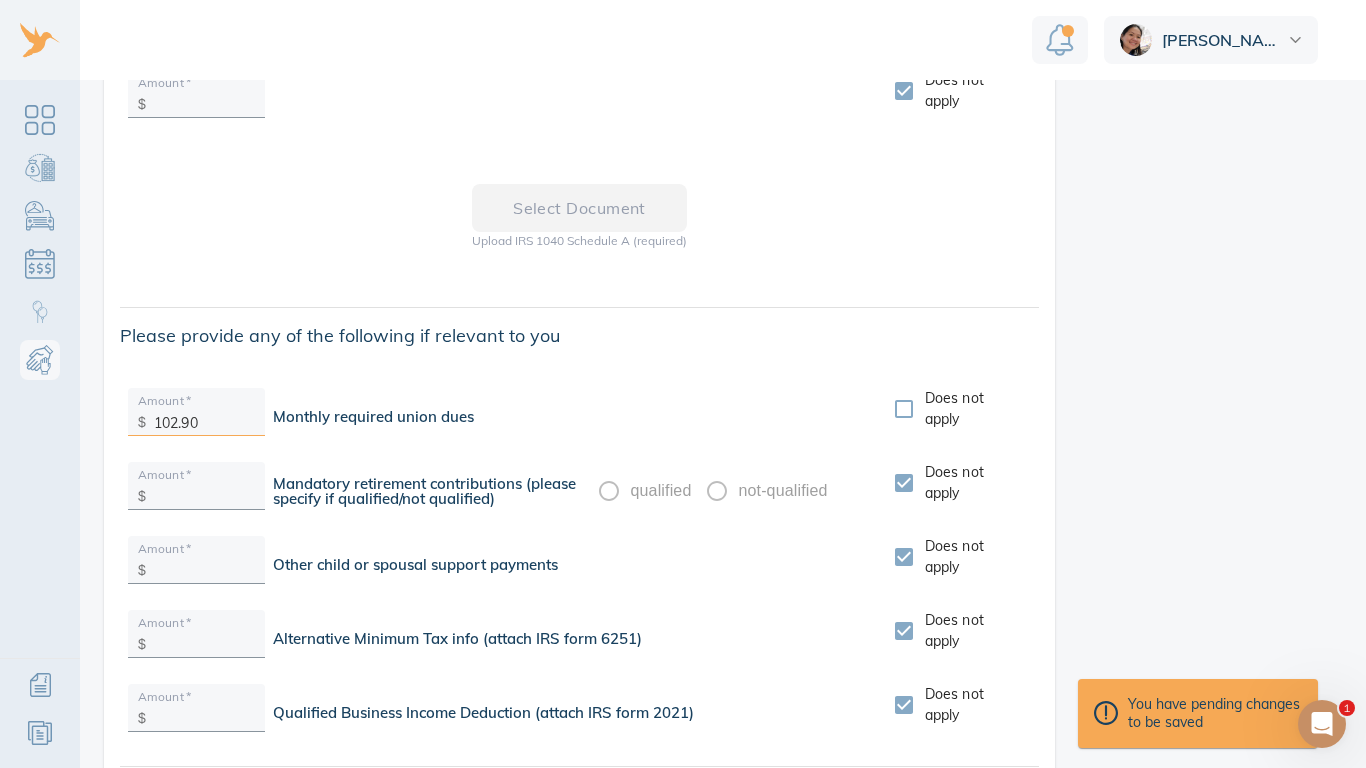 type on "102.90" 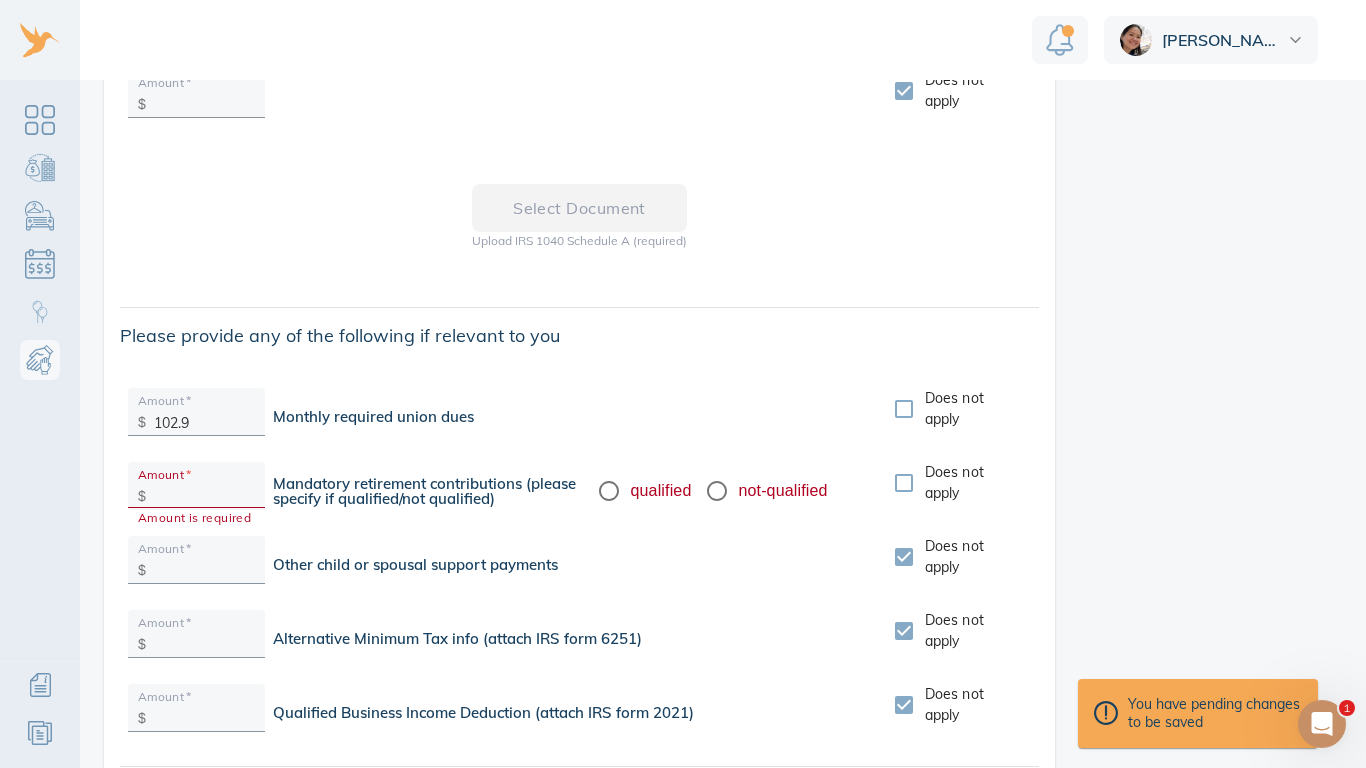 click at bounding box center (204, 492) 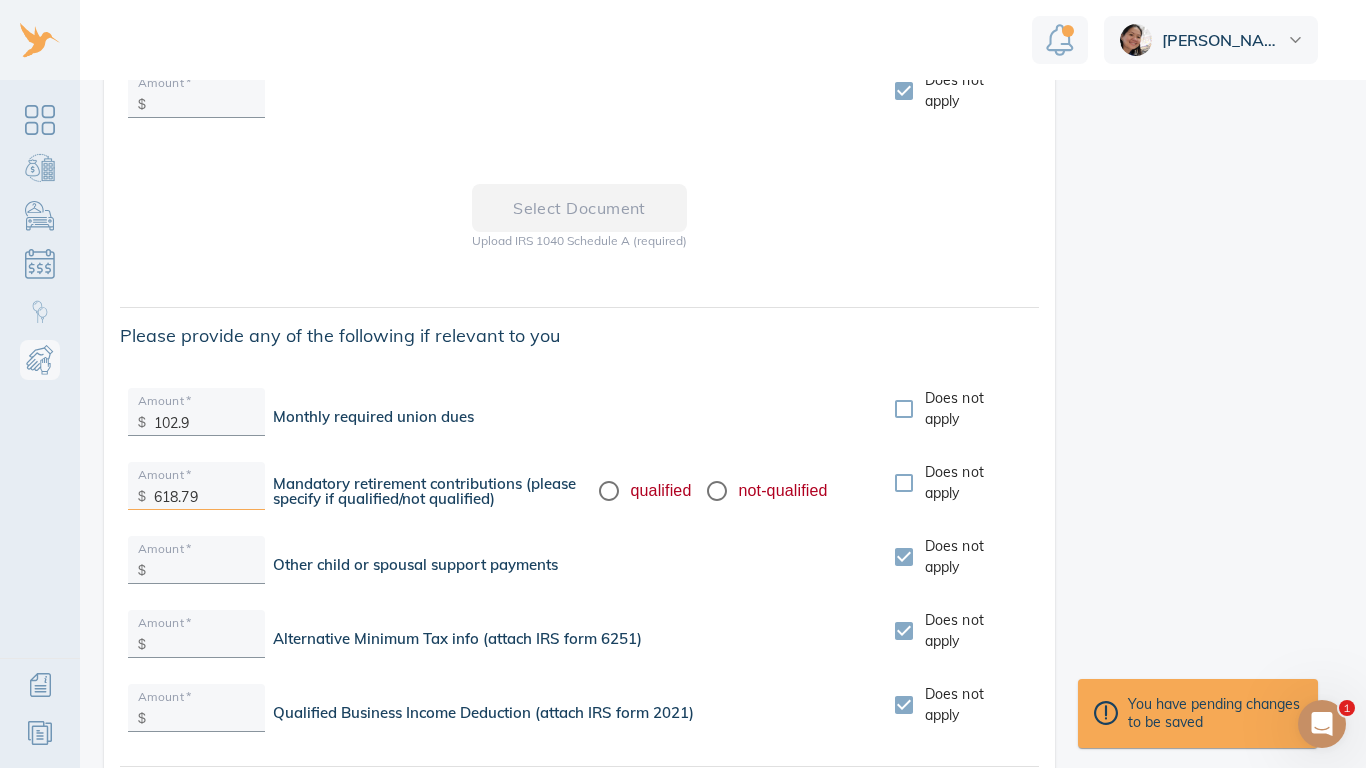 type on "618.79" 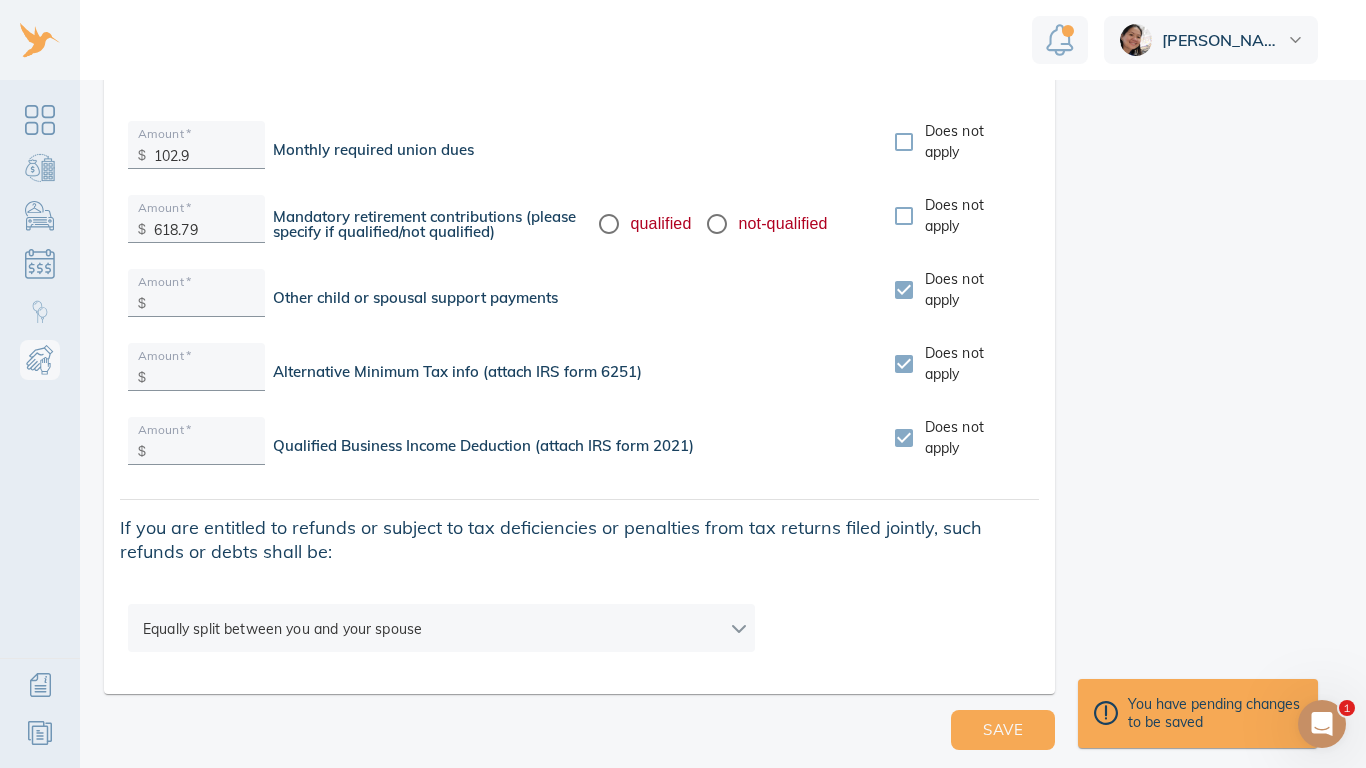 scroll, scrollTop: 3367, scrollLeft: 0, axis: vertical 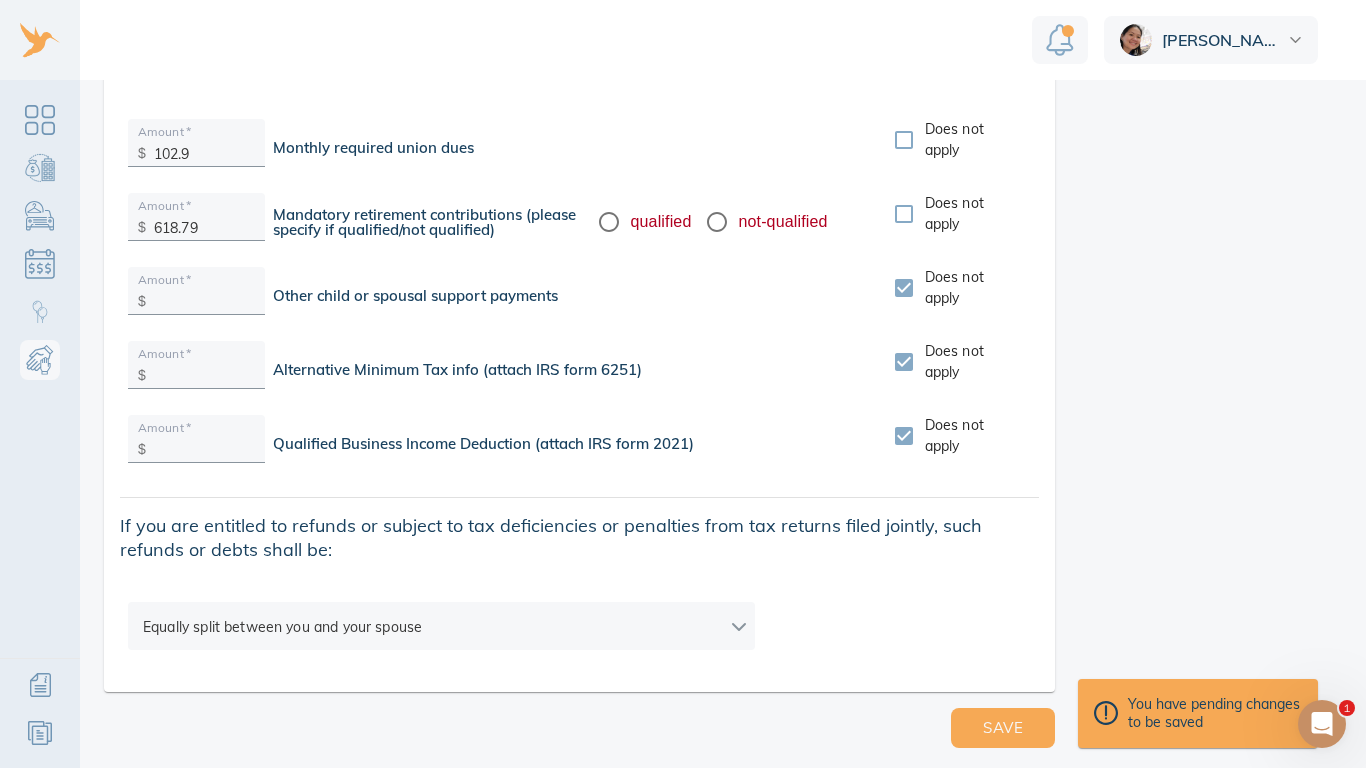 click on "Thanh
Child and Spousal Support Please answer the following questions so we can prepare your guideline child and spousal support payments. If you have no children under 18 and do not intend to seek spousal support just answer the first two Required Income Questions. Your children:   Kosta and Antonis Required Income Questions   Child Support Questions   Do you intend to seek spousal support? Yes No Does your spouse intend to seek spousal support? Yes No I don't know What is your gross monthly income from wages and salary, if any? This should be the average of your last three months of pay stubs, if this is reflective of your average gross monthly wages and salary over the year. If this is not reflective of your average gross monthly income, then take the average gross monthly income based on wages and salary reported on your last two tax returns. Amount   * $ 6,063 Explanation (optional) Does not apply 1000012972.jpg Select document 1000012973.jpg 1000012971.jpg 1000012972.jpg Amount   * $" at bounding box center [683, 384] 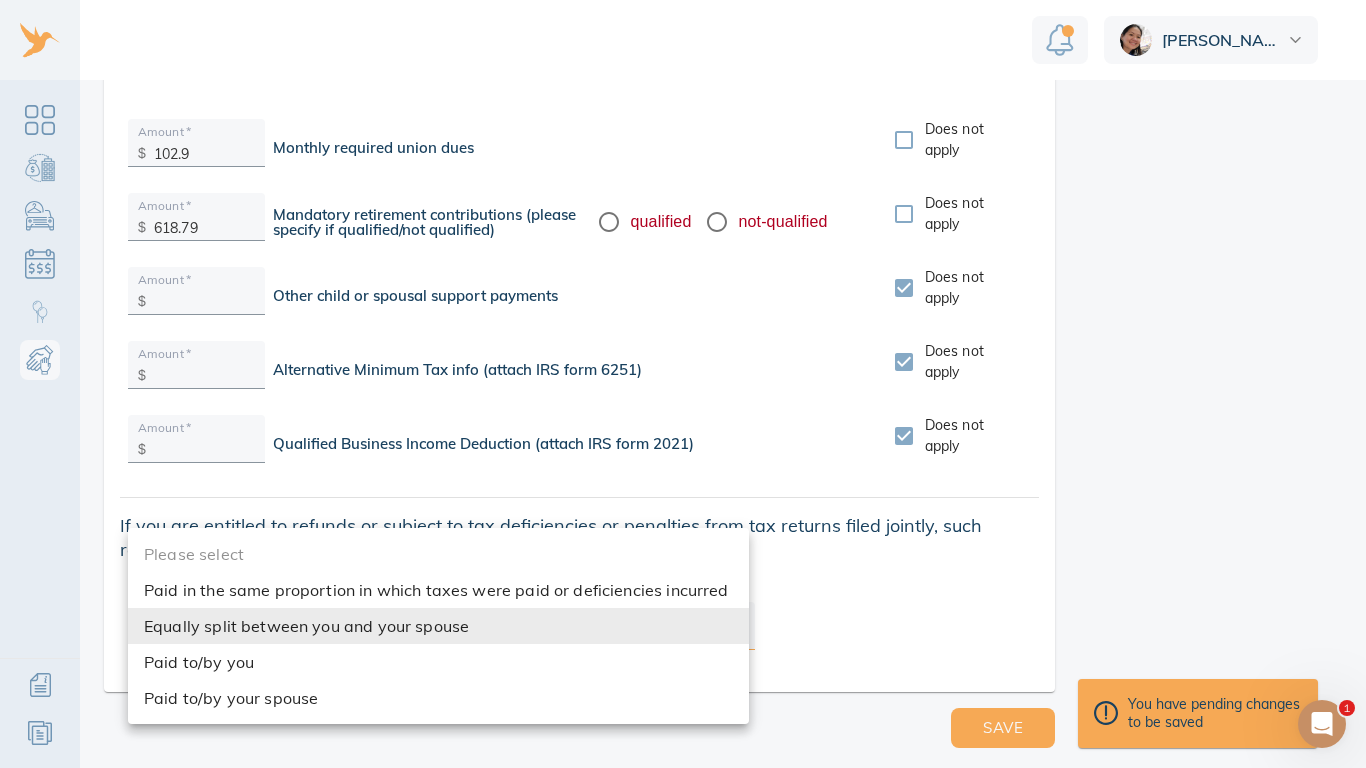 click on "Equally split between you and your spouse" at bounding box center [438, 626] 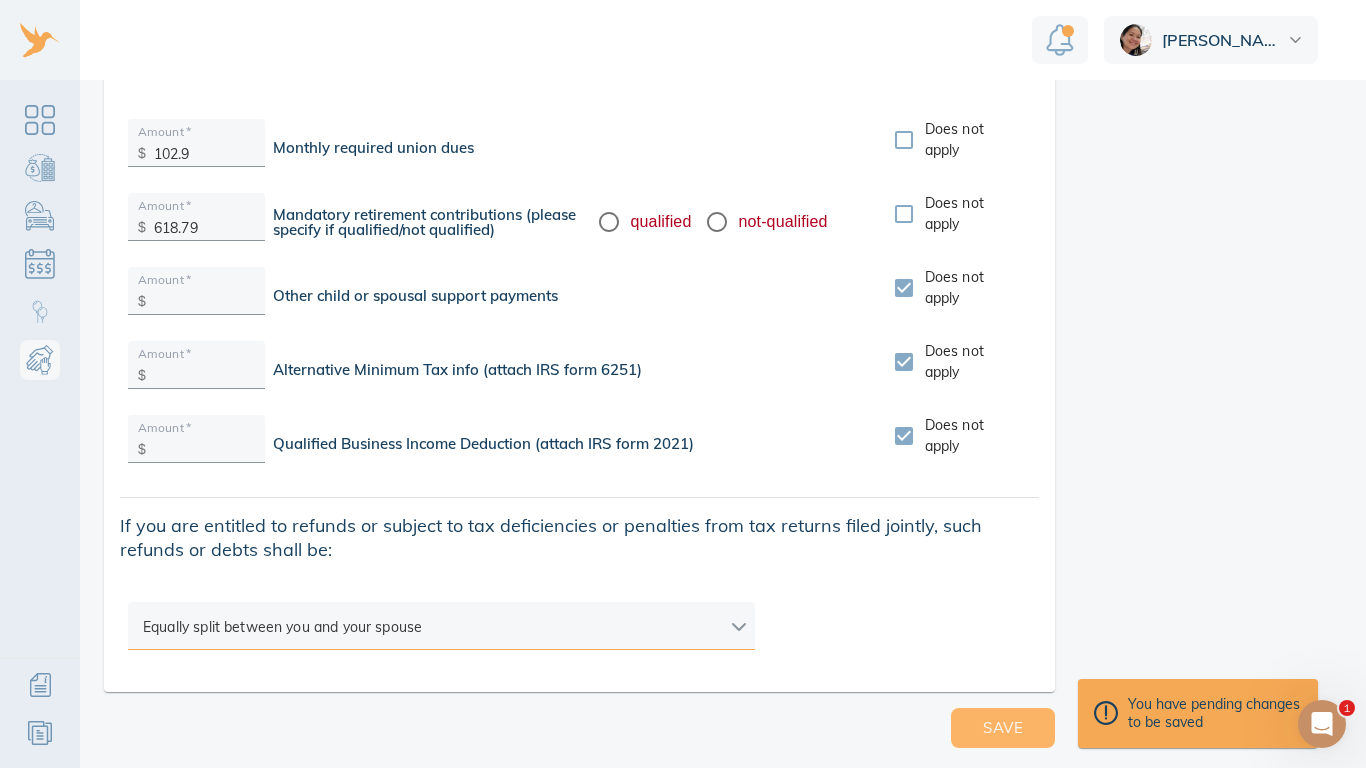 click on "Save" at bounding box center [1003, 728] 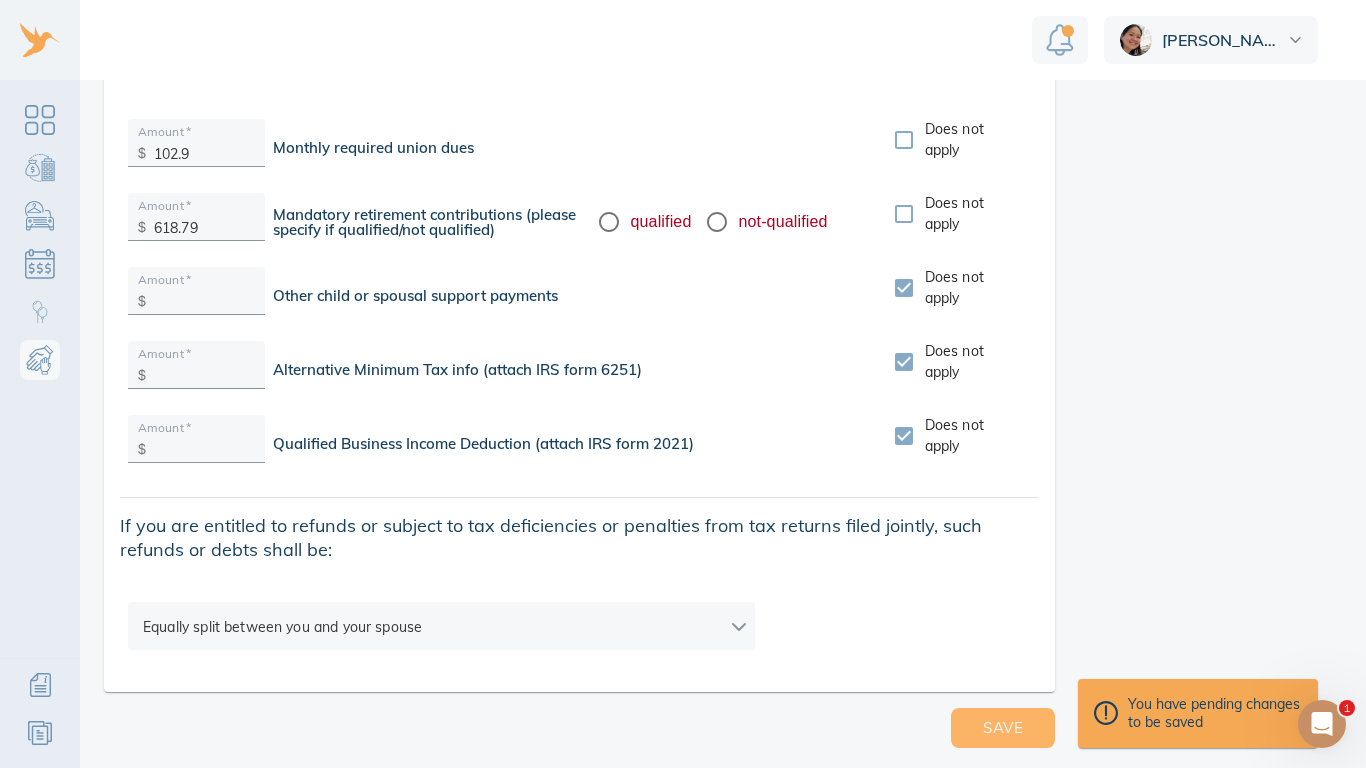 click on "Save" at bounding box center (1003, 728) 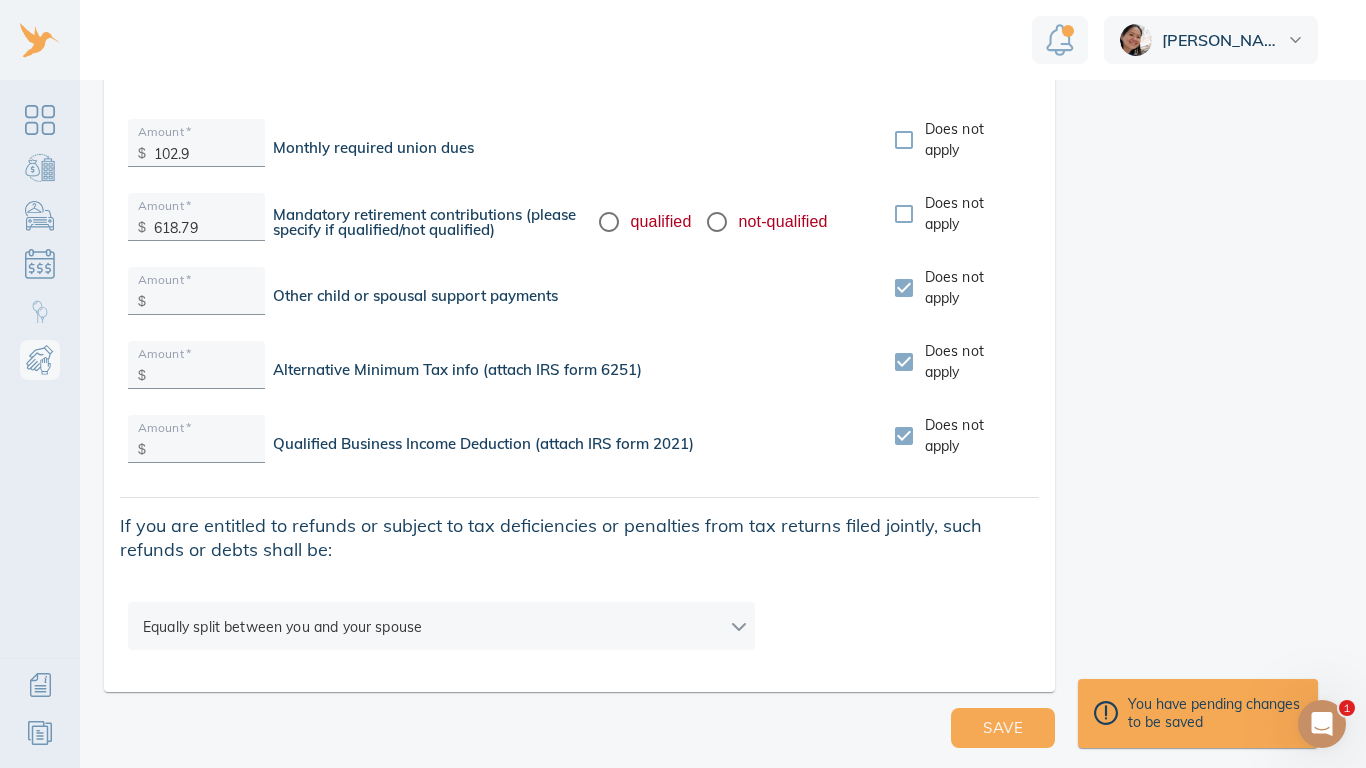 click on "Keep in mind When it comes to child support, the courts put the interest of children first. You must include the guideline child support amount in your divorce agreement. We will use the information you provide to calculate the guideline payment. Remember You and your spouse can reach whatever agreement on spousal support you feel is right for you. We will provide the guideline amount and term, but you can work out a different agreement. Our Digital Divorce Mediation tools and Zoom-based mediators can help you reach an agreement. Need help? Explore common issues on  Child & Spousal Support ." at bounding box center (1207, -1211) 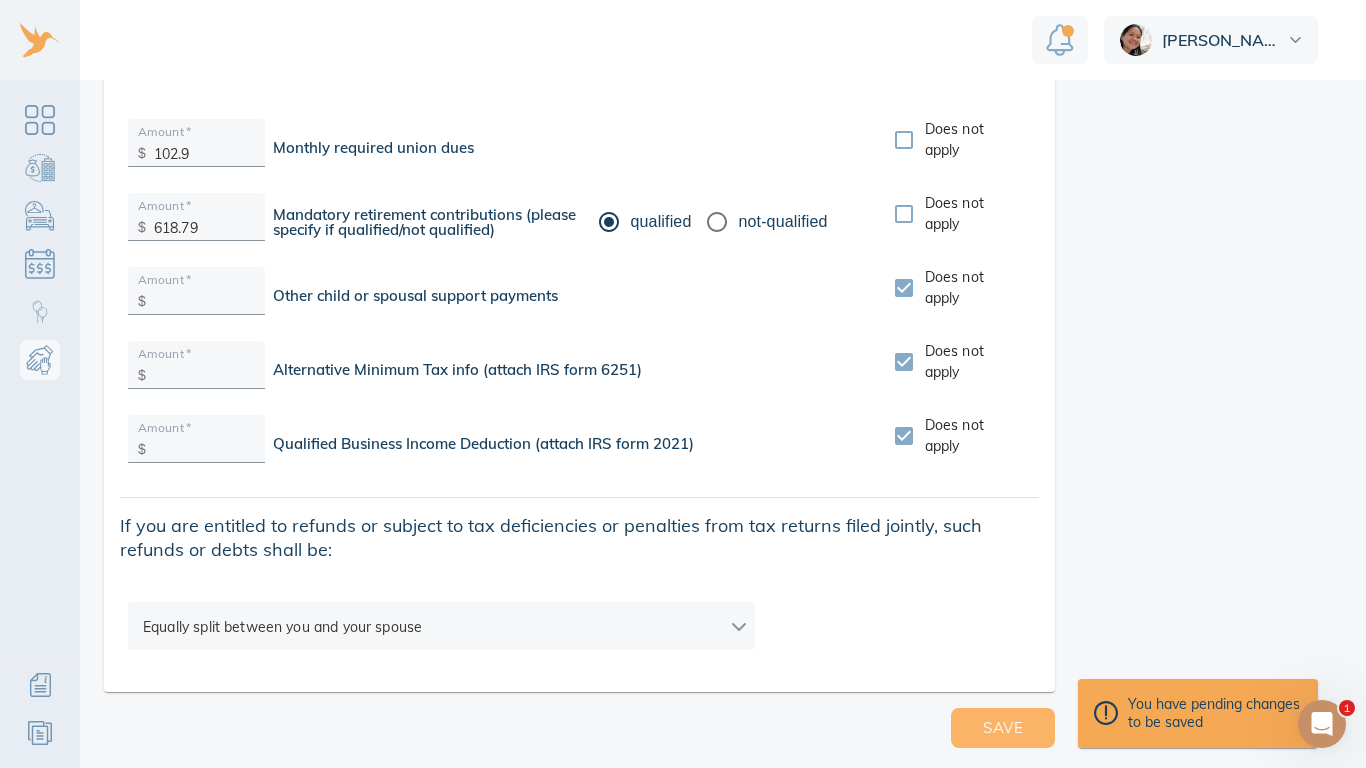 click on "Save" at bounding box center [1003, 728] 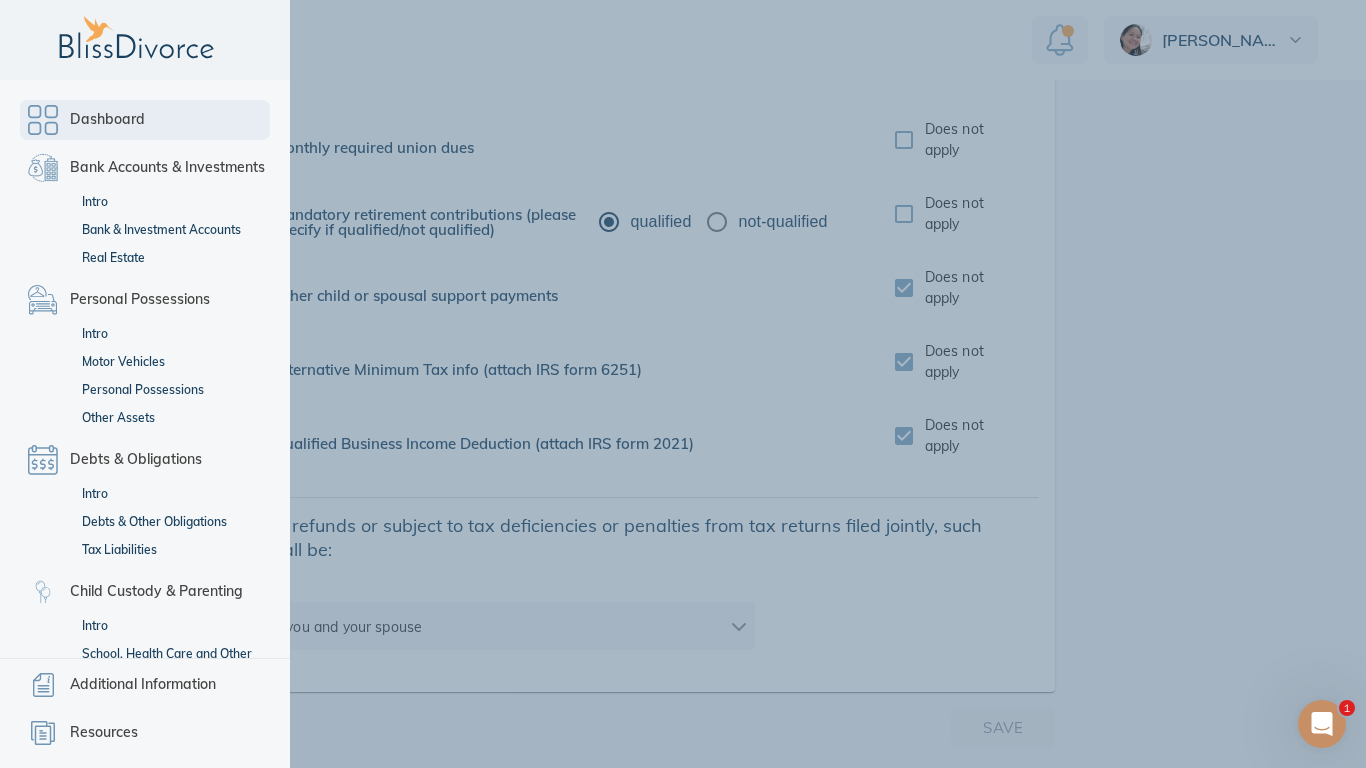 click on "Dashboard" at bounding box center [107, 120] 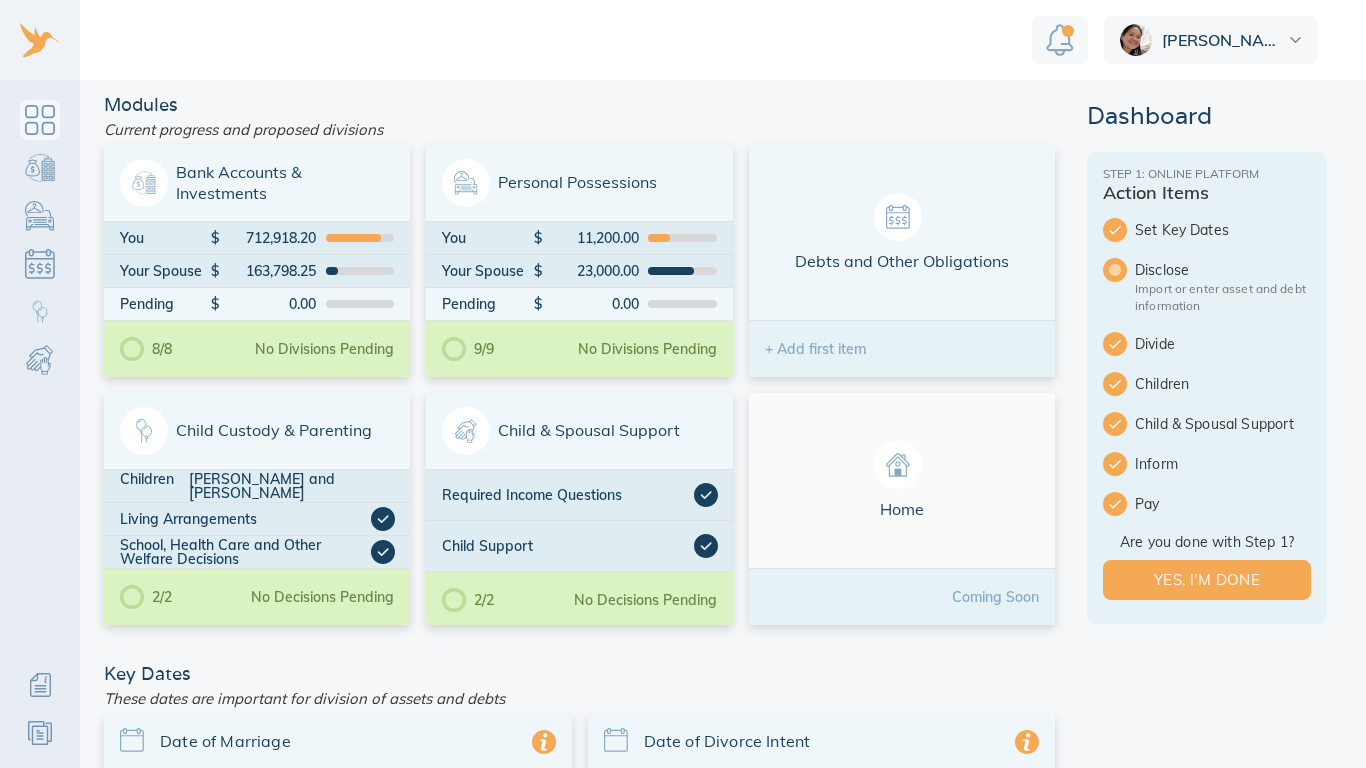 scroll, scrollTop: 0, scrollLeft: 0, axis: both 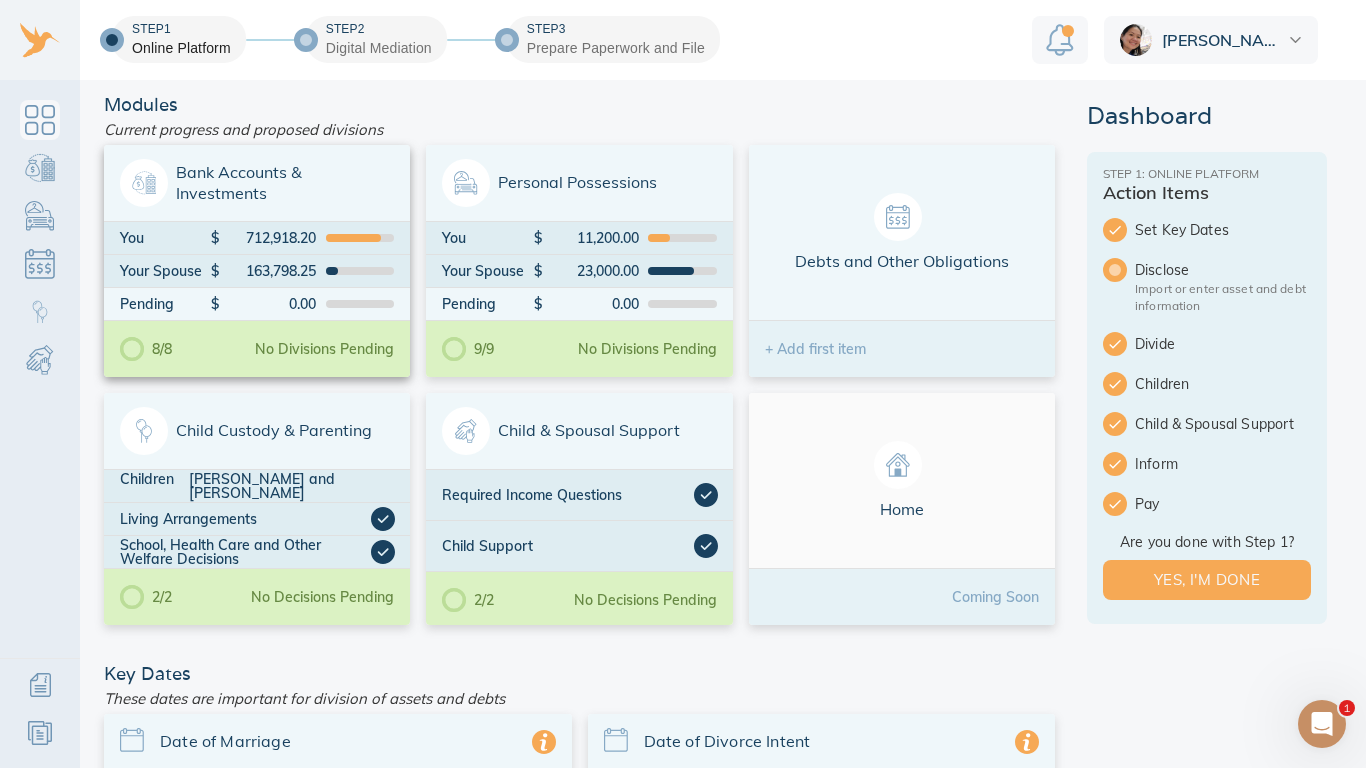 click on "Your Spouse $ 163,798.25" at bounding box center [257, 271] 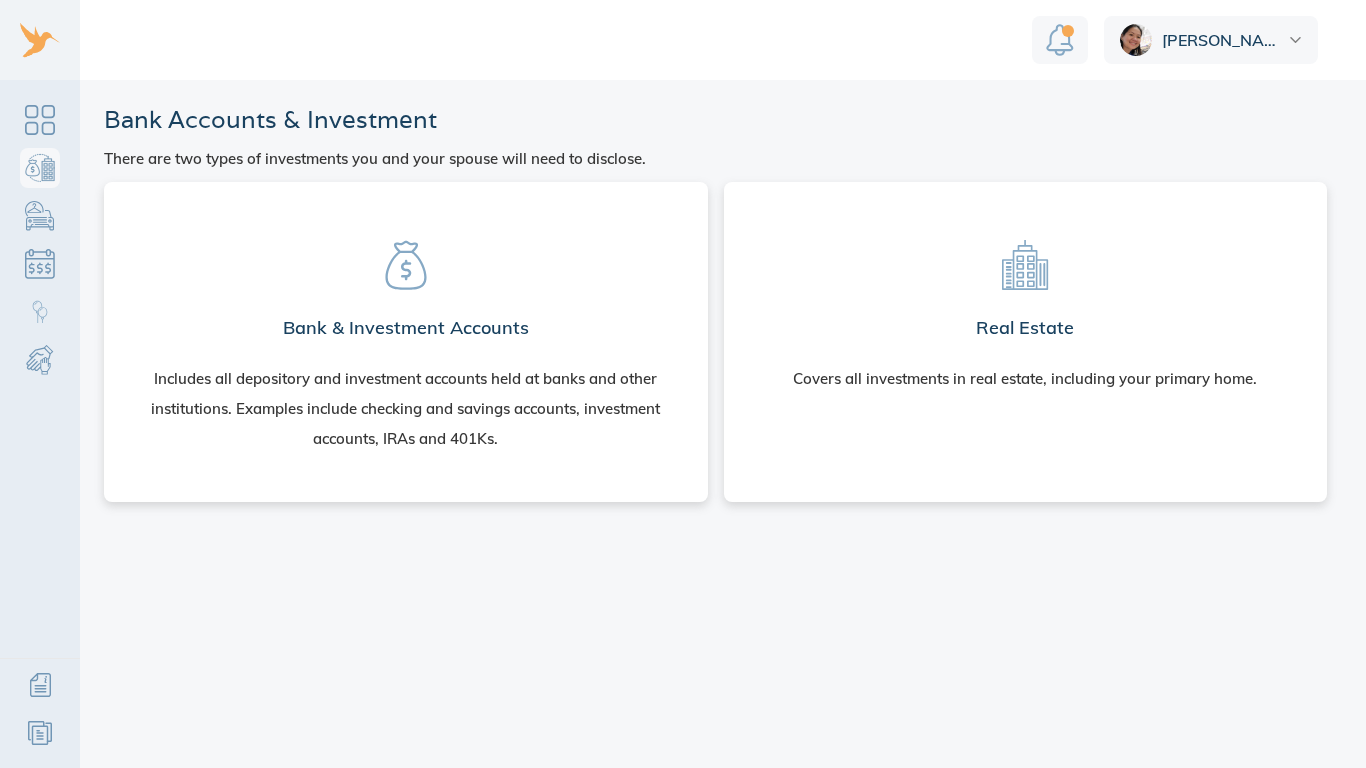 scroll, scrollTop: 0, scrollLeft: 0, axis: both 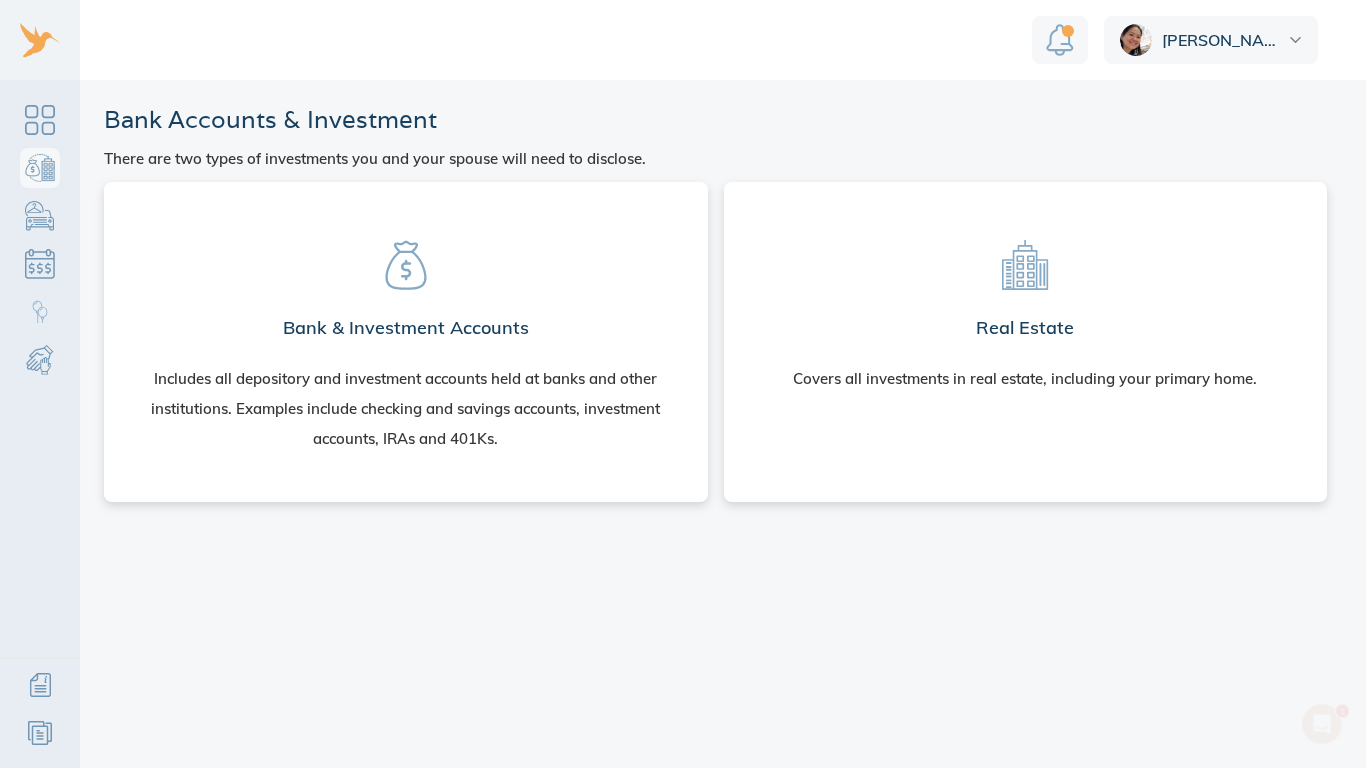 click on "Covers all investments in real estate, including your primary home." at bounding box center (1025, 379) 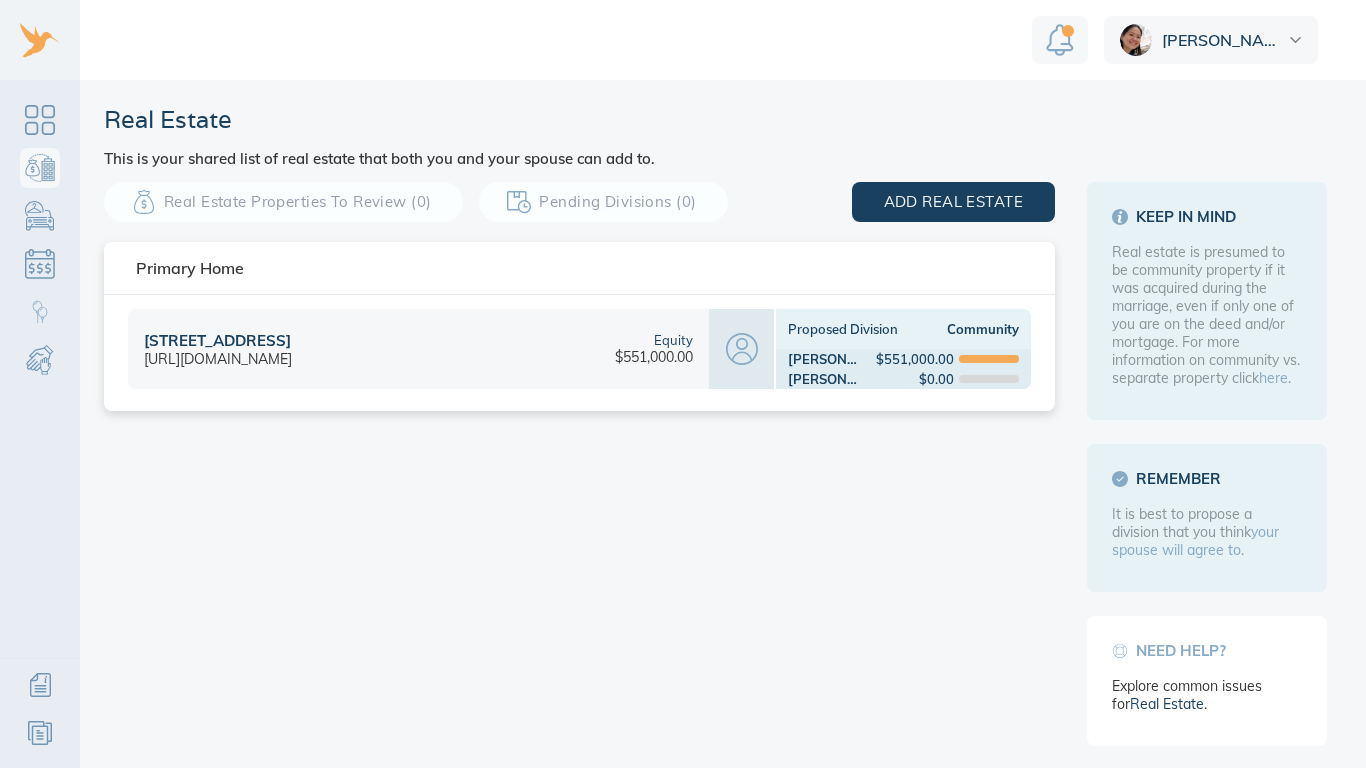 scroll, scrollTop: 0, scrollLeft: 0, axis: both 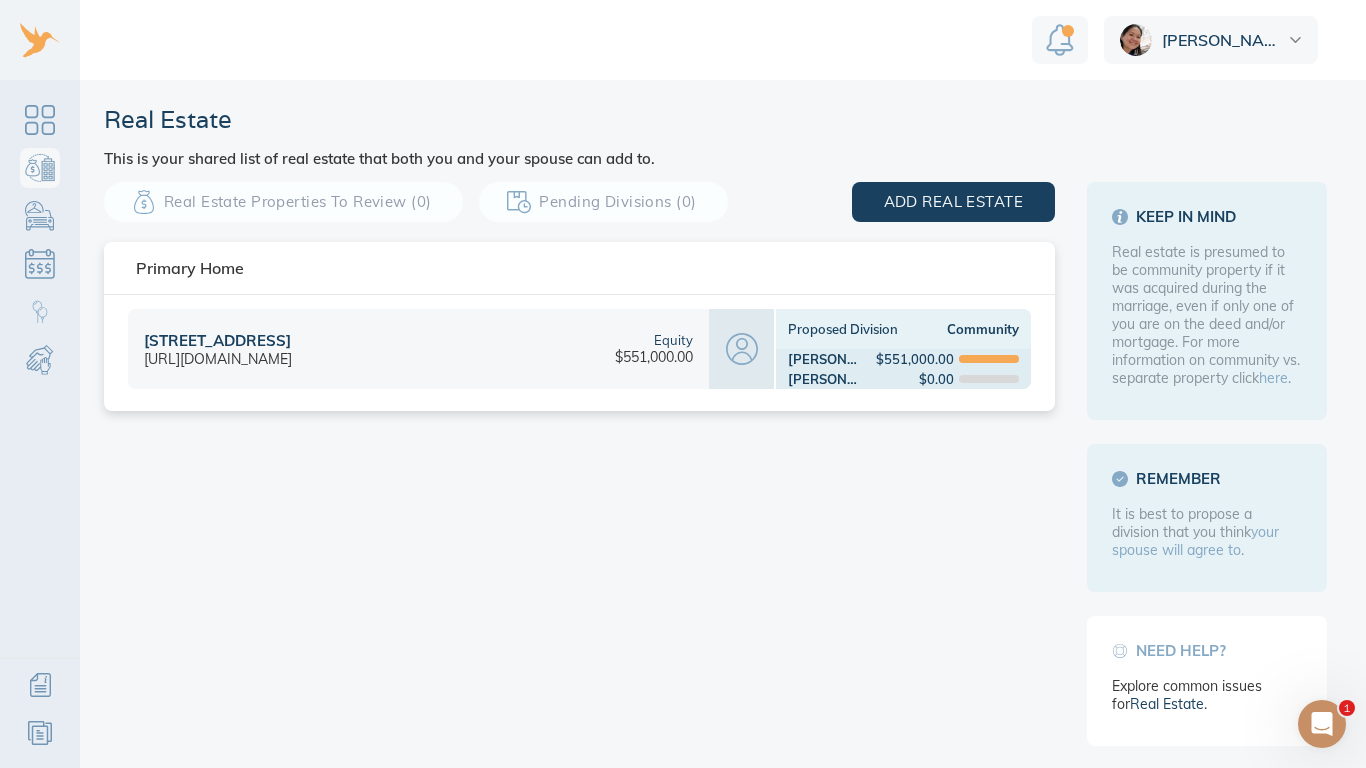 click on "Proposed Division" at bounding box center [846, 329] 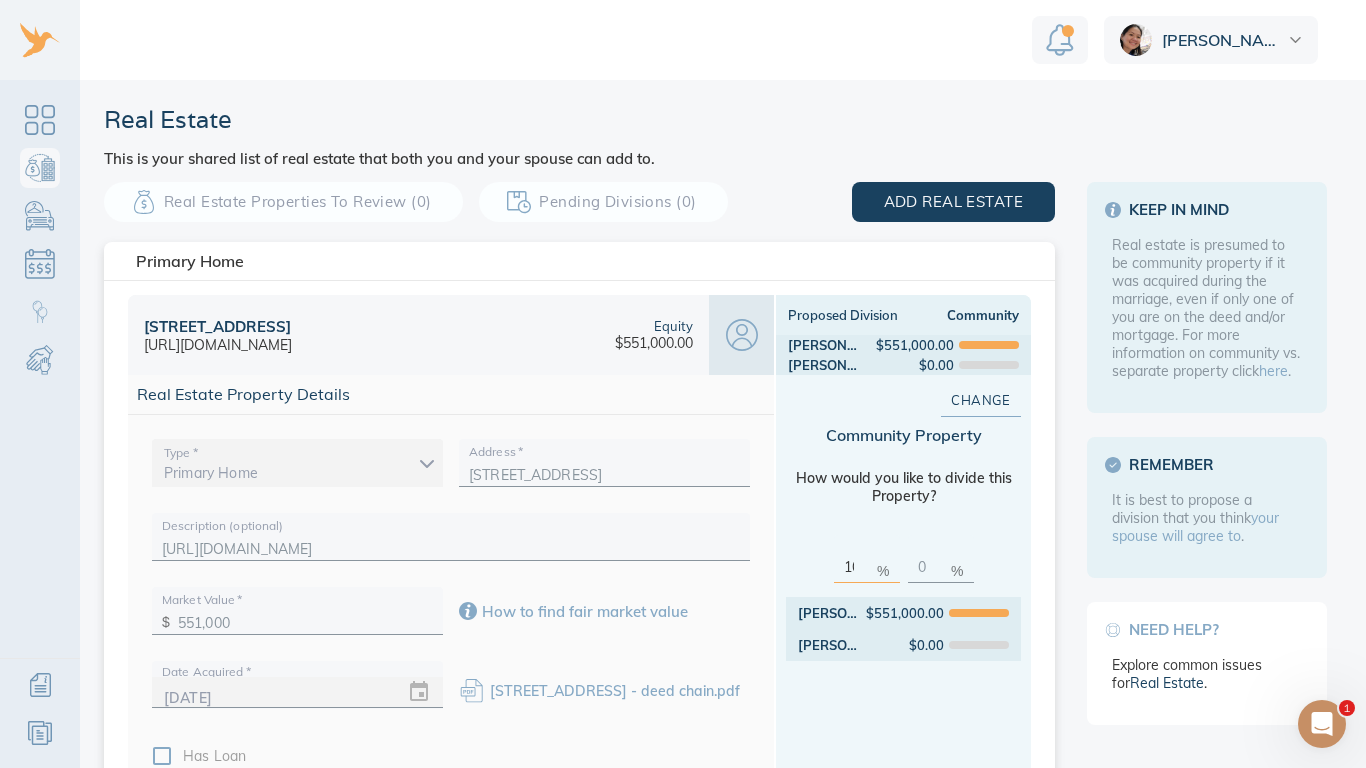 click on "Real Estate Properties to Review (0) Pending Divisions (0) add real estate" at bounding box center (579, 202) 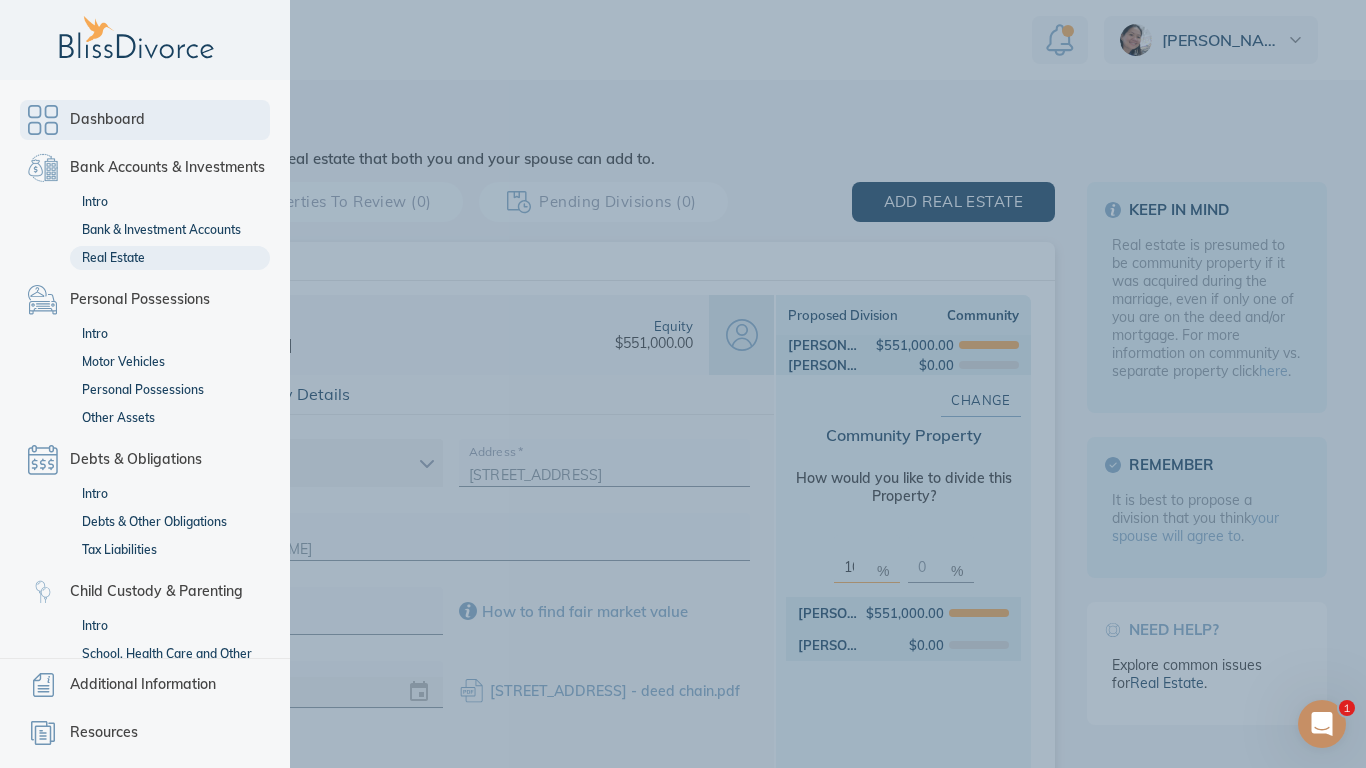 click on "Dashboard" at bounding box center [145, 120] 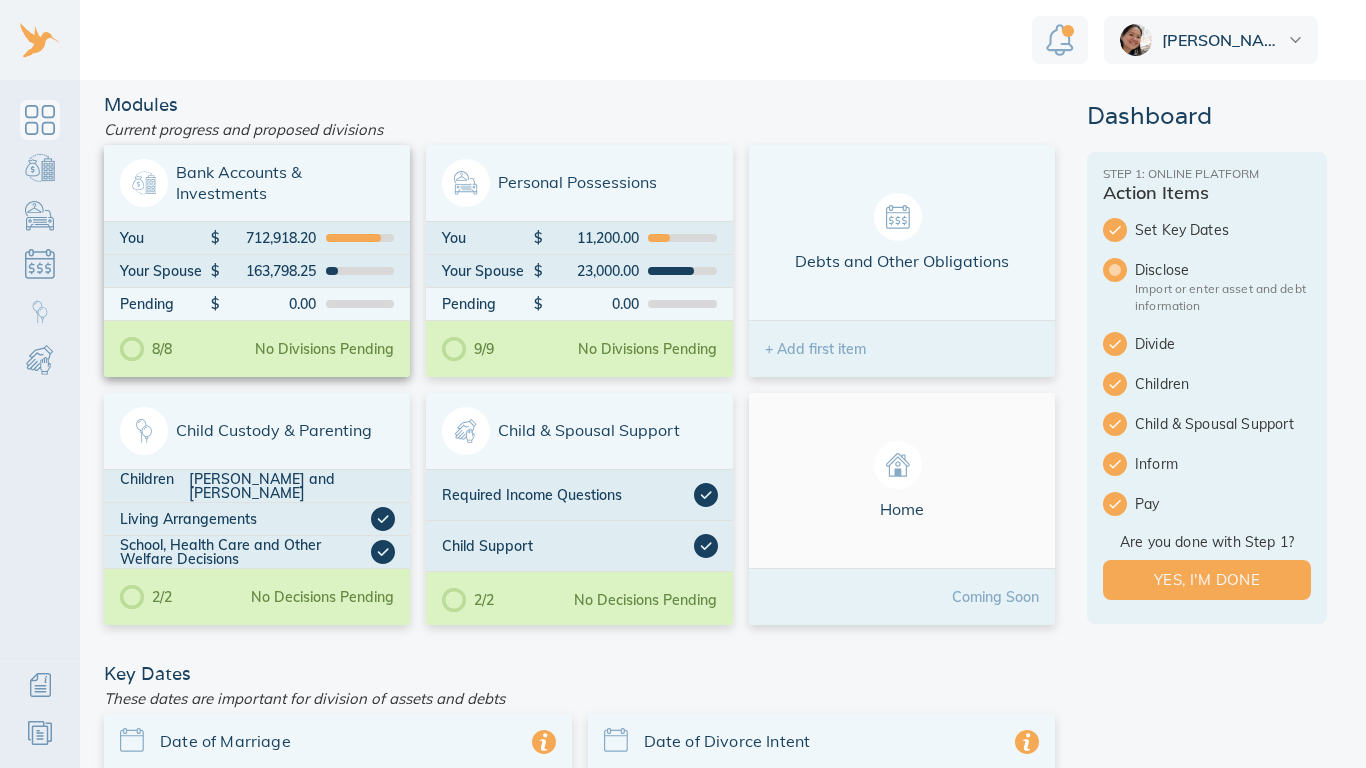 scroll, scrollTop: 0, scrollLeft: 0, axis: both 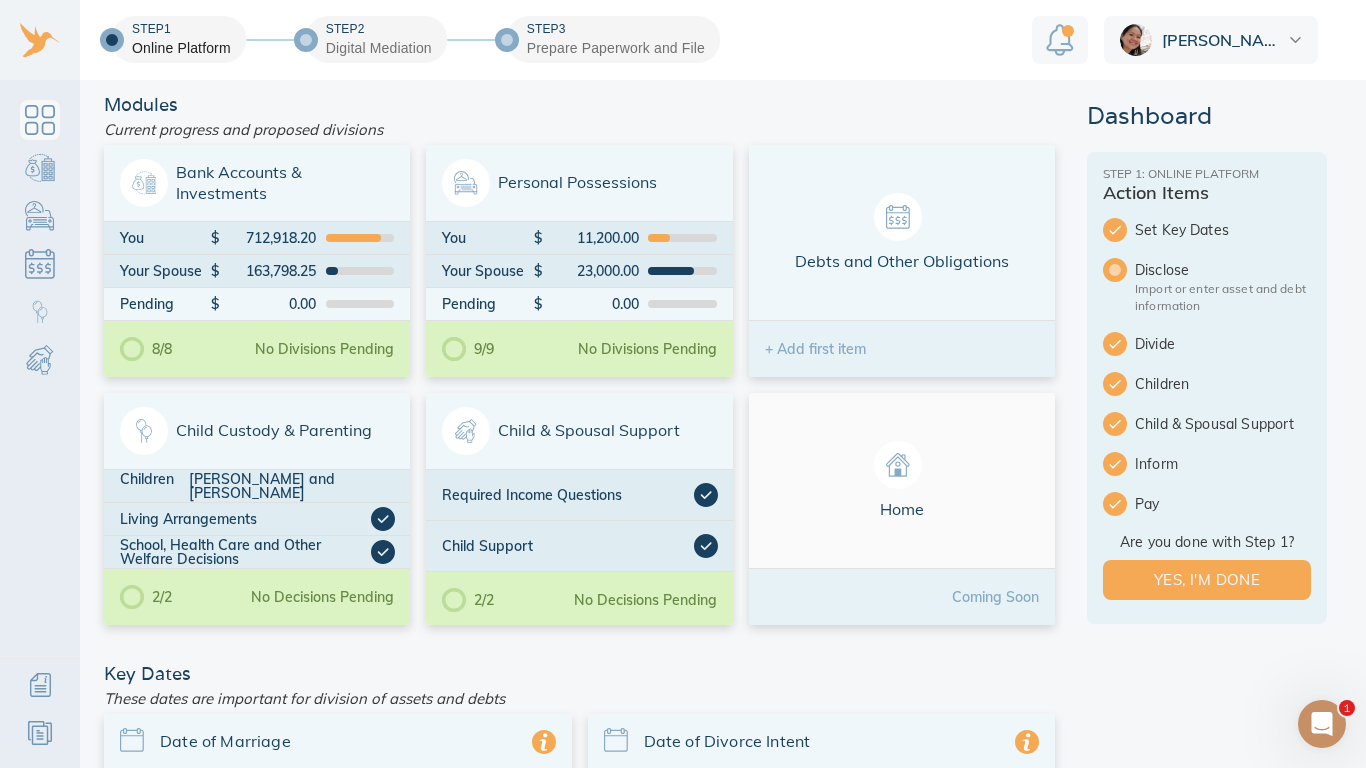 click on "These dates are important for division of assets and debts" at bounding box center (579, 698) 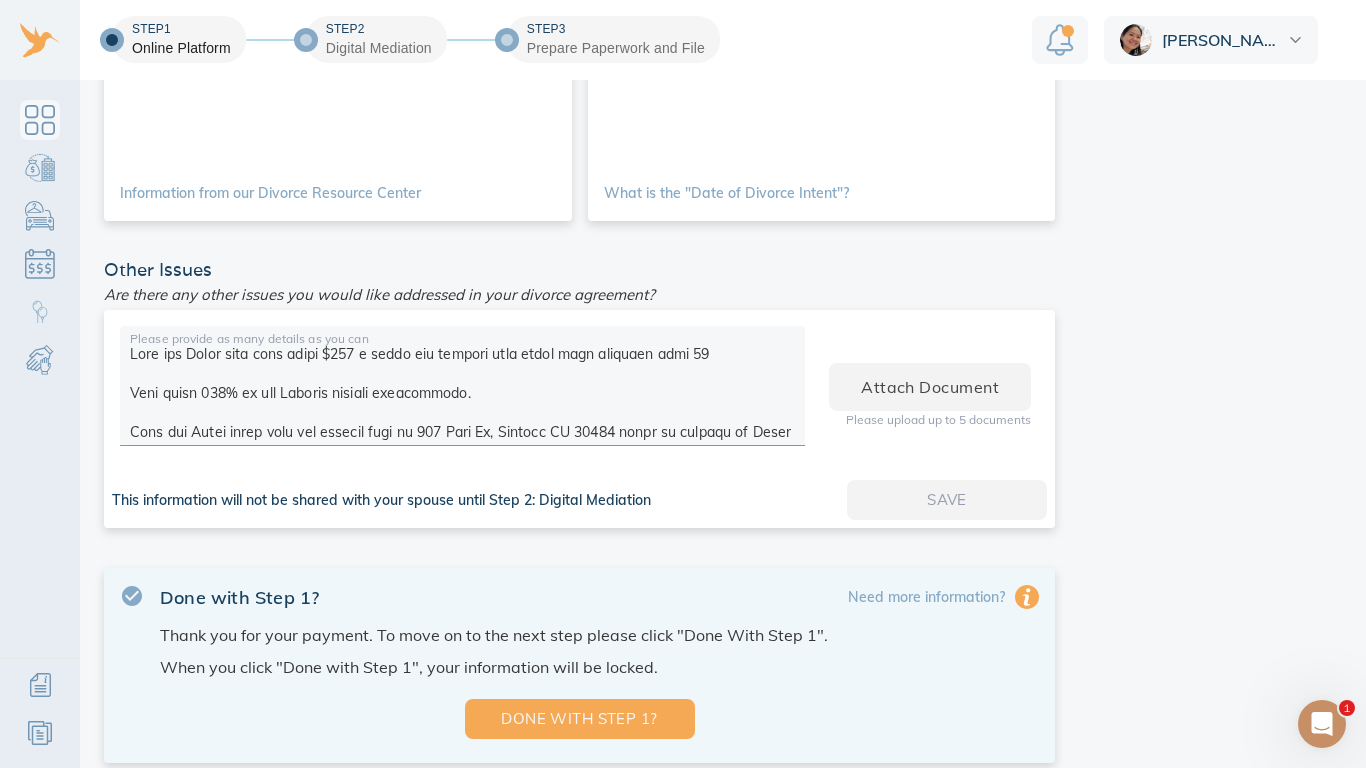 scroll, scrollTop: 902, scrollLeft: 0, axis: vertical 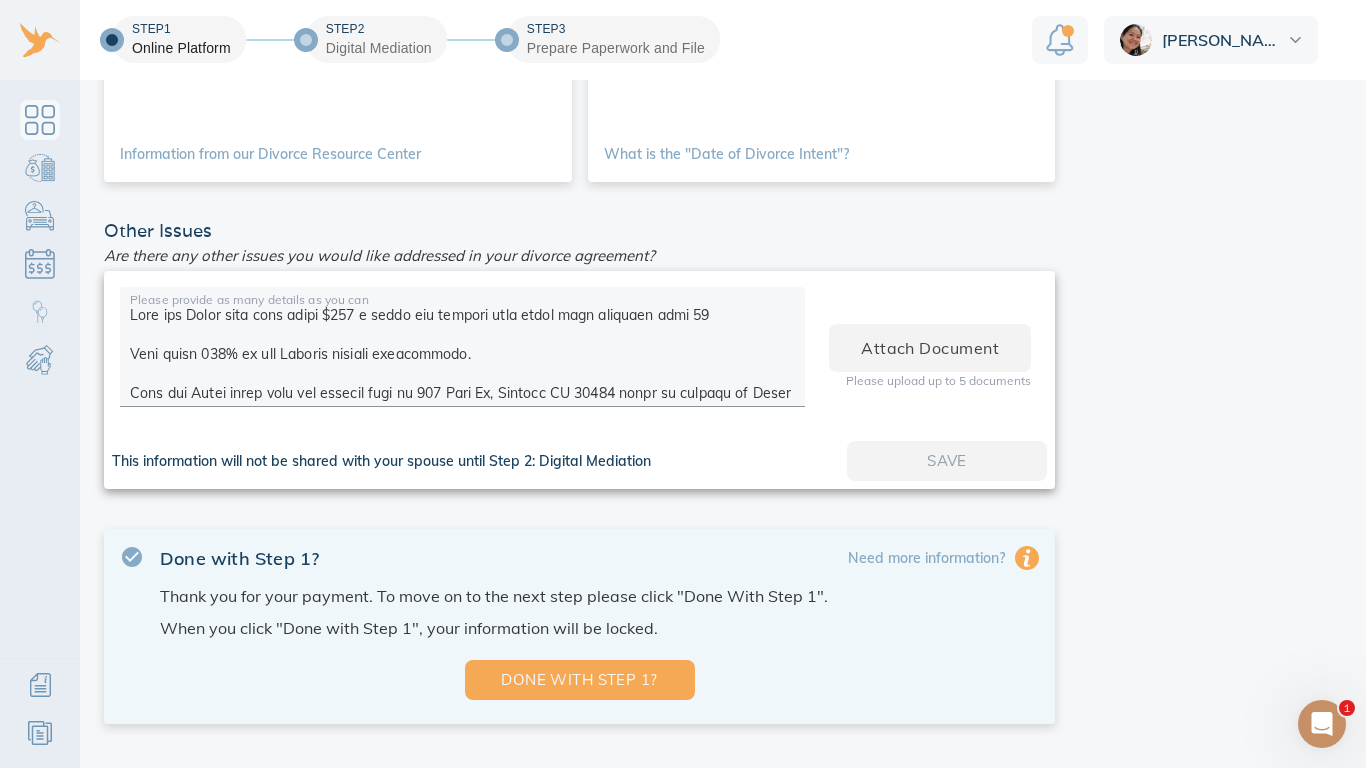 click at bounding box center (462, 350) 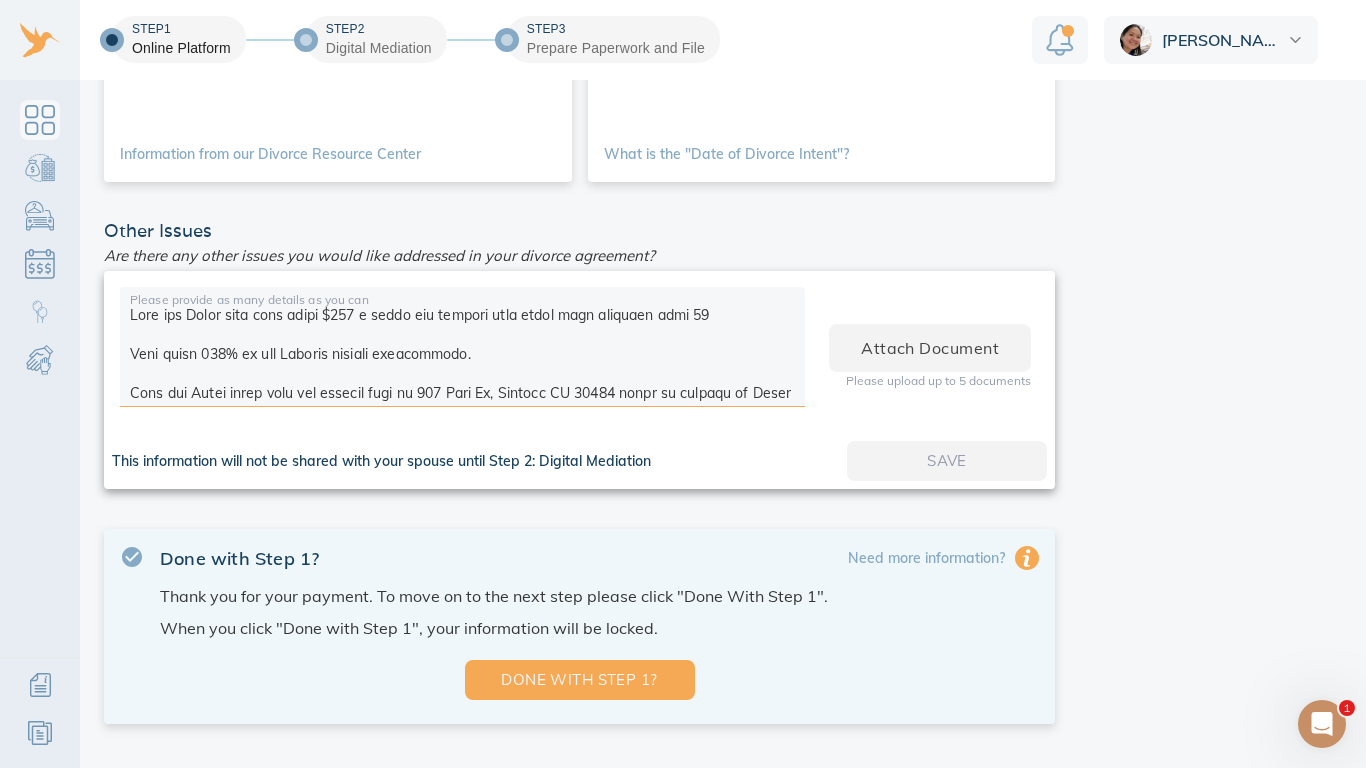 click at bounding box center [462, 350] 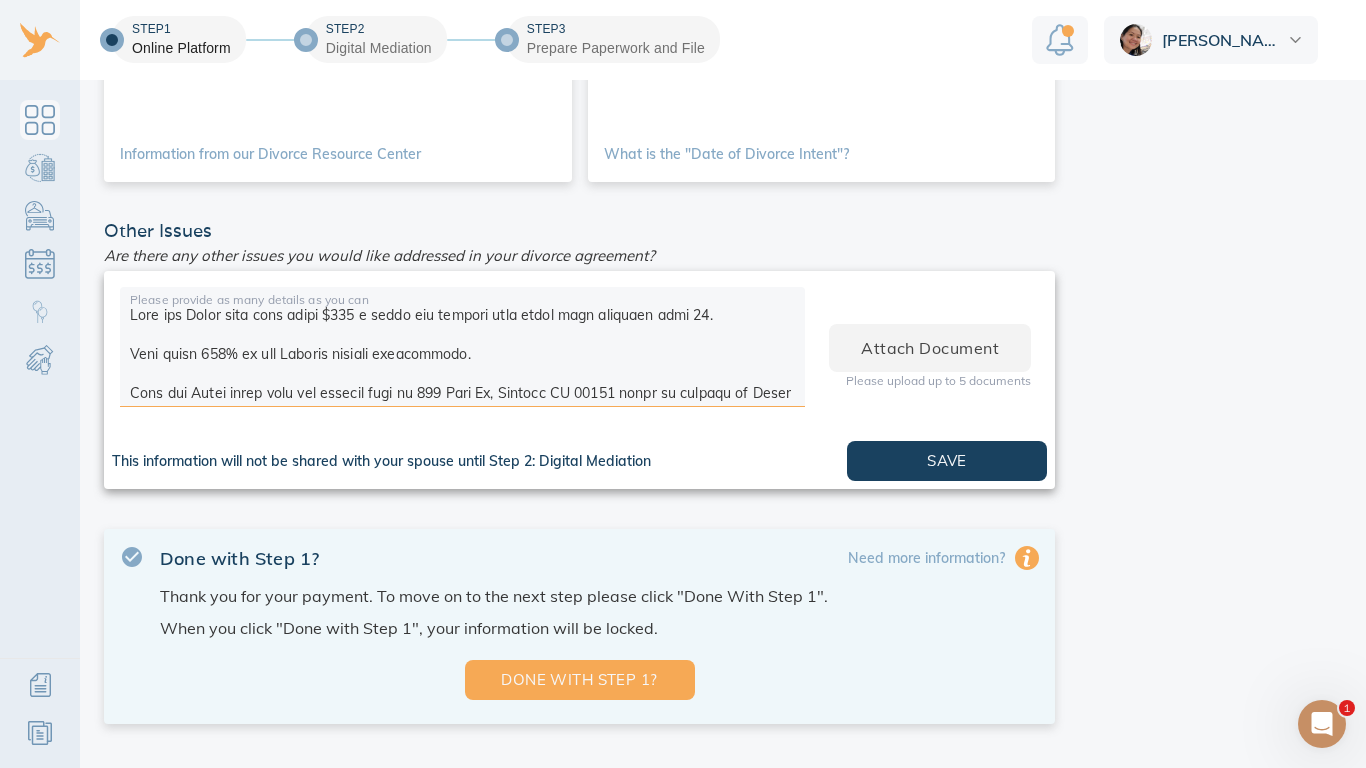 click at bounding box center (462, 350) 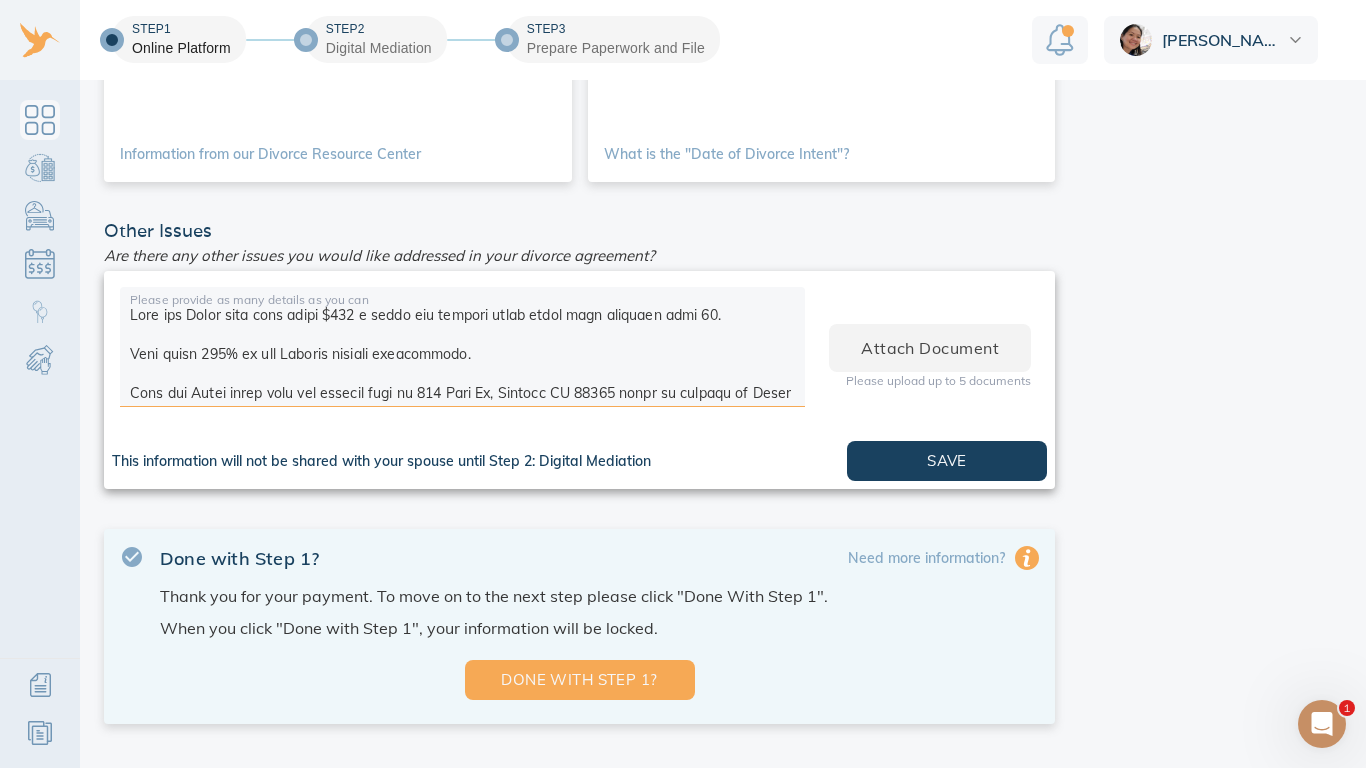 click at bounding box center (462, 350) 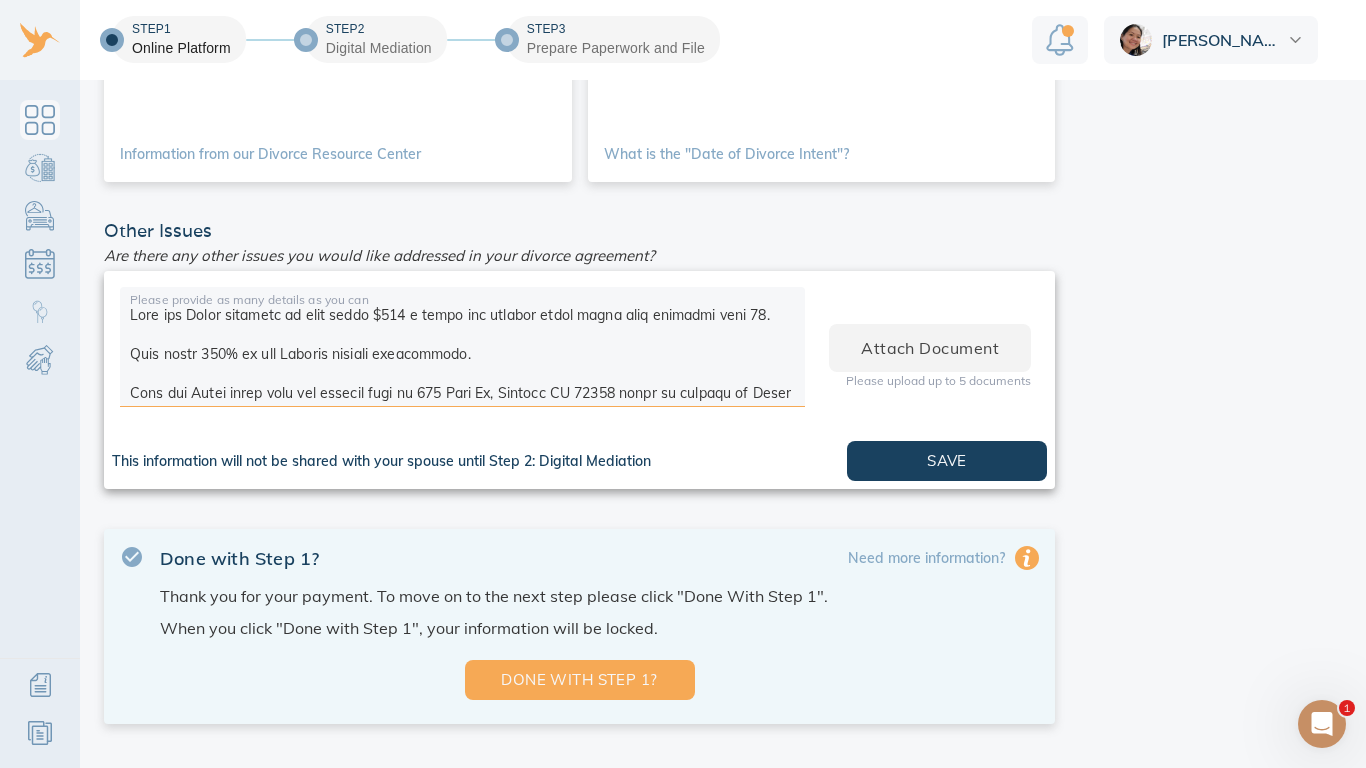 click at bounding box center [462, 350] 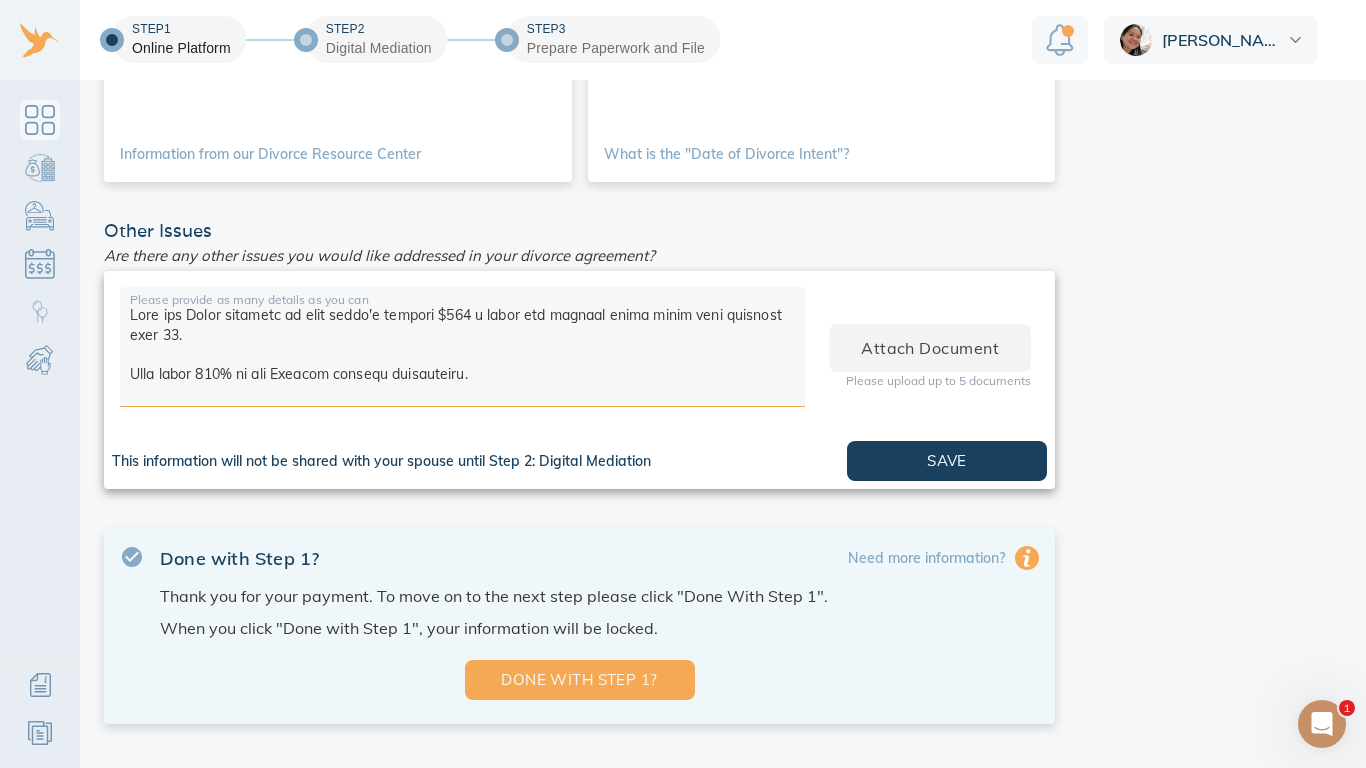 click at bounding box center [462, 350] 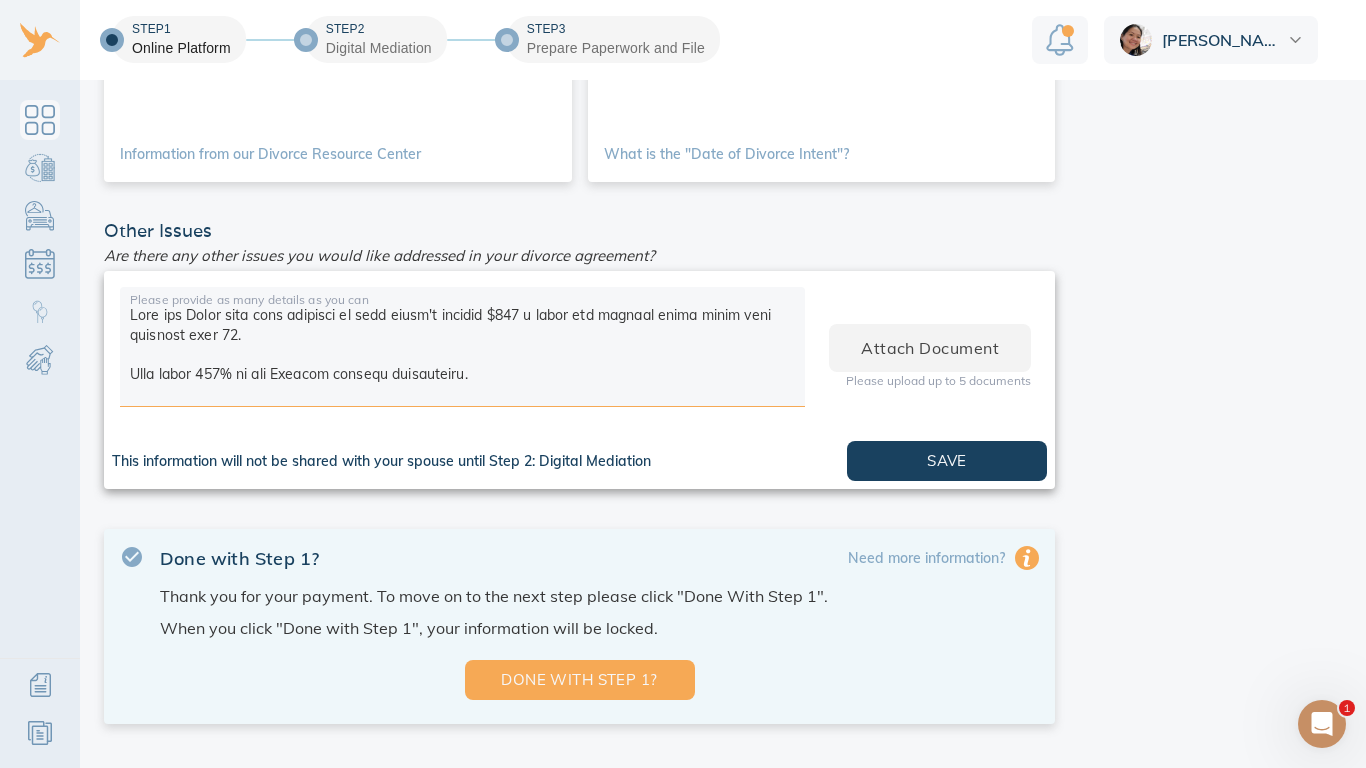click at bounding box center [462, 350] 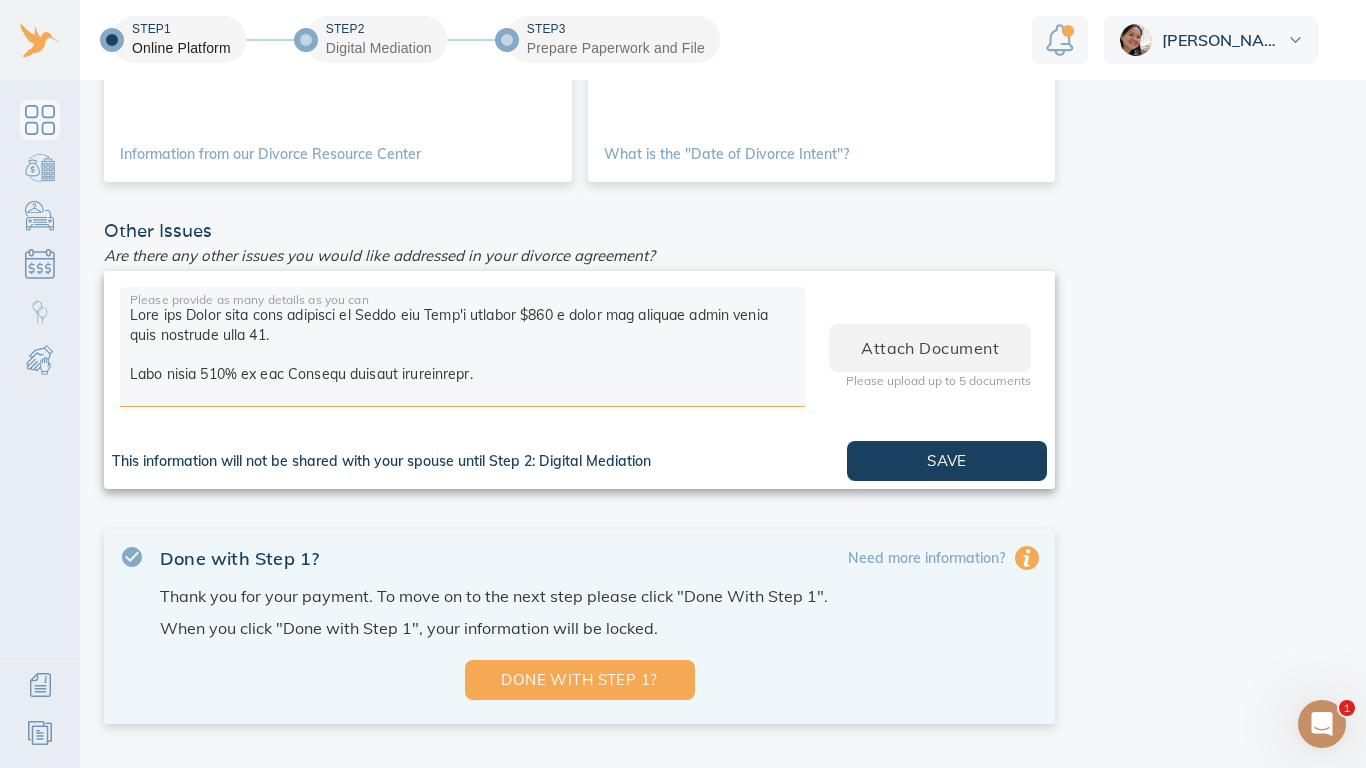 click at bounding box center [462, 350] 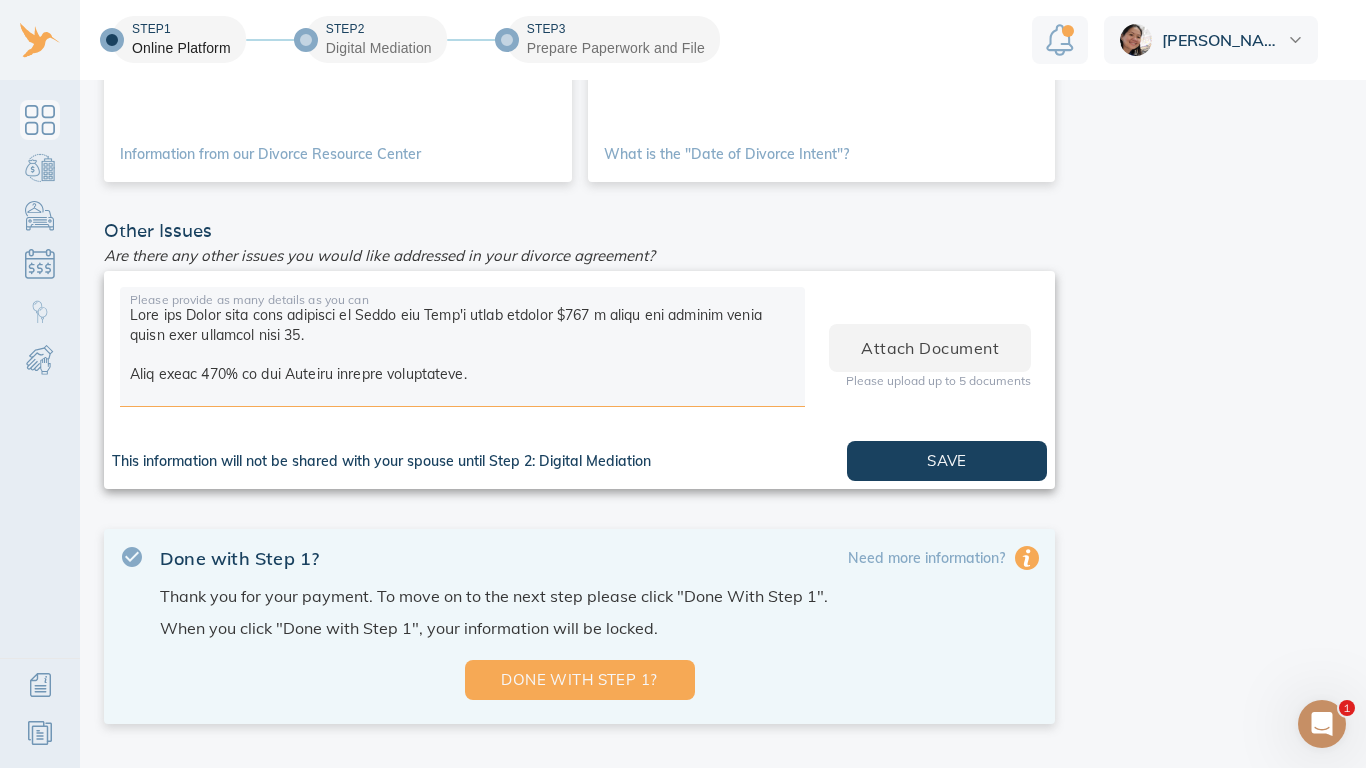 click at bounding box center (462, 350) 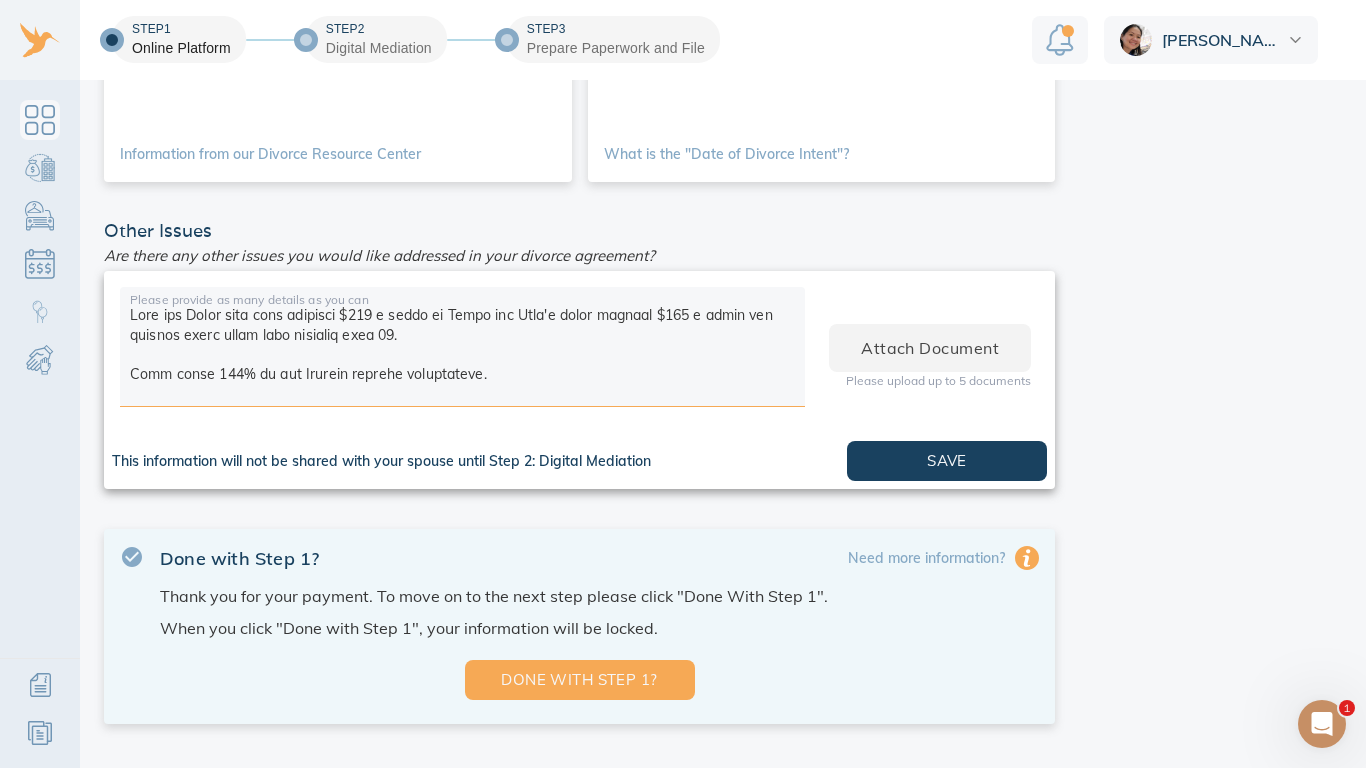 click at bounding box center (462, 350) 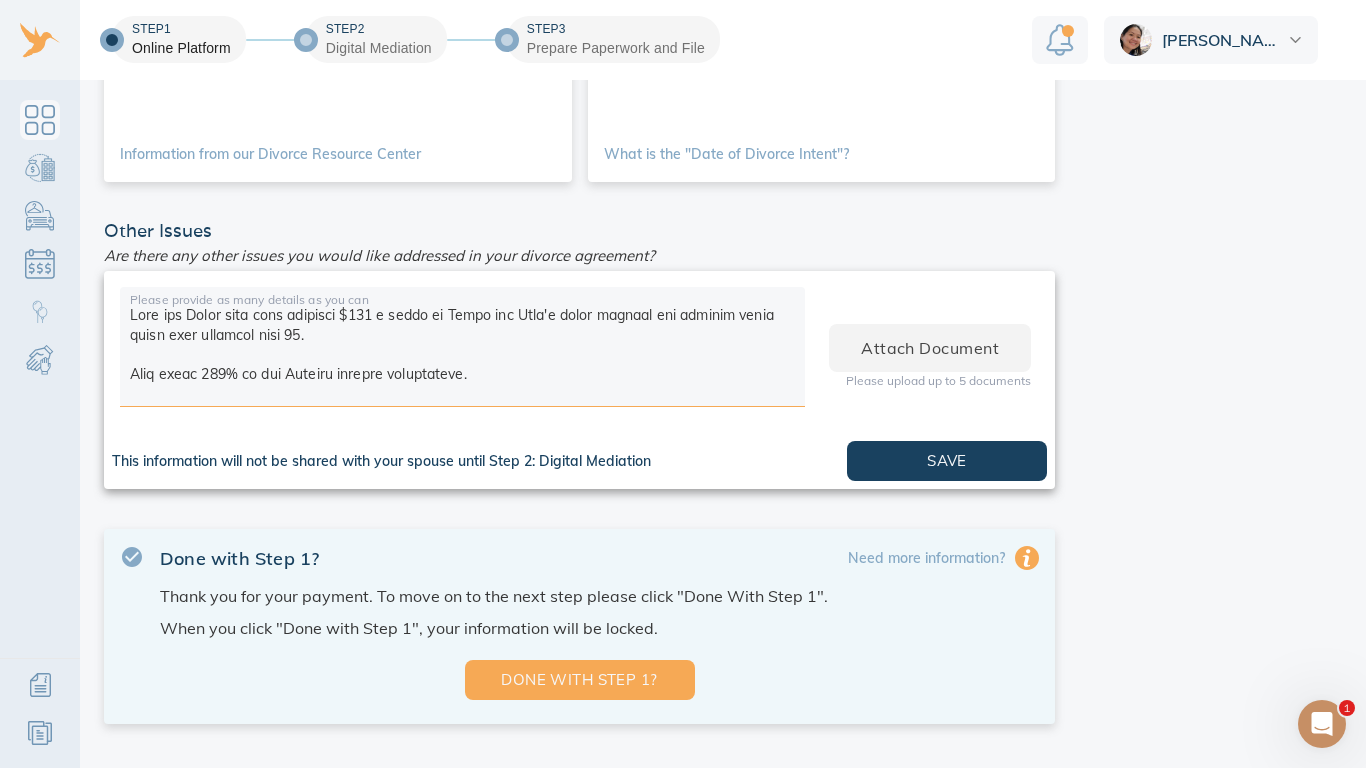 click at bounding box center (462, 350) 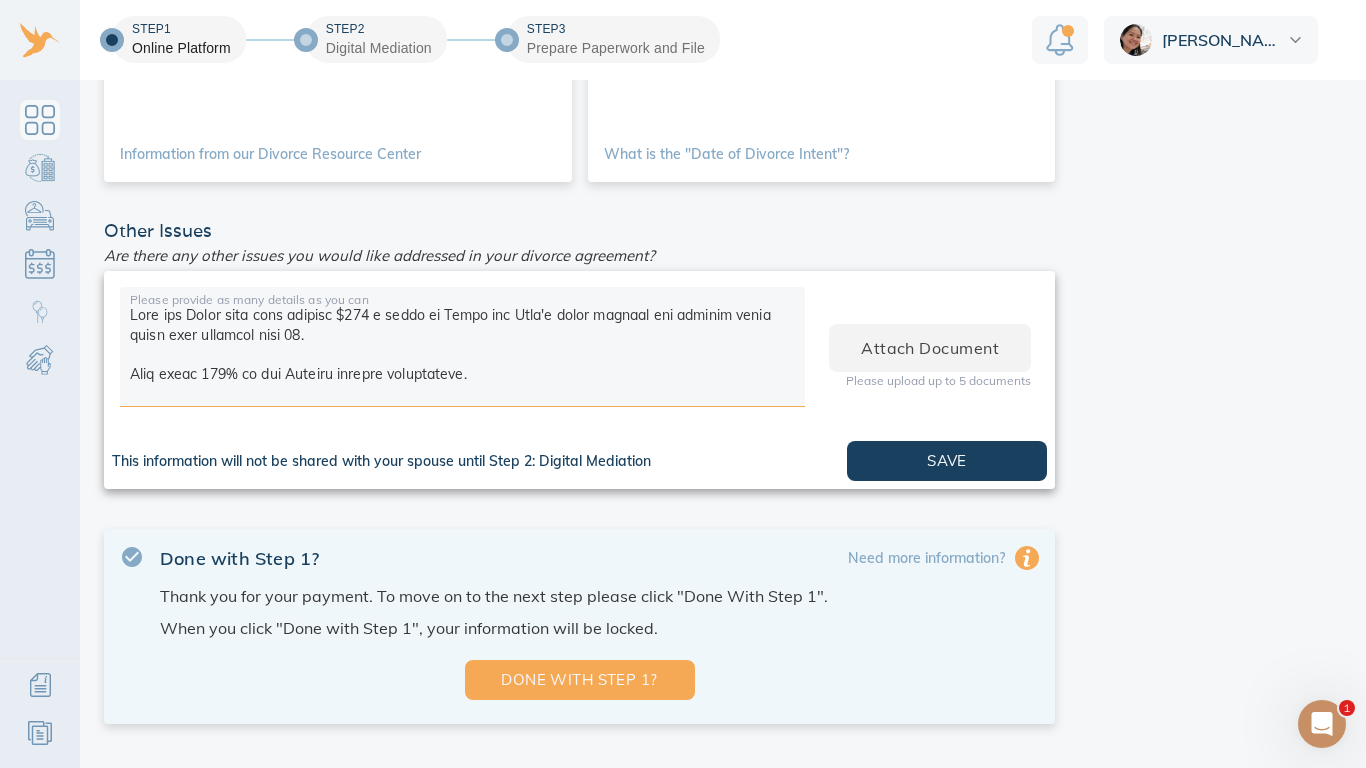 click at bounding box center (462, 350) 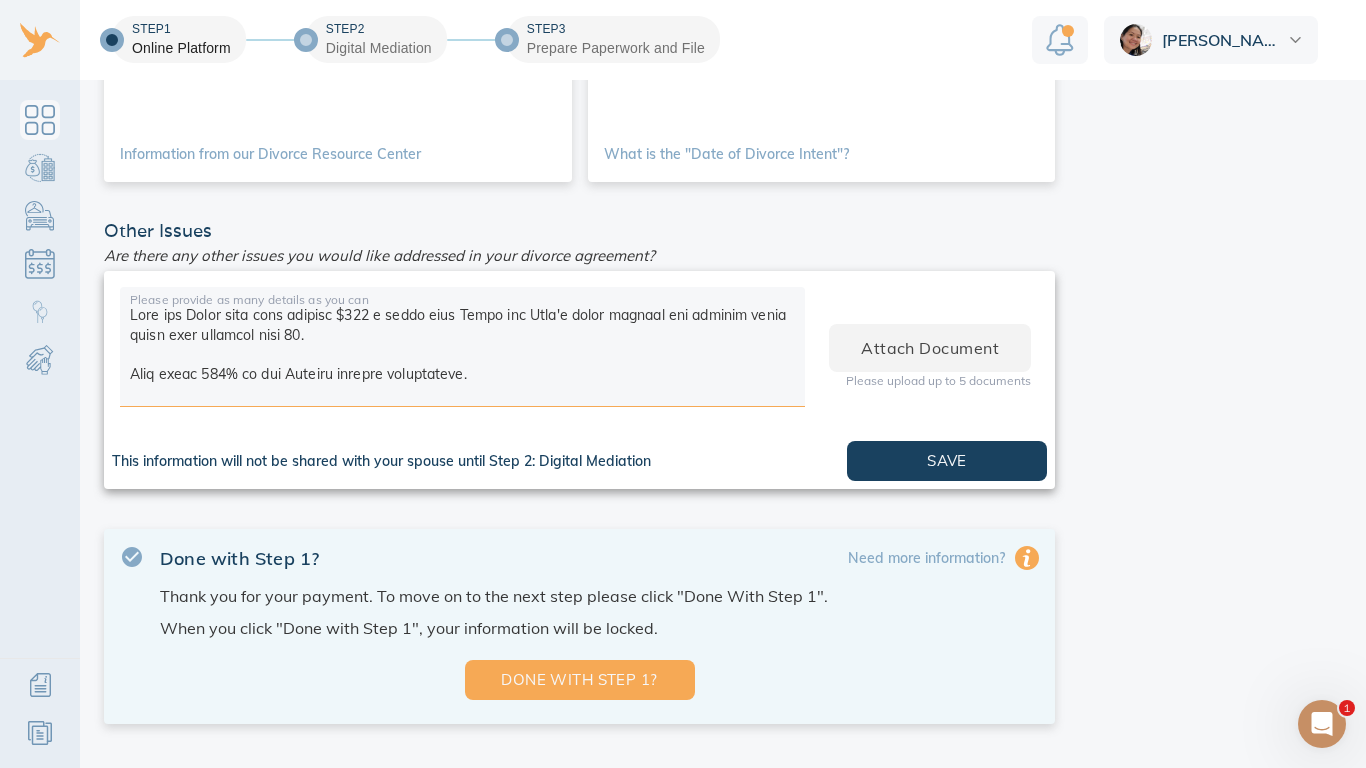 click at bounding box center (462, 350) 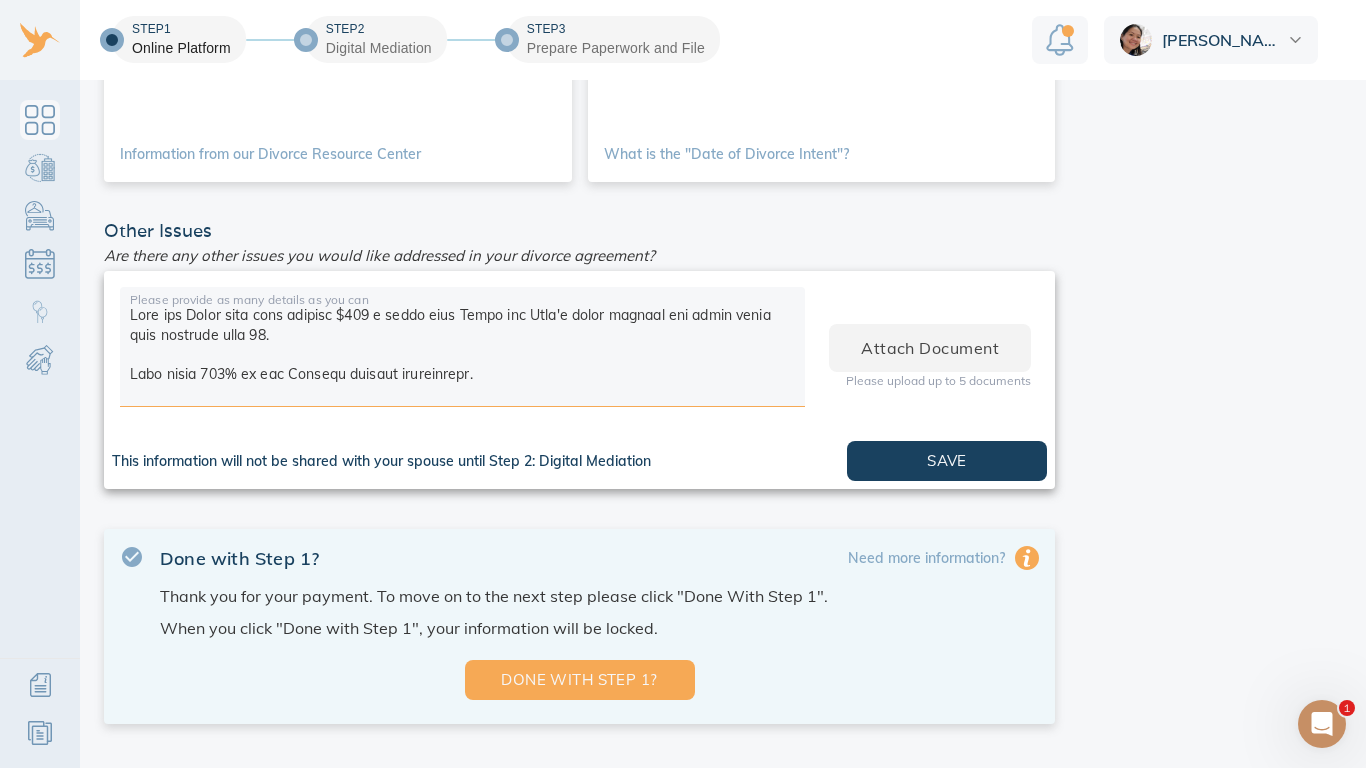 click at bounding box center [462, 350] 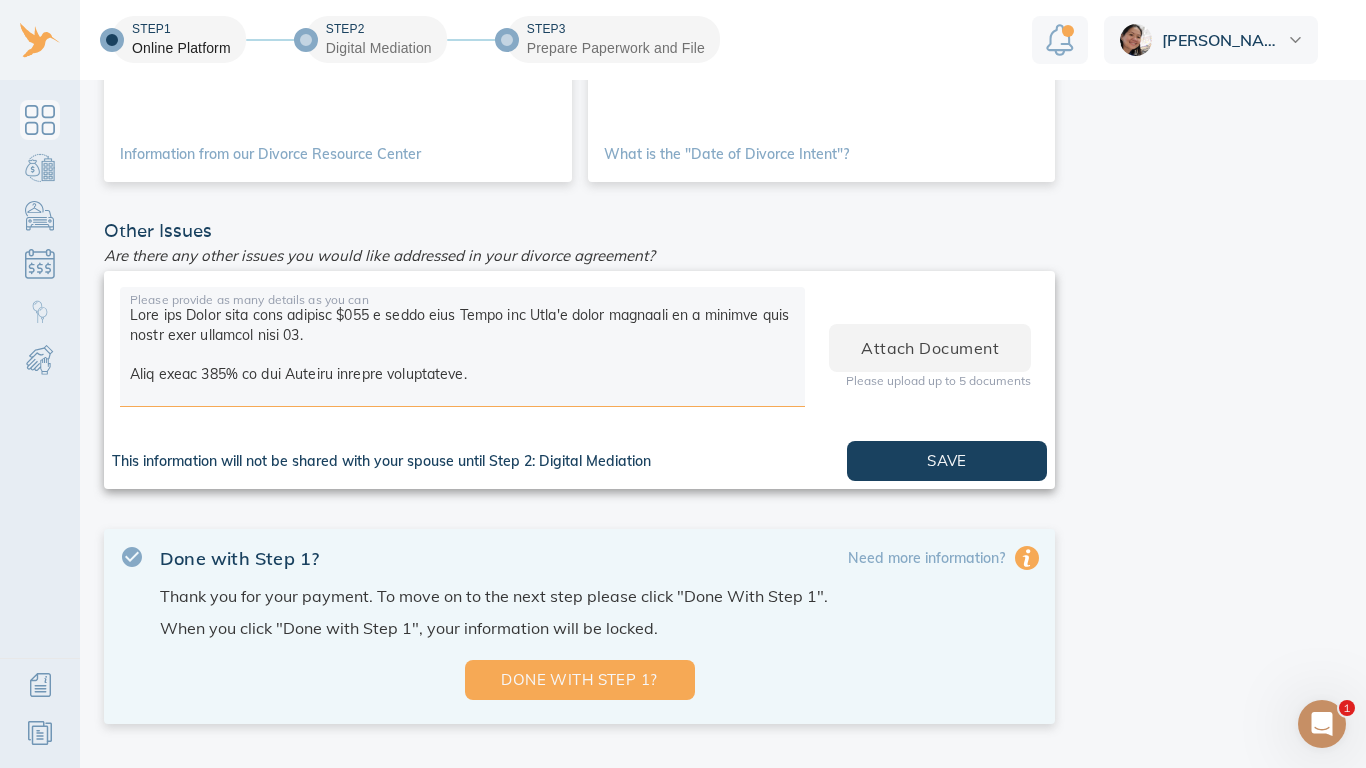 click at bounding box center [462, 350] 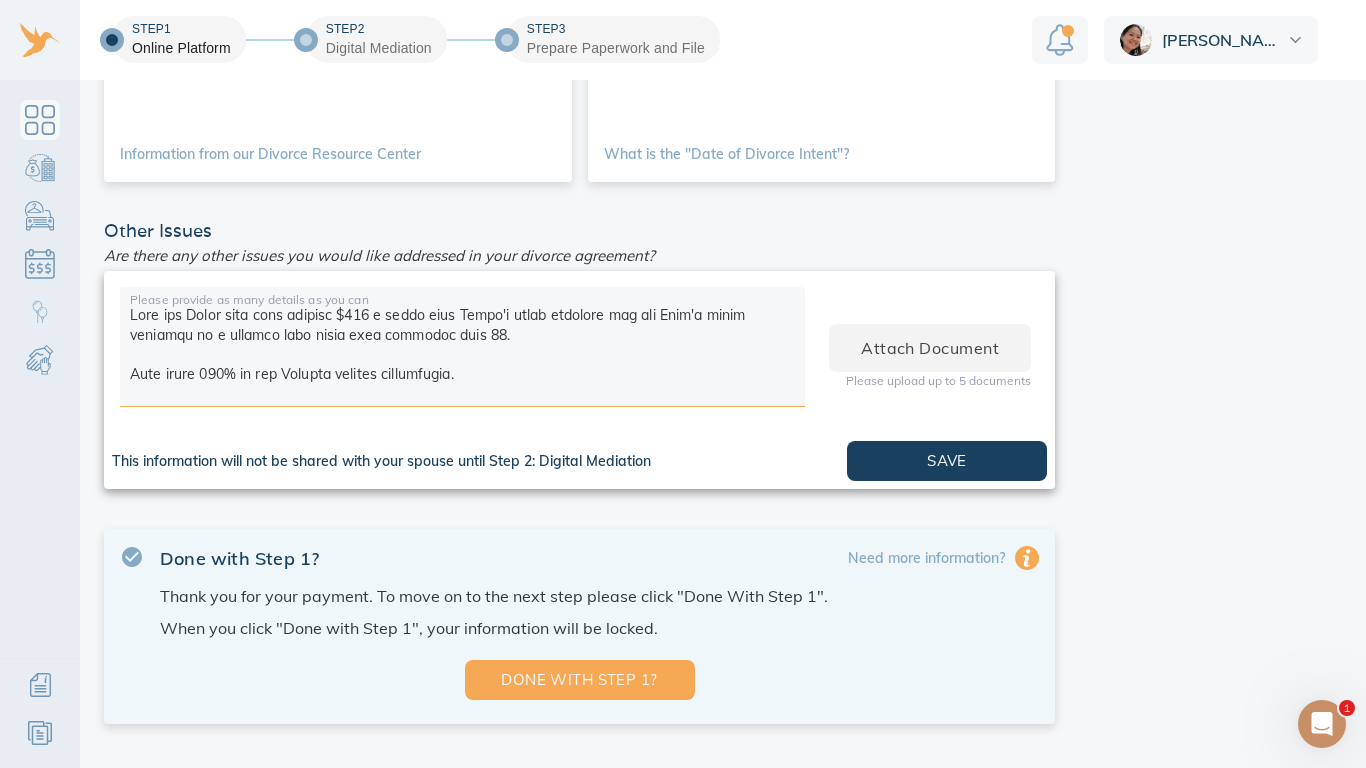 click at bounding box center [462, 350] 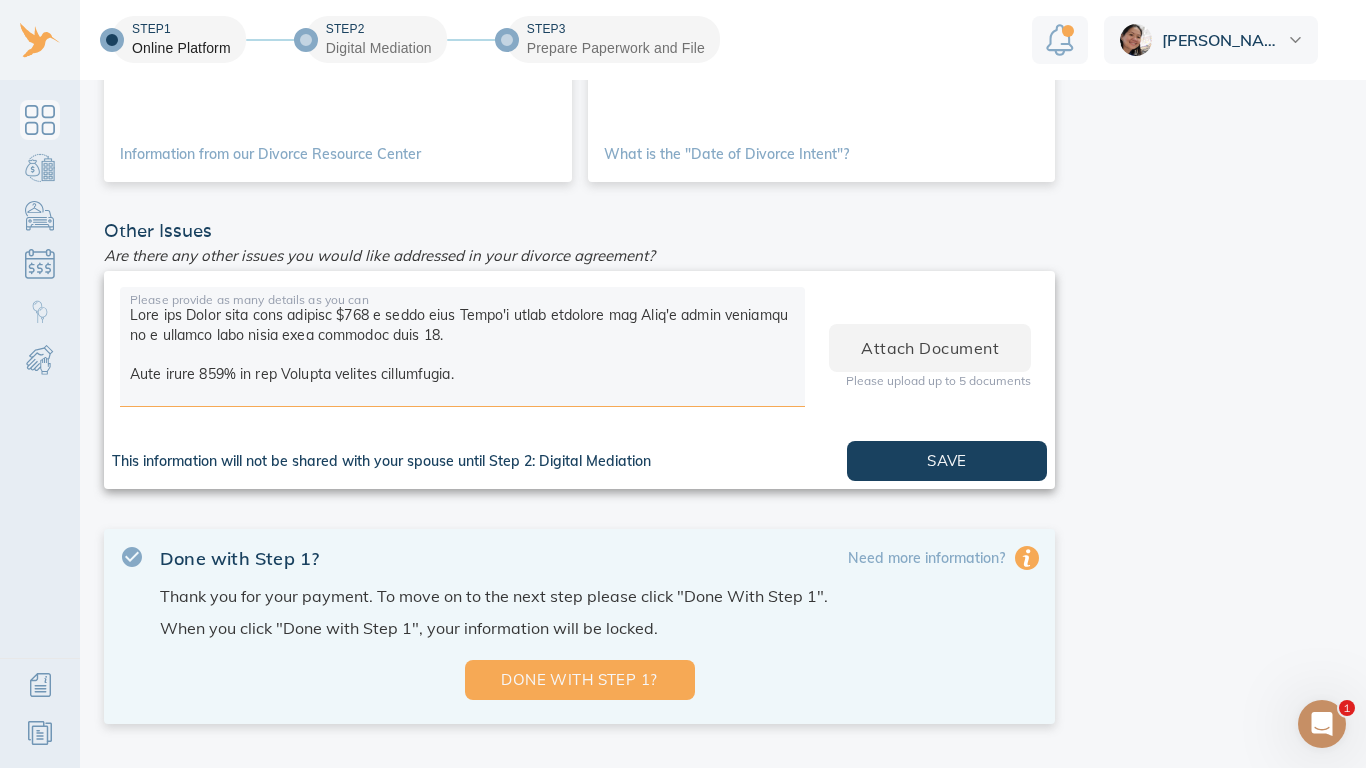click at bounding box center [462, 350] 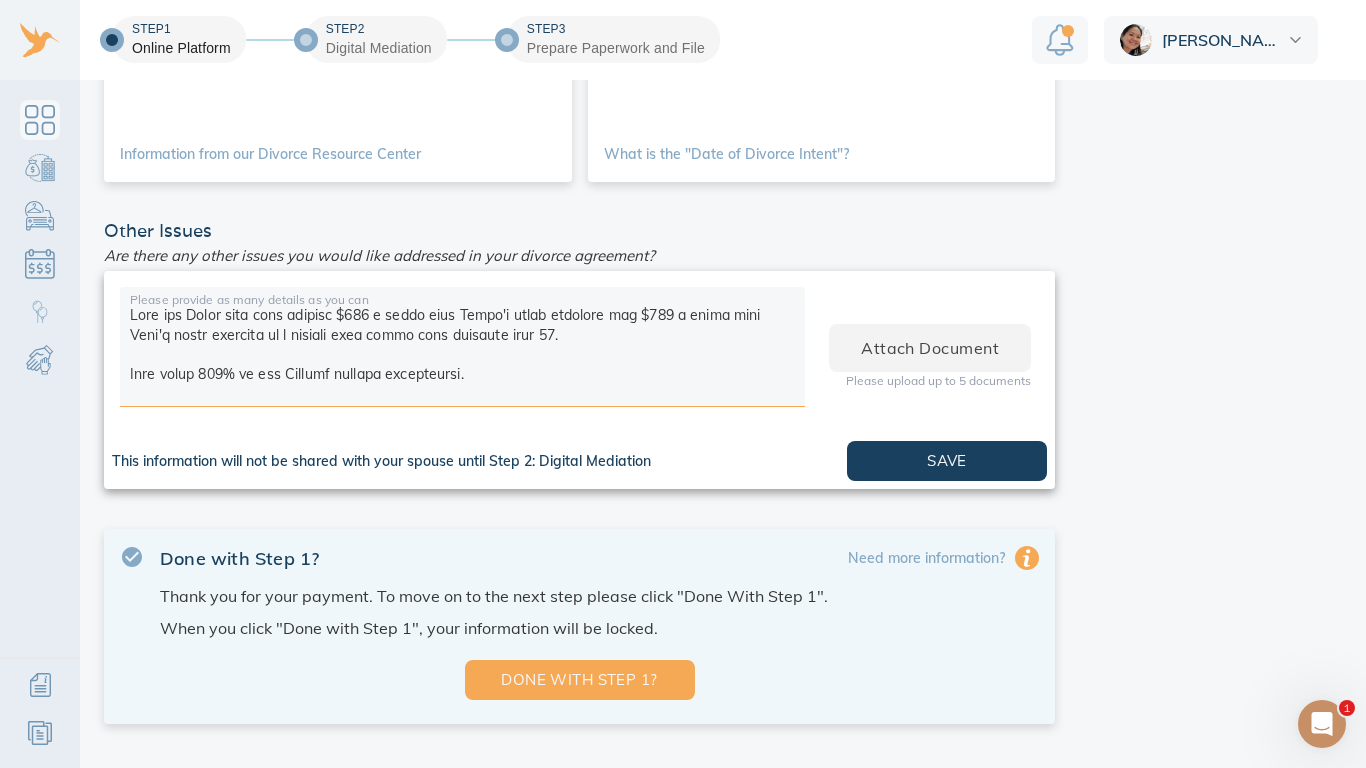 click at bounding box center [462, 350] 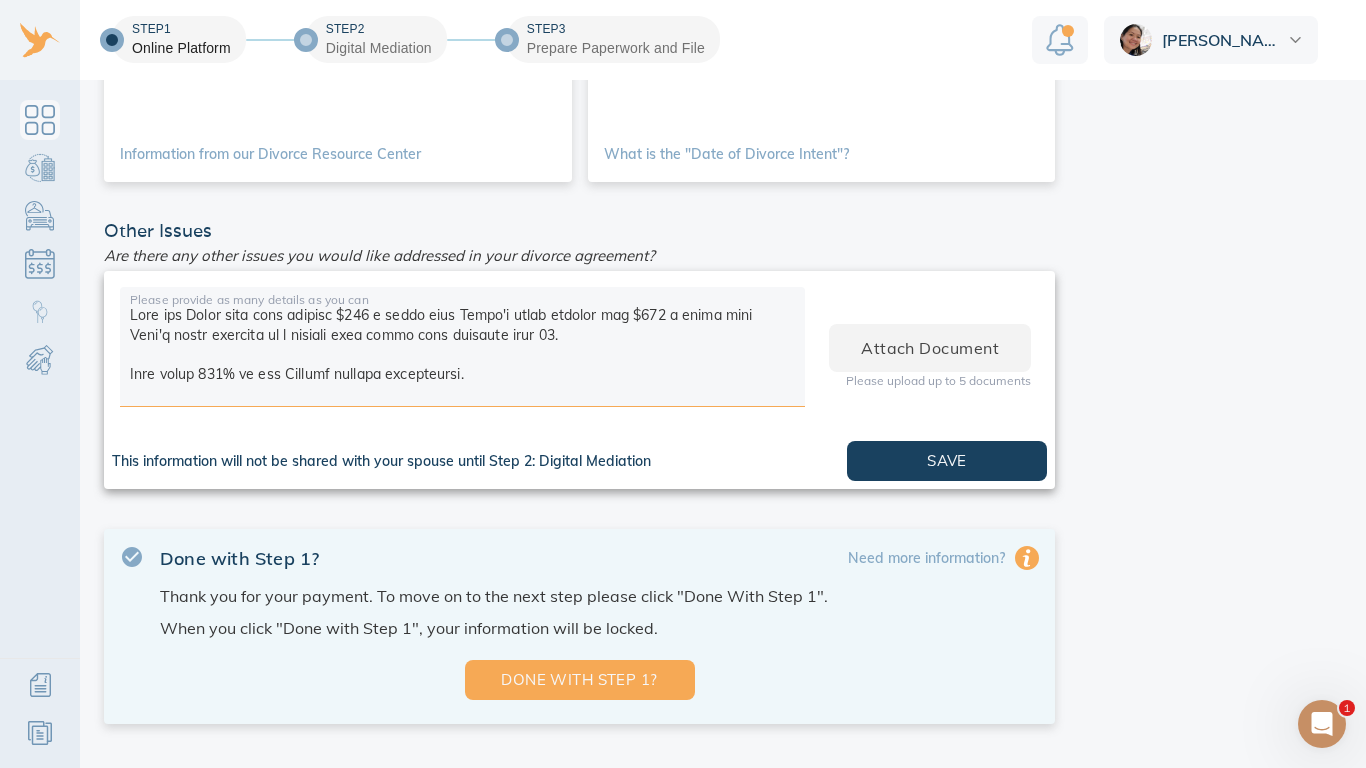 click at bounding box center [462, 350] 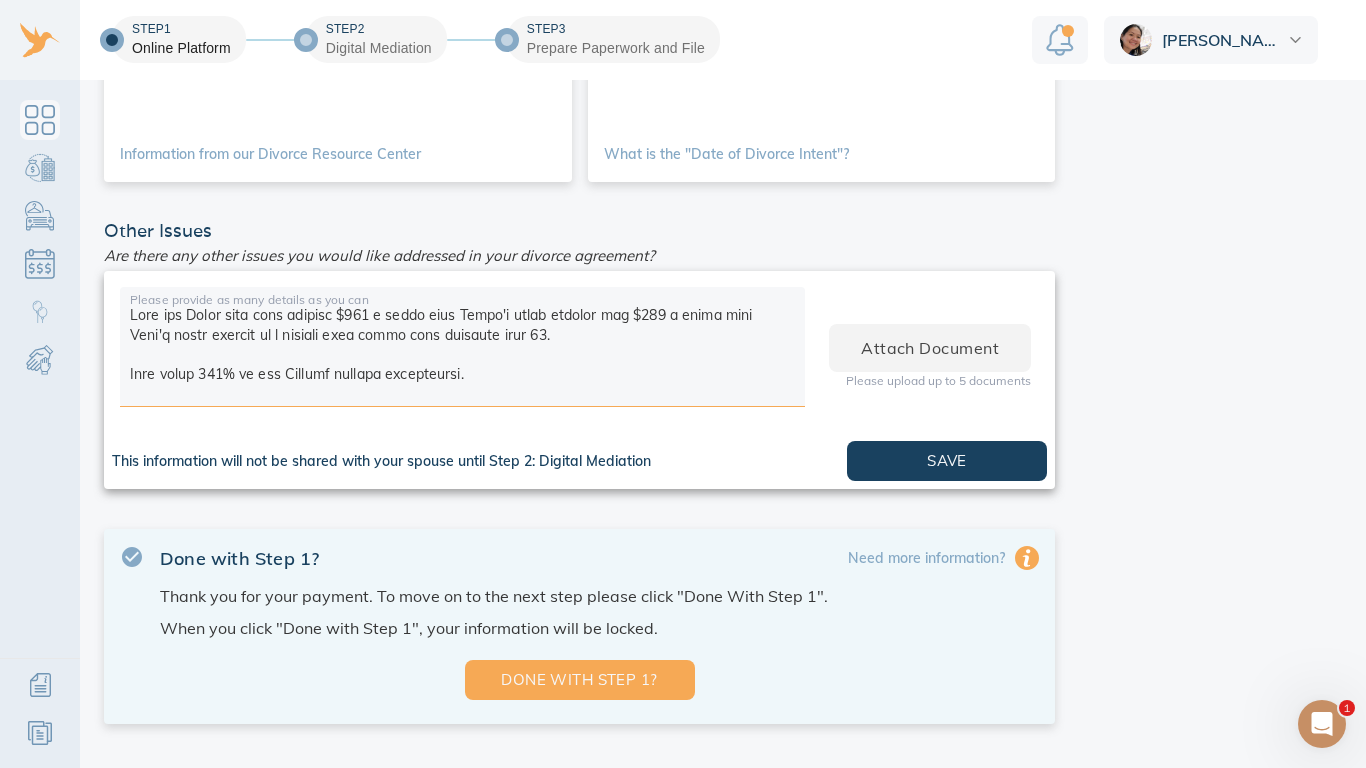 click at bounding box center (462, 350) 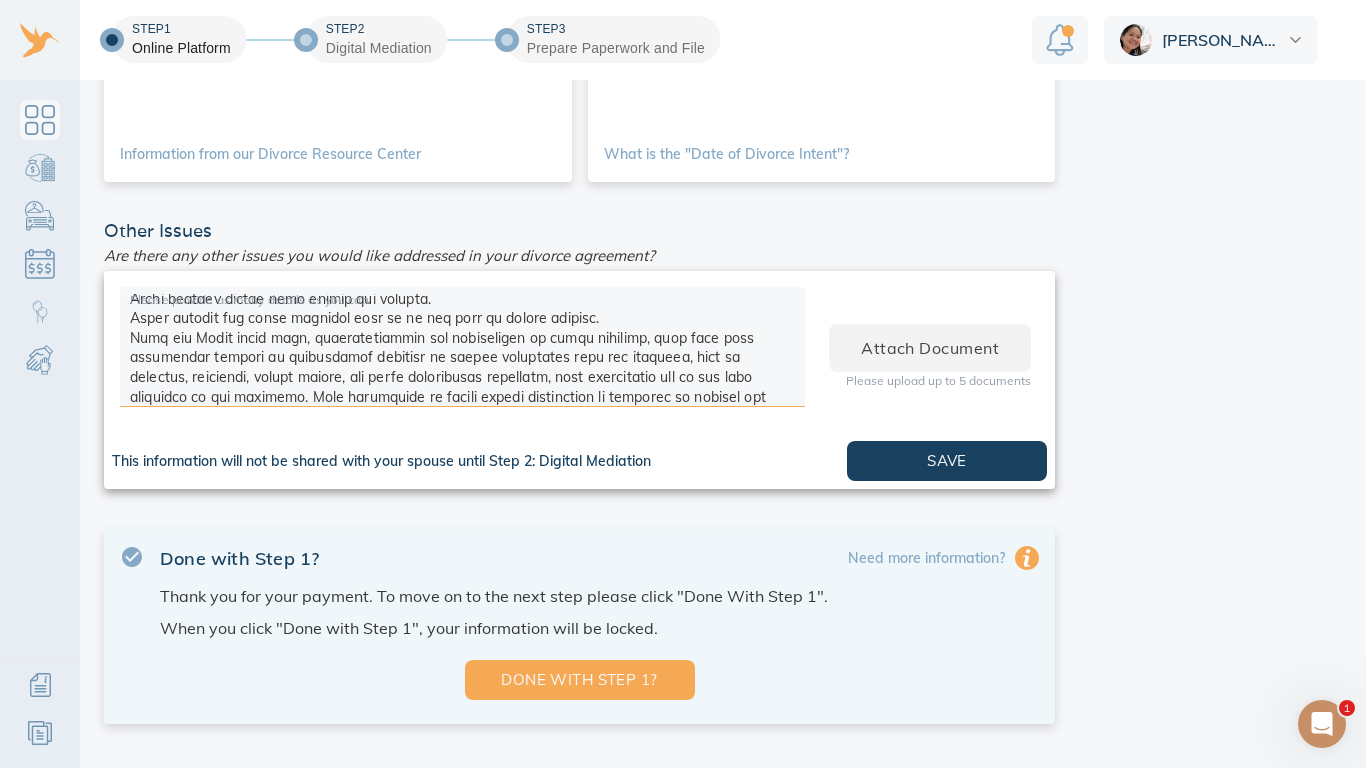 scroll, scrollTop: 1016, scrollLeft: 0, axis: vertical 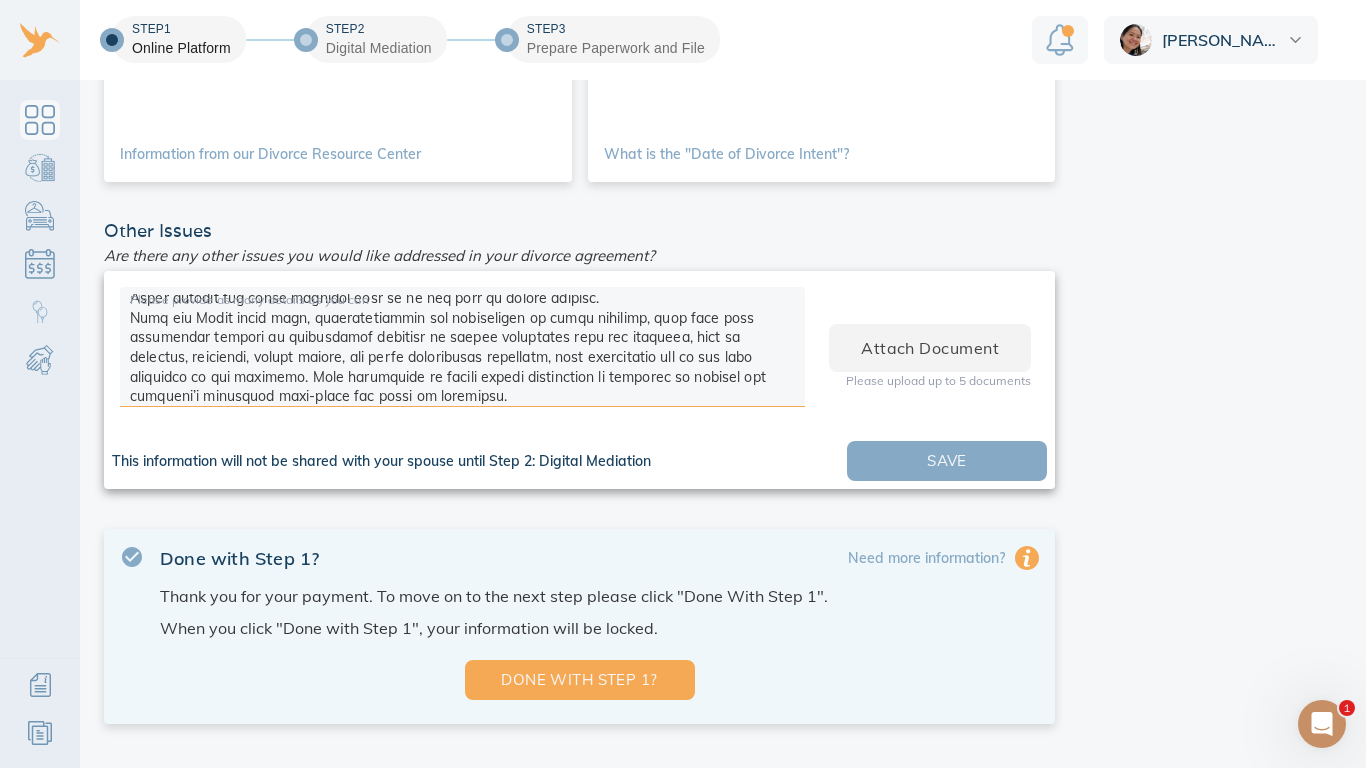 type on "Alex and Thanh each will deposit $250 a month into Kosta's youth account and $250 a month into Tony's youth account as a college fund until both children turn 18.
Alex keeps 100% of his Calsper pension permanently.
Alex and Thanh agree that the marital home at 500 Main St, Winters CA 95694 shall be awarded to Thanh as her sole and exclusive property. Thanh shall receive 100% ownership interest in the marital home, free and clear of any claim, right or interest of Alex. Alex will execute any and all documents necessary to transfer the house title to Thanh.
Alex covers kids vision, dental, and health insurance till they are 26 years old.
If college funds run out while the children are still in college, Alex and Thanh will support the children financially until the both children receive their undergraduate degree. Thanh will continue to support the children as long as they are in school.
Alex and Thanh agree that Thanh shall have 100% physical custody of the minor children, Kosta Glaros and Antonis Gla..." 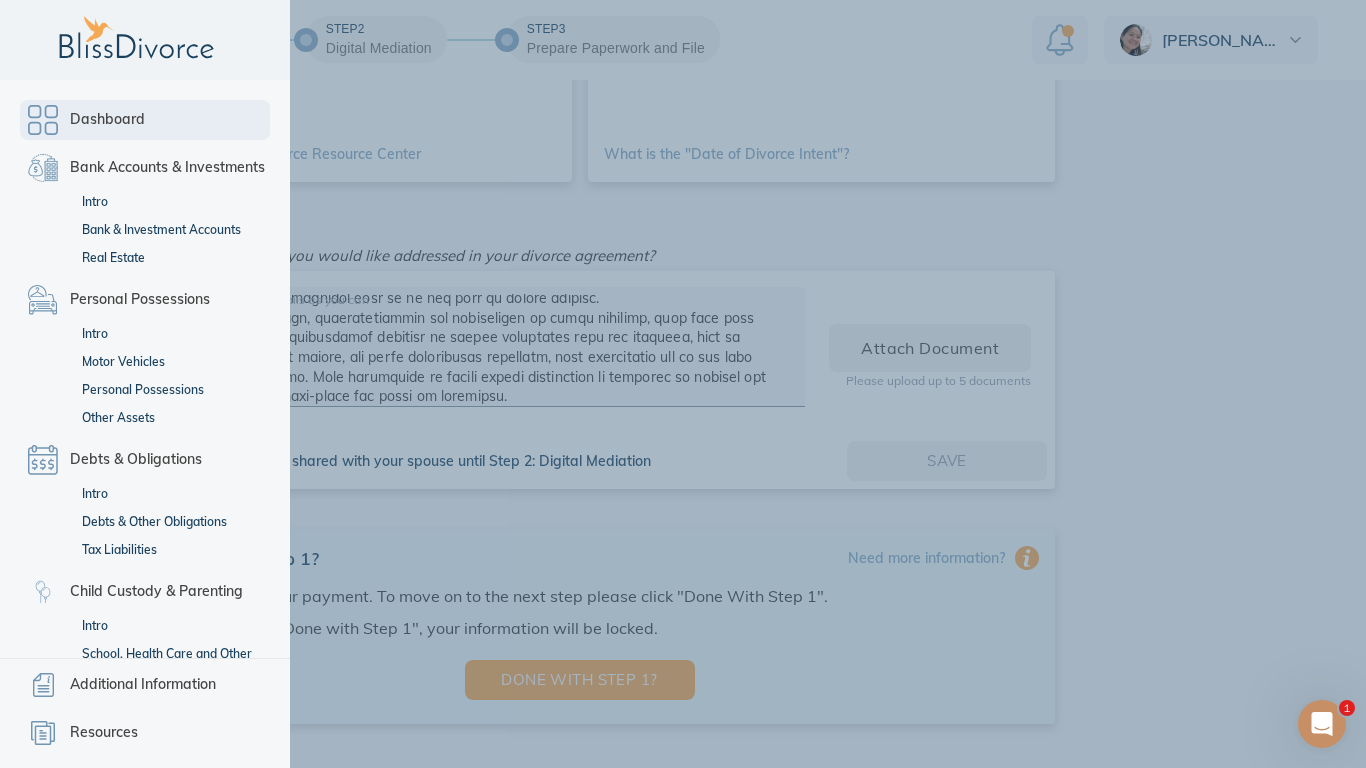 scroll, scrollTop: 194, scrollLeft: 0, axis: vertical 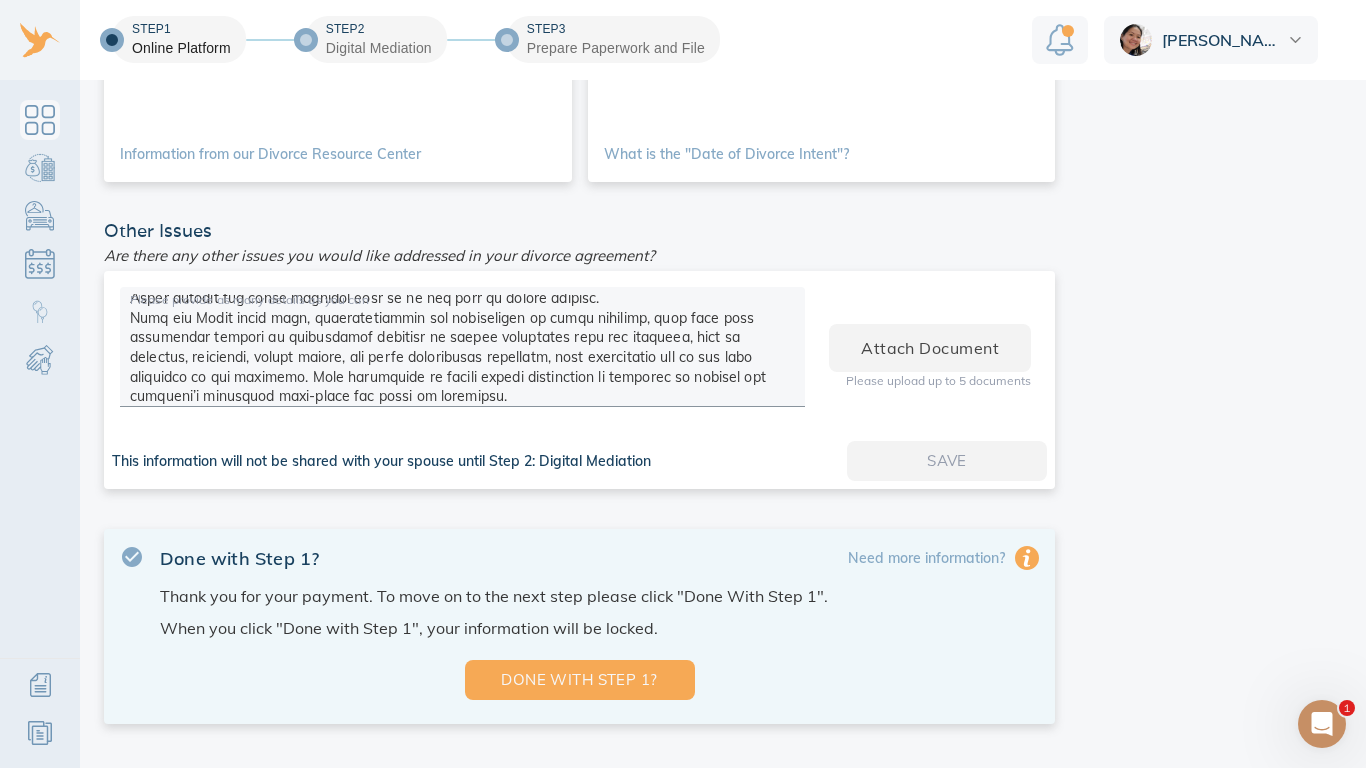 click at bounding box center (40, 120) 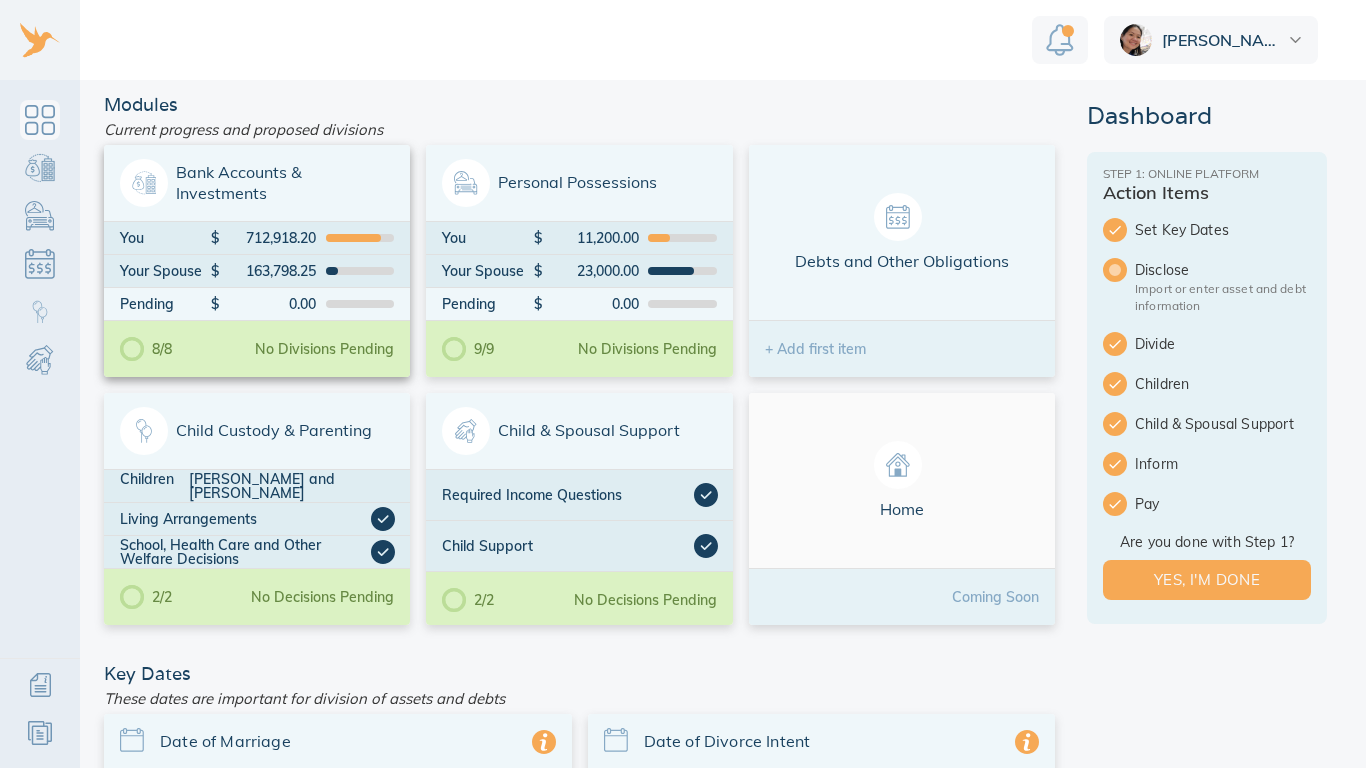 scroll, scrollTop: 0, scrollLeft: 0, axis: both 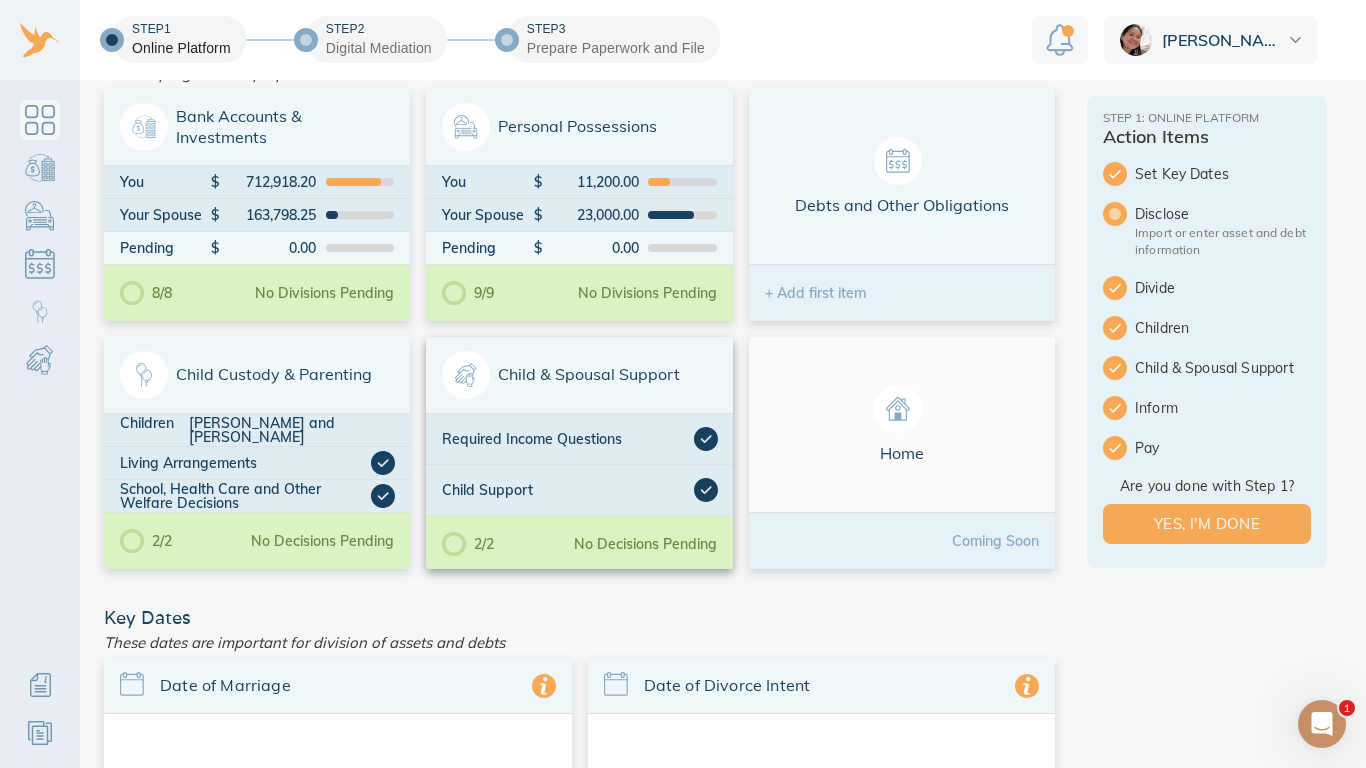 click on "Child & Spousal Support" at bounding box center (579, 375) 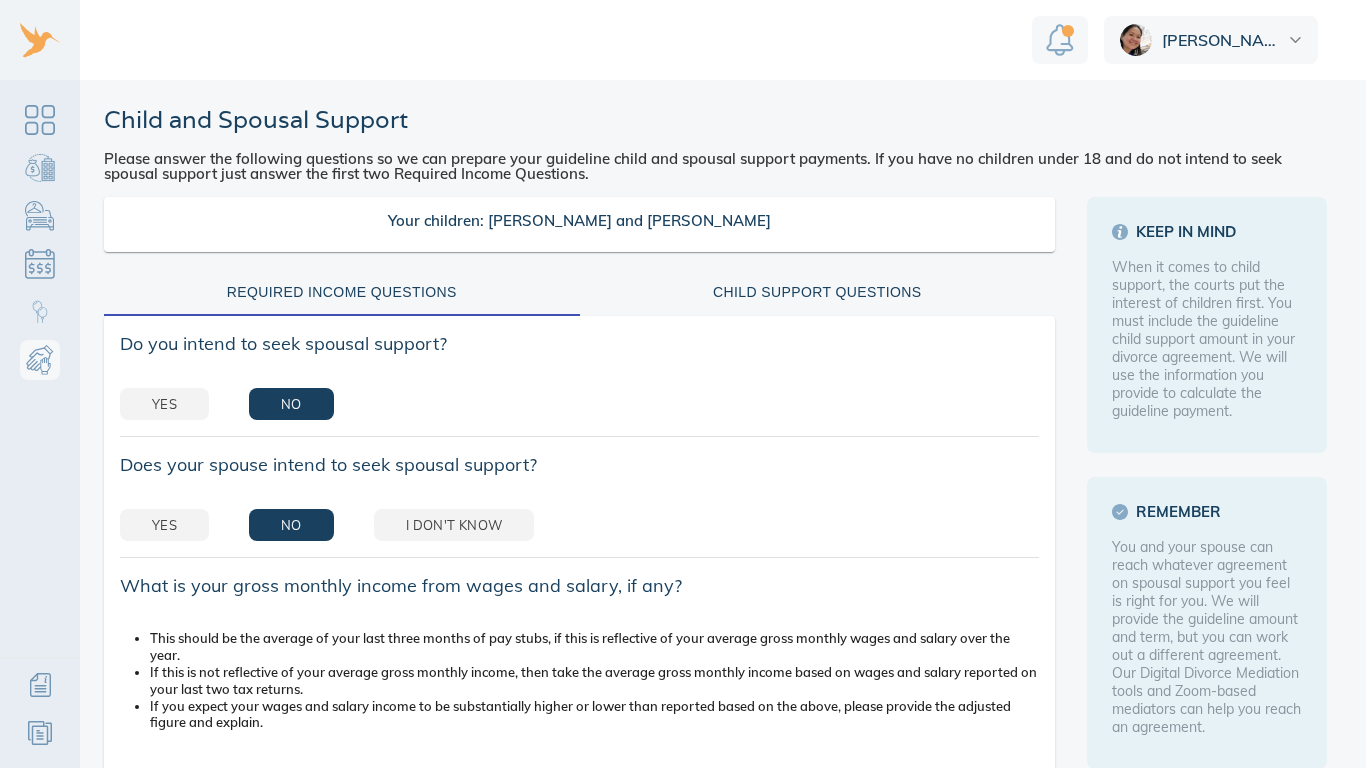 scroll, scrollTop: 0, scrollLeft: 0, axis: both 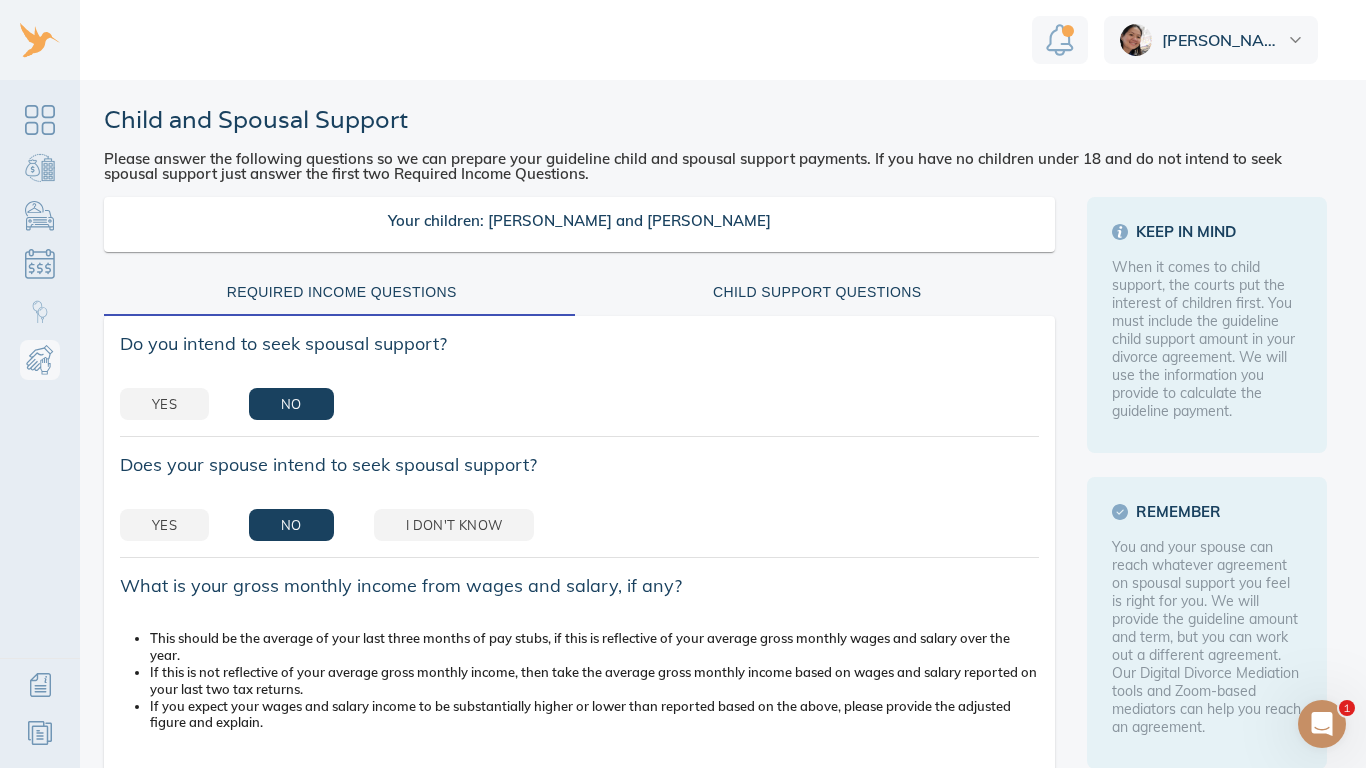 click on "Yes No I don't know" at bounding box center [579, 525] 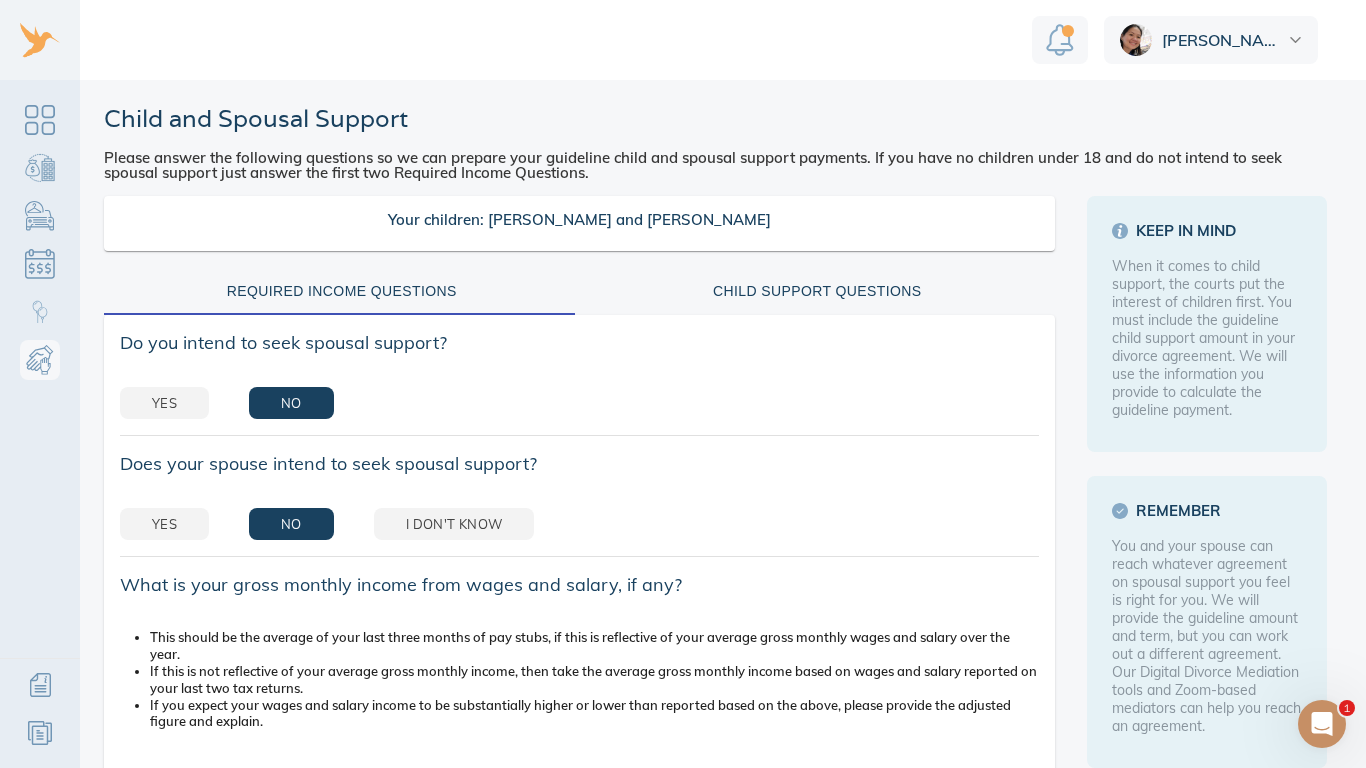 scroll, scrollTop: 0, scrollLeft: 0, axis: both 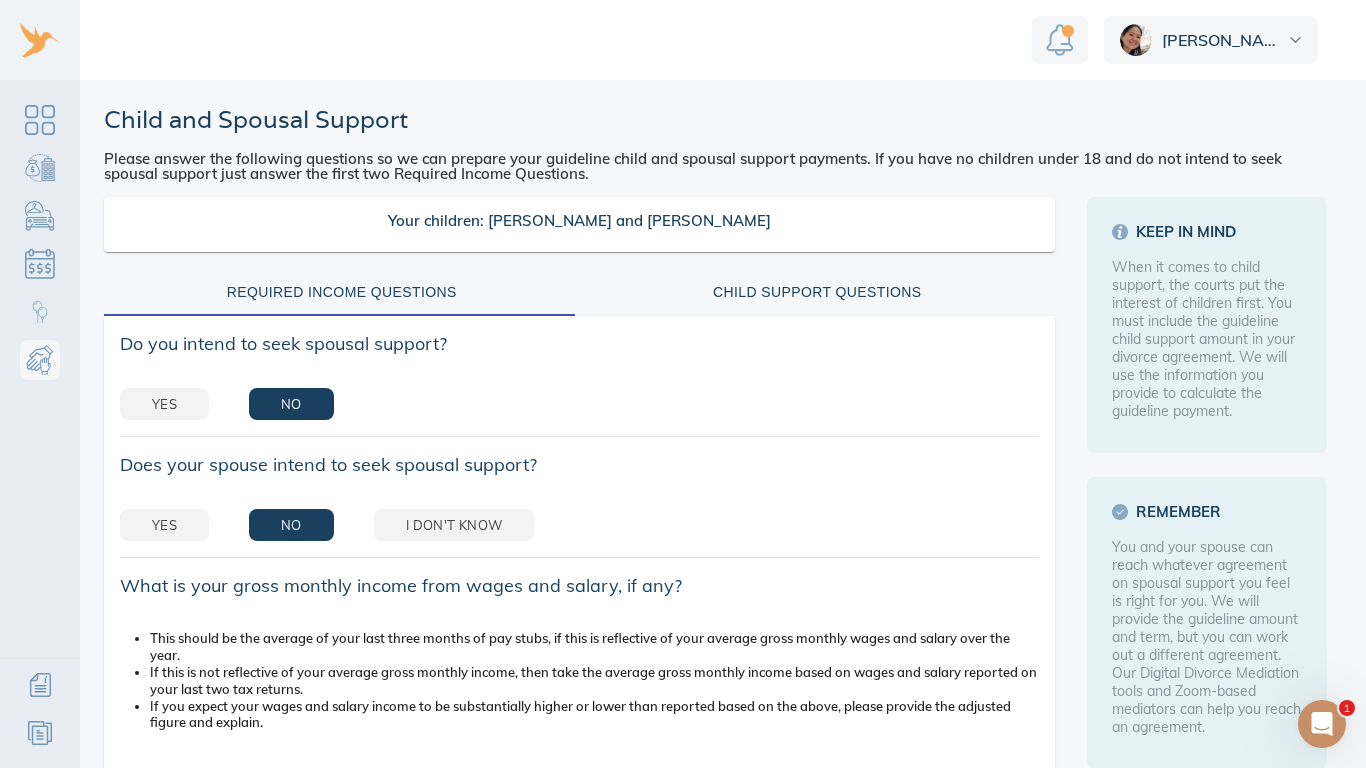 click on "Child Support Questions" at bounding box center [818, 292] 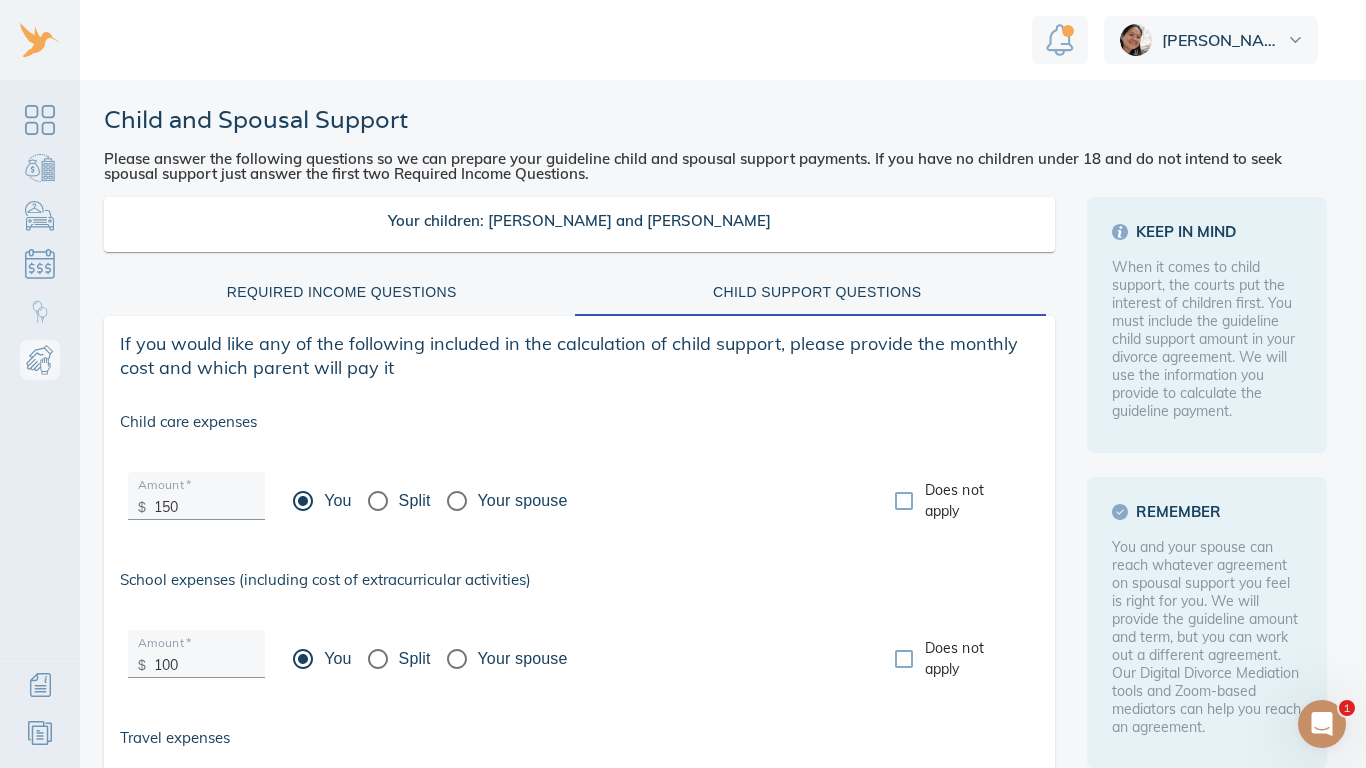 click on "150" at bounding box center [204, 502] 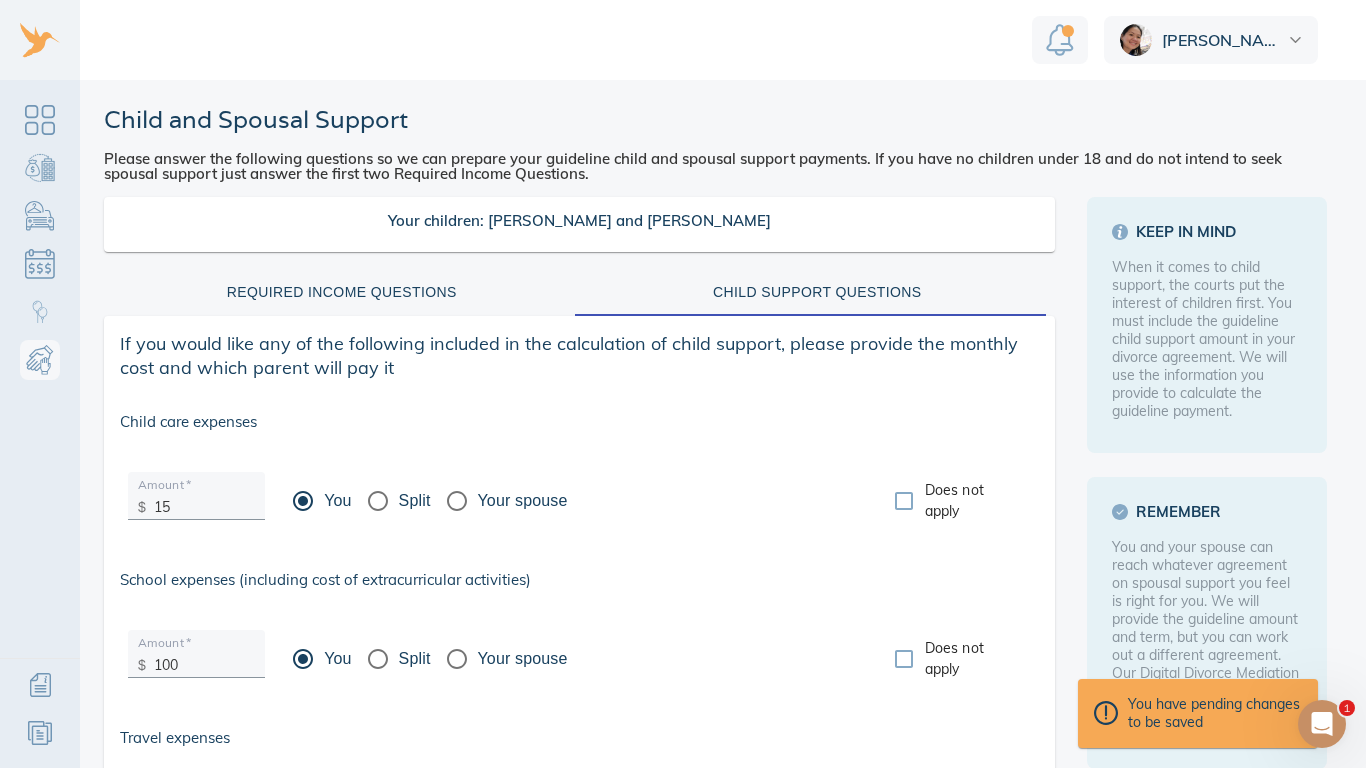 click on "15" at bounding box center [204, 502] 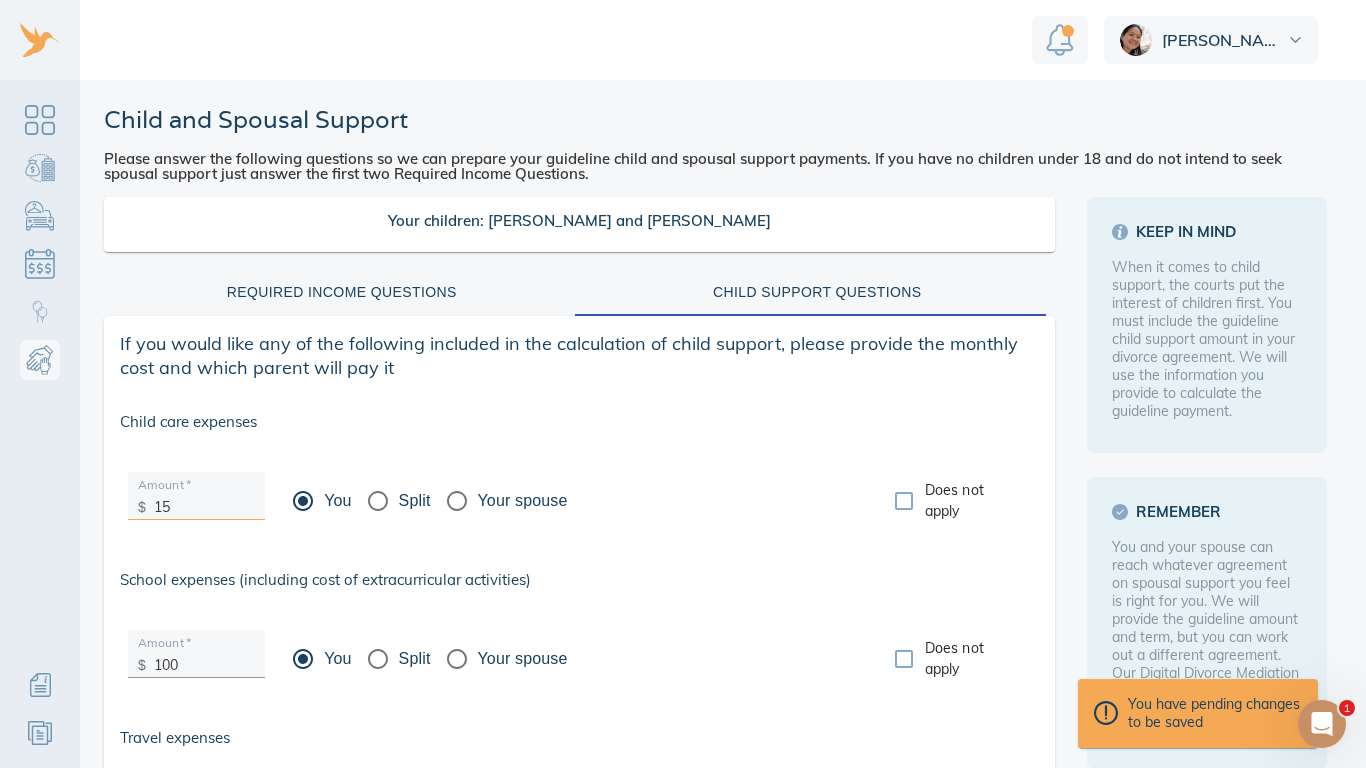 click on "15" at bounding box center [204, 502] 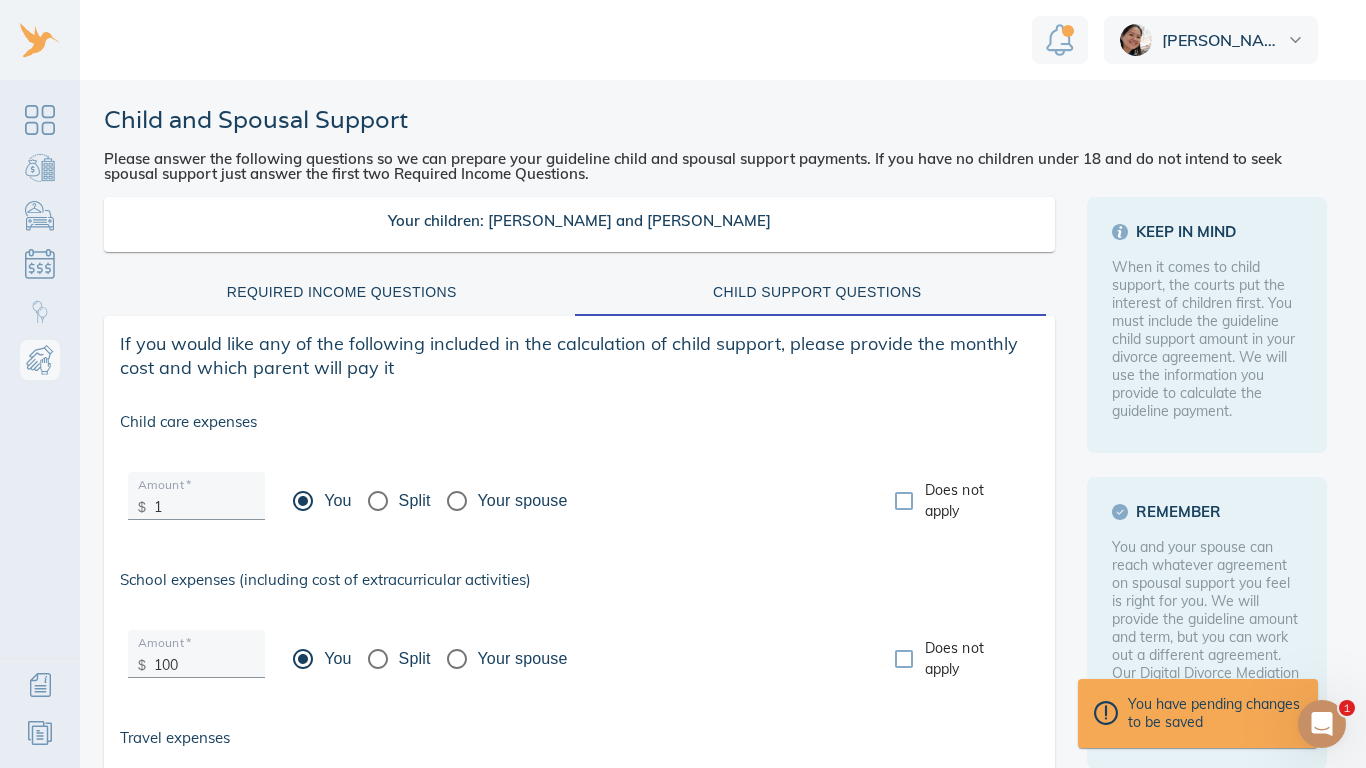 click on "1" at bounding box center (204, 502) 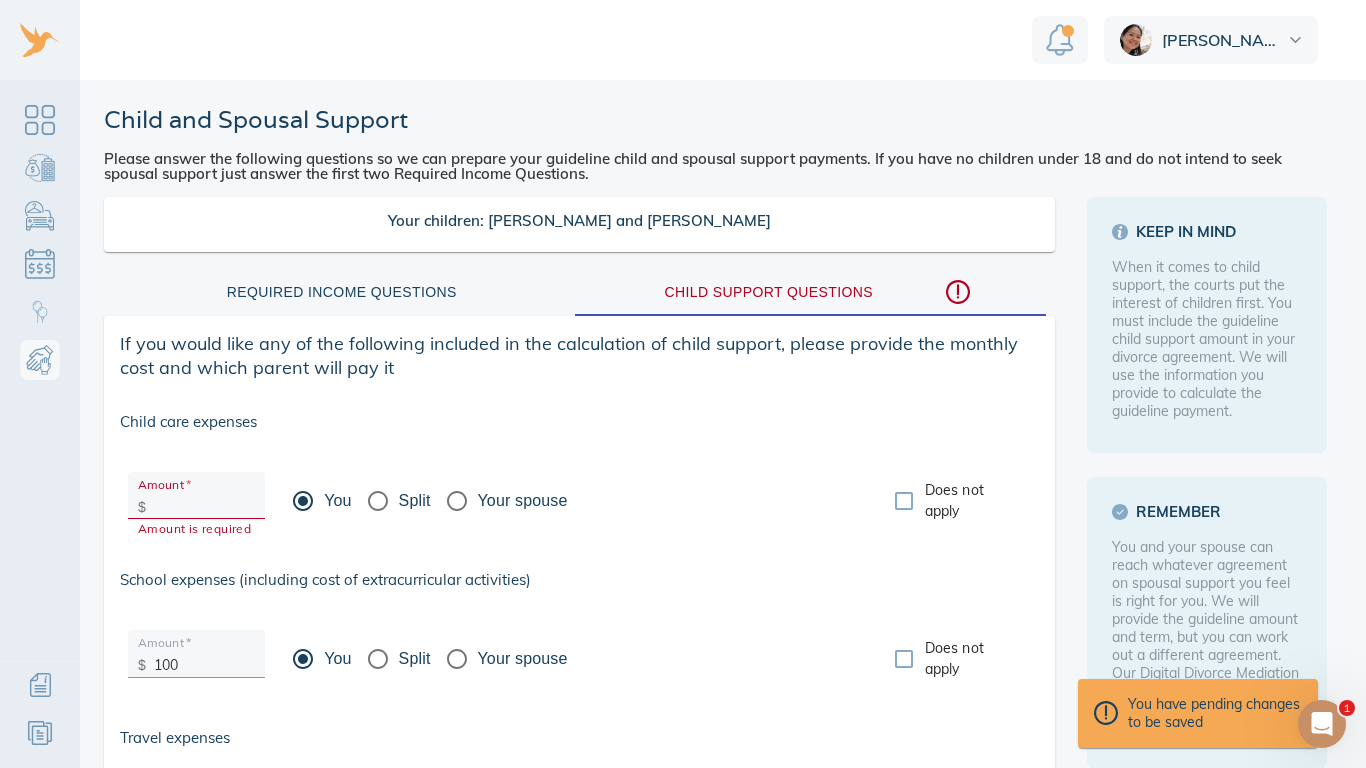 click at bounding box center (204, 502) 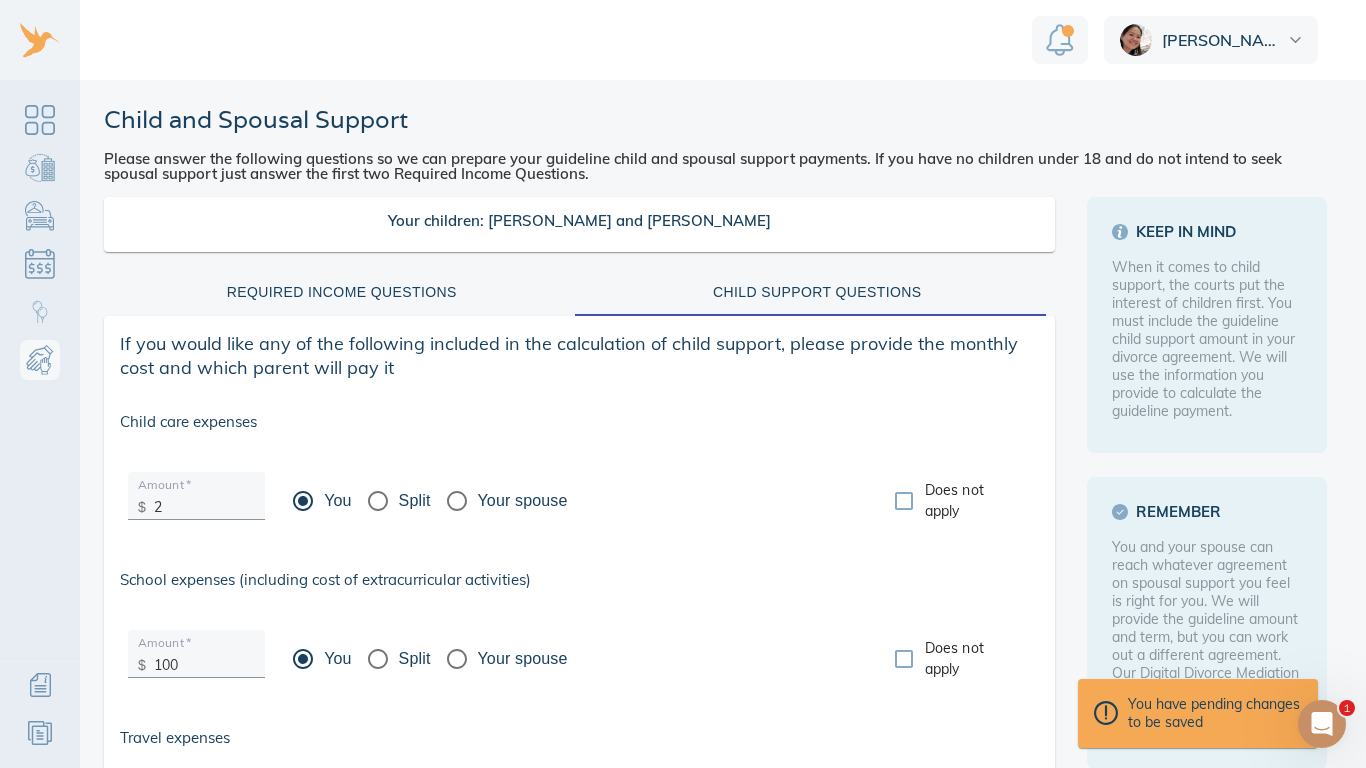 click on "2" at bounding box center (204, 502) 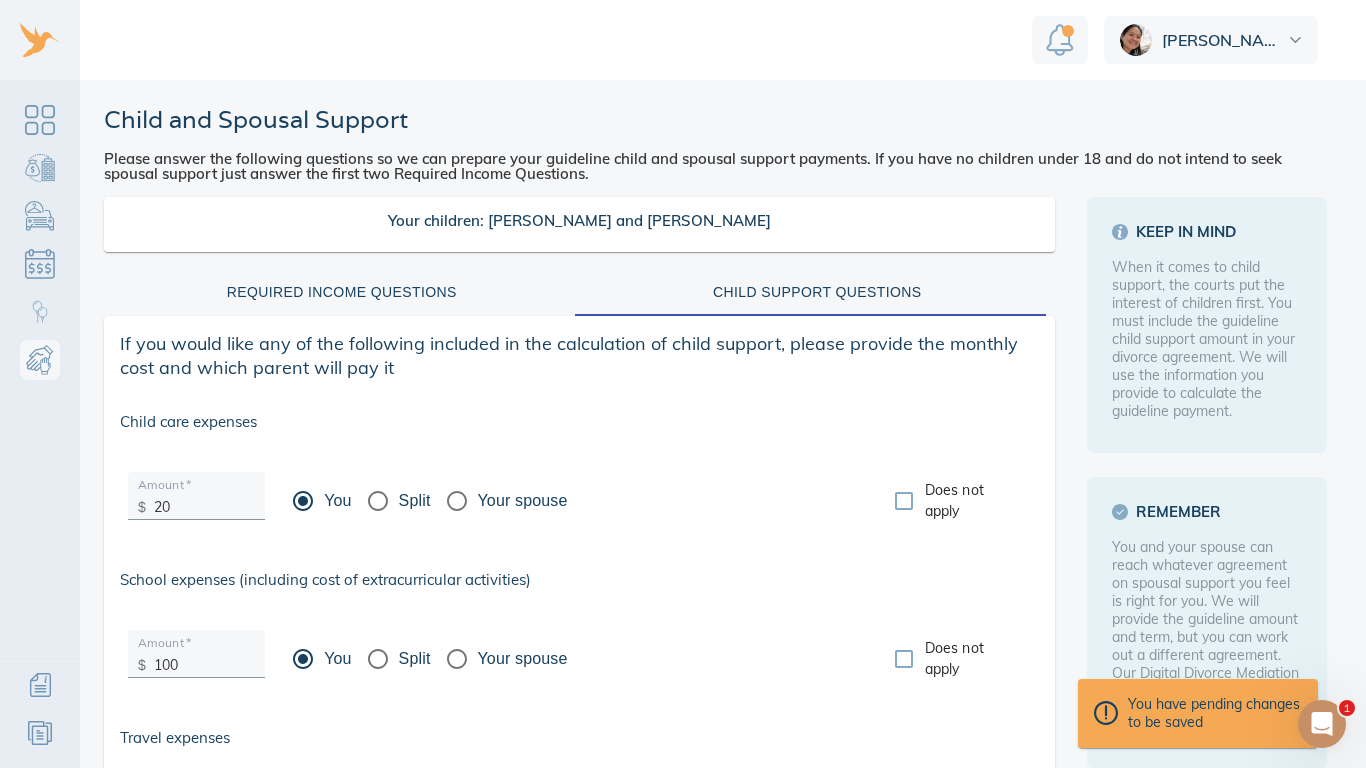 click on "20" at bounding box center [204, 502] 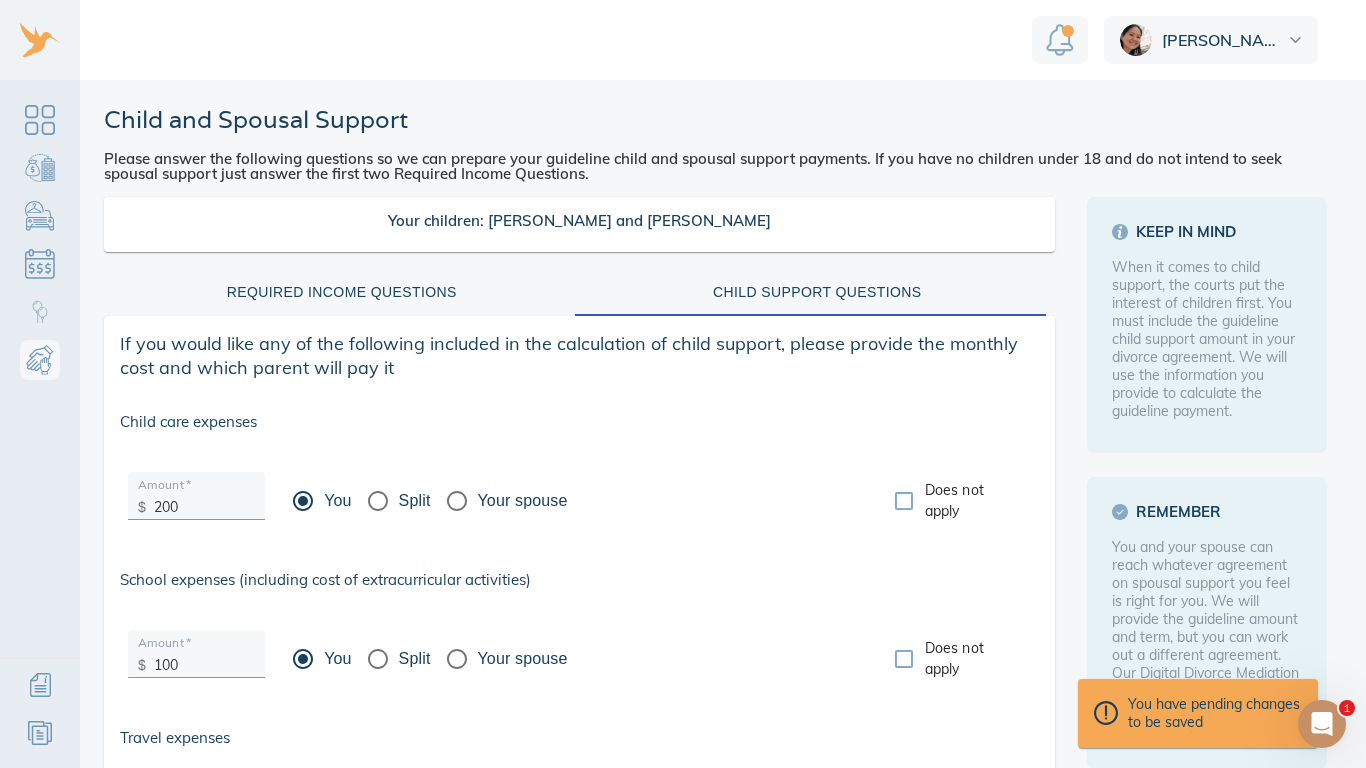 click on "200" at bounding box center (204, 502) 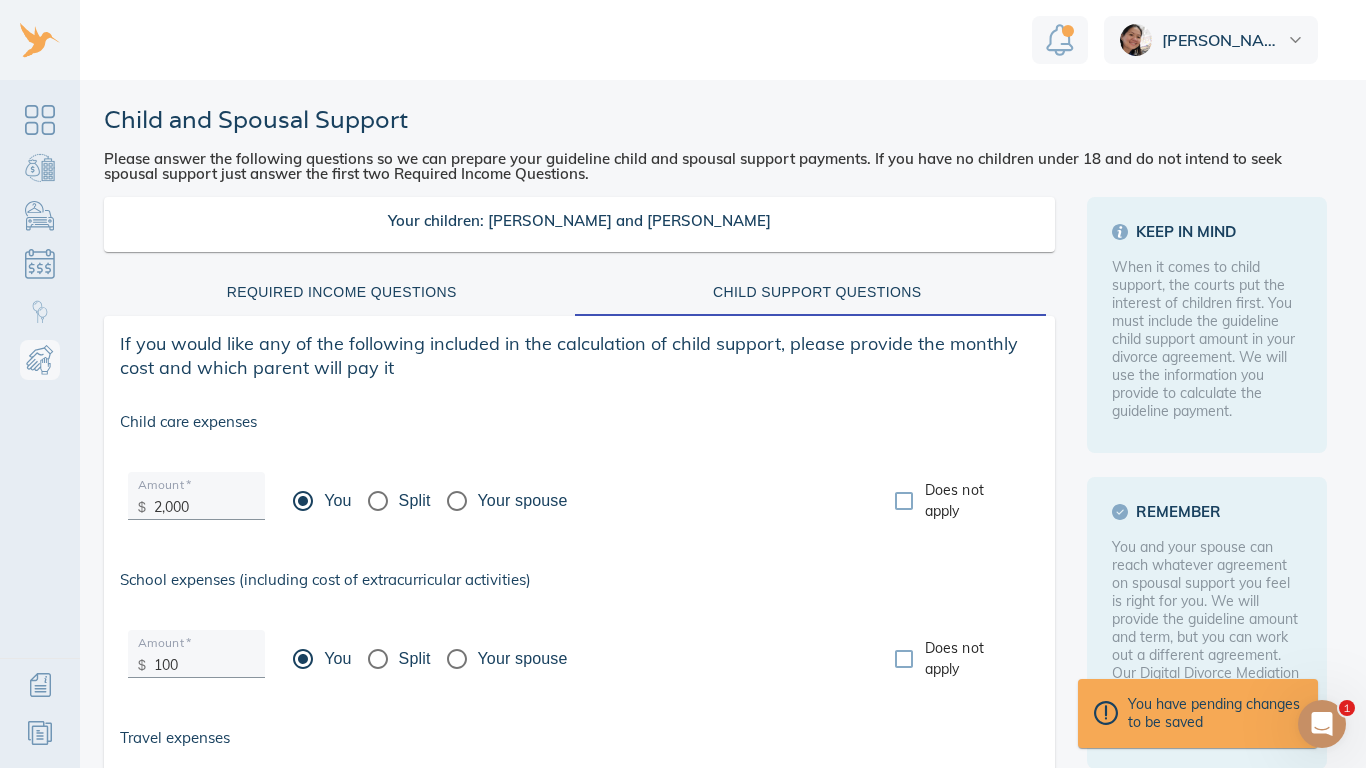 click on "Split" at bounding box center (378, 501) 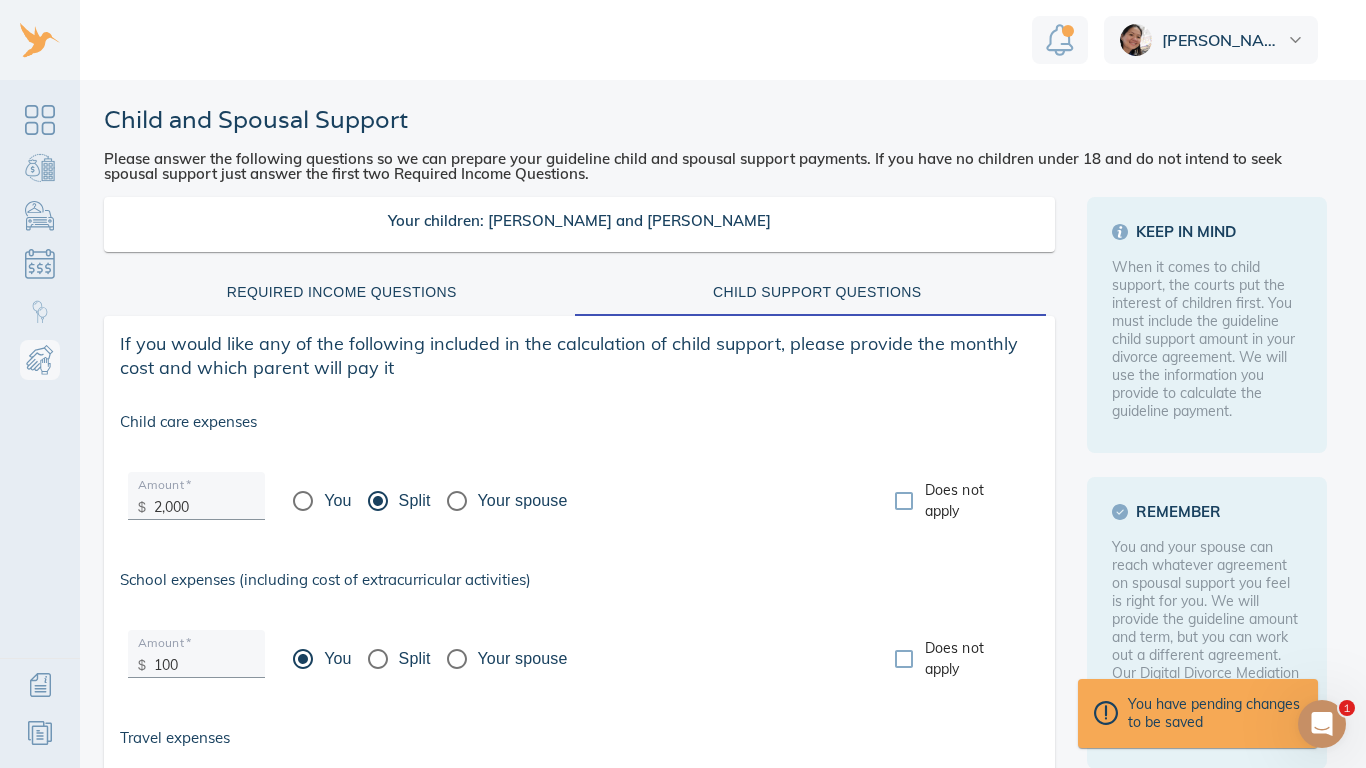 click on "Amount   * $ 2,000 You Split Your spouse Does not apply" at bounding box center [579, 501] 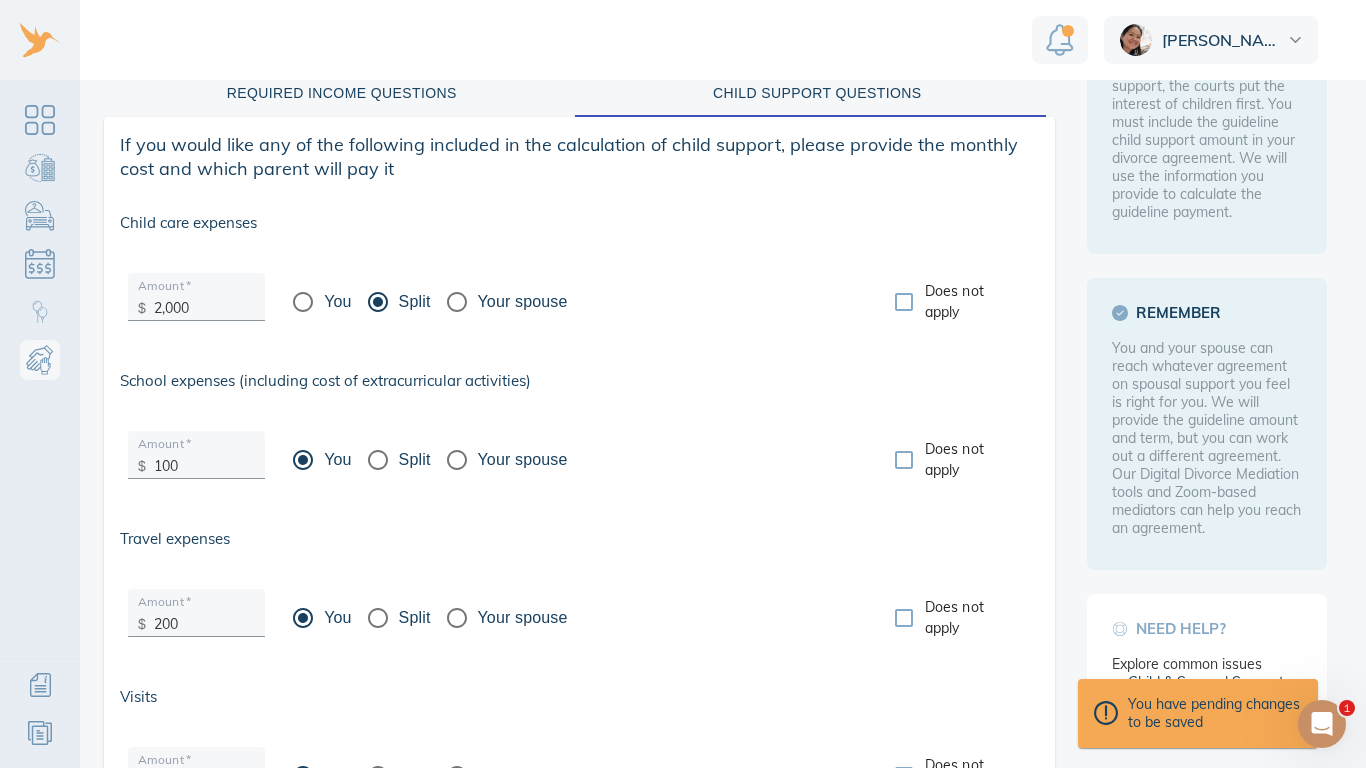 scroll, scrollTop: 200, scrollLeft: 0, axis: vertical 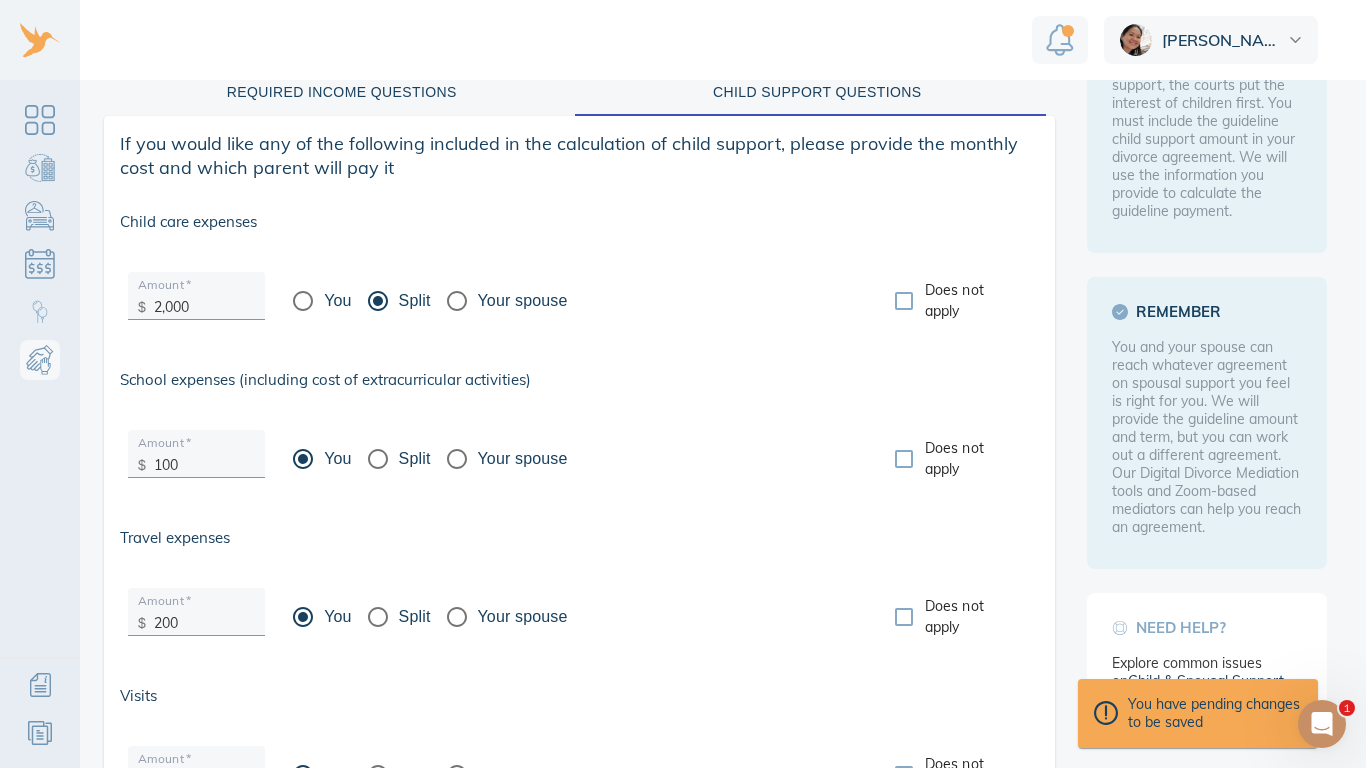 click on "100" at bounding box center (204, 460) 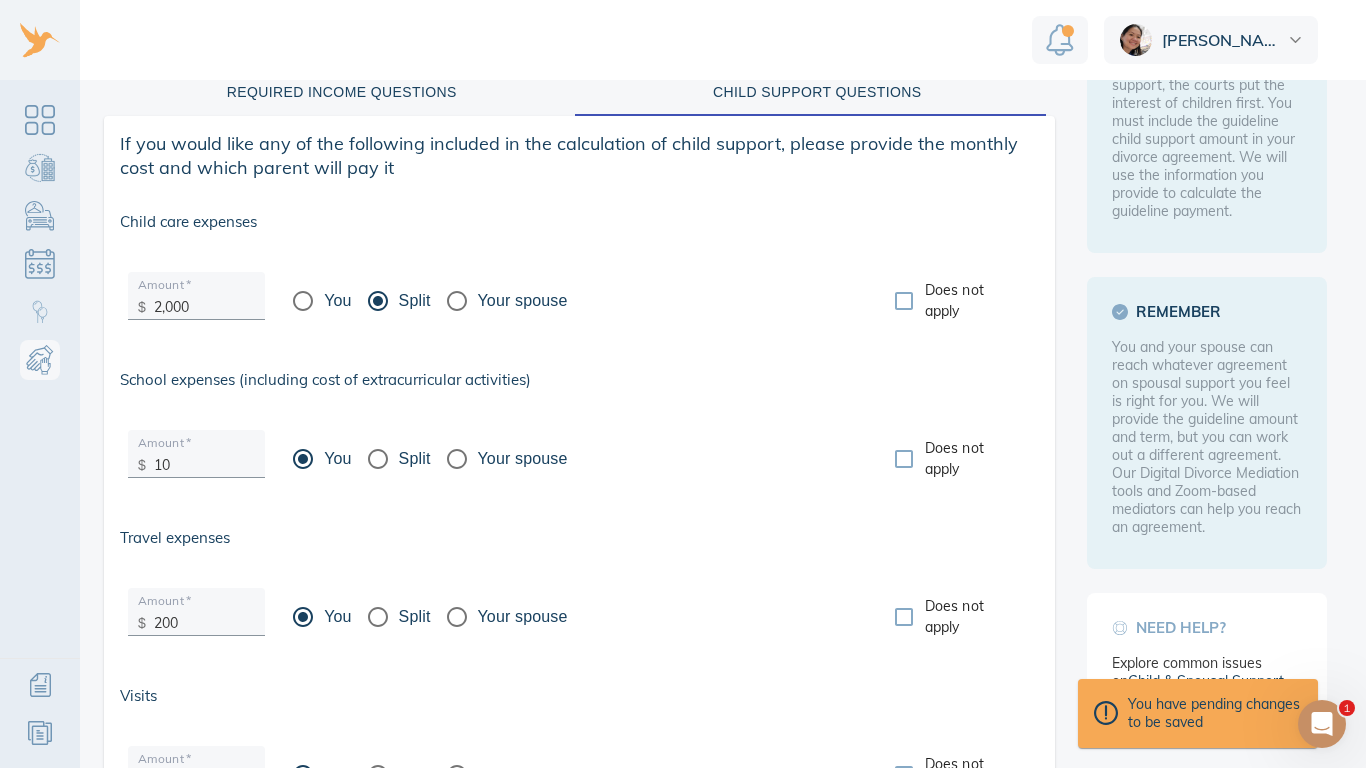 click on "10" at bounding box center (204, 460) 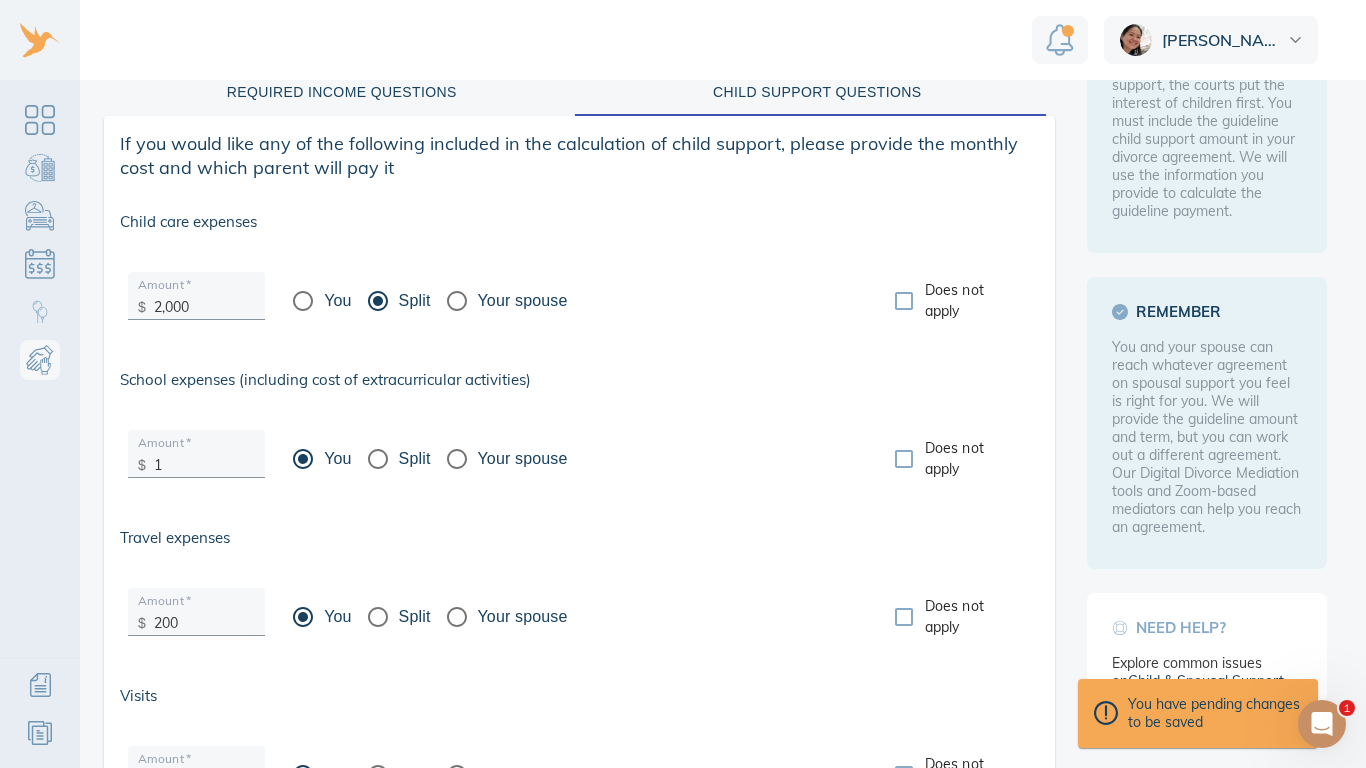 click on "1" at bounding box center (204, 460) 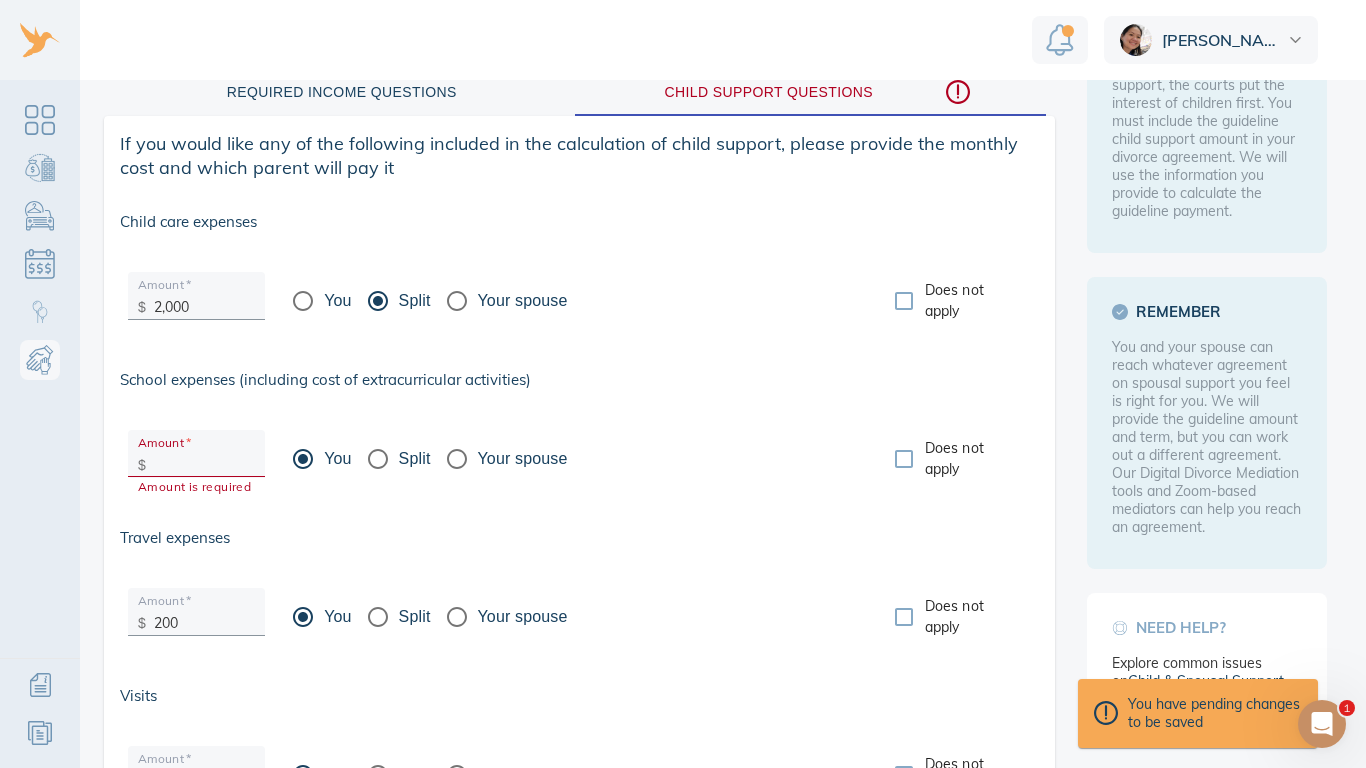 click at bounding box center (204, 460) 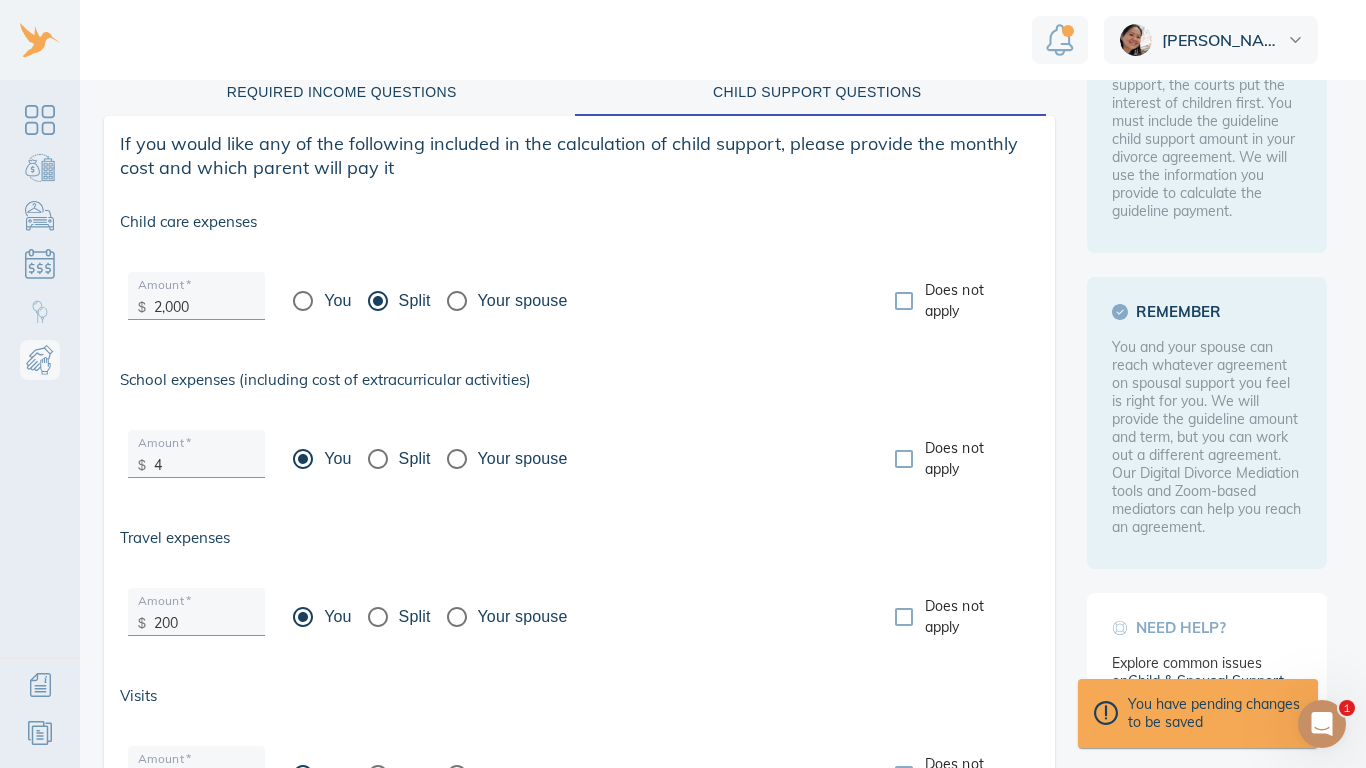 click on "4" at bounding box center [204, 460] 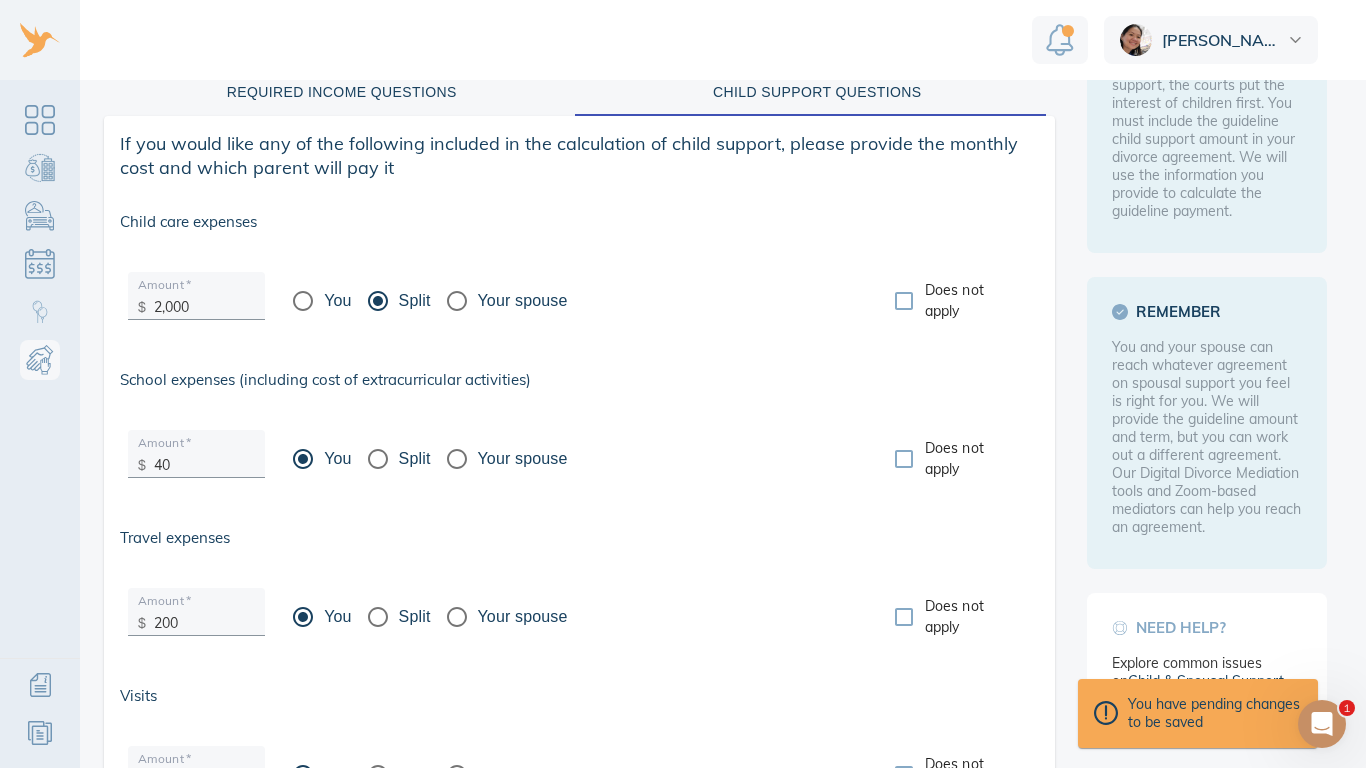 click on "40" at bounding box center (204, 460) 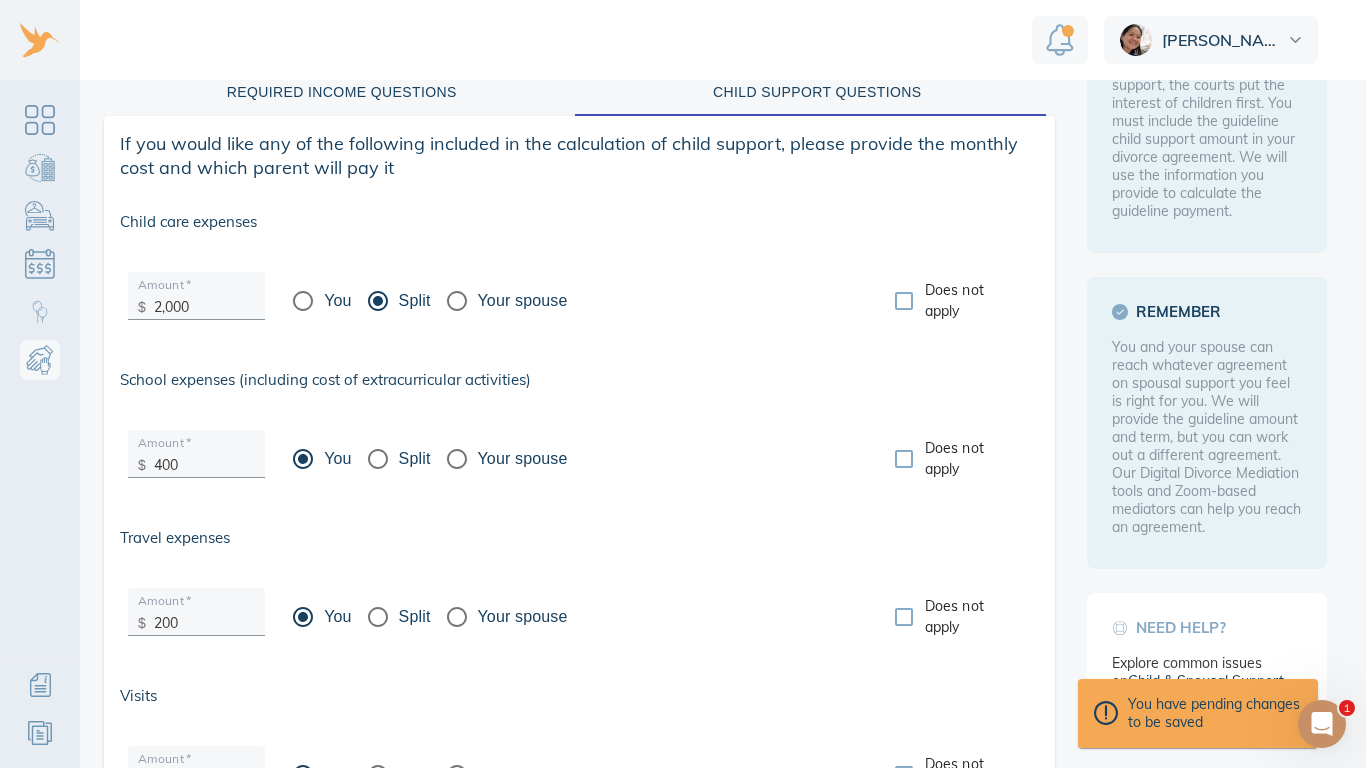 click on "Split" at bounding box center (378, 459) 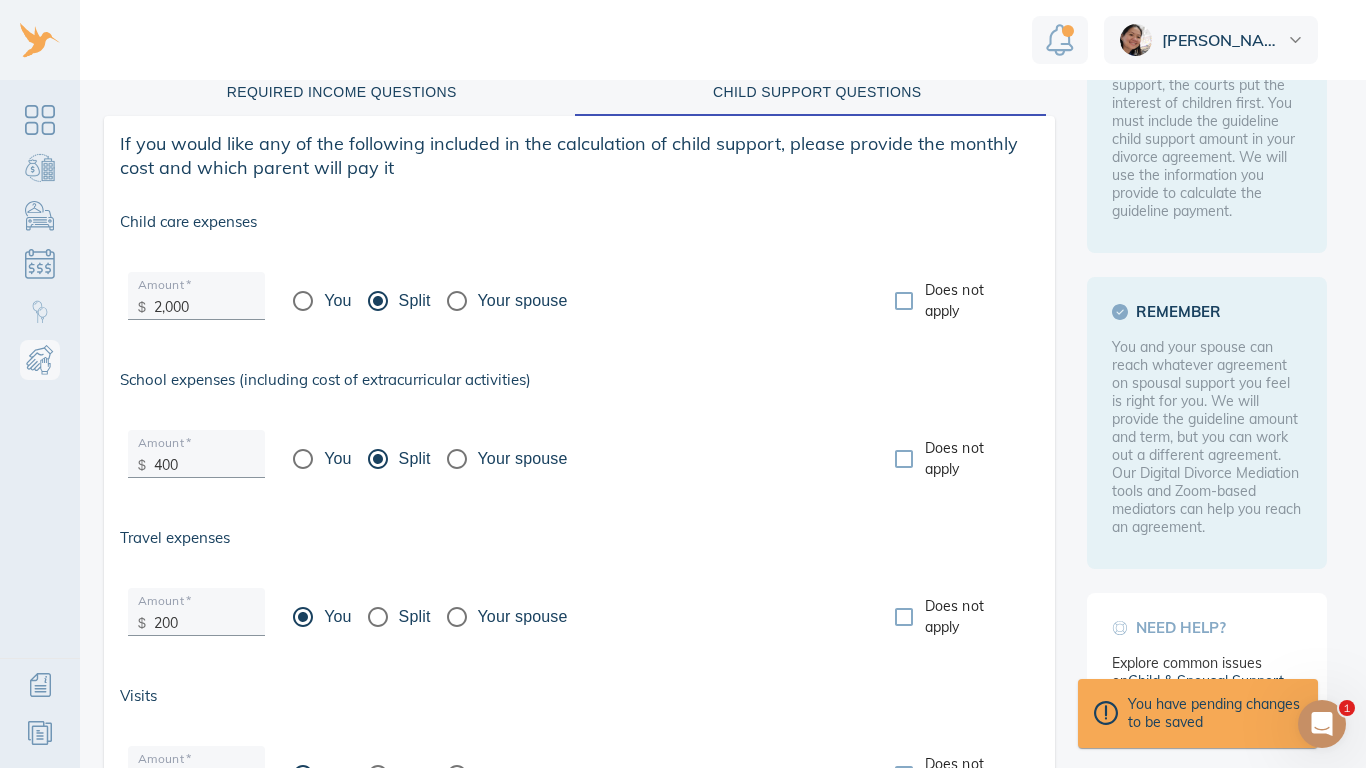 click on "200" at bounding box center [204, 618] 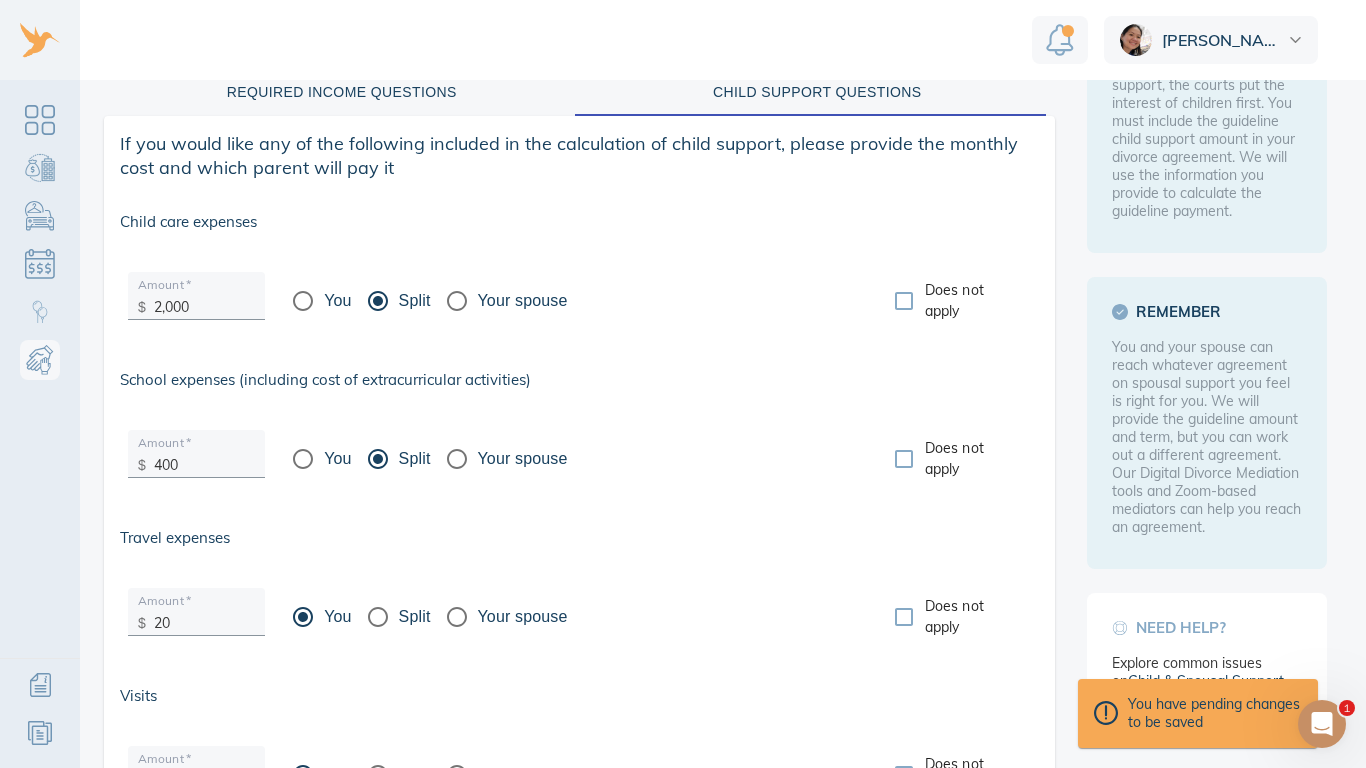 click on "20" at bounding box center (204, 618) 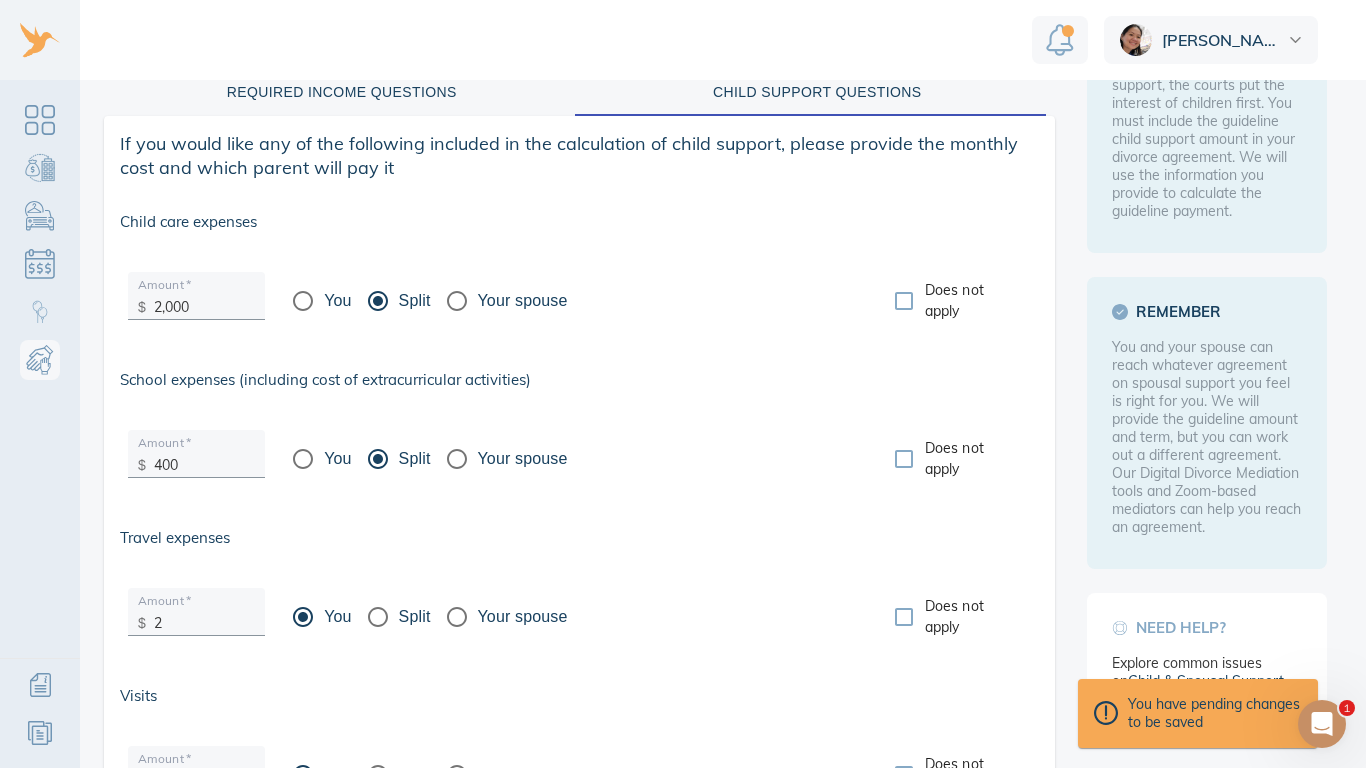 click on "2" at bounding box center (204, 618) 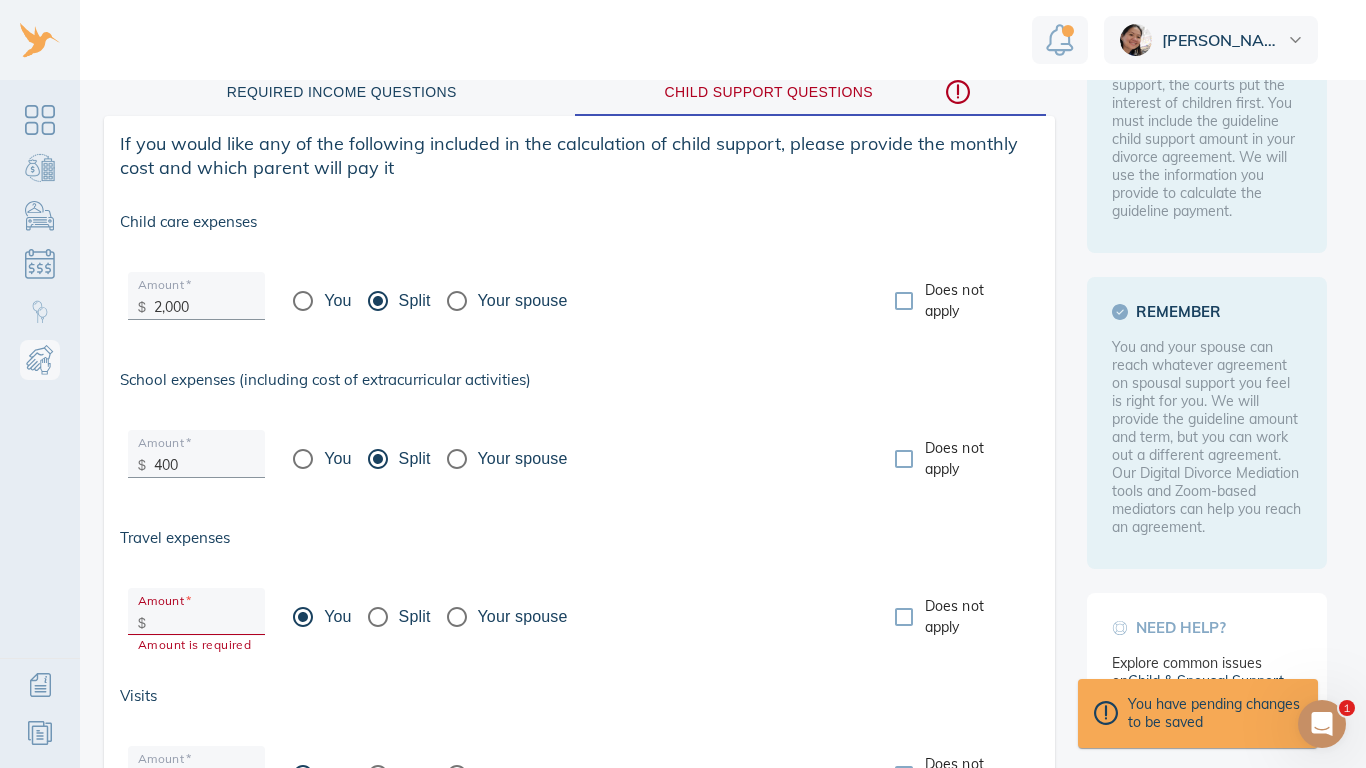 click at bounding box center (204, 618) 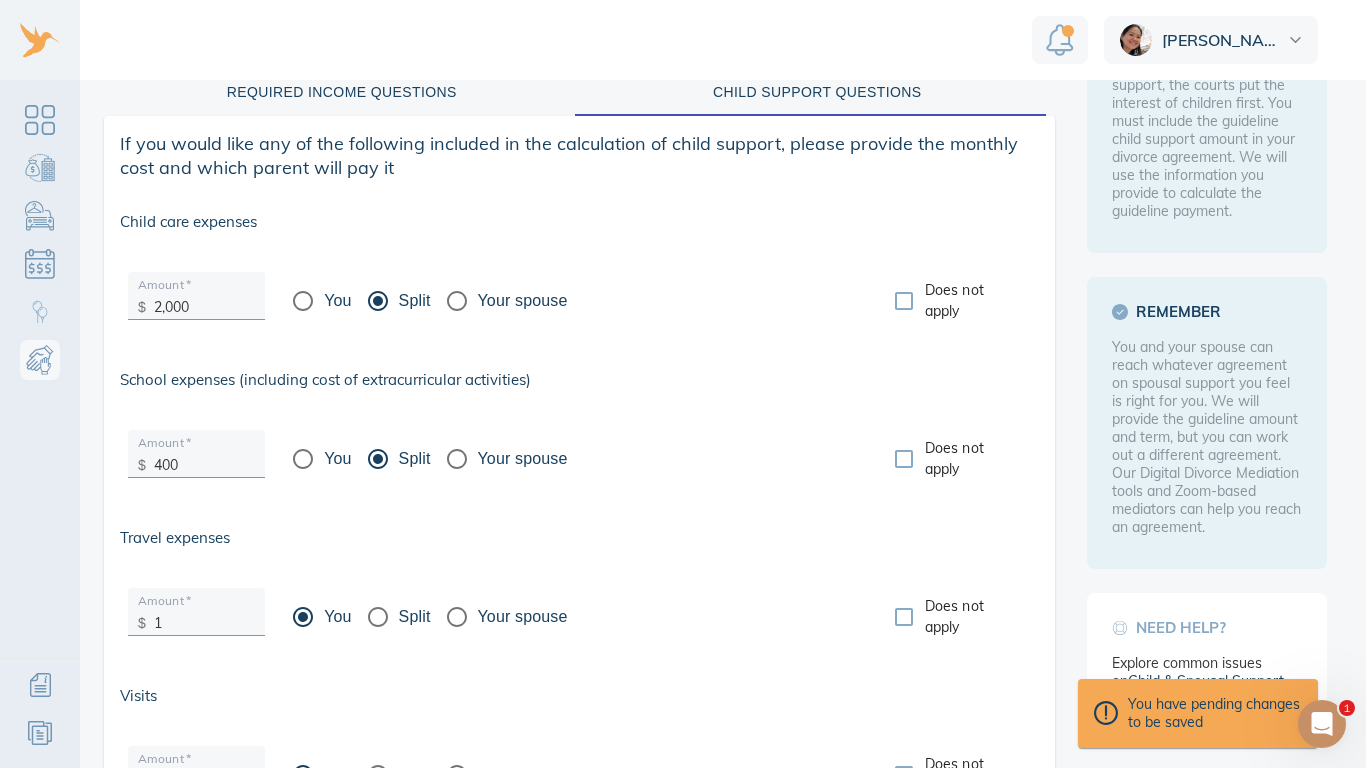 click on "1" at bounding box center (204, 618) 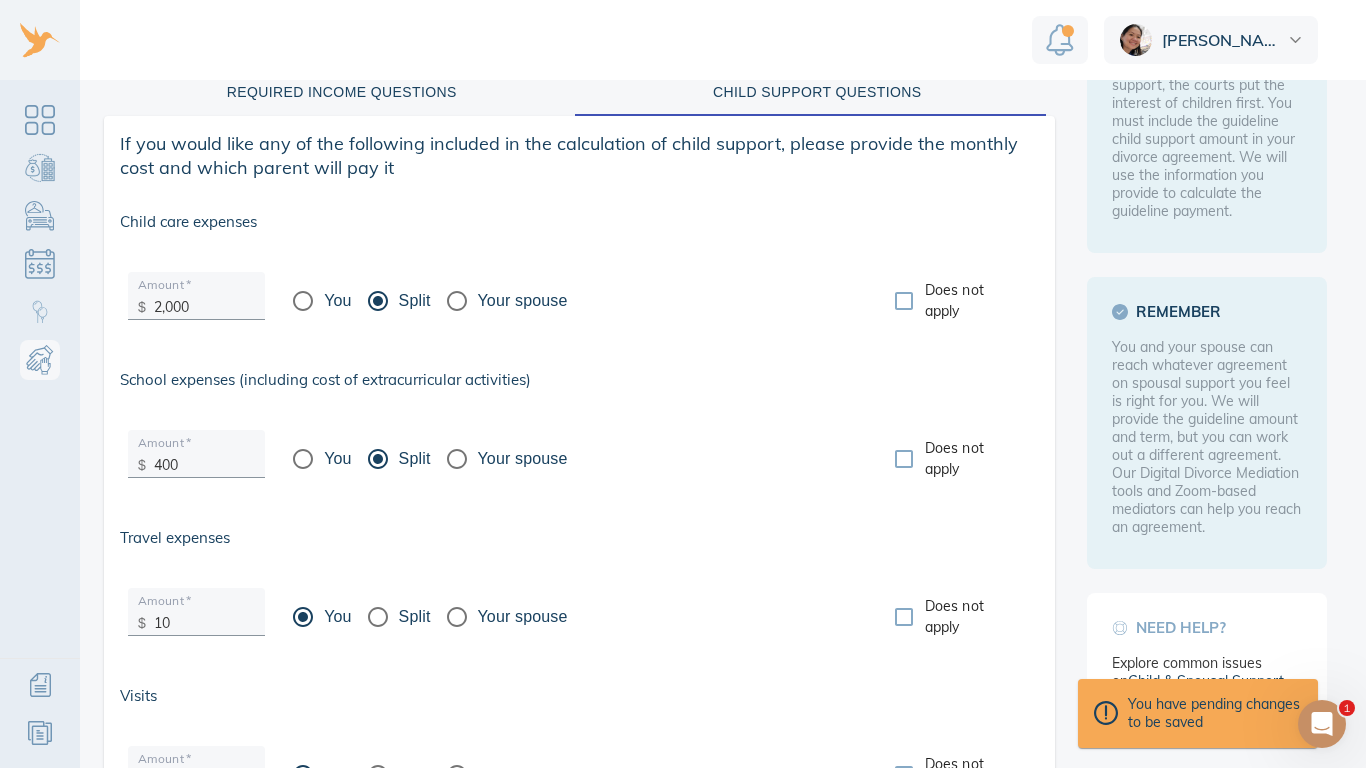 click on "10" at bounding box center (204, 618) 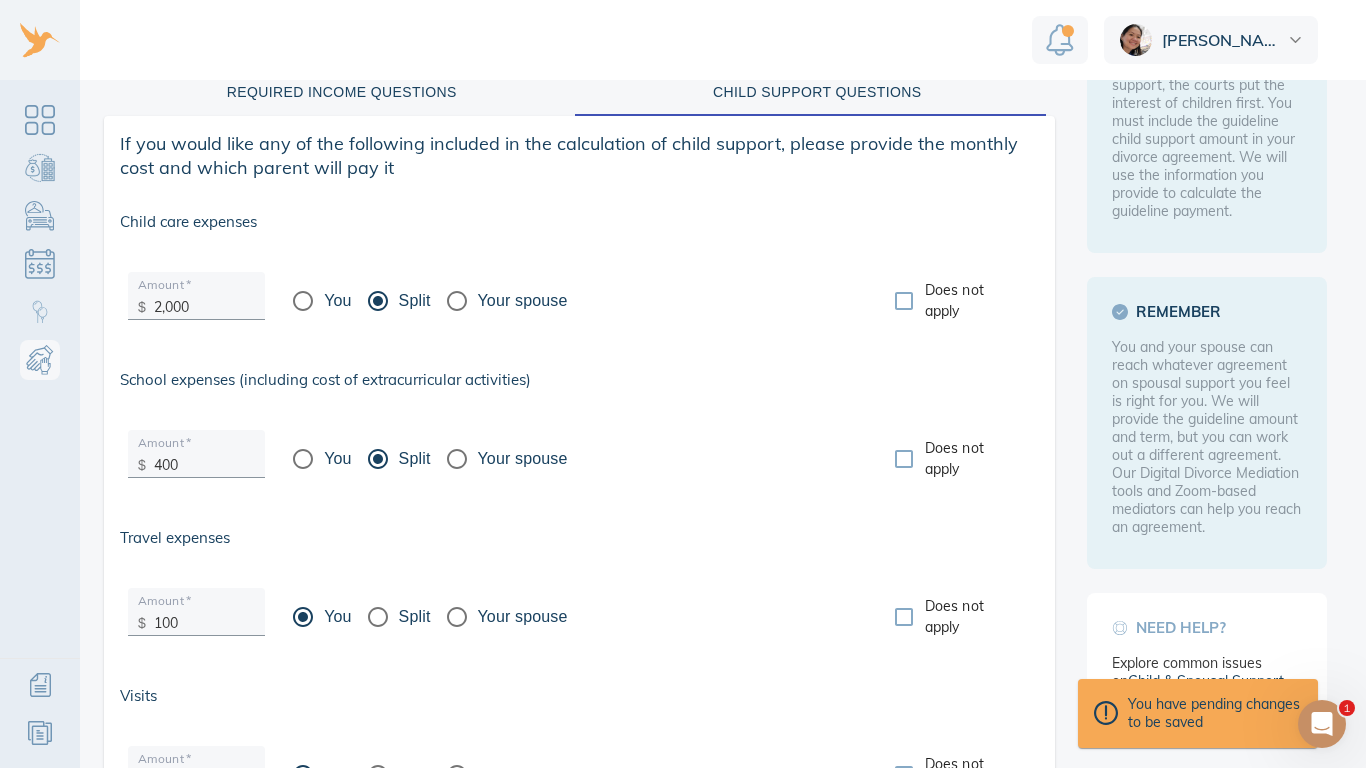 click on "100" at bounding box center [204, 618] 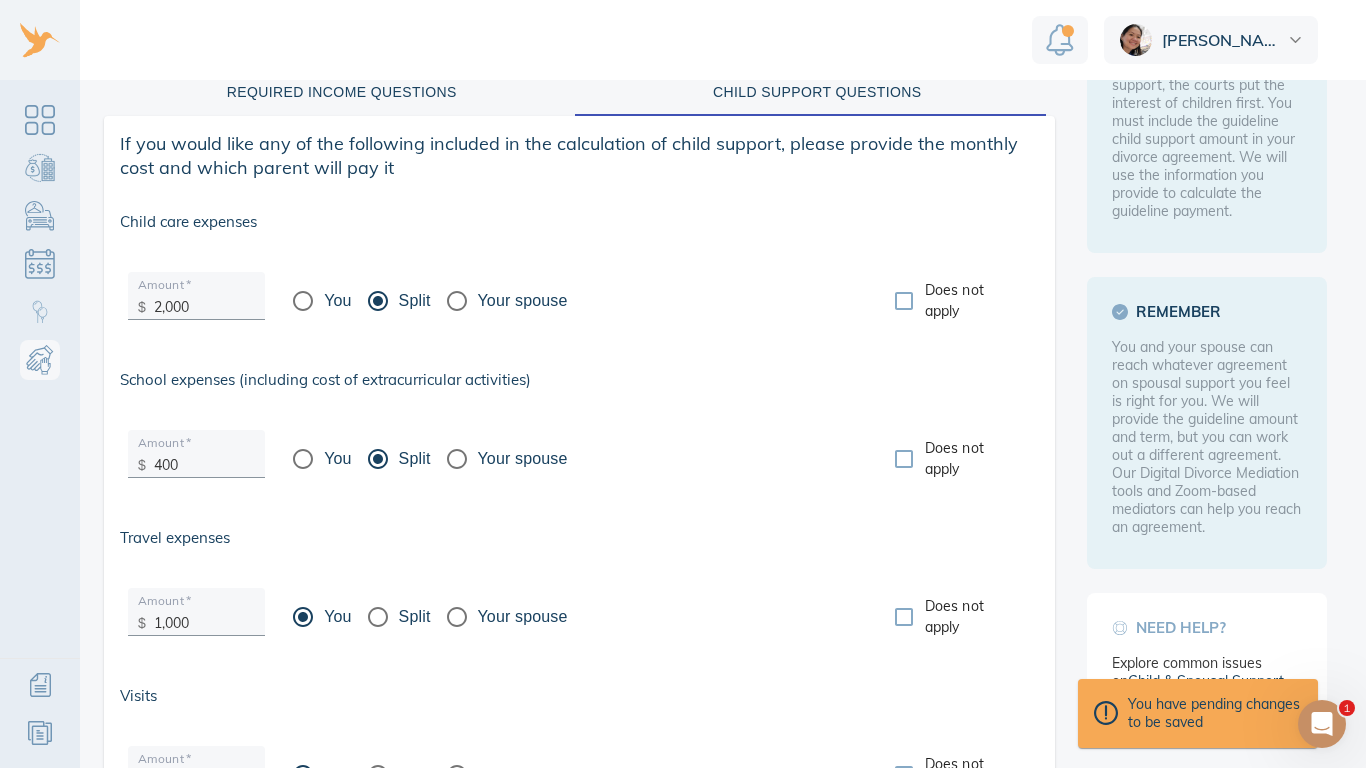 click on "Split" at bounding box center (378, 617) 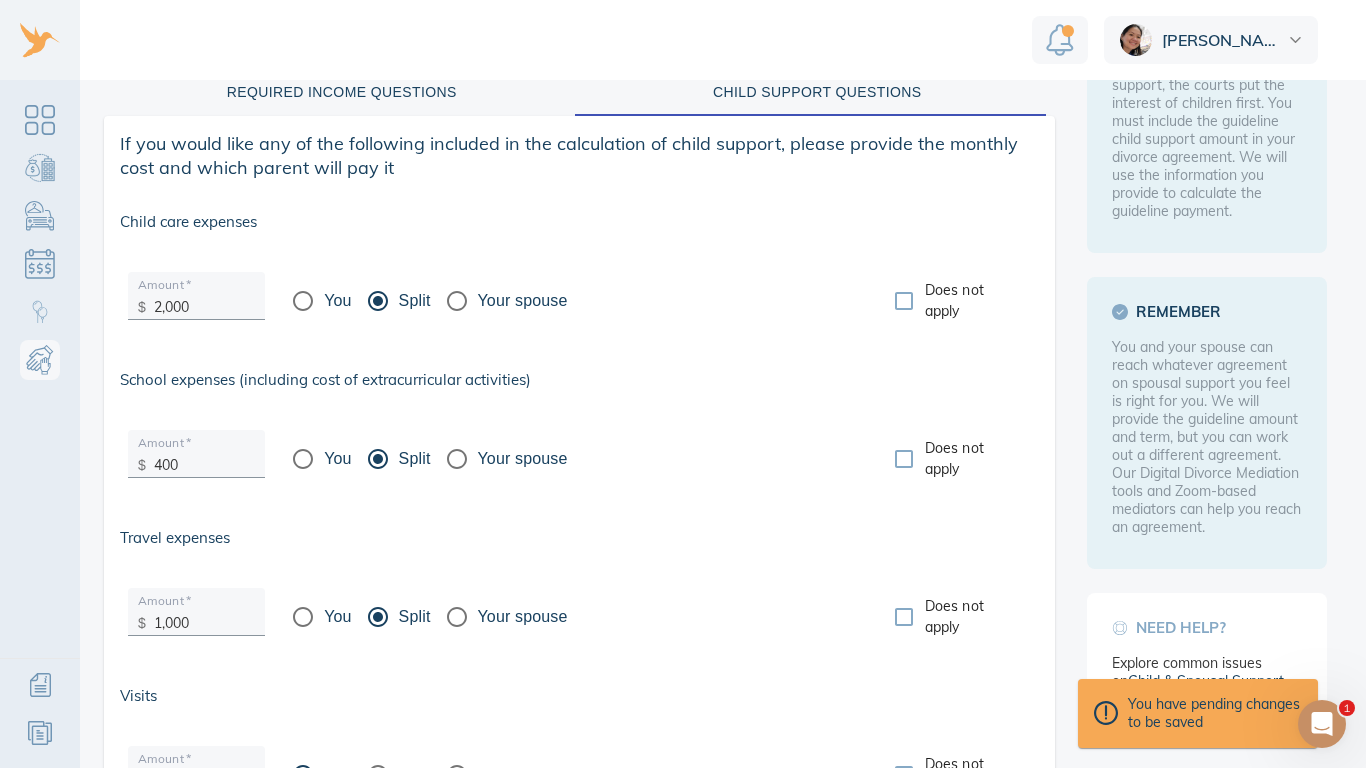 click on "Amount   * $ 1,000 You Split Your spouse Does not apply" at bounding box center [579, 617] 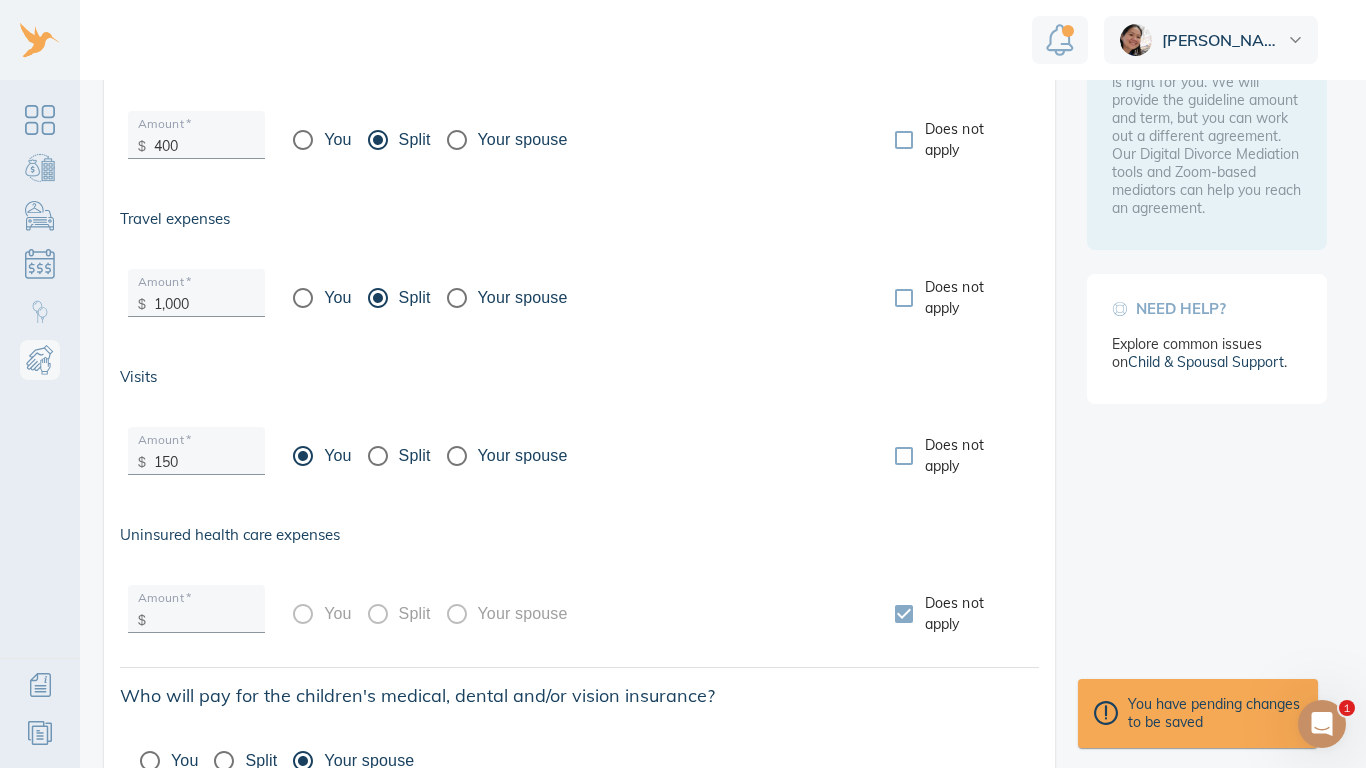 scroll, scrollTop: 520, scrollLeft: 0, axis: vertical 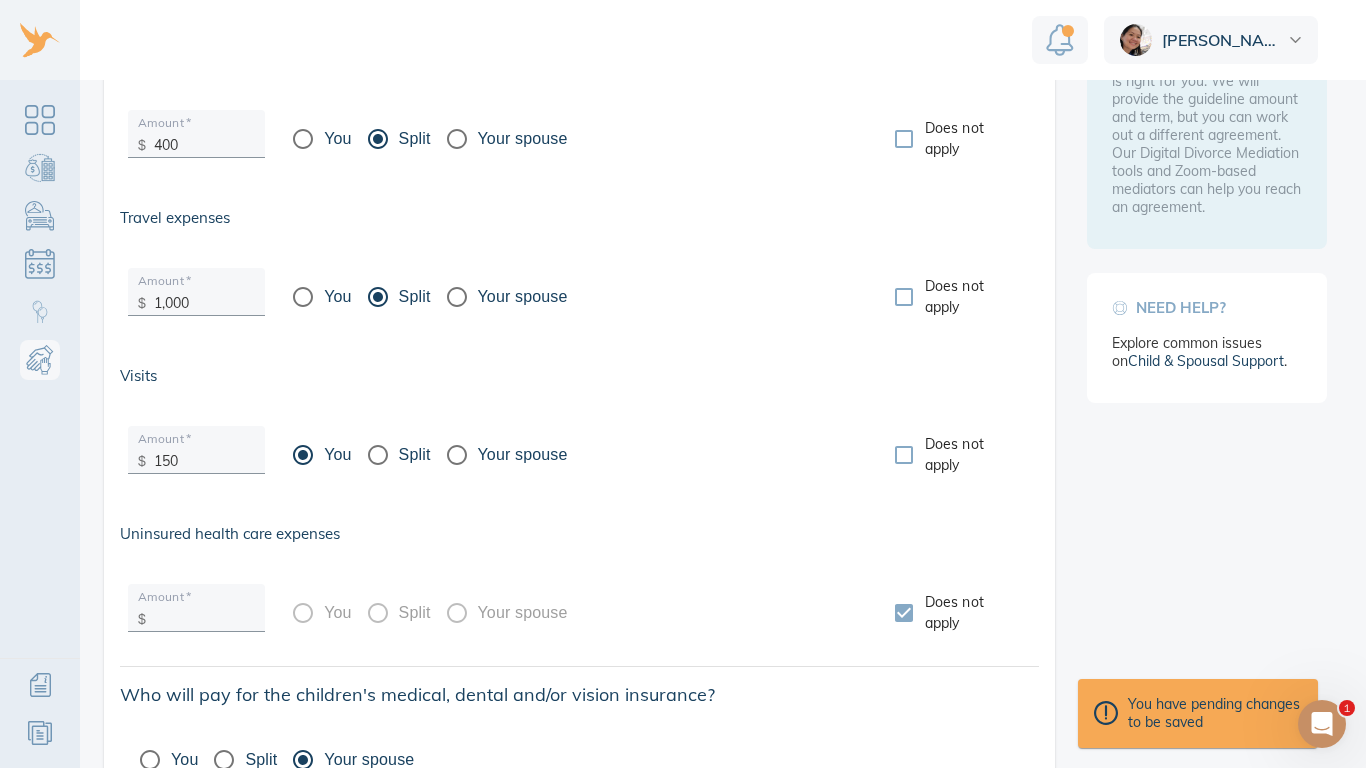 click on "150" at bounding box center [204, 456] 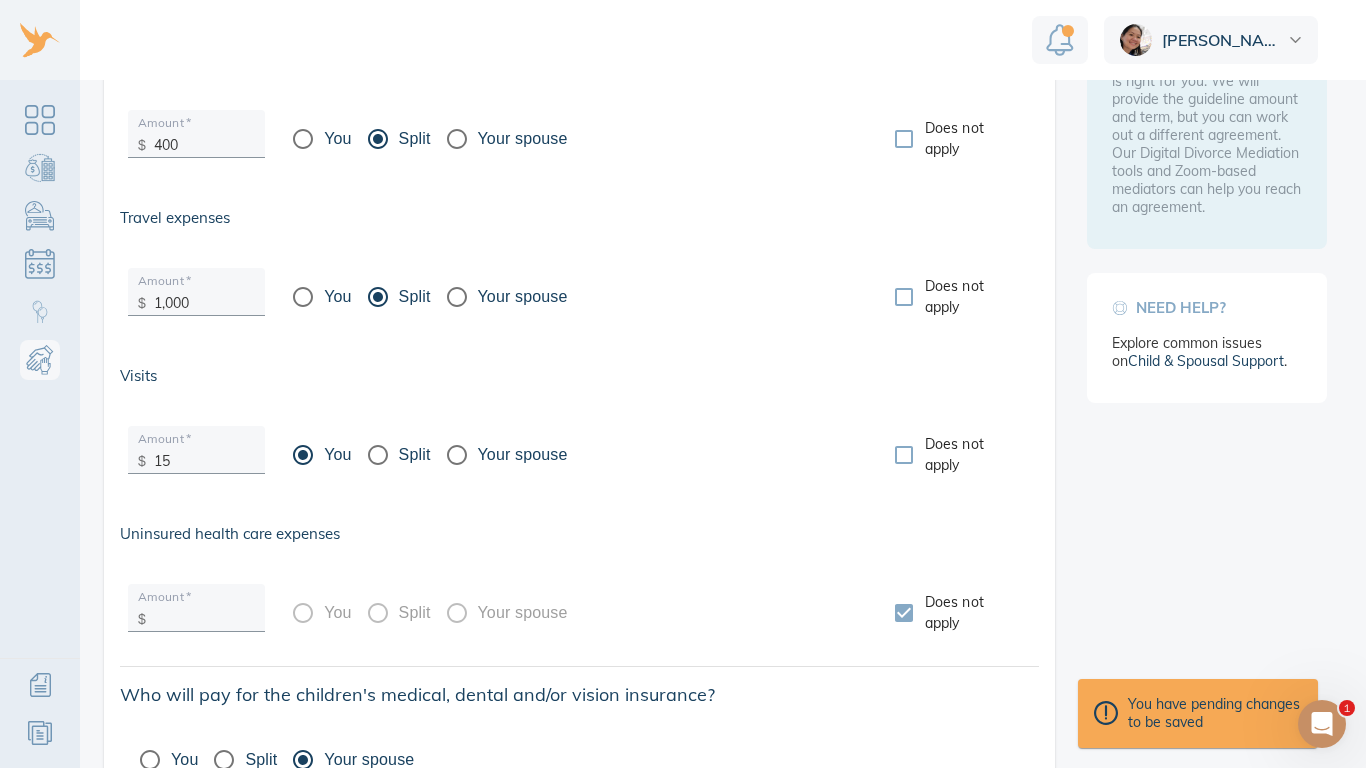 click on "15" at bounding box center [204, 456] 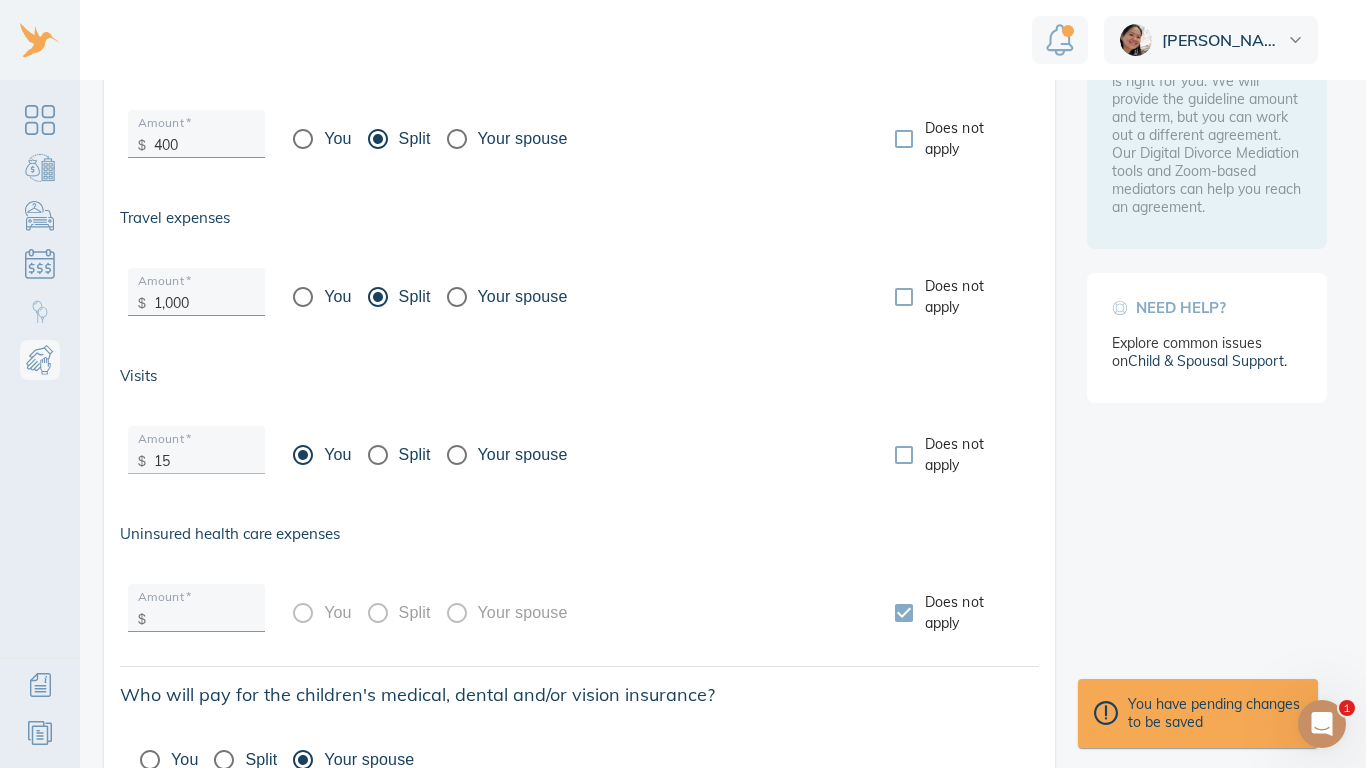 click on "15" at bounding box center (204, 456) 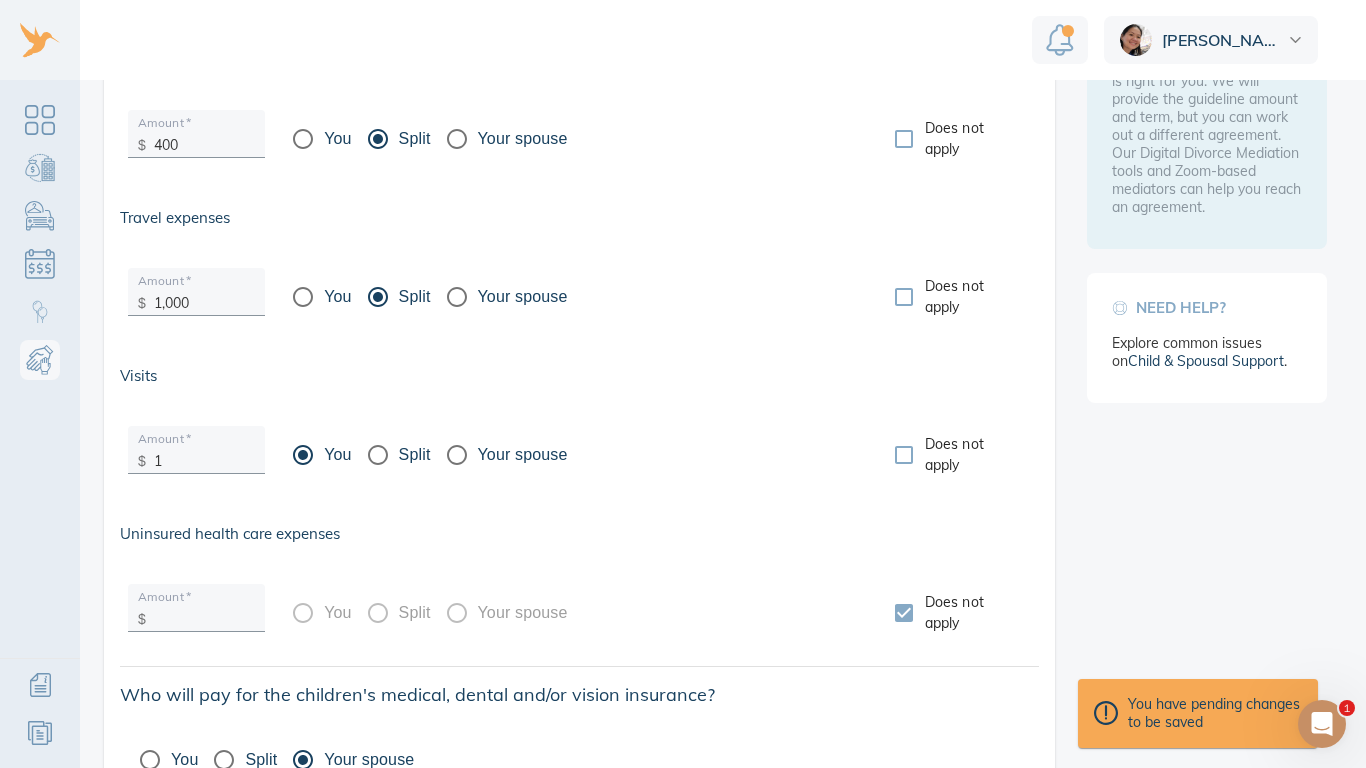 click on "1" at bounding box center (204, 456) 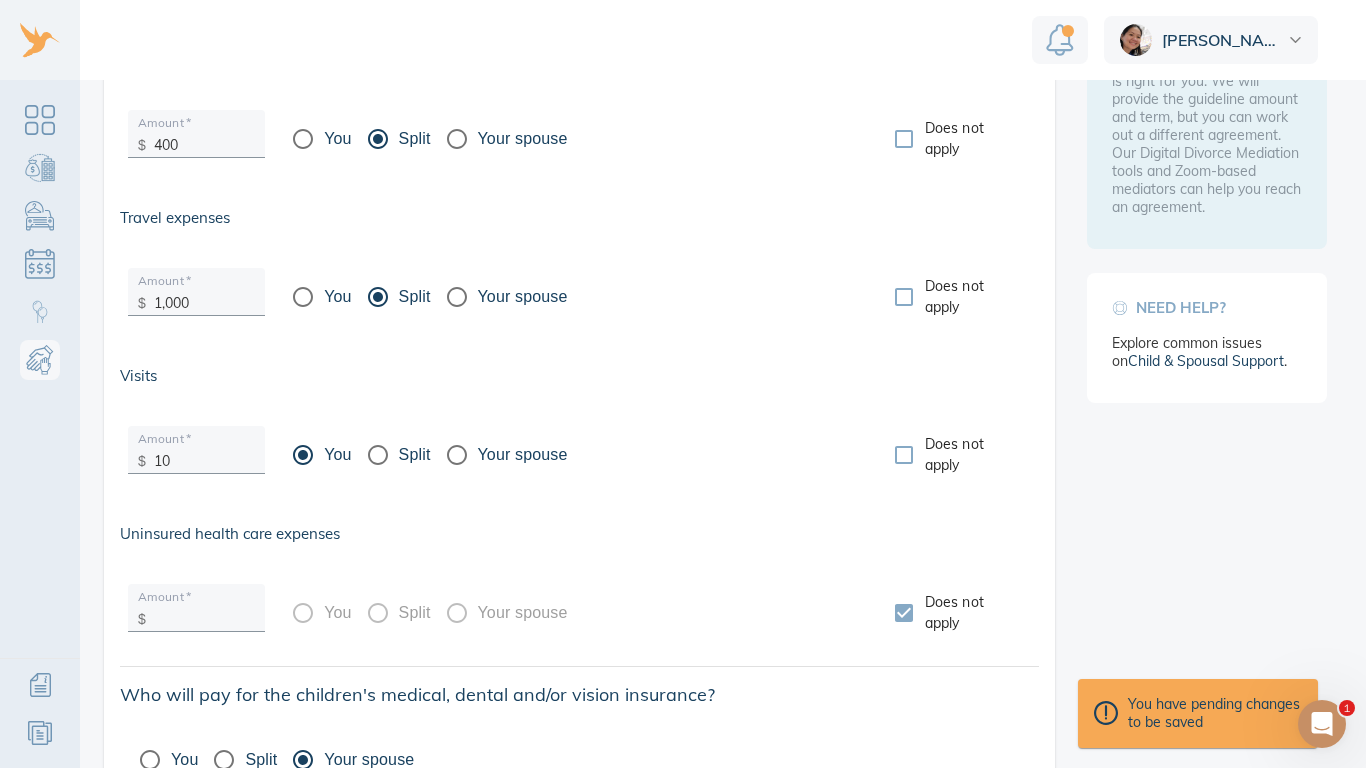 click on "10" at bounding box center [204, 456] 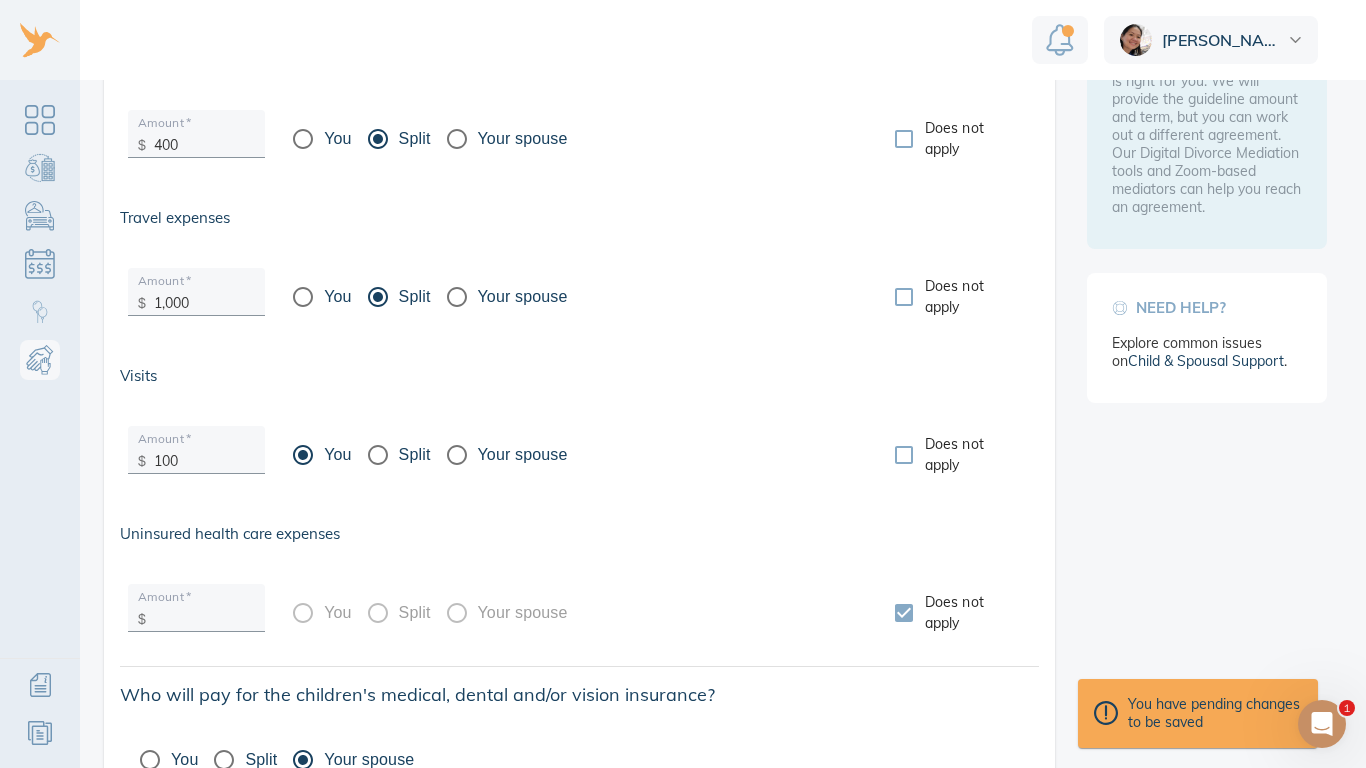 click on "Split" at bounding box center (378, 455) 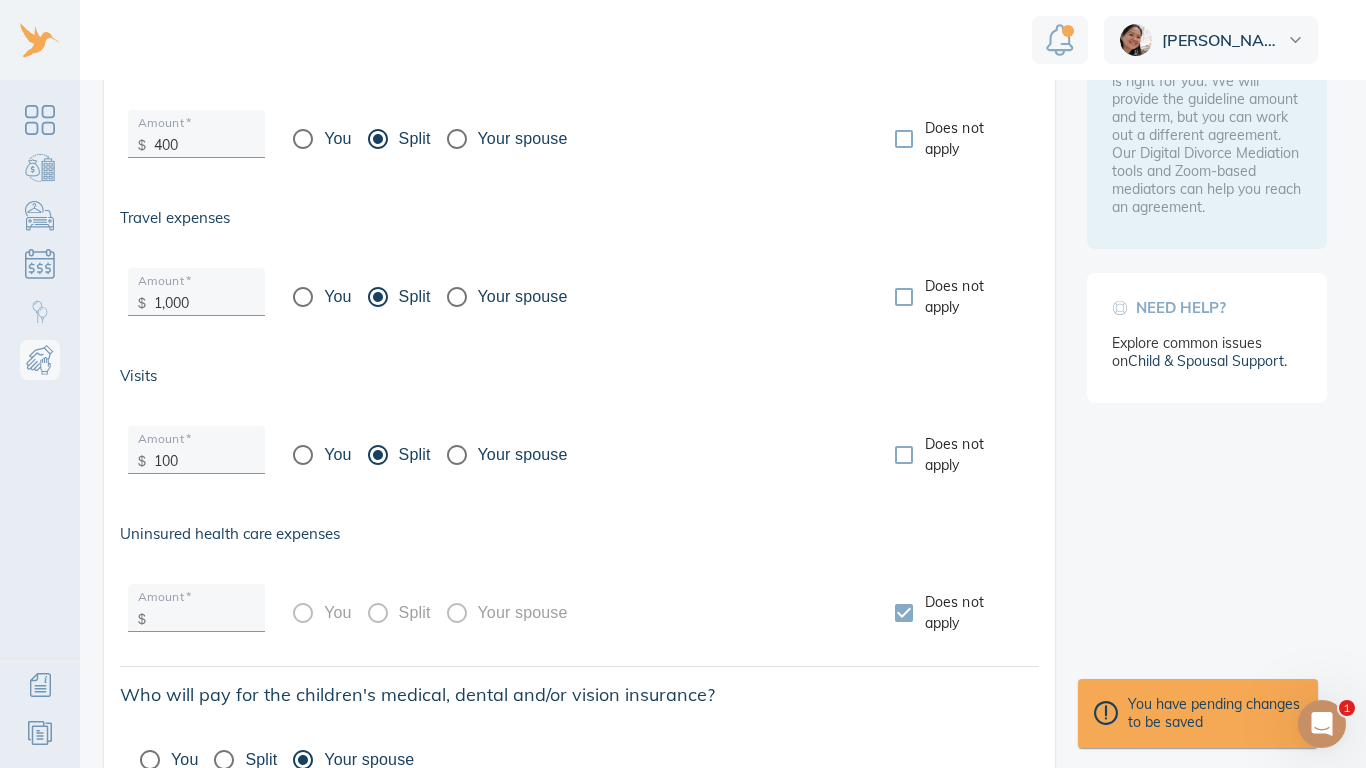 click on "100" at bounding box center [204, 456] 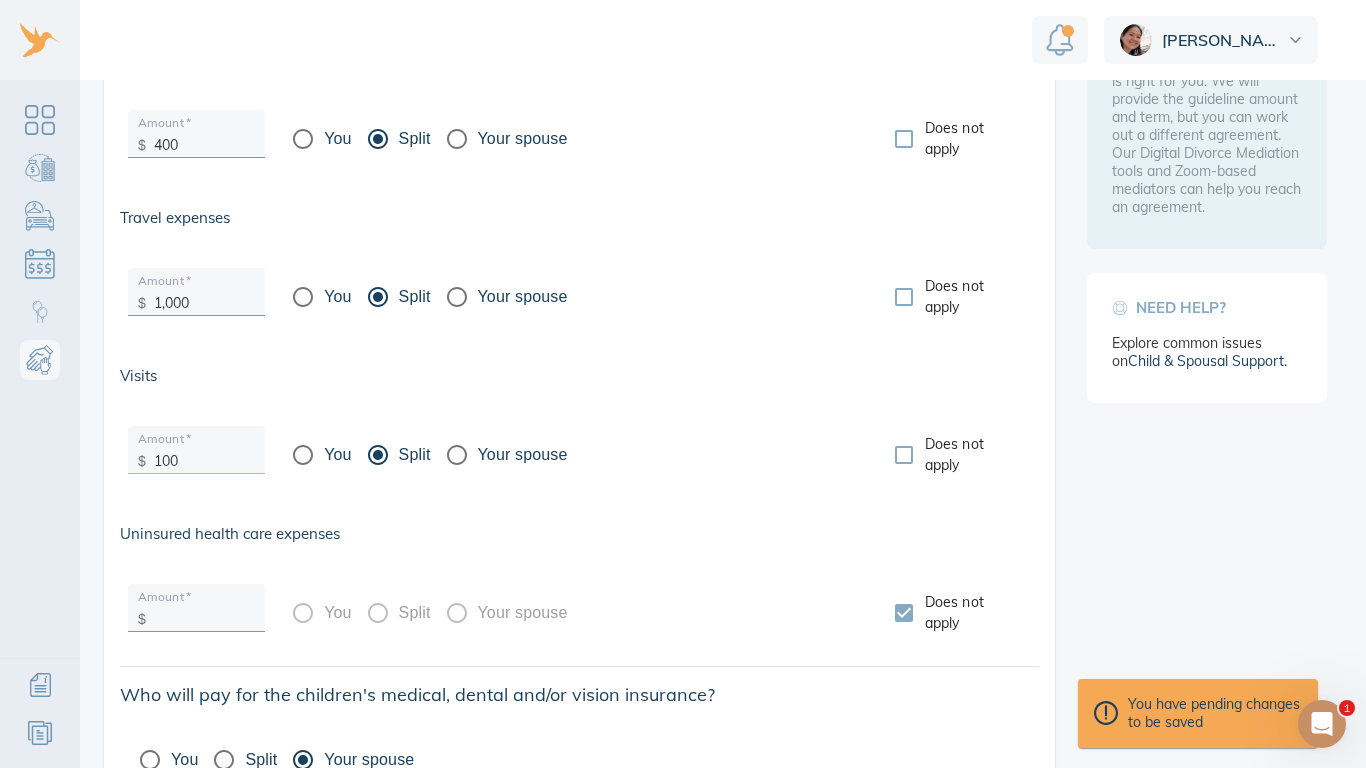 click on "Uninsured health care expenses" at bounding box center [579, 534] 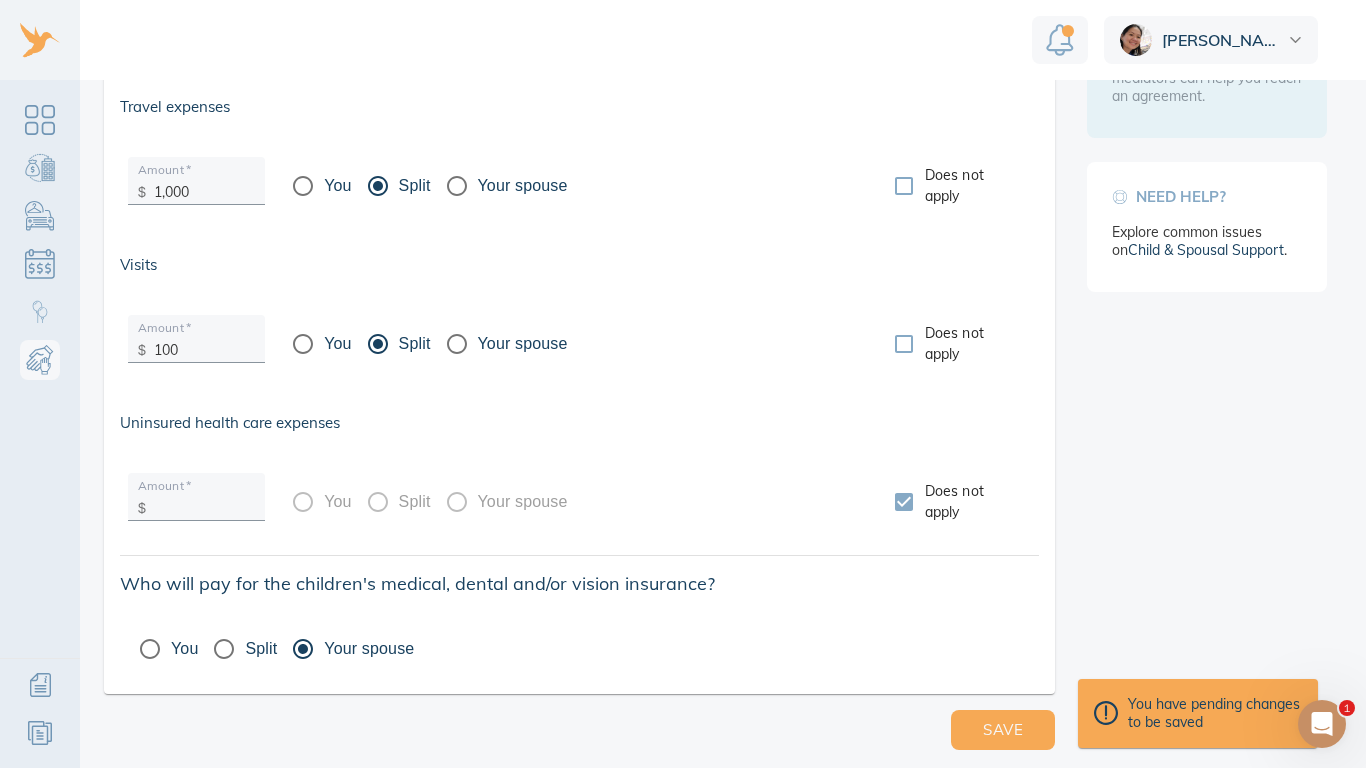 scroll, scrollTop: 633, scrollLeft: 0, axis: vertical 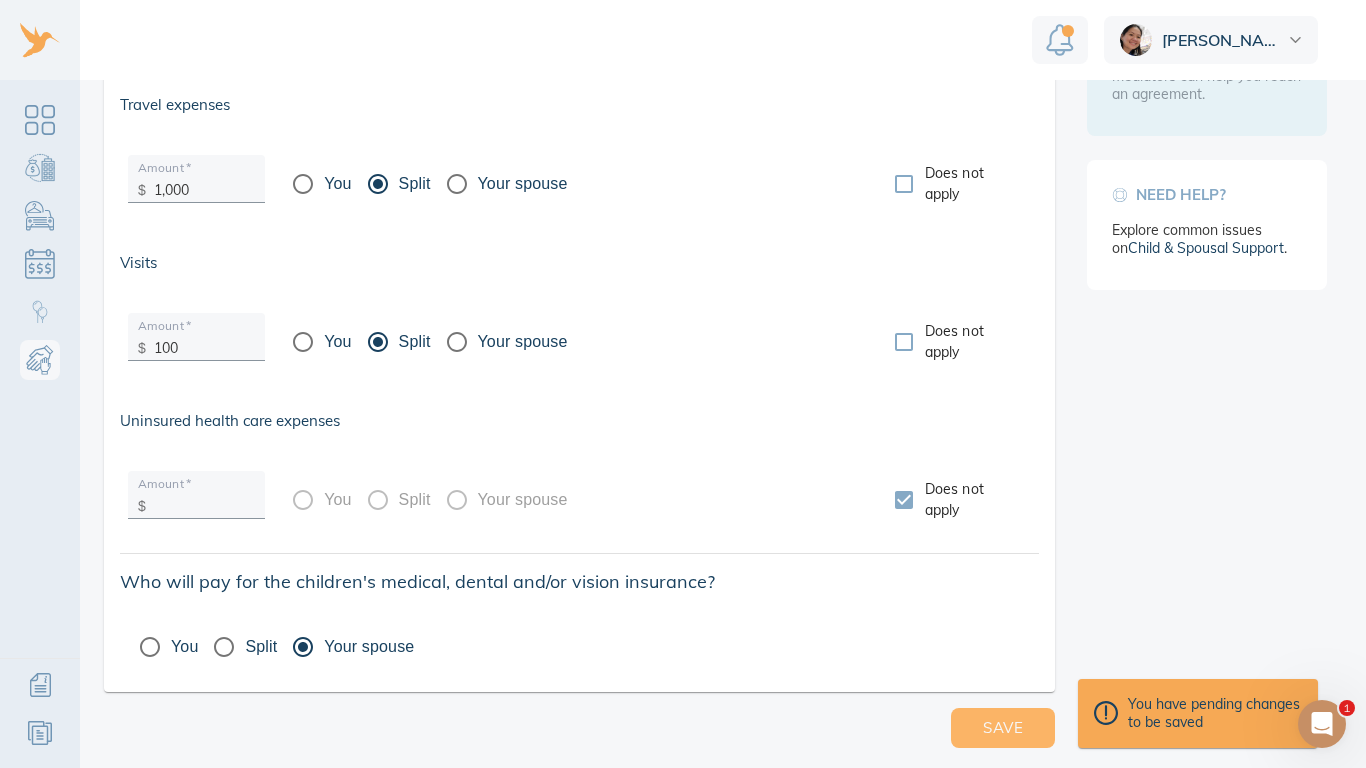 click on "Save" at bounding box center (1003, 728) 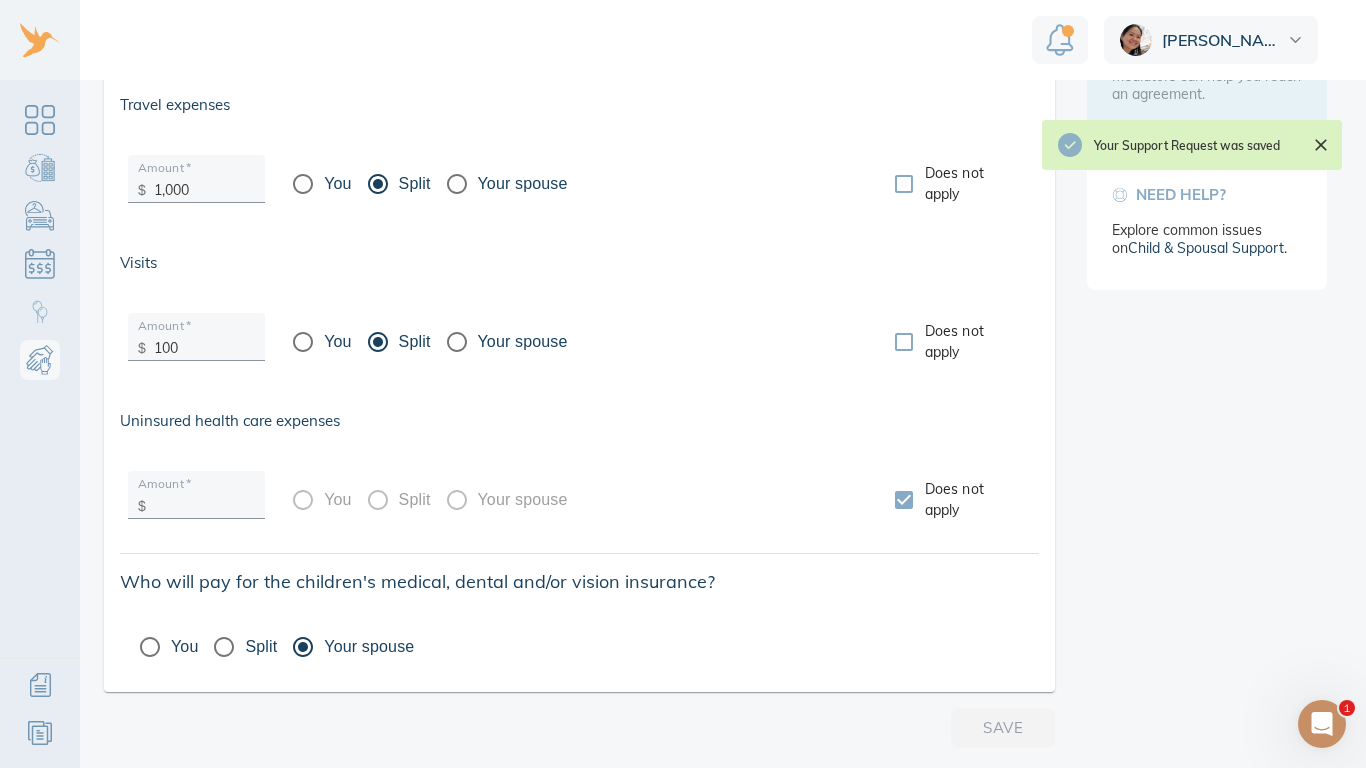 click on "Keep in mind When it comes to child support, the courts put the interest of children first. You must include the guideline child support amount in your divorce agreement. We will use the information you provide to calculate the guideline payment. Remember You and your spouse can reach whatever agreement on spousal support you feel is right for you. We will provide the guideline amount and term, but you can work out a different agreement. Our Digital Divorce Mediation tools and Zoom-based mediators can help you reach an agreement. Need help? Explore common issues on  Child & Spousal Support ." at bounding box center [1207, 156] 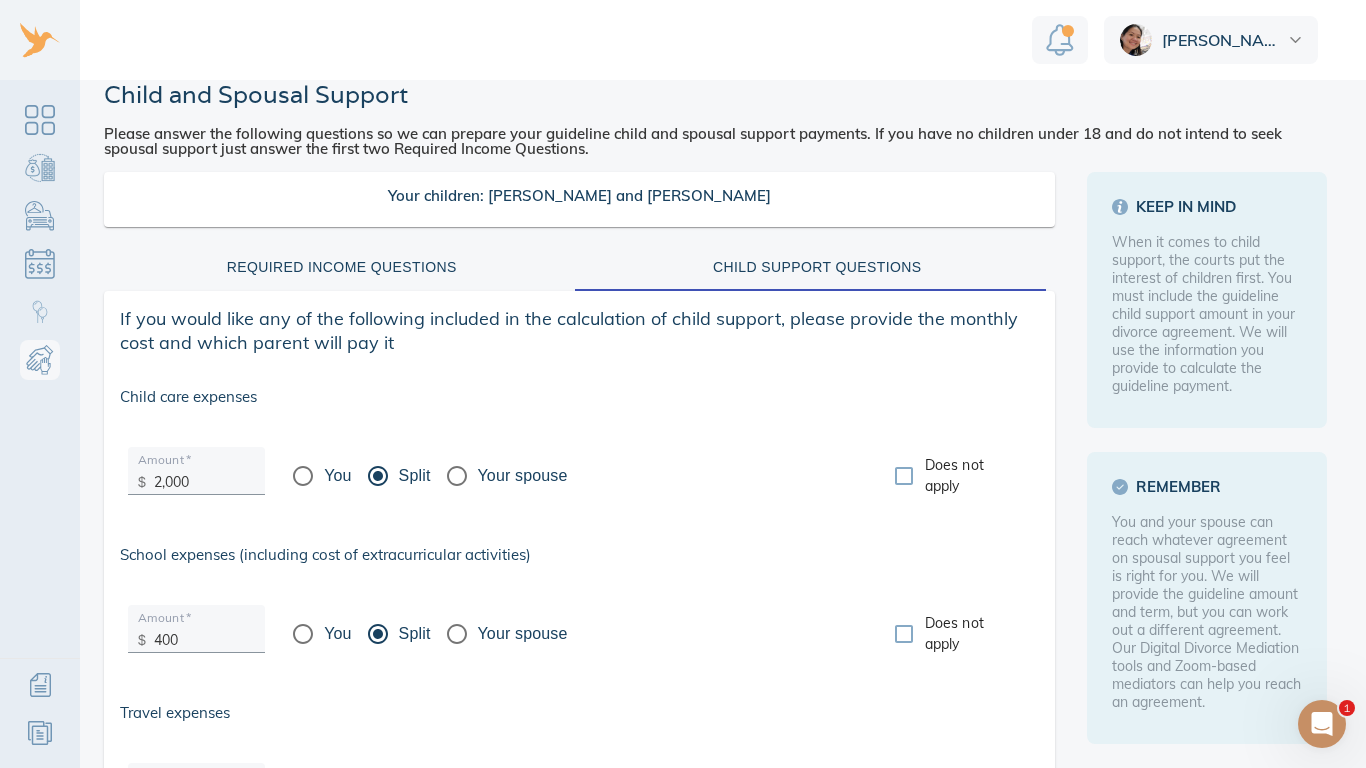 scroll, scrollTop: 0, scrollLeft: 0, axis: both 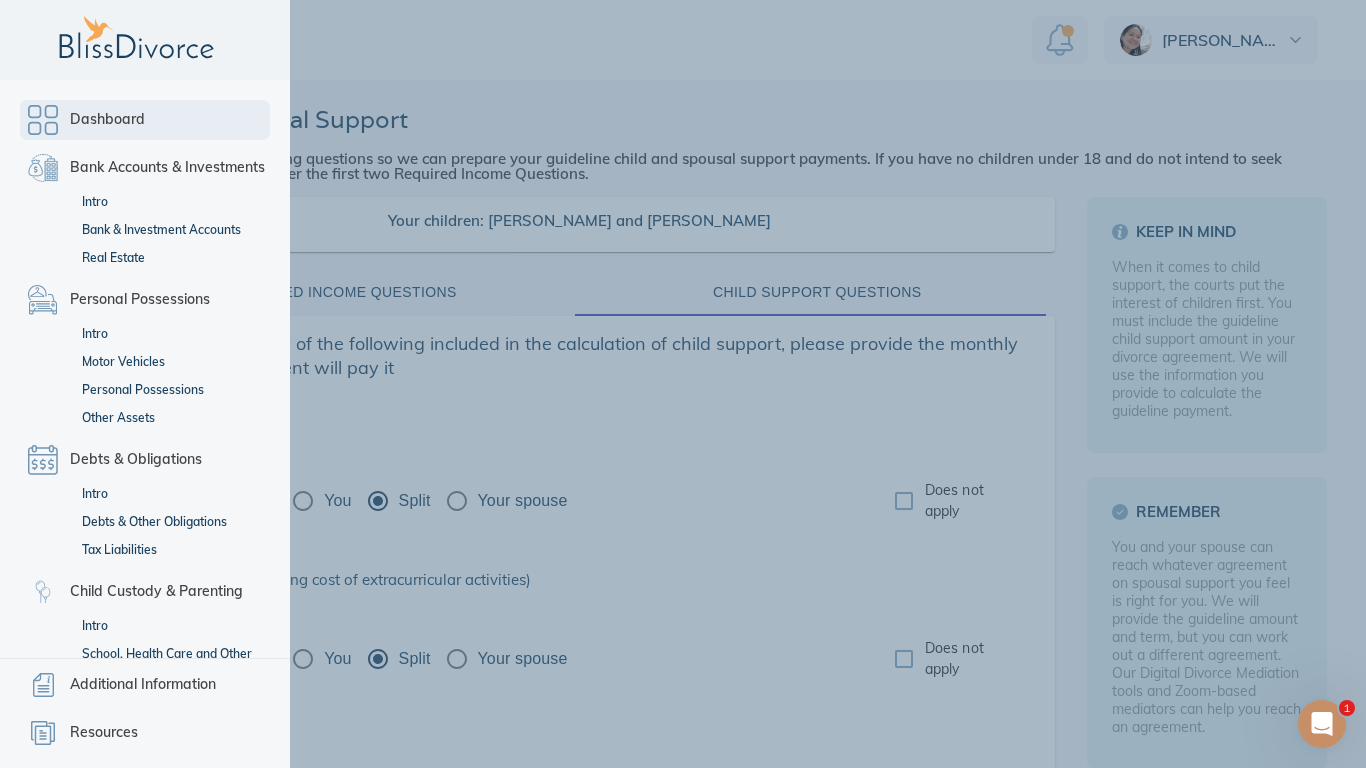 click on "Dashboard" at bounding box center [107, 120] 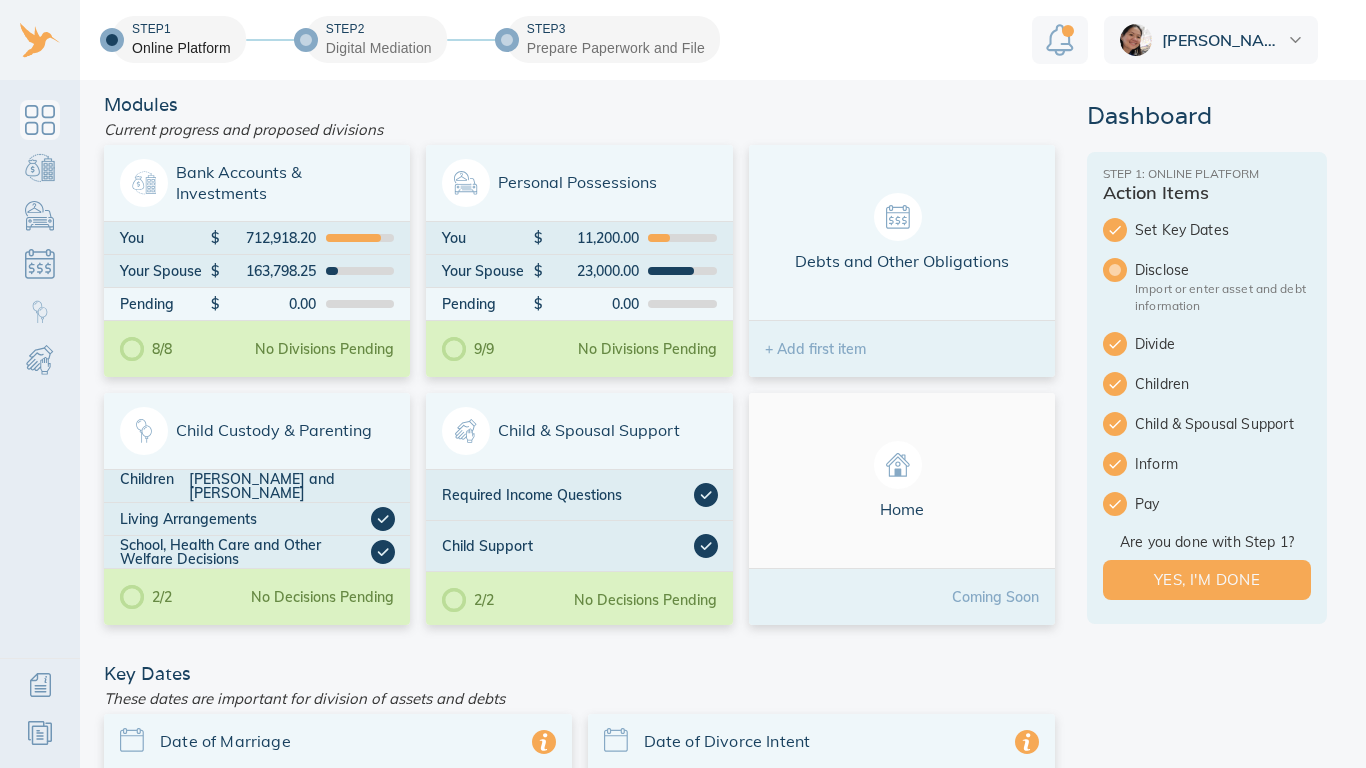 scroll, scrollTop: 0, scrollLeft: 0, axis: both 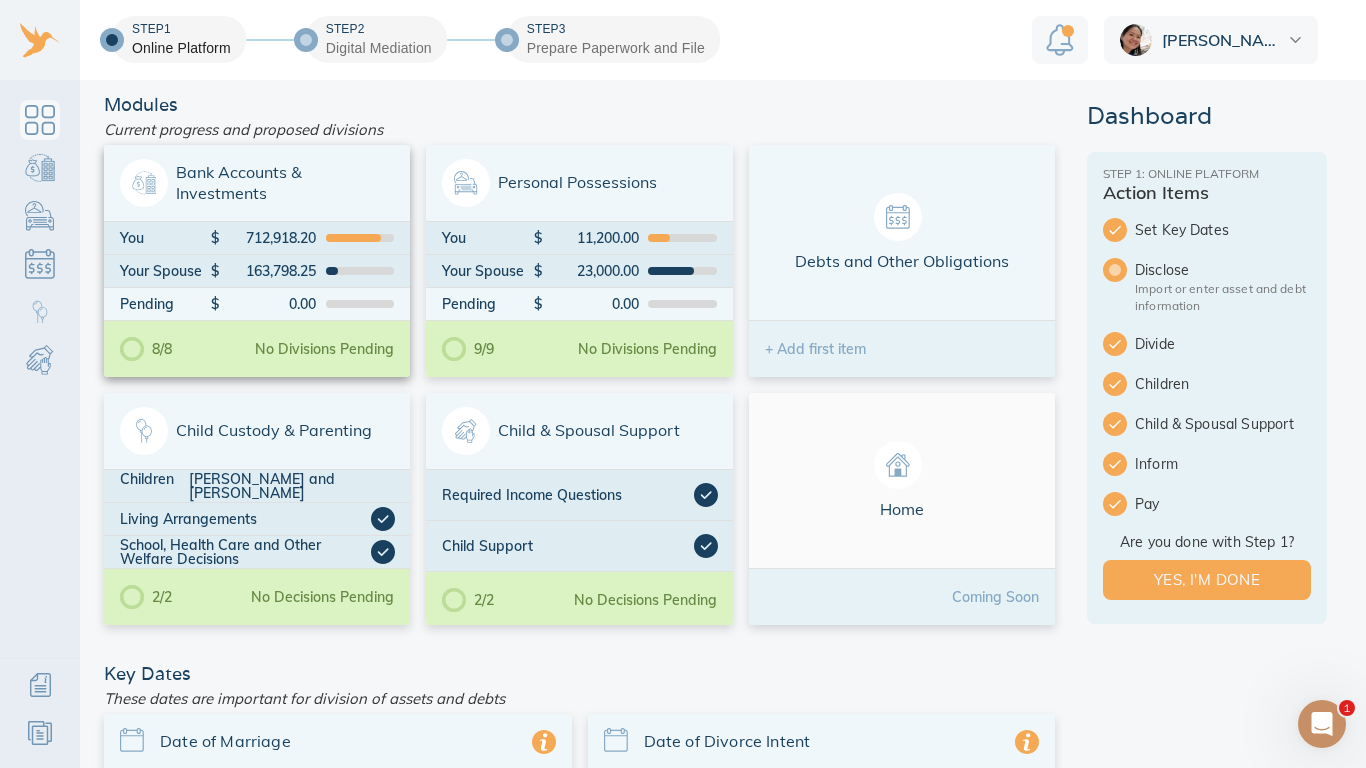 click on "Bank Accounts & Investments" at bounding box center (257, 183) 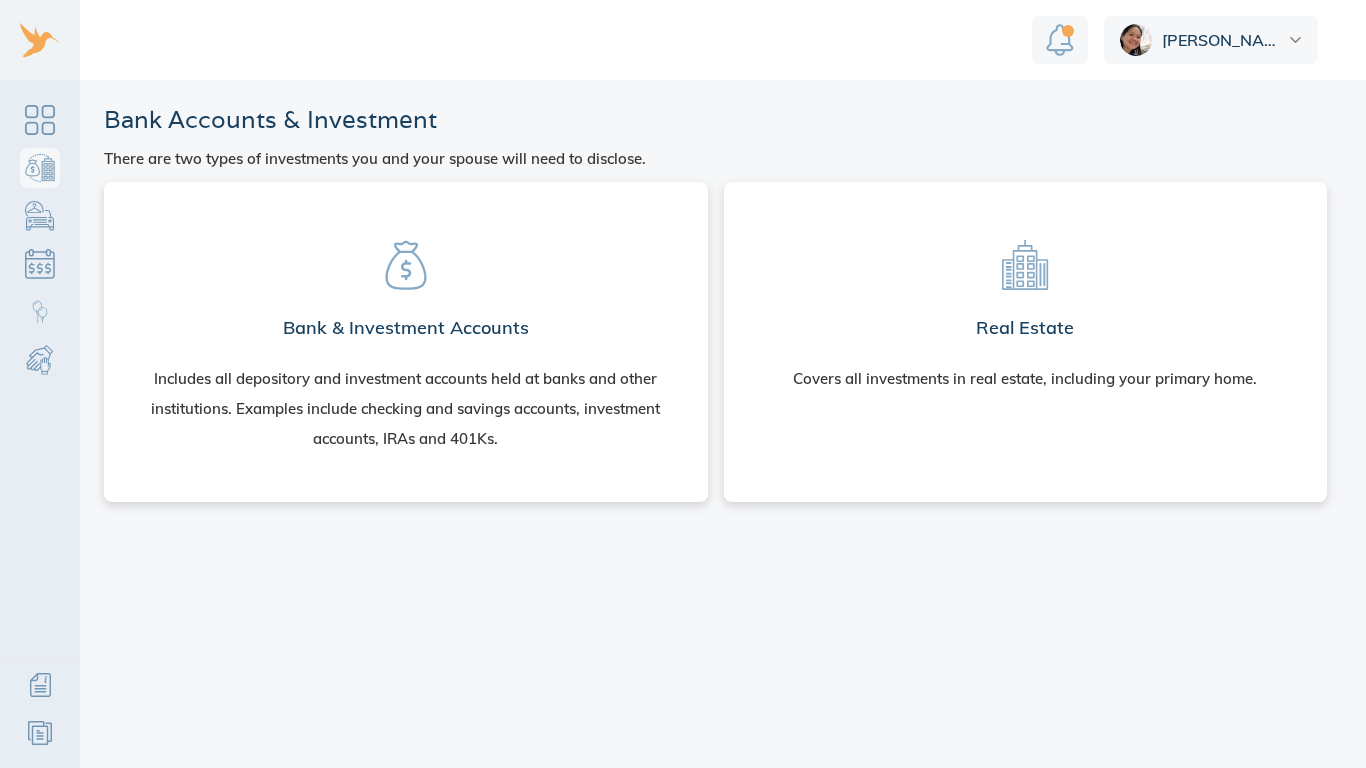 scroll, scrollTop: 0, scrollLeft: 0, axis: both 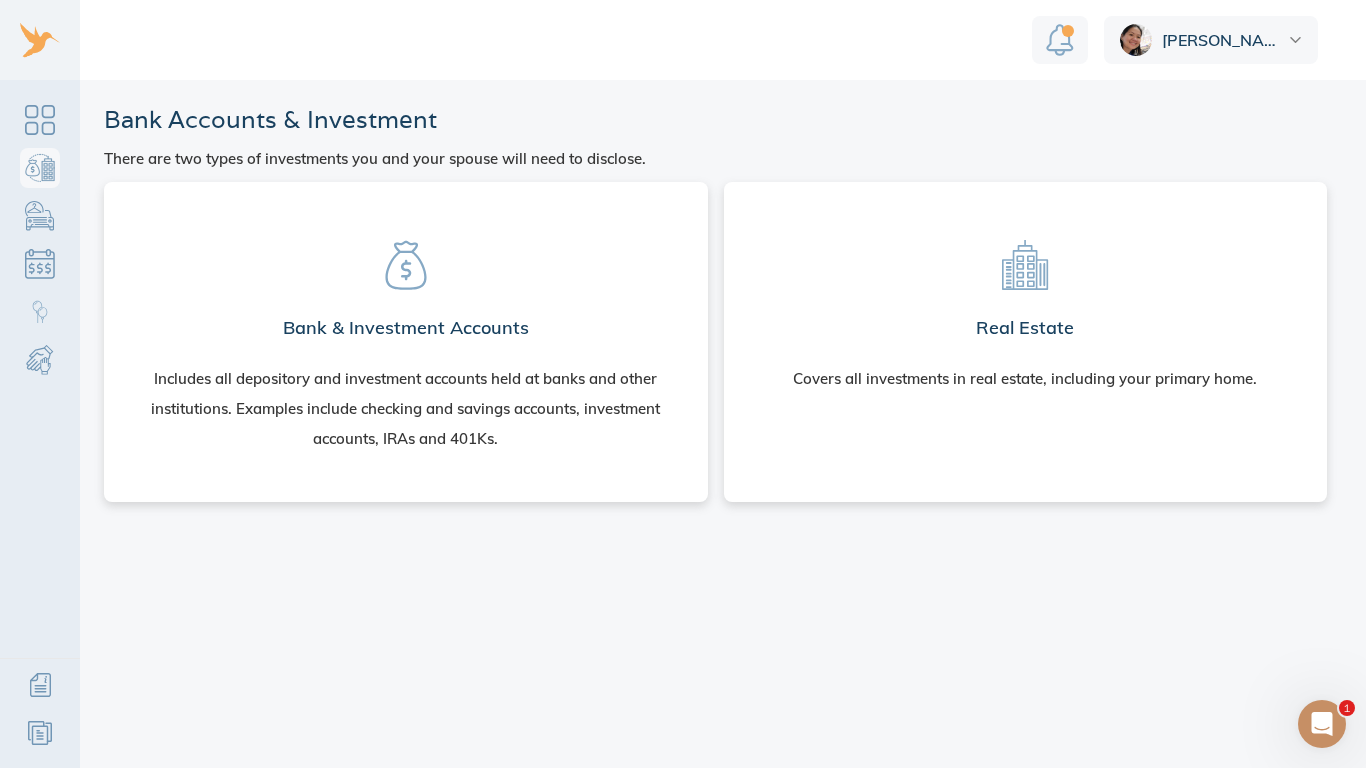 click on "Real Estate Covers all investments in real estate, including your primary home." at bounding box center [1026, 308] 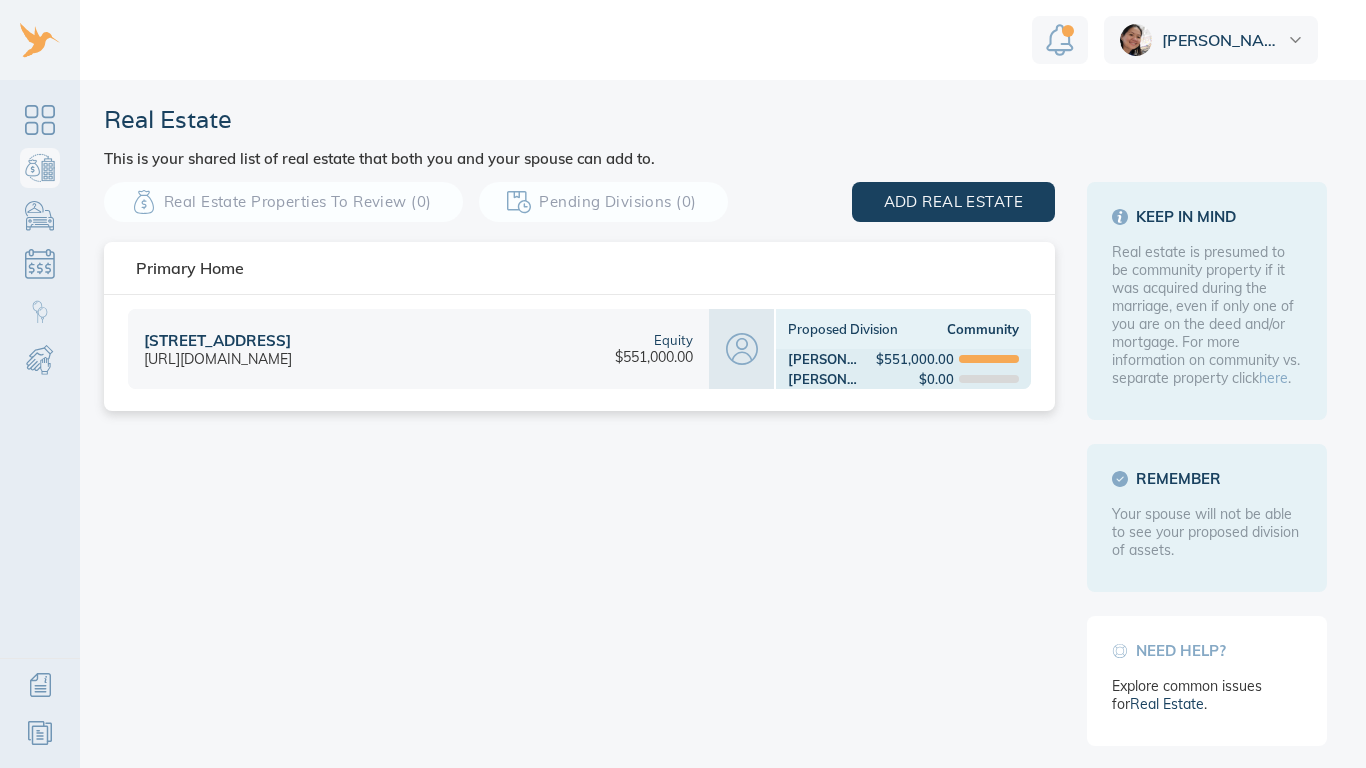scroll, scrollTop: 0, scrollLeft: 0, axis: both 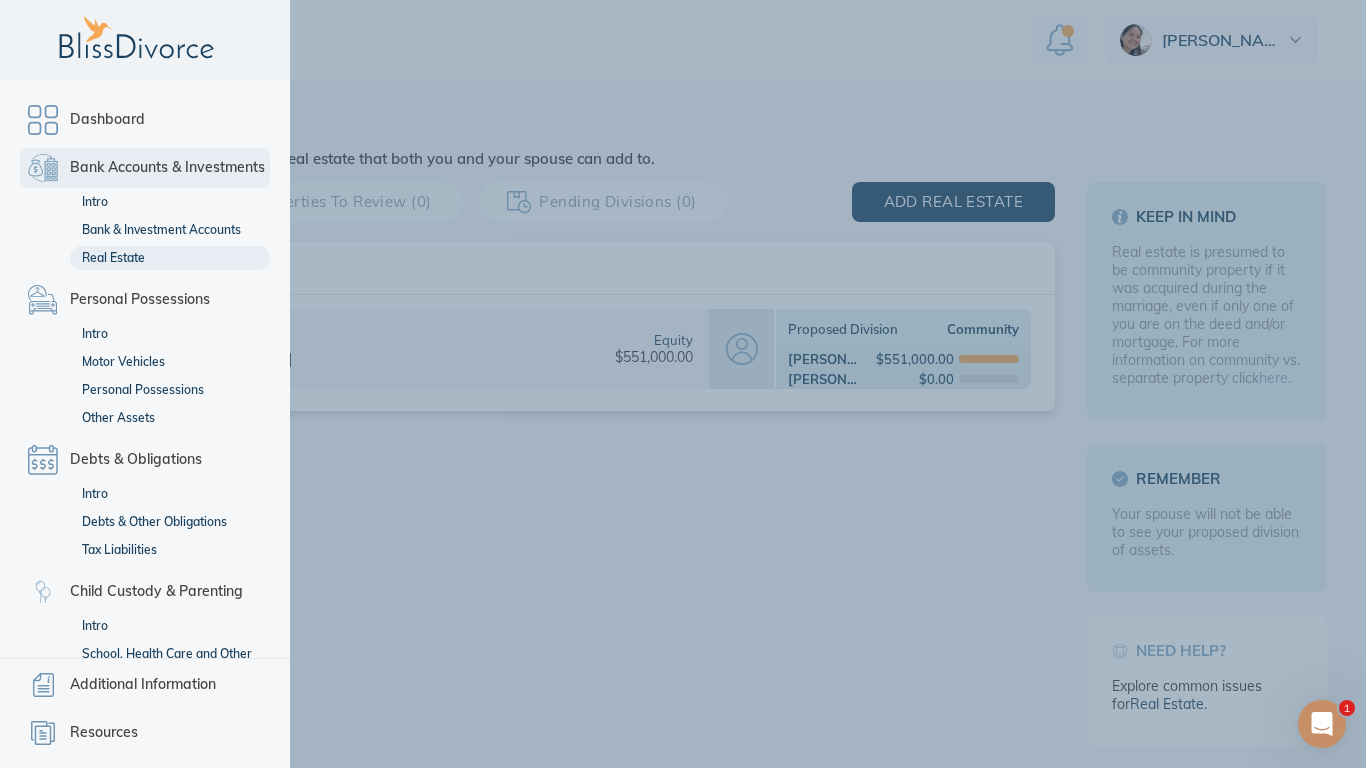 click on "Bank Accounts & Investments" at bounding box center [167, 168] 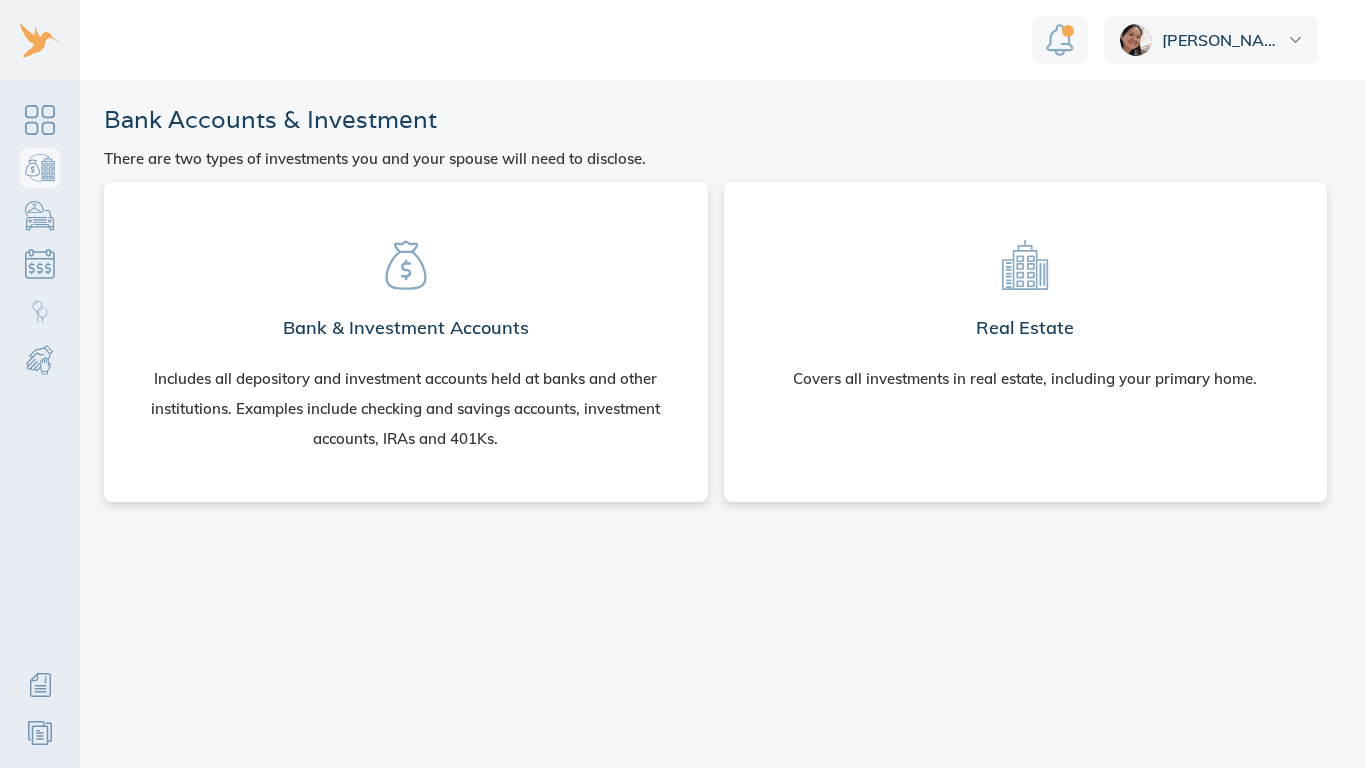 scroll, scrollTop: 0, scrollLeft: 0, axis: both 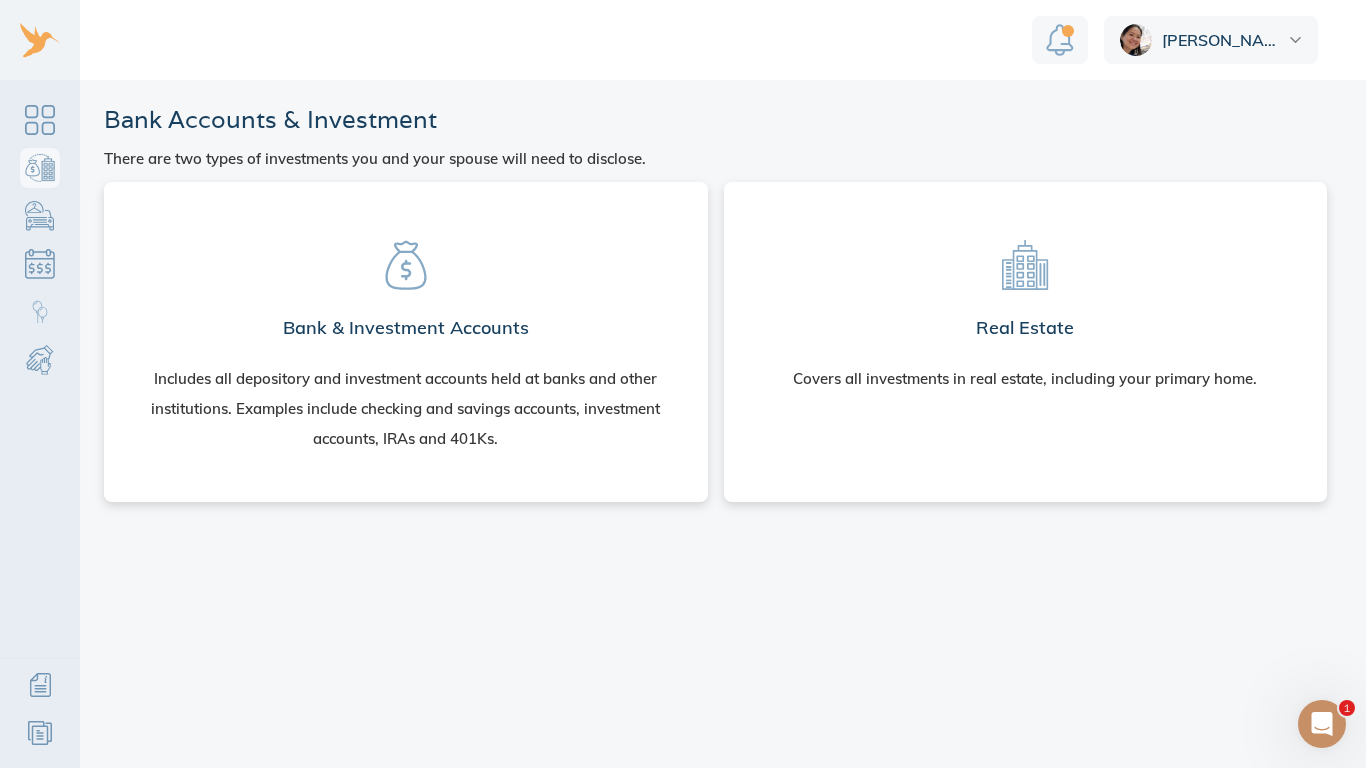 click on "Bank & Investment Accounts Includes all depository and investment accounts held at banks and other institutions. Examples include checking and savings accounts, investment accounts, IRAs and 401Ks." at bounding box center (406, 338) 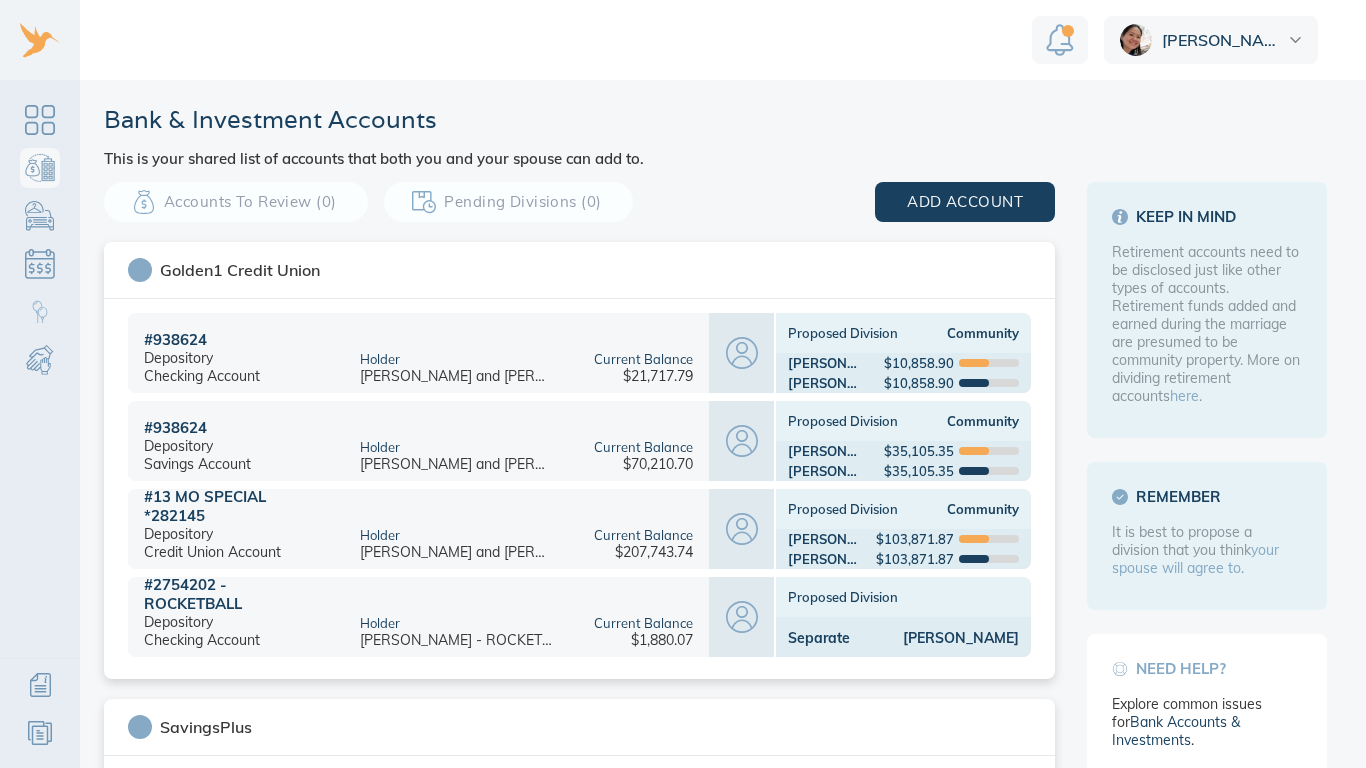 scroll, scrollTop: 0, scrollLeft: 0, axis: both 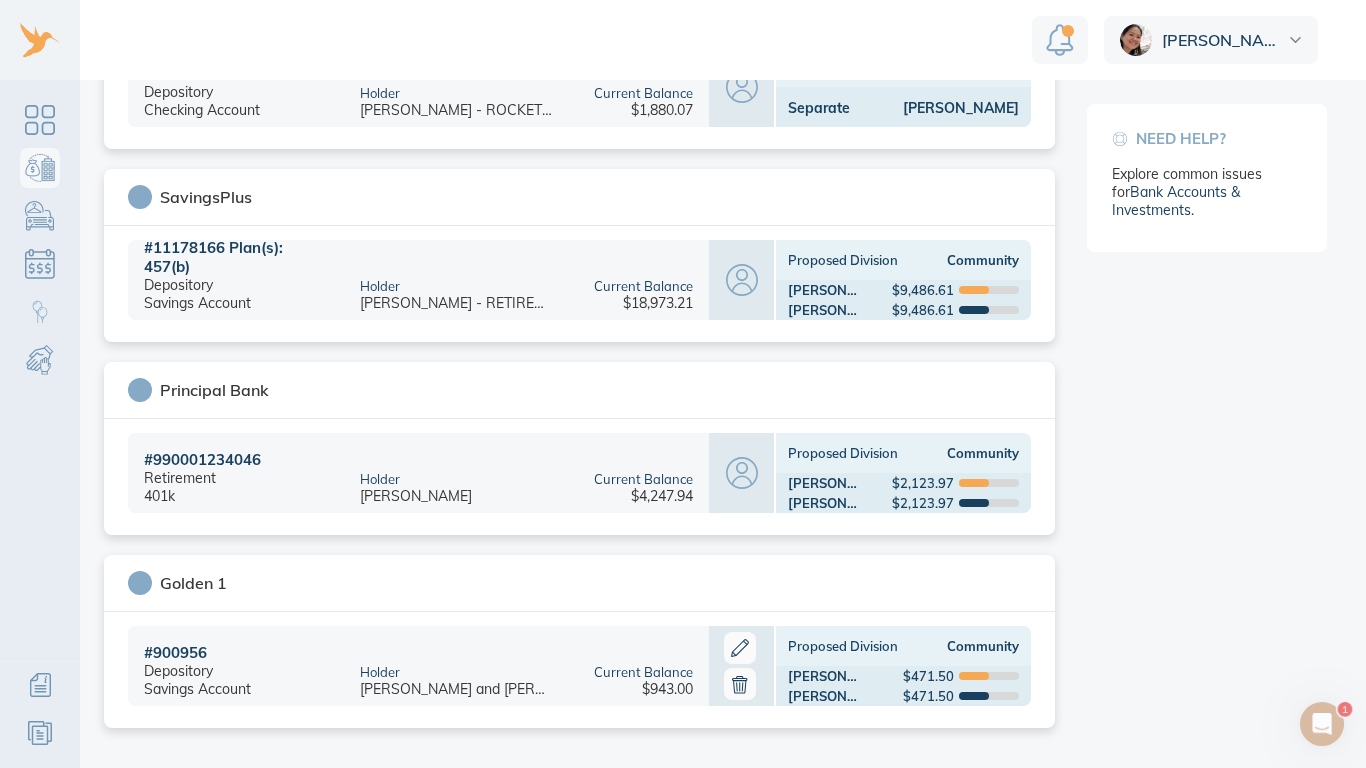 click on "Keep in mind Retirement accounts need to be disclosed just like other types of accounts. Retirement funds added and earned during the marriage are presumed to be community property. More on dividing retirement accounts  here . Remember It is best to propose a division that you think  your spouse will agree to . Need help? Explore common issues for  Bank Accounts & Investments ." at bounding box center (1207, 200) 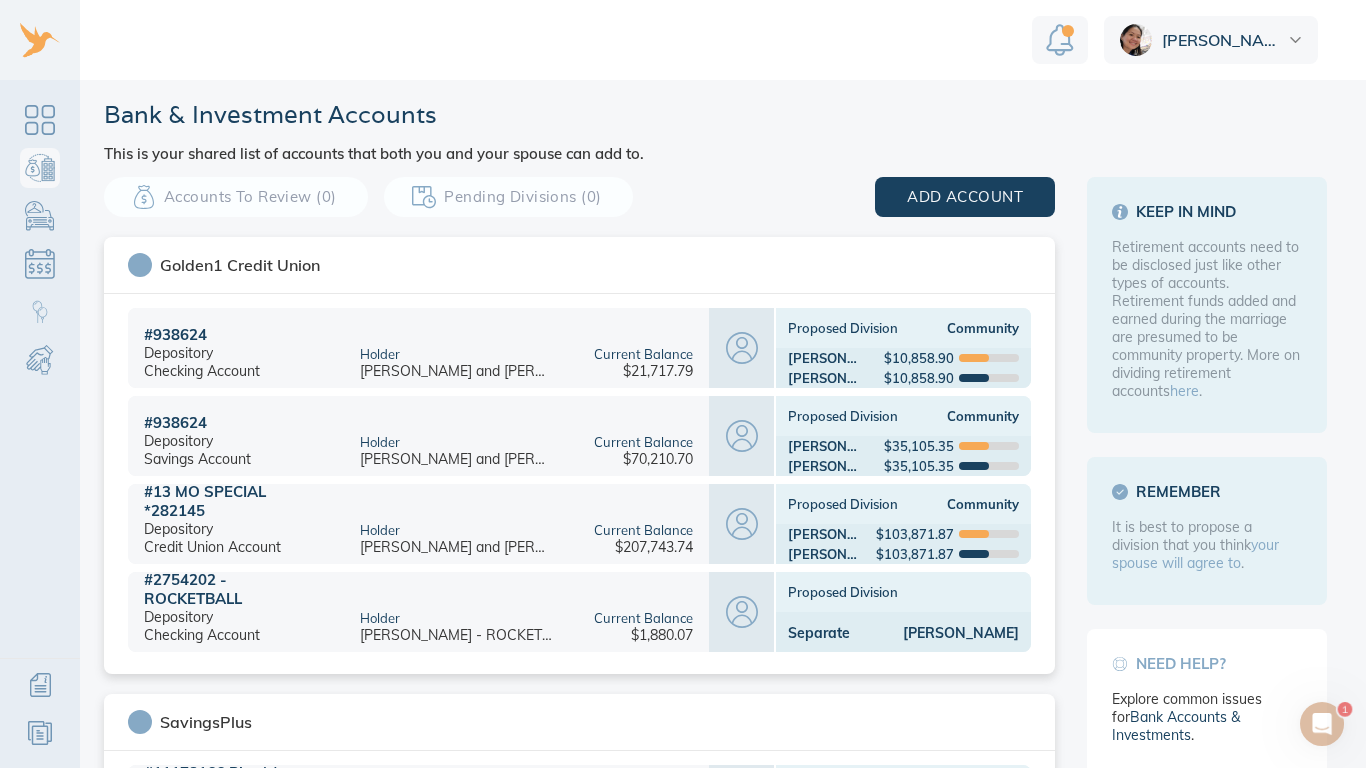 scroll, scrollTop: 0, scrollLeft: 0, axis: both 